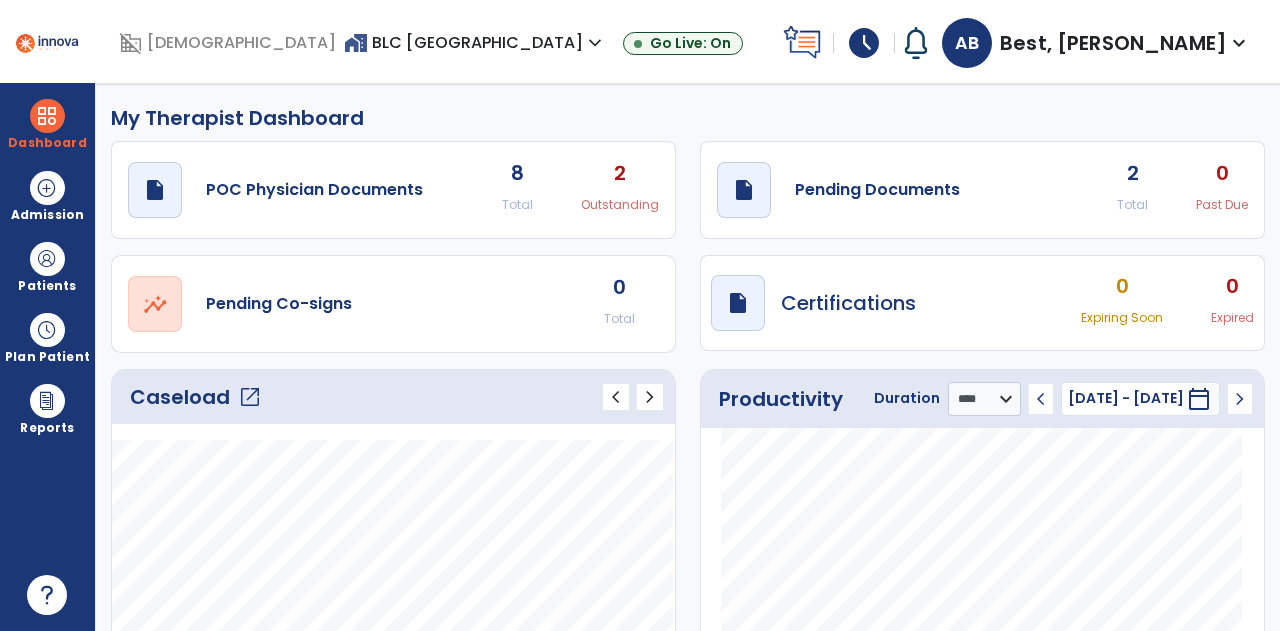select on "****" 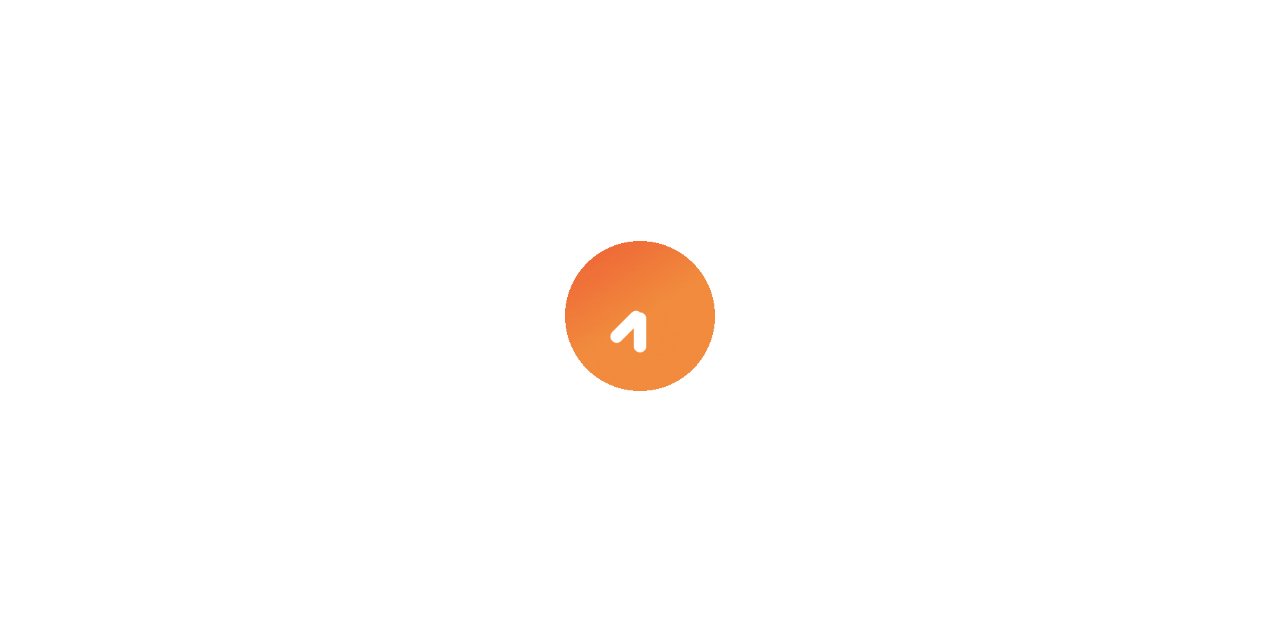 scroll, scrollTop: 0, scrollLeft: 0, axis: both 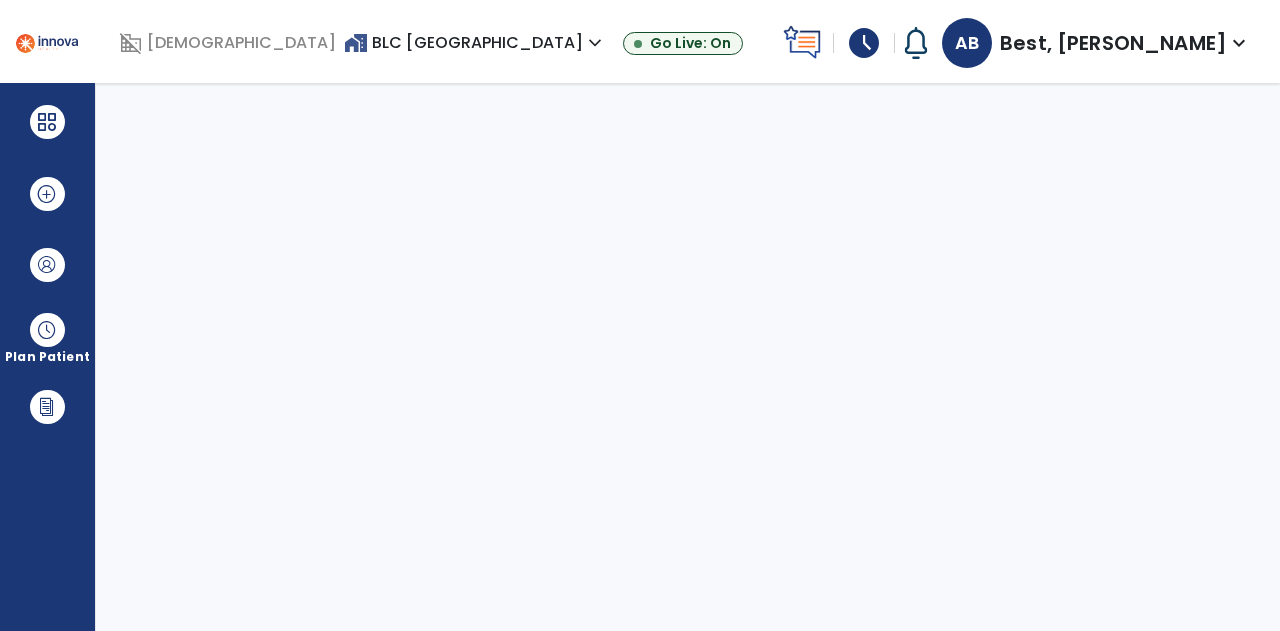 select on "****" 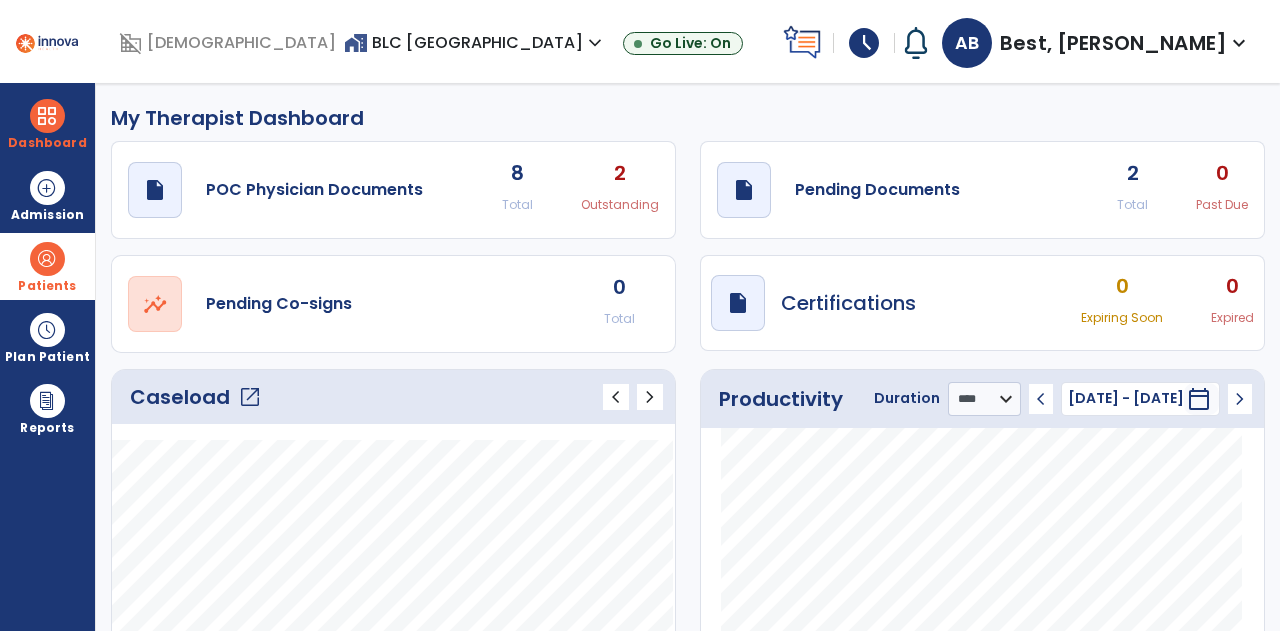 click on "Patients" at bounding box center [47, 286] 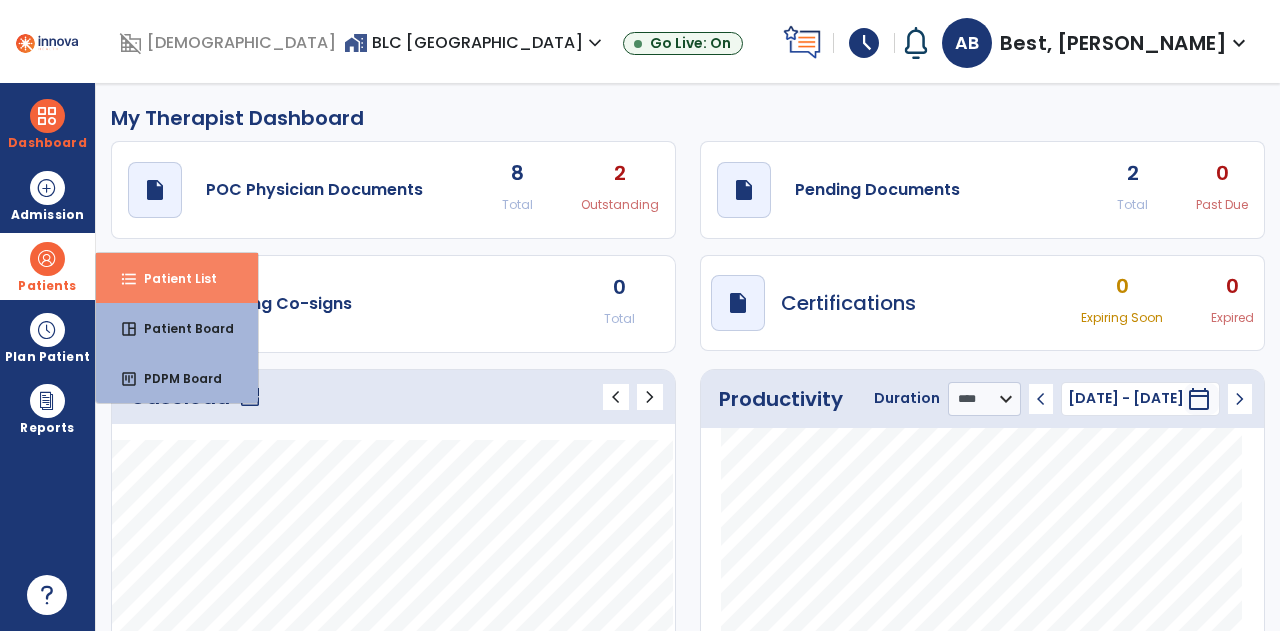click on "Patient List" at bounding box center [172, 278] 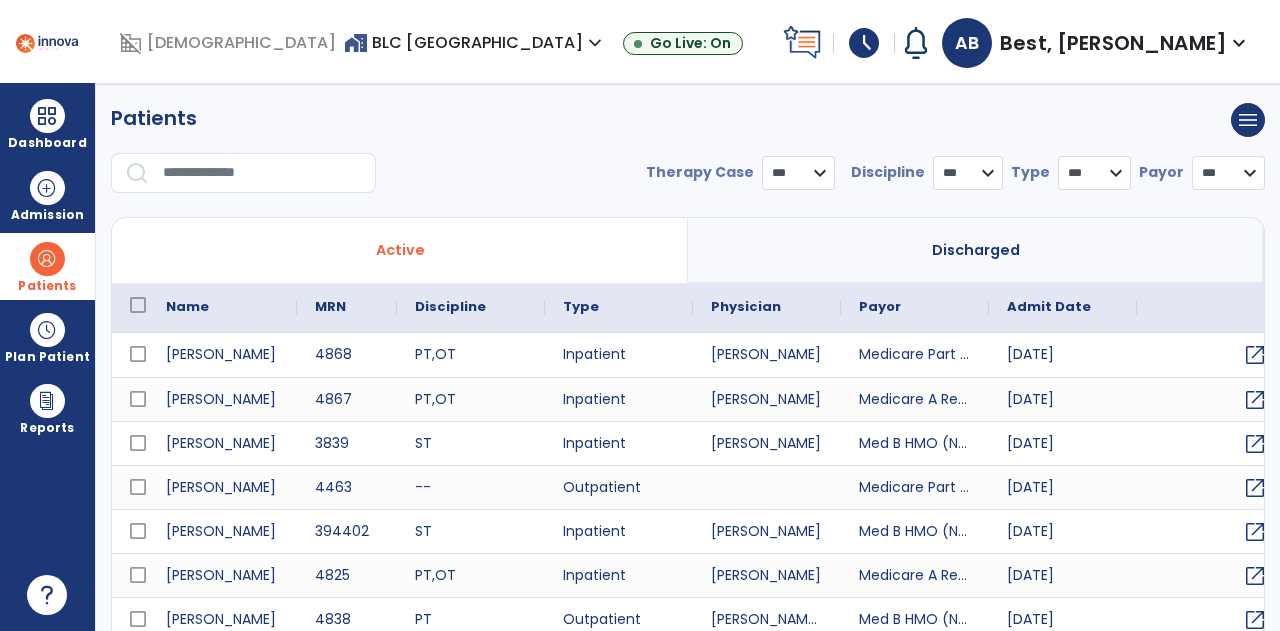 select on "***" 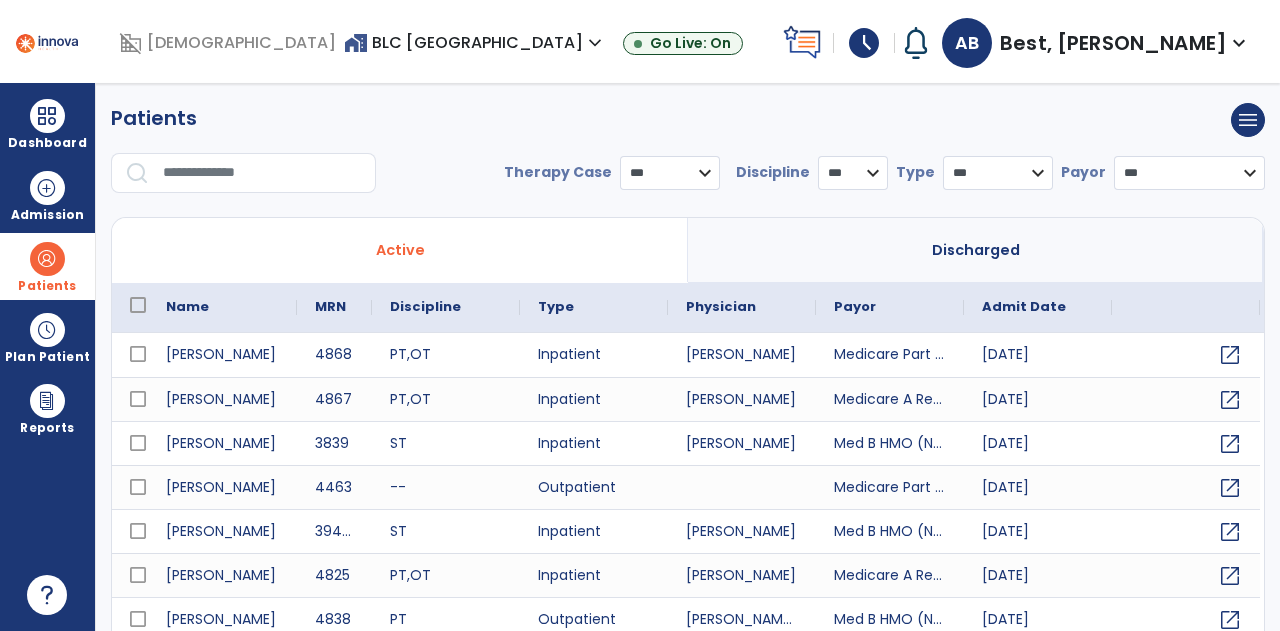 click on "Patients" at bounding box center [47, 266] 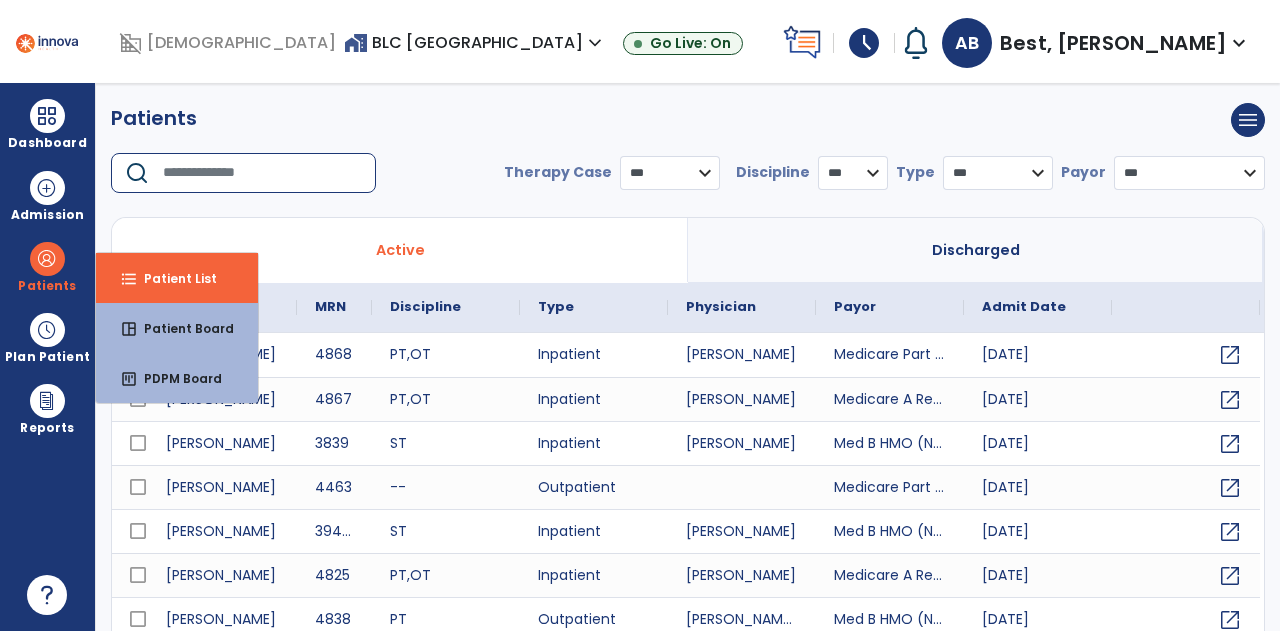 click at bounding box center [262, 173] 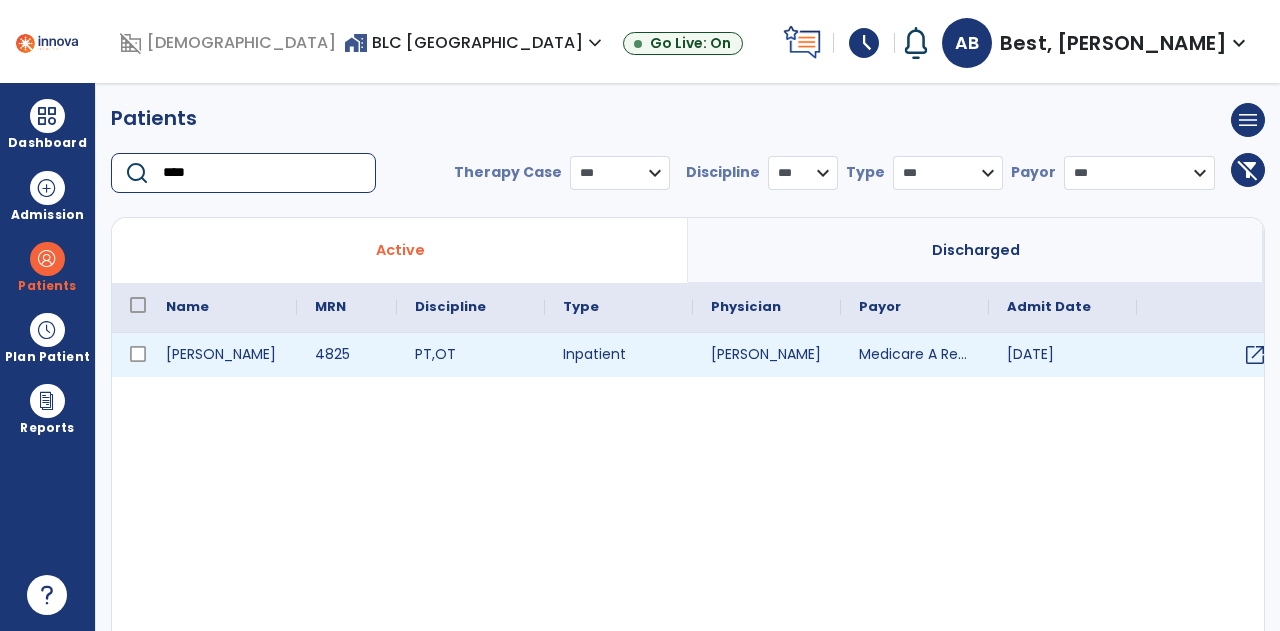 type on "****" 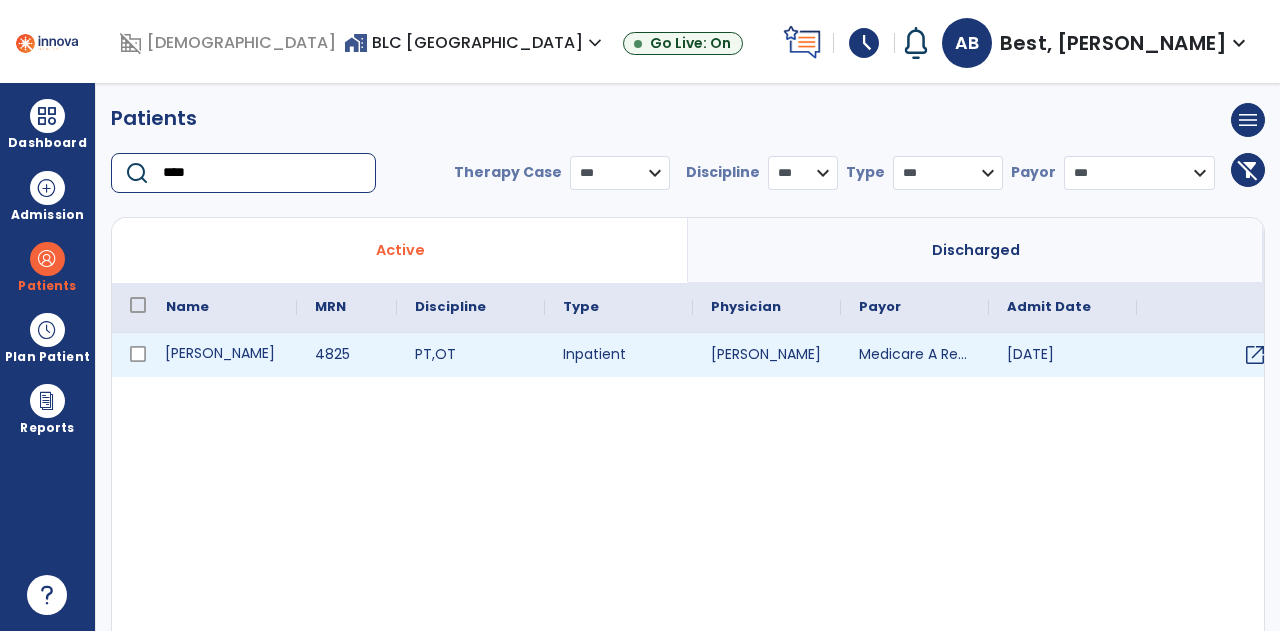 click on "[PERSON_NAME]" at bounding box center [222, 355] 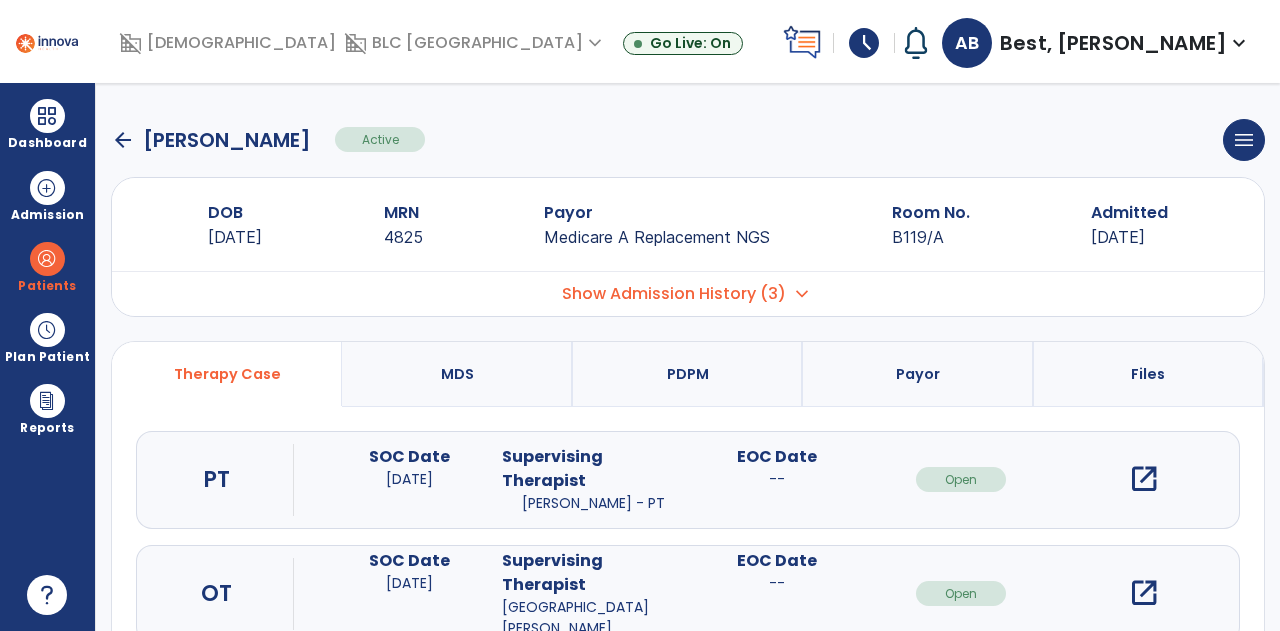 scroll, scrollTop: 170, scrollLeft: 0, axis: vertical 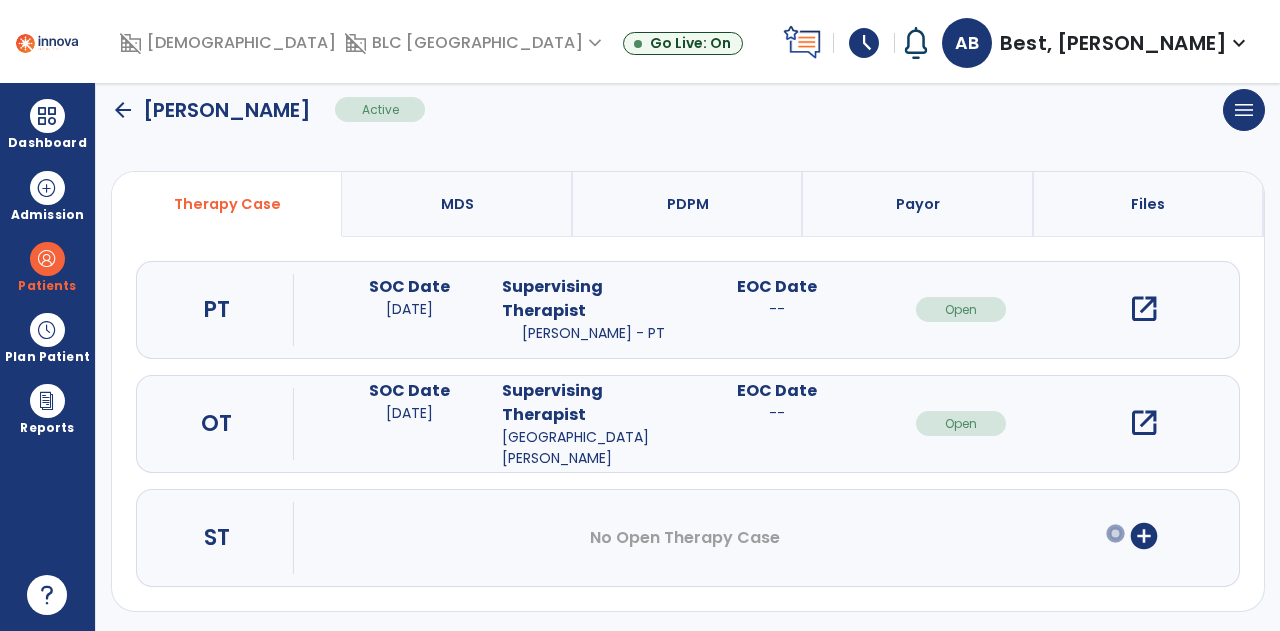 click on "add_circle" at bounding box center [1144, 536] 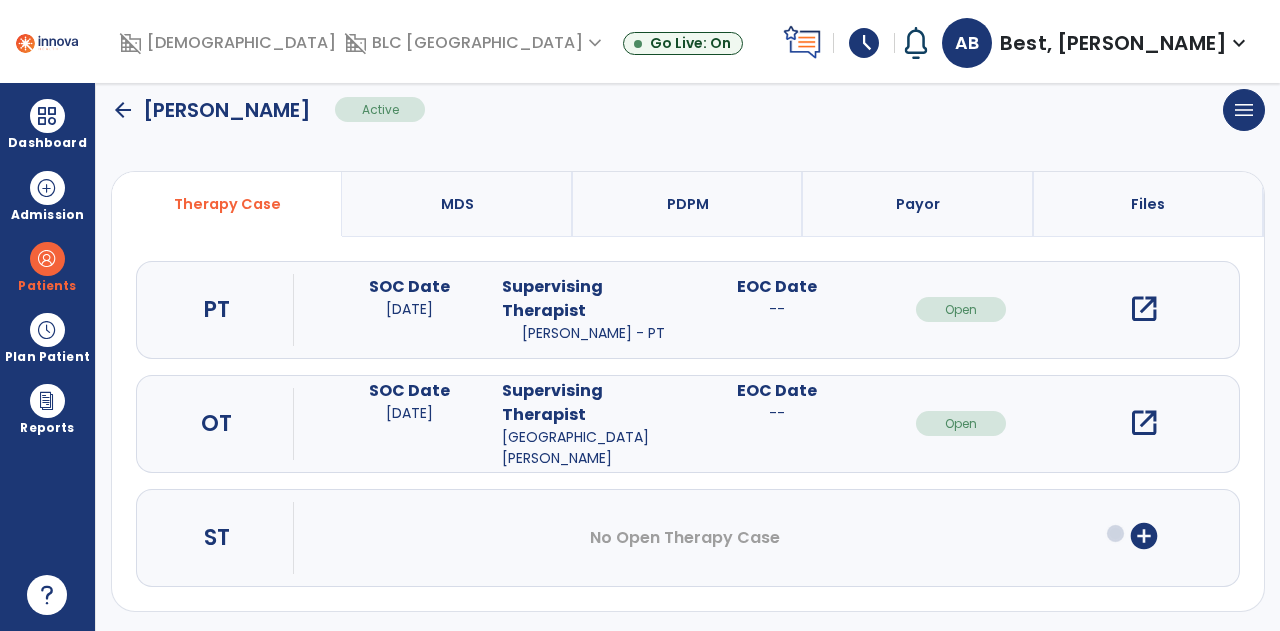 scroll, scrollTop: 0, scrollLeft: 0, axis: both 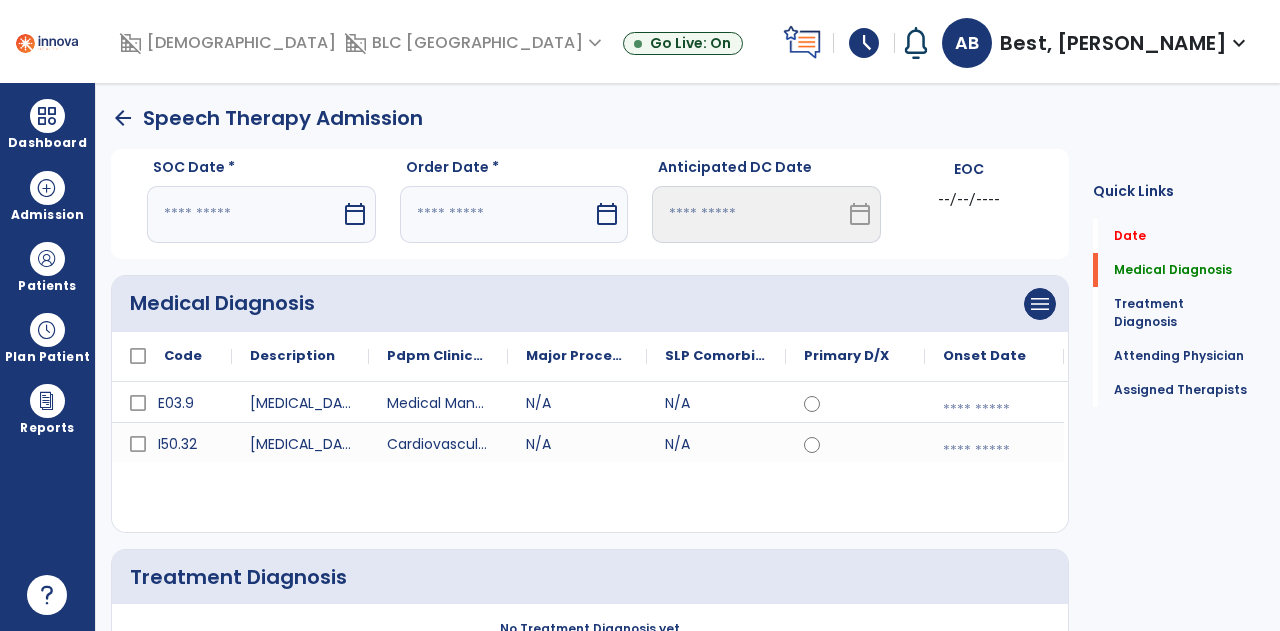 click at bounding box center (244, 214) 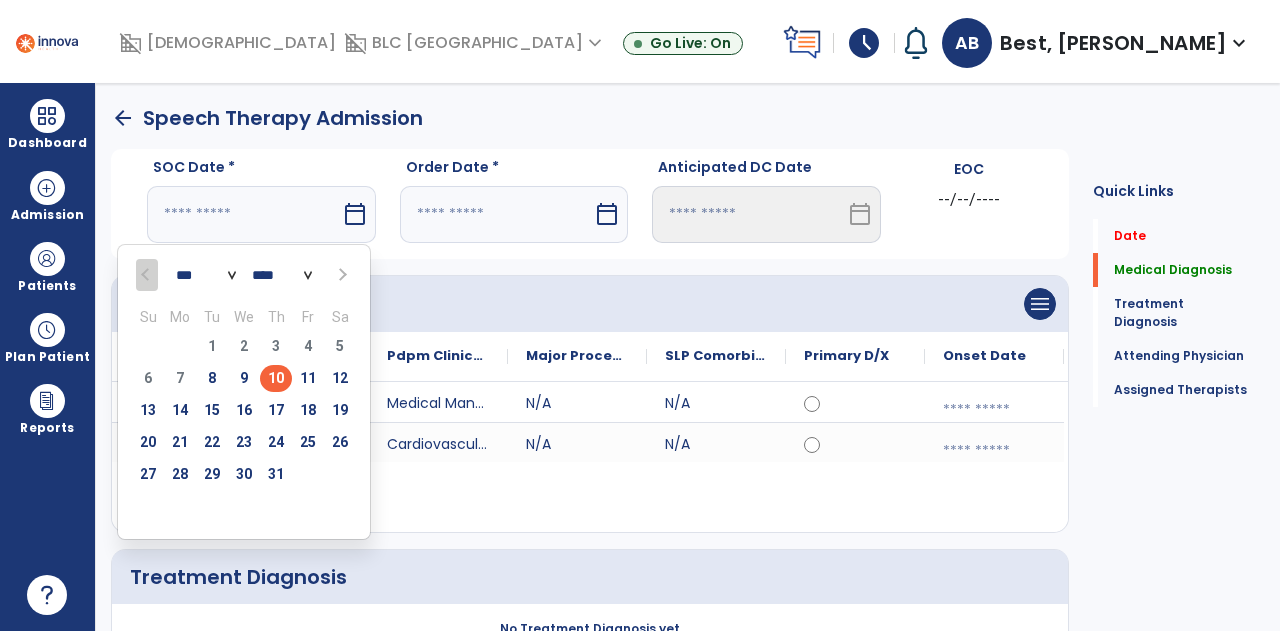 click on "10" at bounding box center (276, 378) 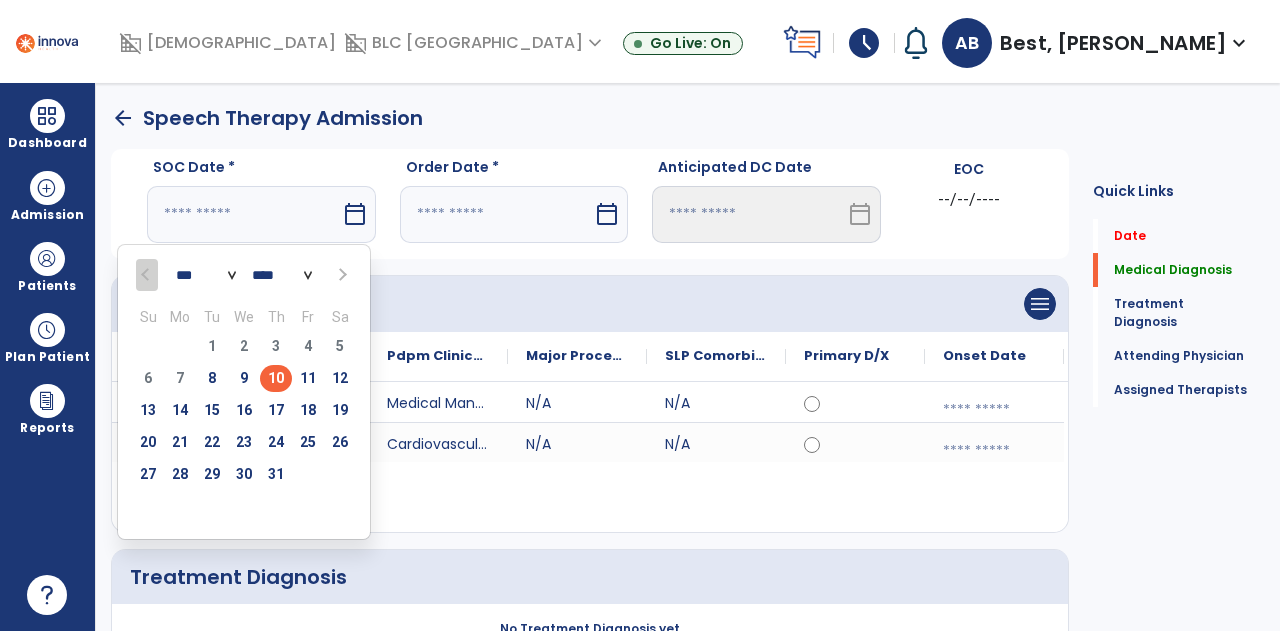 type on "*********" 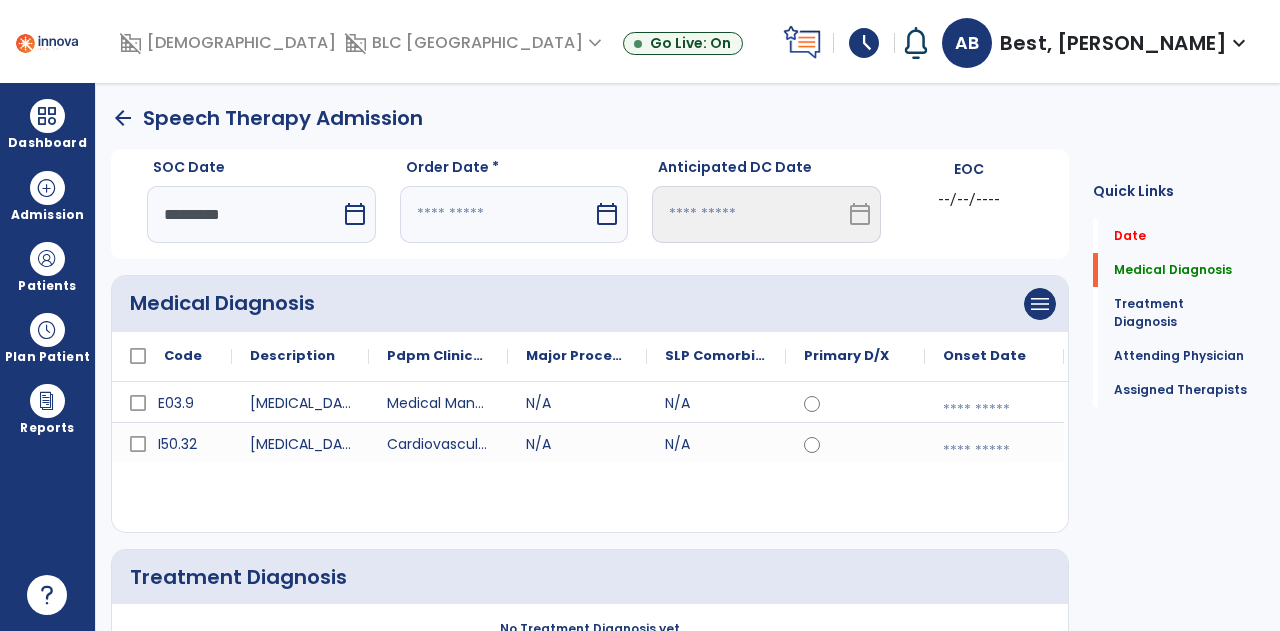 click at bounding box center (497, 214) 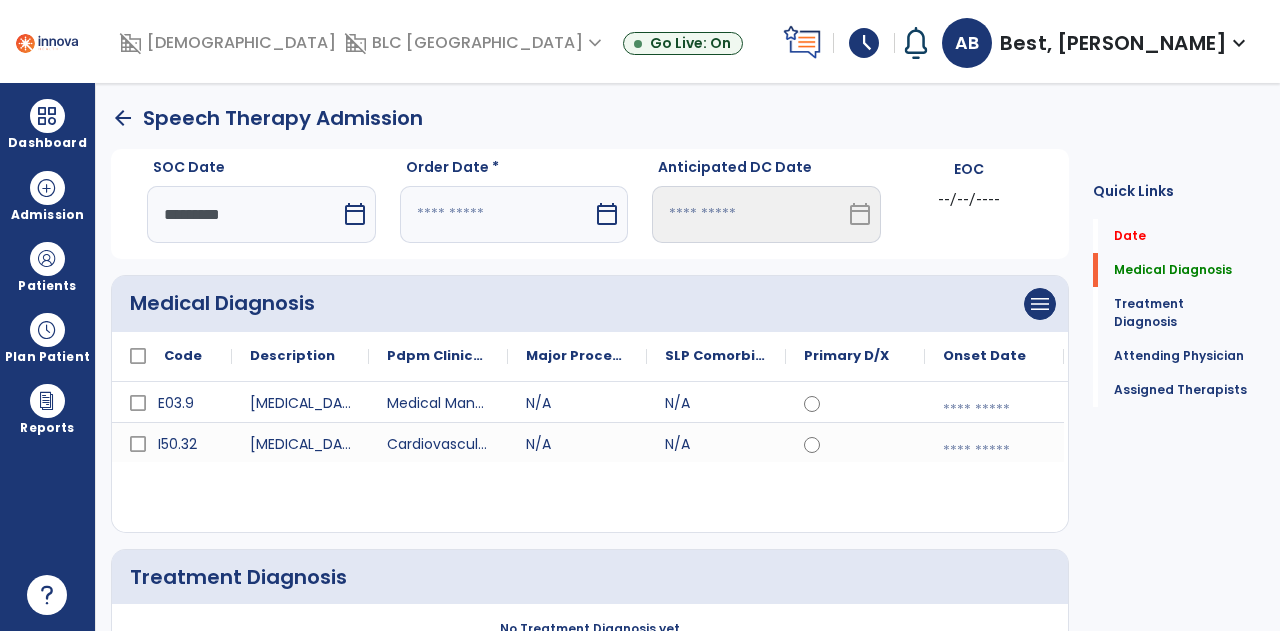 select on "*" 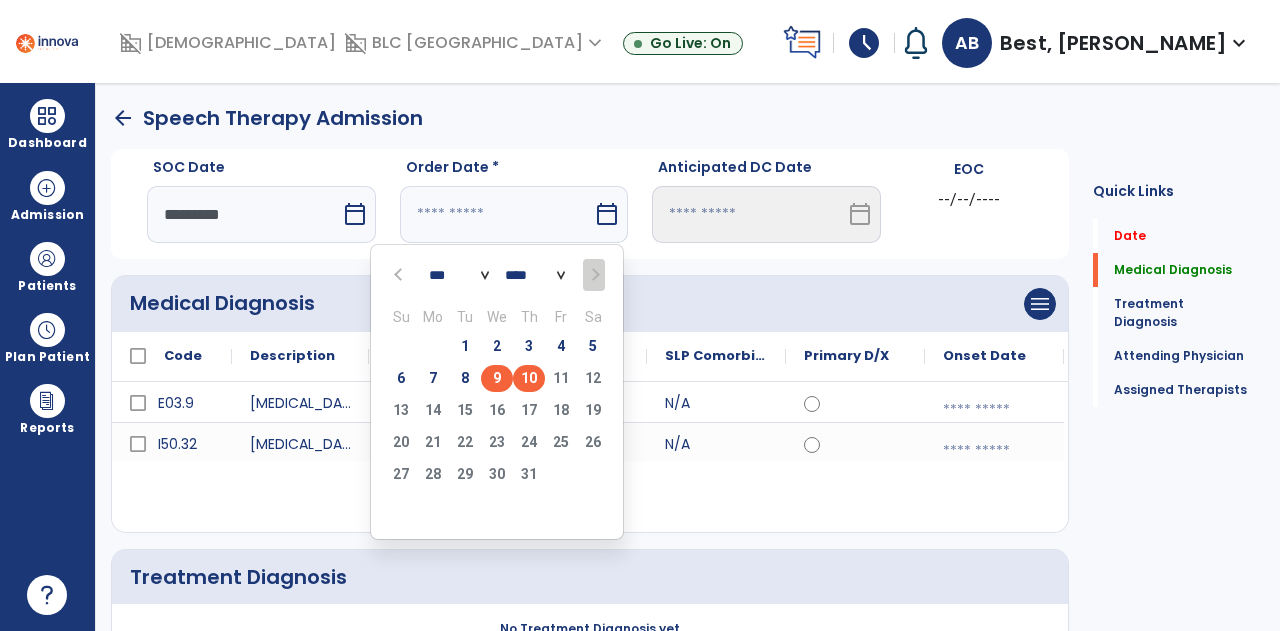 click on "9" at bounding box center (497, 378) 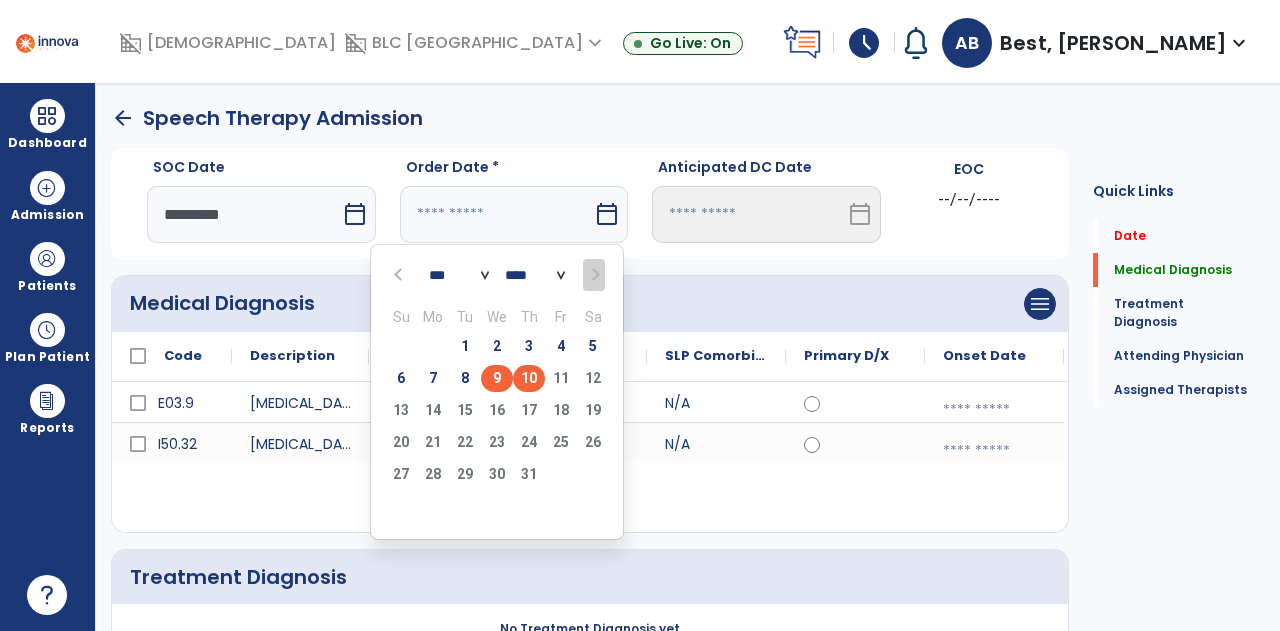type on "********" 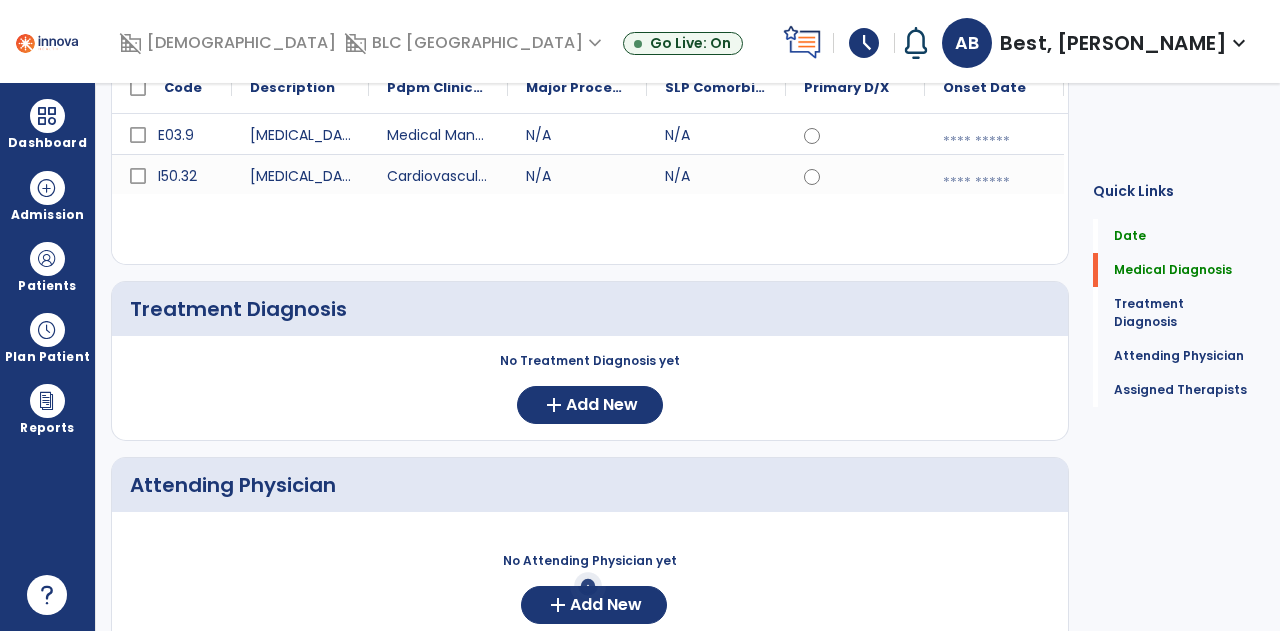 scroll, scrollTop: 300, scrollLeft: 0, axis: vertical 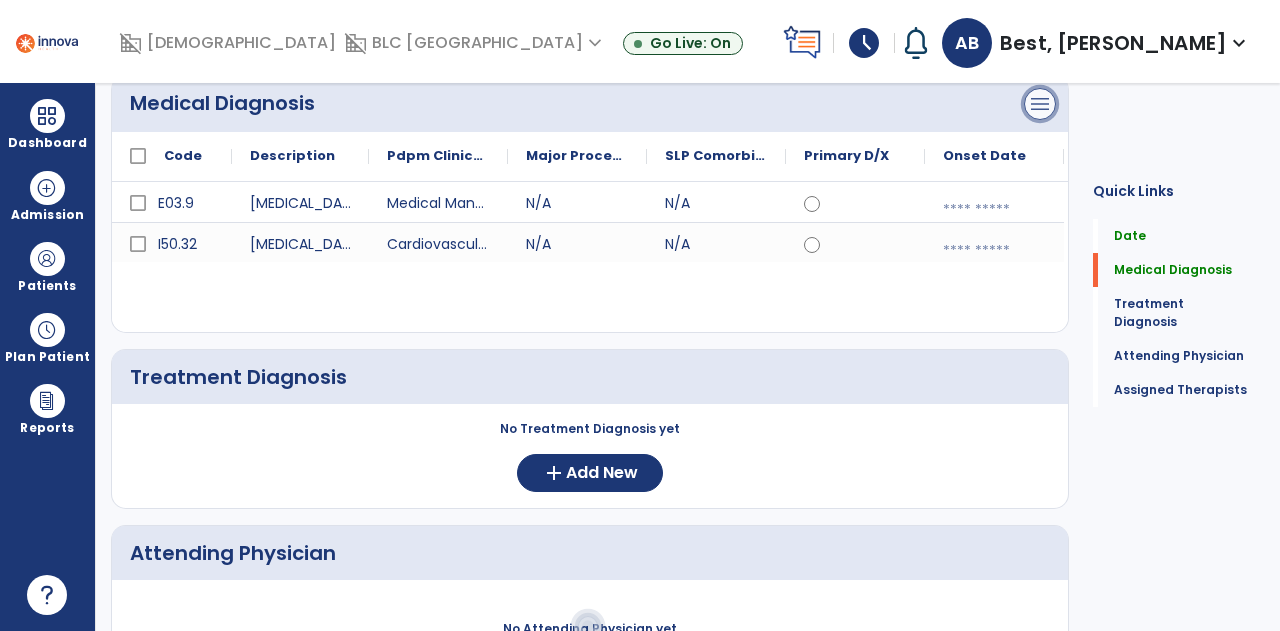 click on "menu" at bounding box center [1040, 104] 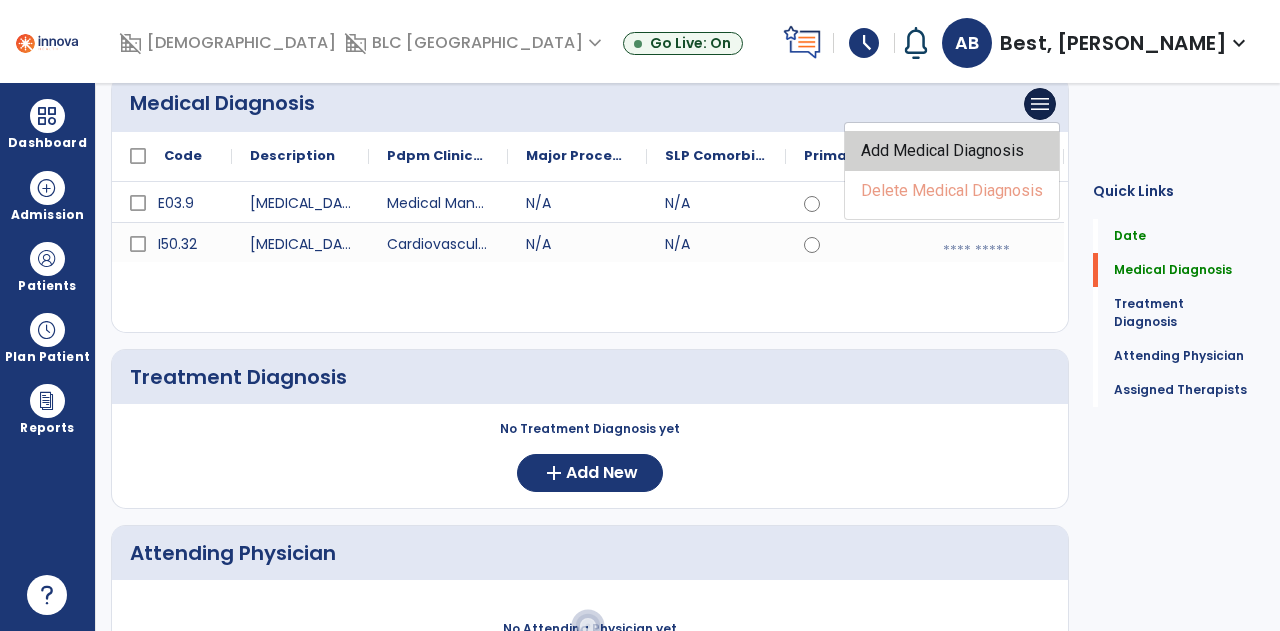 click on "Add Medical Diagnosis" 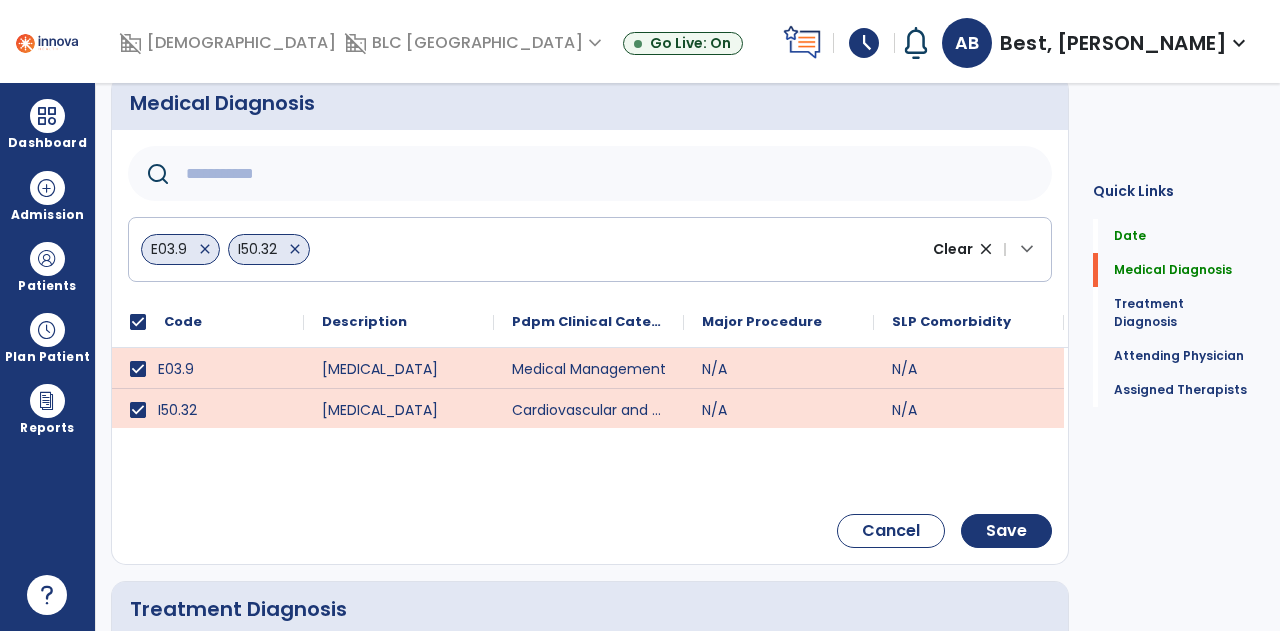 click 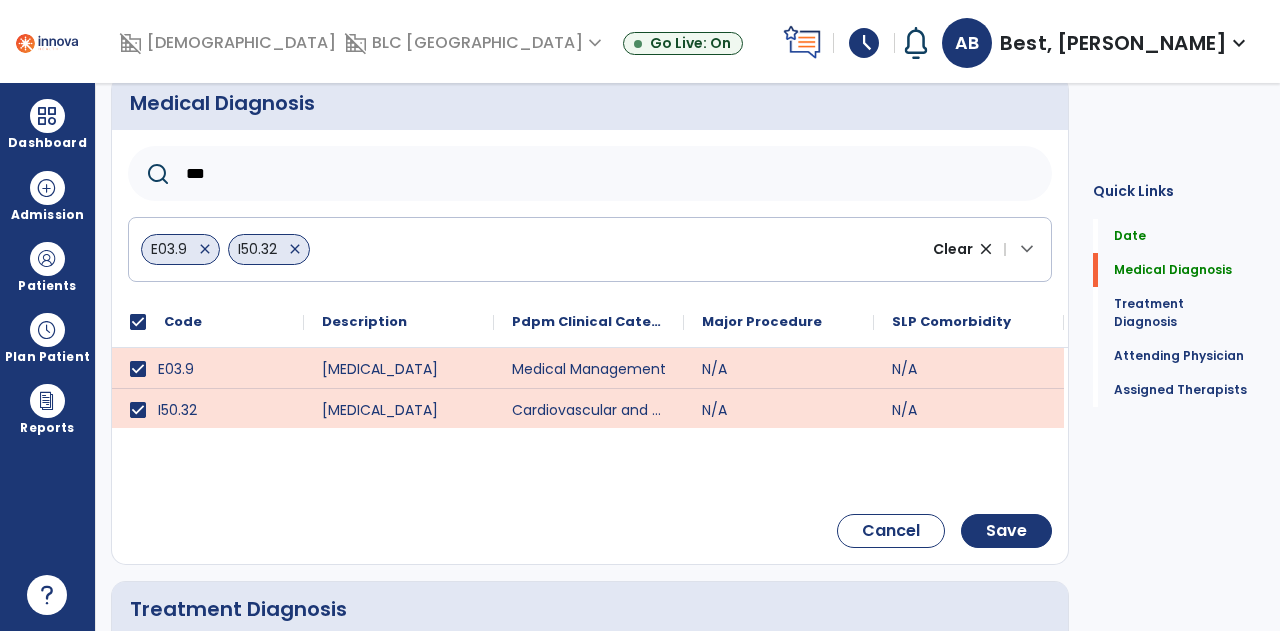type on "***" 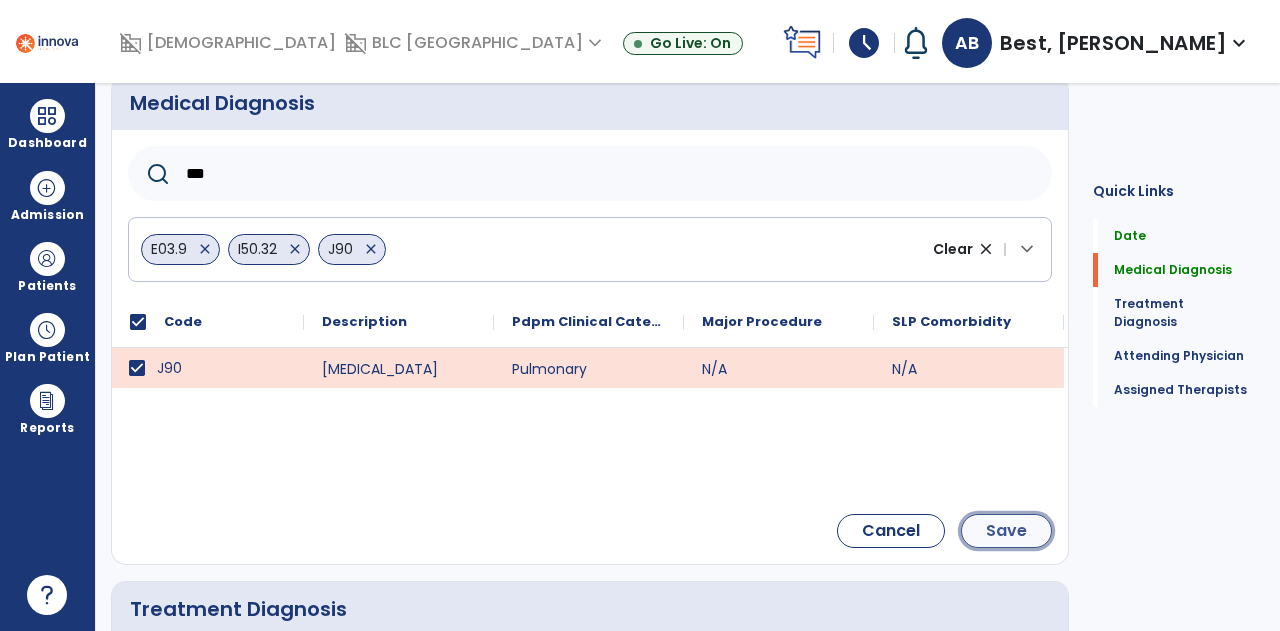 click on "Save" 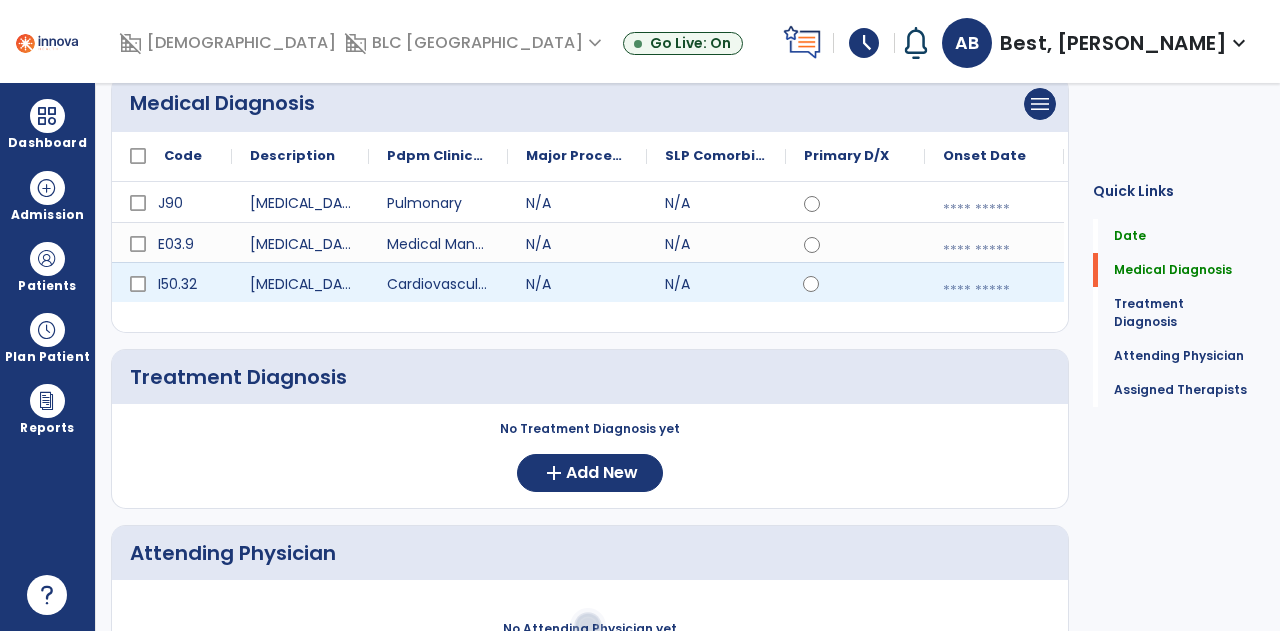 click at bounding box center [994, 291] 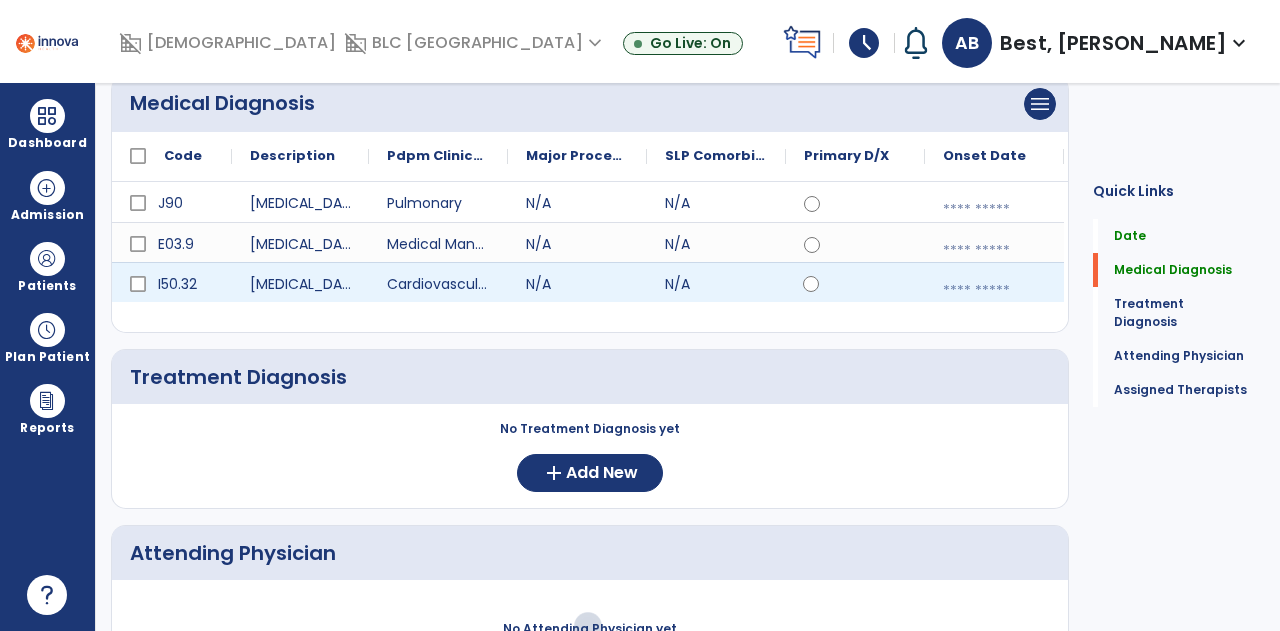 select on "*" 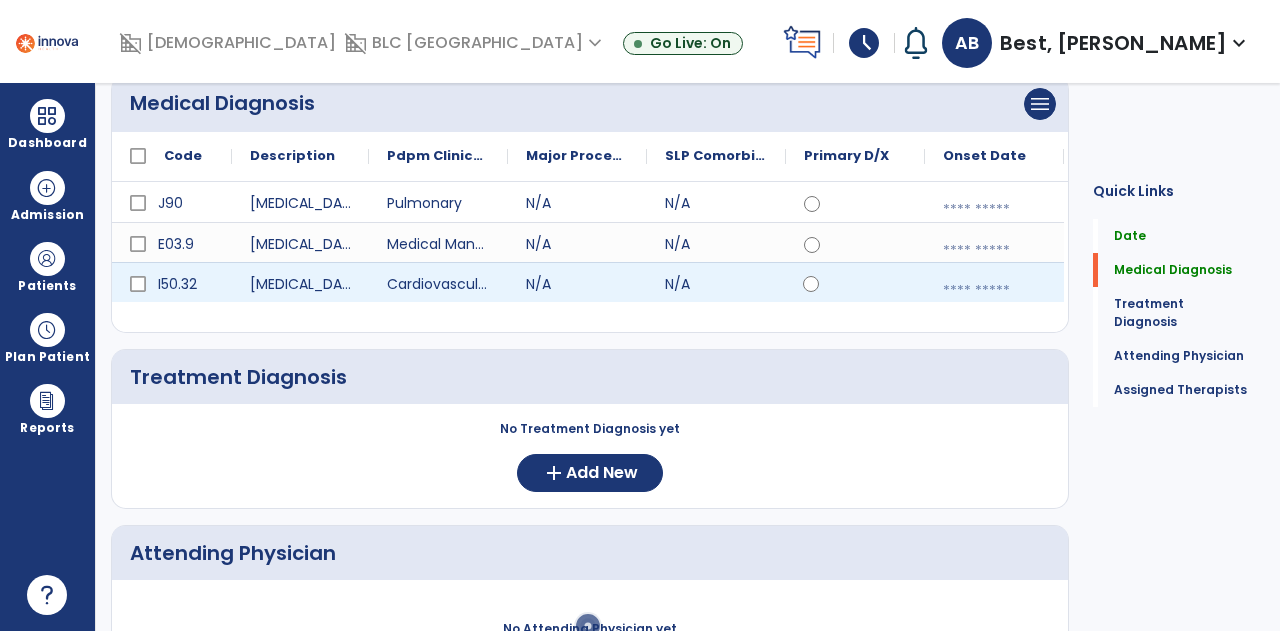 select on "****" 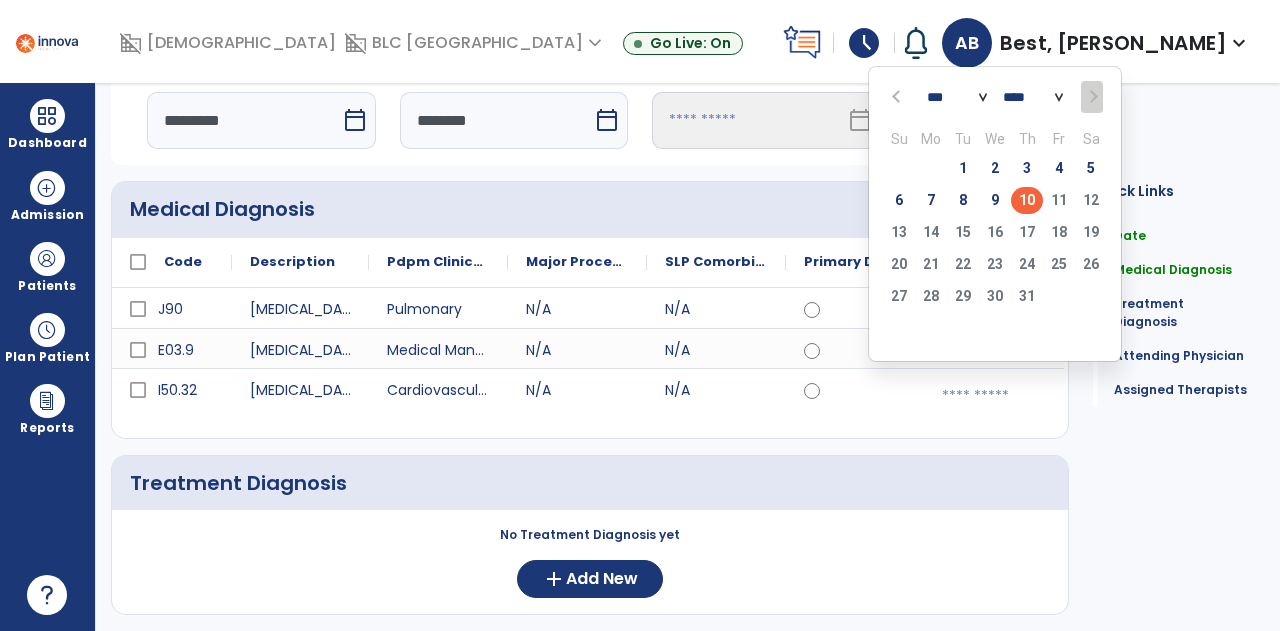 scroll, scrollTop: 0, scrollLeft: 0, axis: both 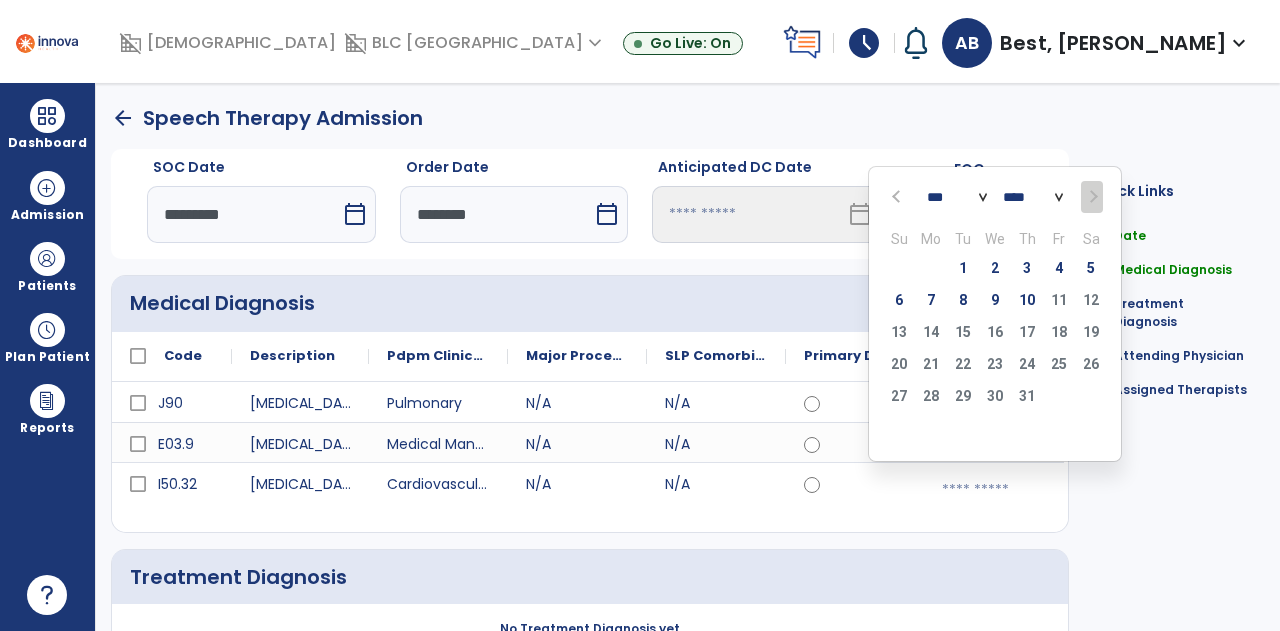 click on "*** *** *** *** *** *** ***" 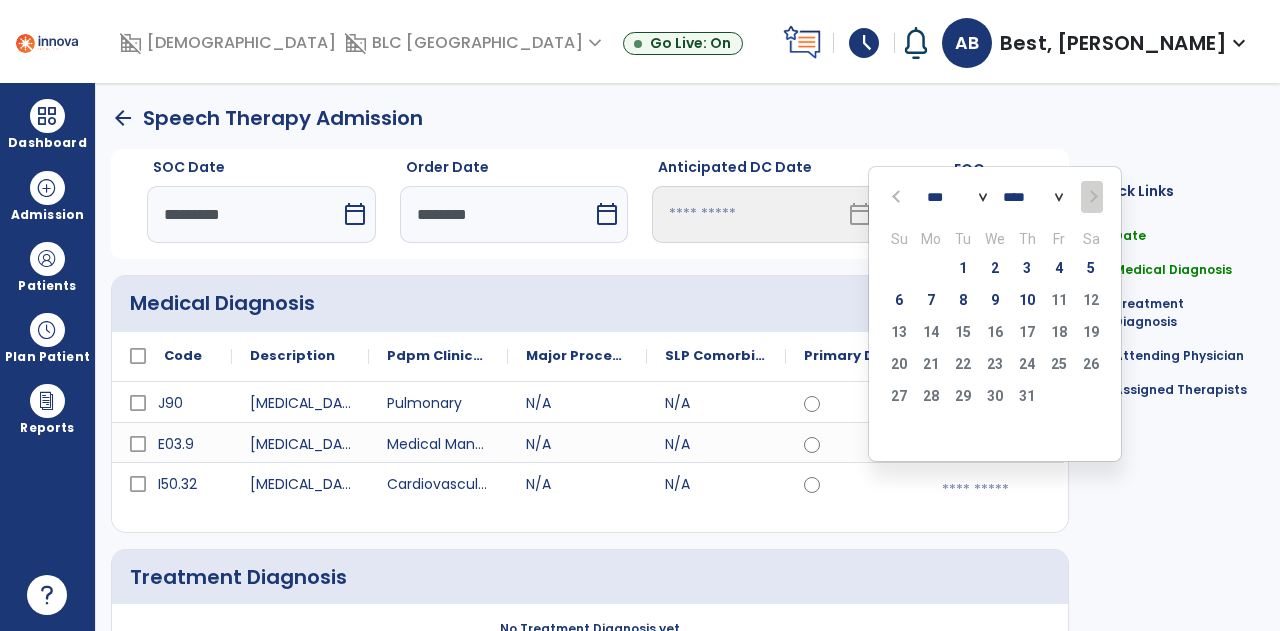 select on "*" 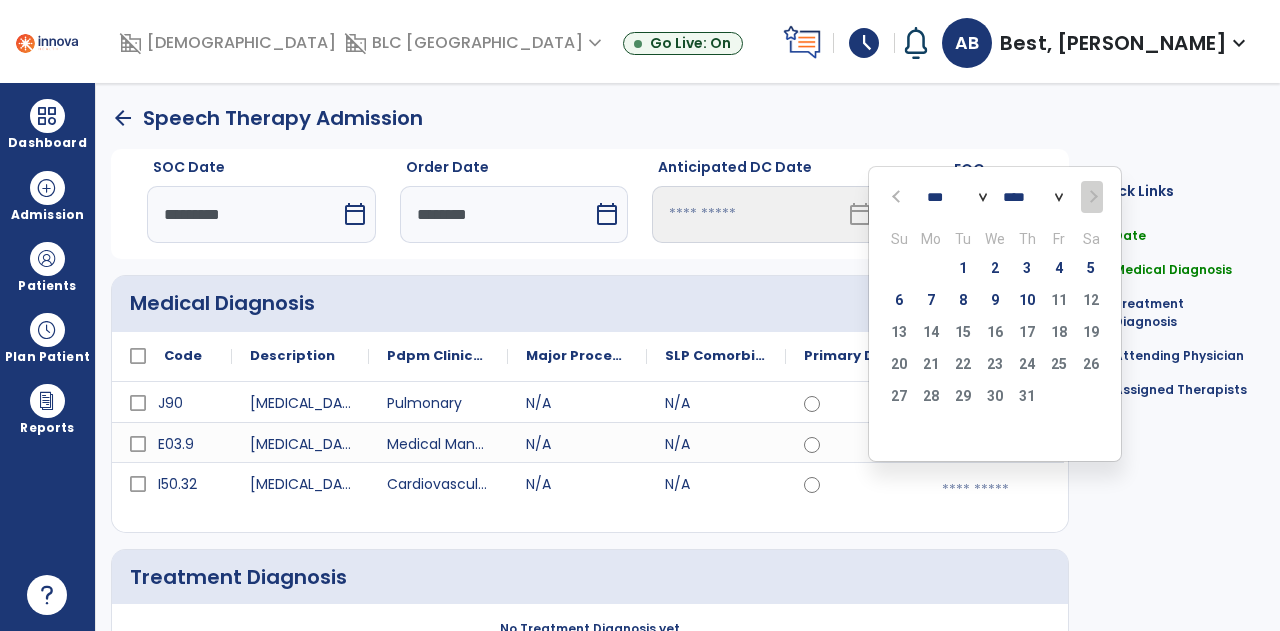 click on "*** *** *** *** *** *** ***" 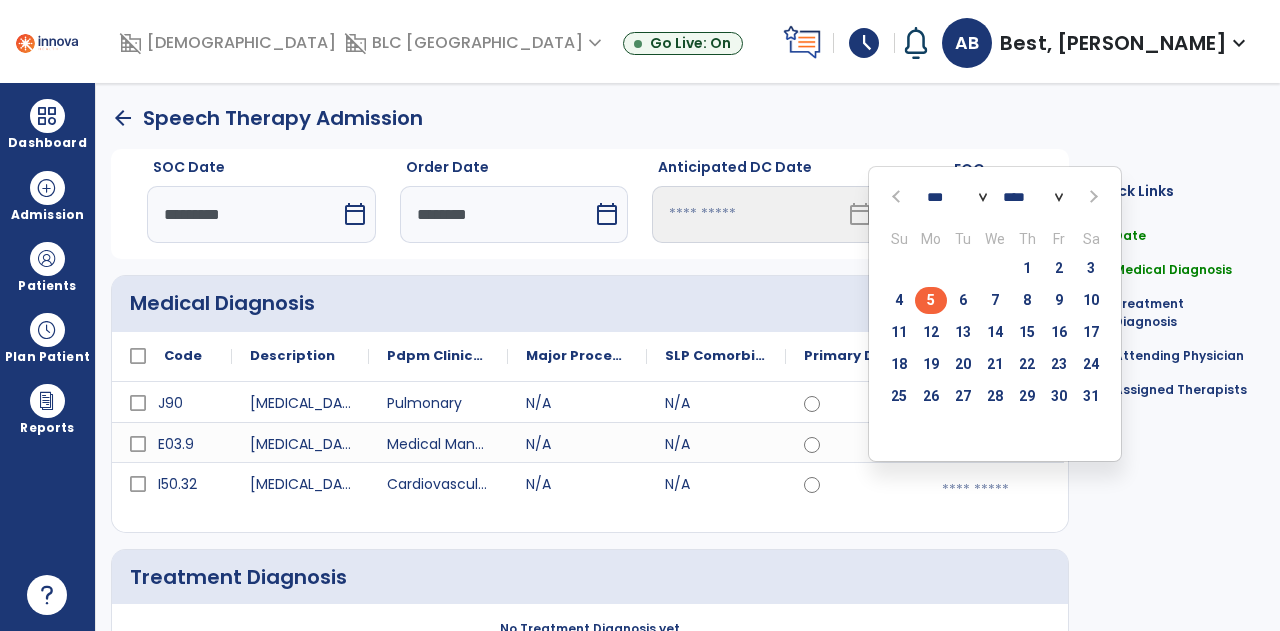 click on "5" 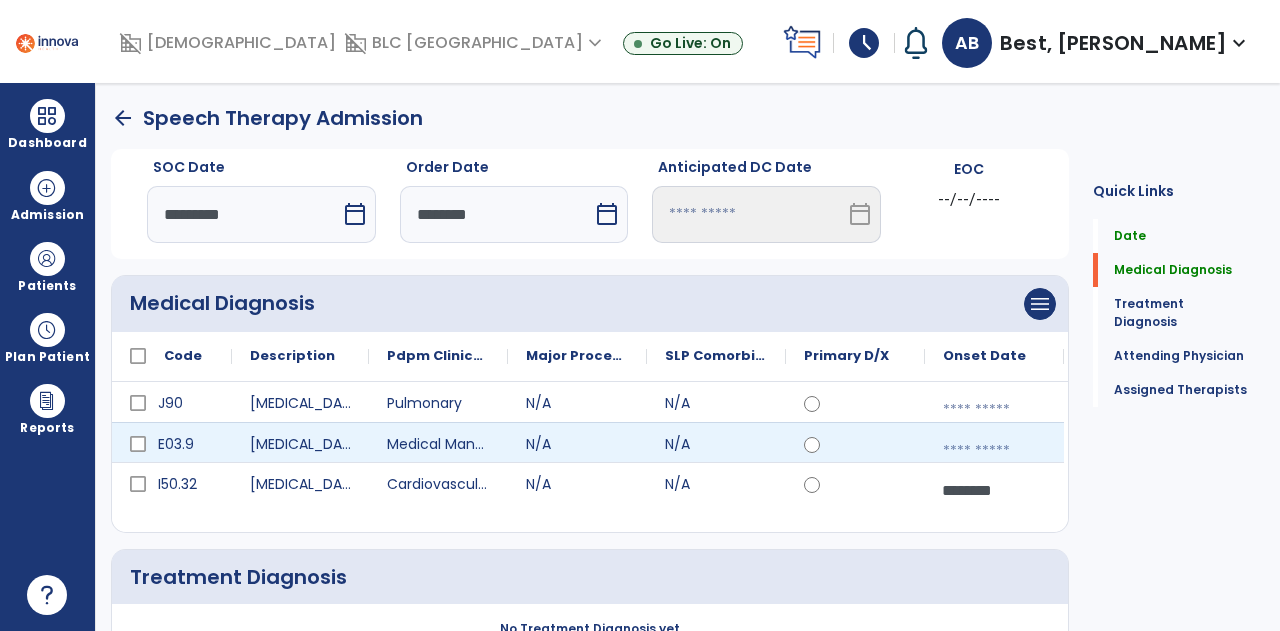 click at bounding box center (994, 451) 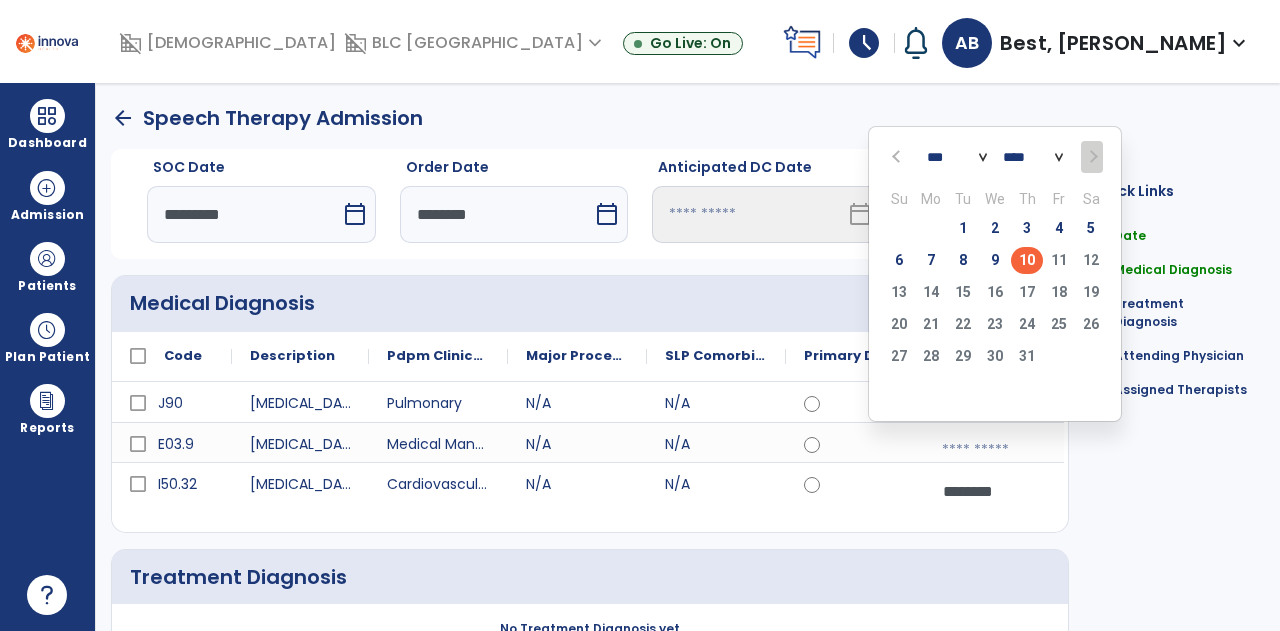 click on "*** *** *** *** *** *** *** **** **** **** **** **** **** **** **** **** **** **** **** **** **** **** **** **** **** **** **** **** **** **** **** **** **** **** **** **** **** **** **** **** **** **** **** **** **** **** **** **** **** **** **** **** **** **** **** **** **** **** **** **** **** **** **** **** **** **** **** **** **** **** **** **** **** **** **** **** **** **** **** **** **** **** **** **** **** **** **** **** **** **** **** **** **** **** **** **** **** **** **** **** **** **** **** **** **** **** **** **** **** **** **** **** **** **** **** **** **** **** **** **** **** **** **** **** **** **** **** **** **** **** **** **** ****" 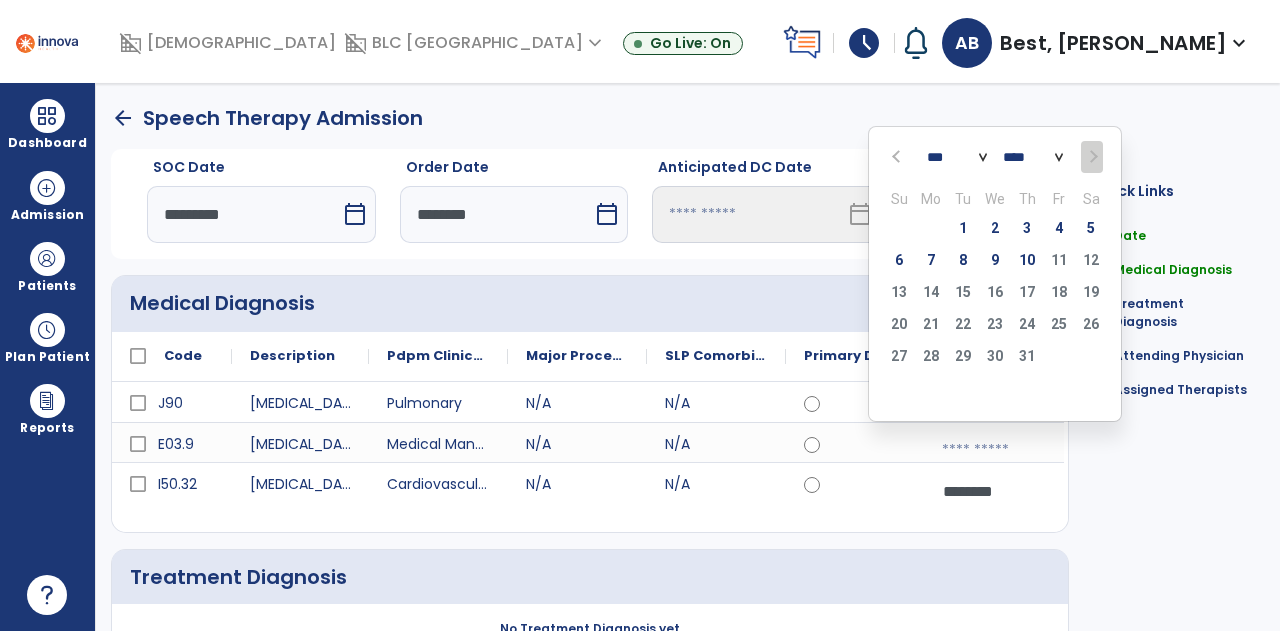 click on "*** *** *** *** *** *** ***" 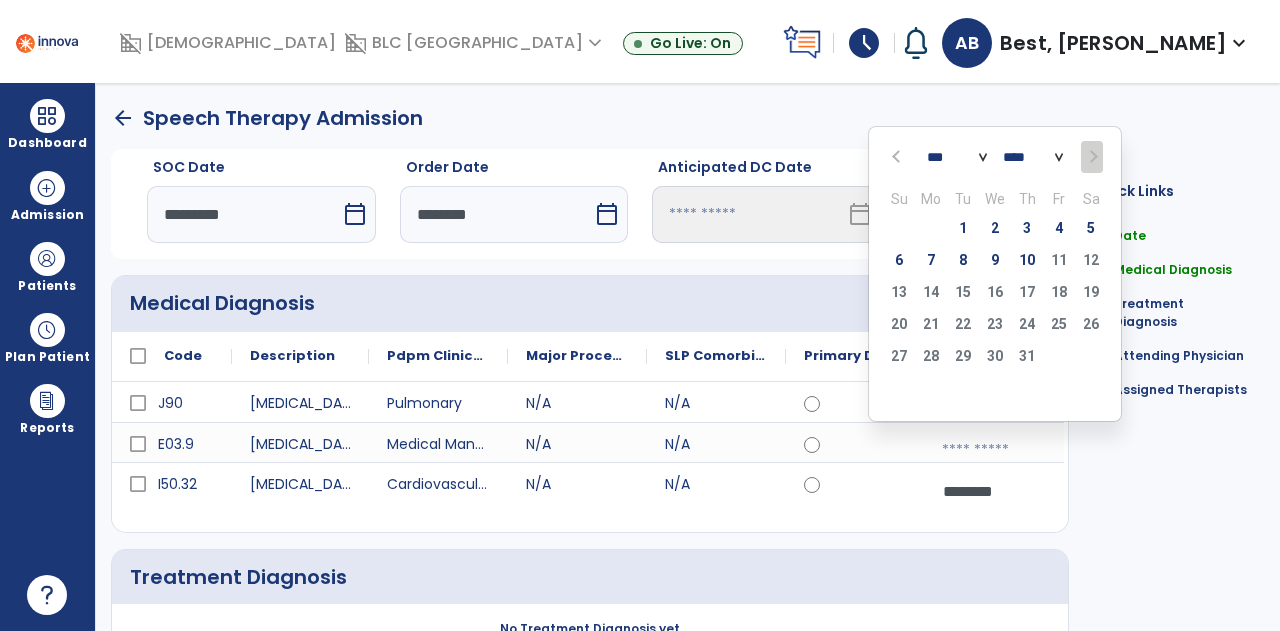 select on "*" 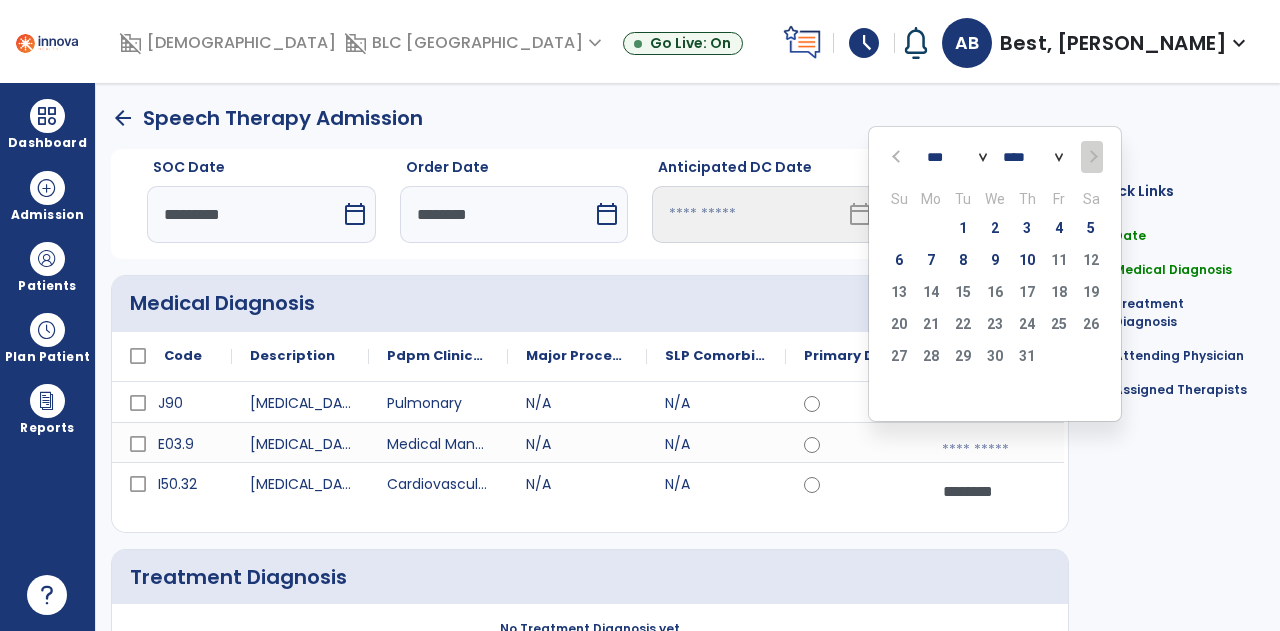 click on "*** *** *** *** *** *** ***" 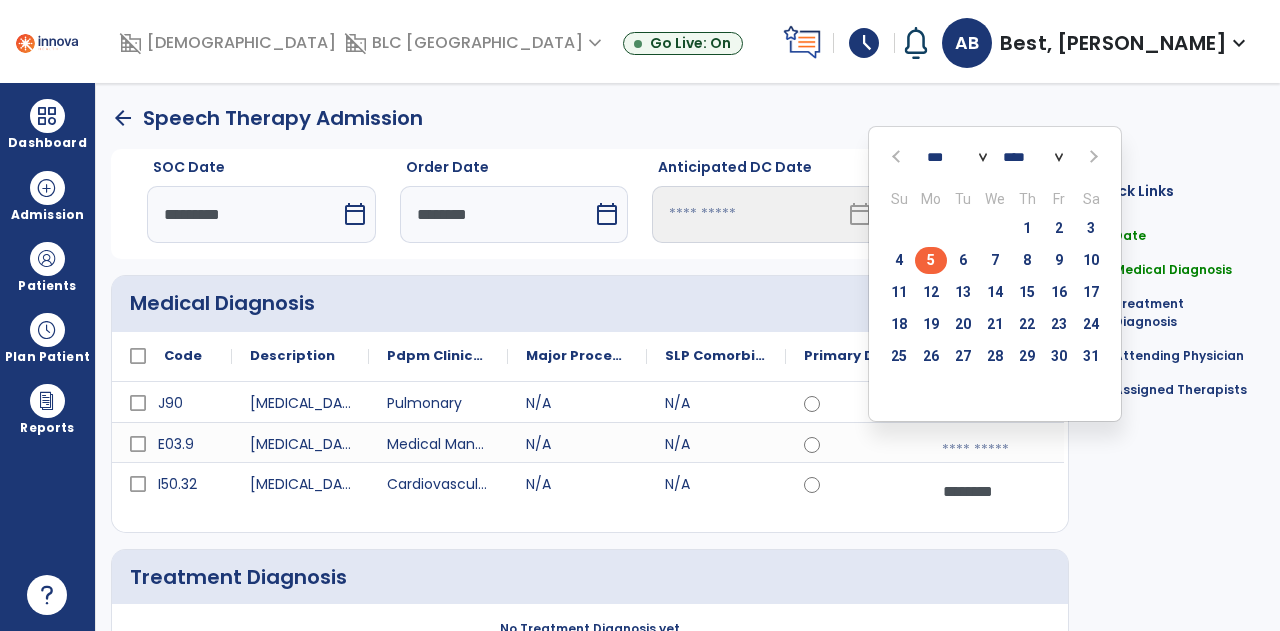 click on "5" 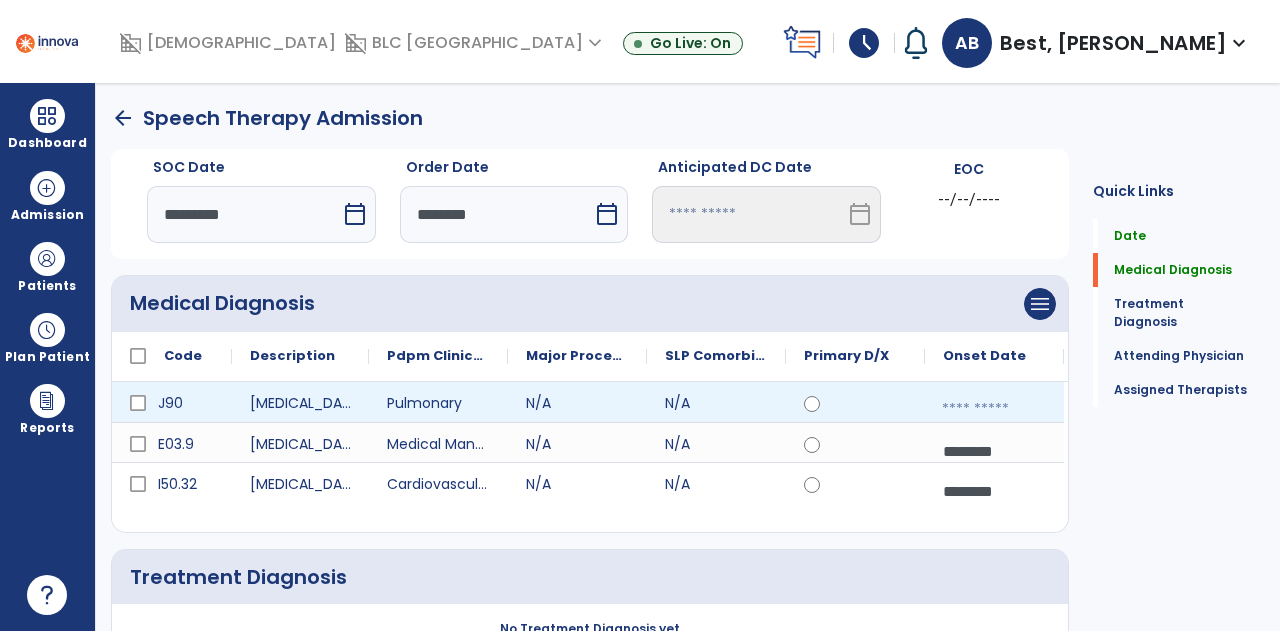 click at bounding box center [994, 409] 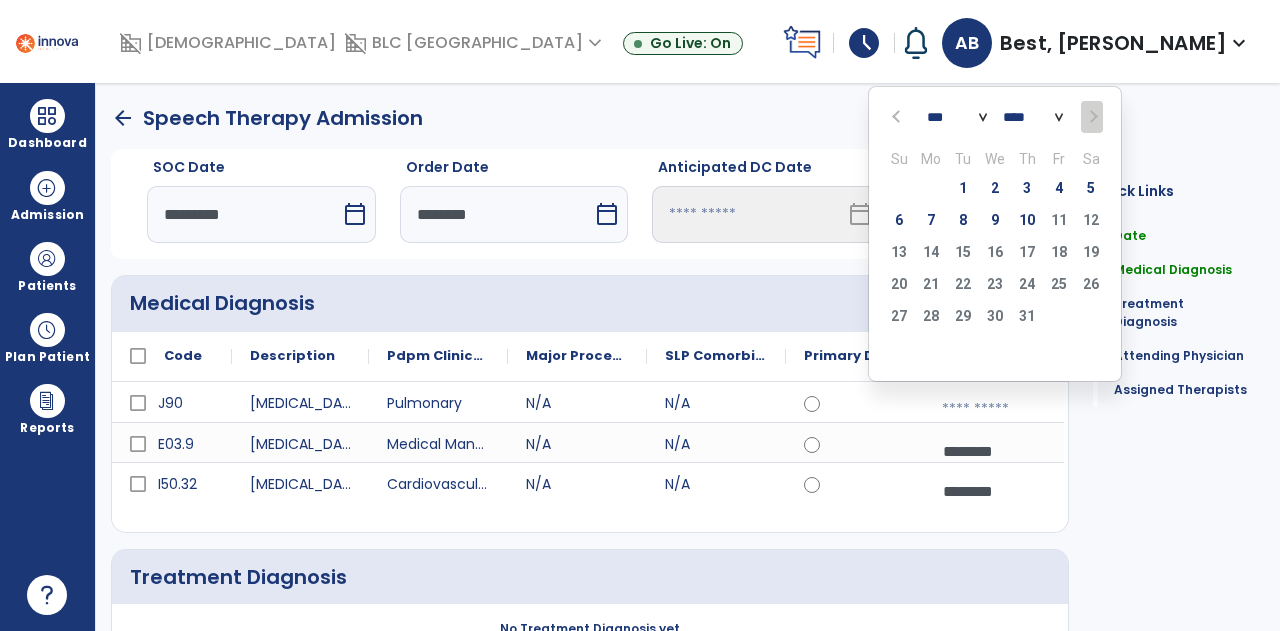 click on "*** *** *** *** *** *** ***" 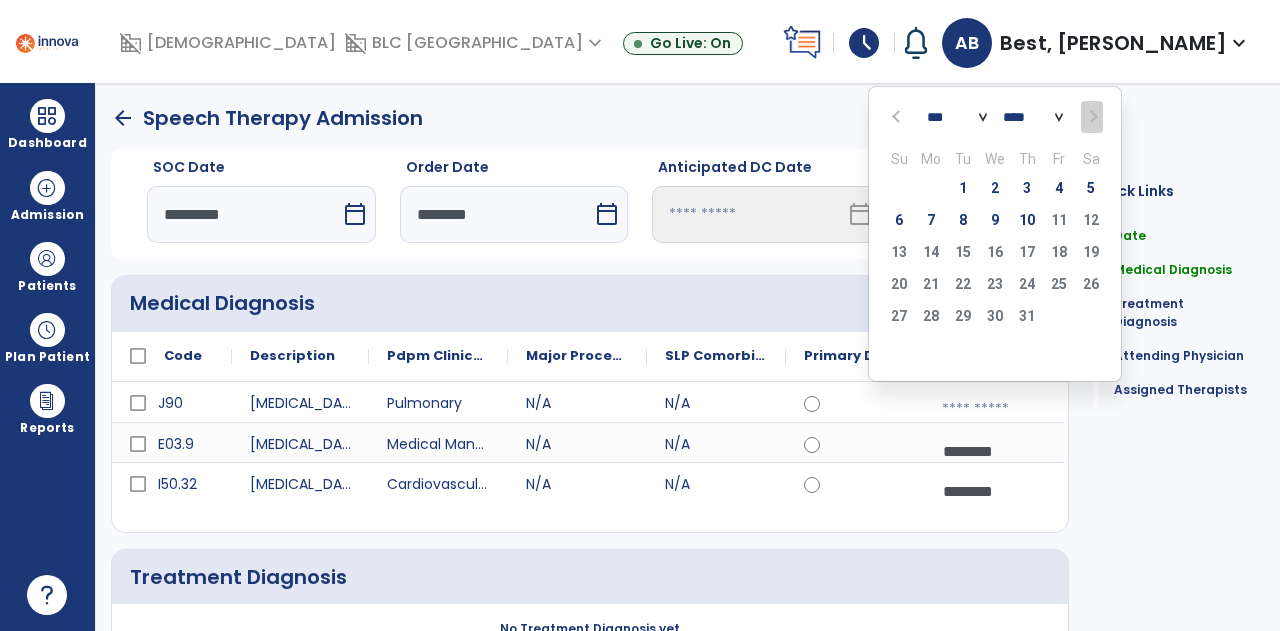 select on "*" 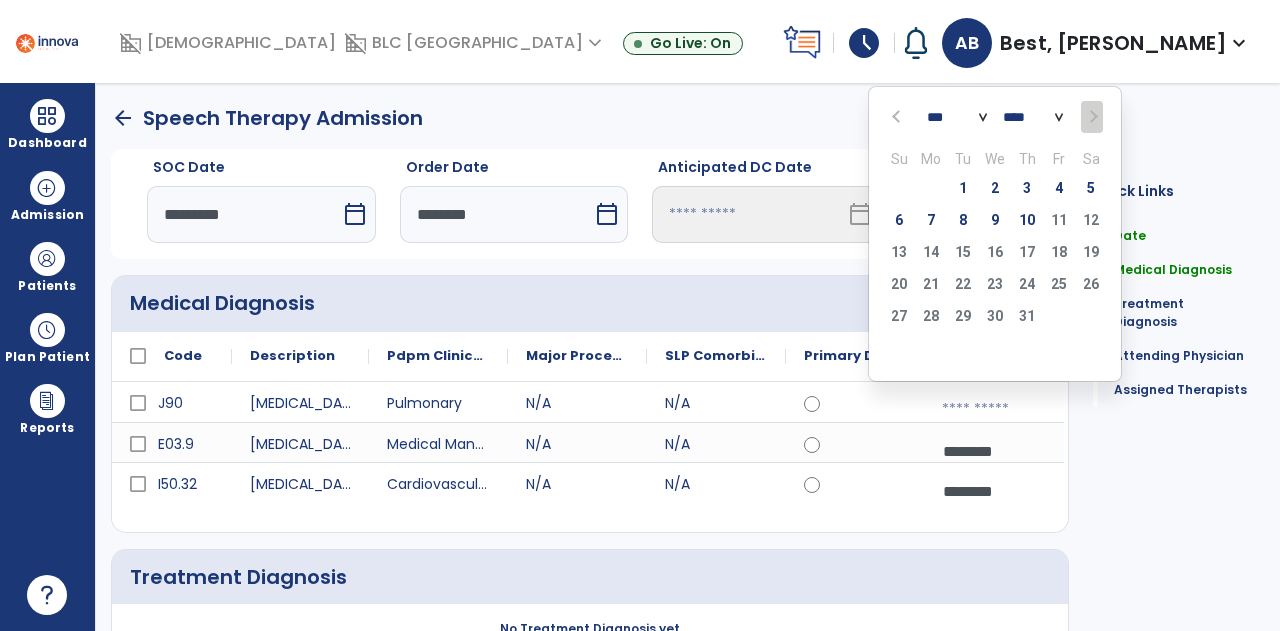 click on "*** *** *** *** *** *** ***" 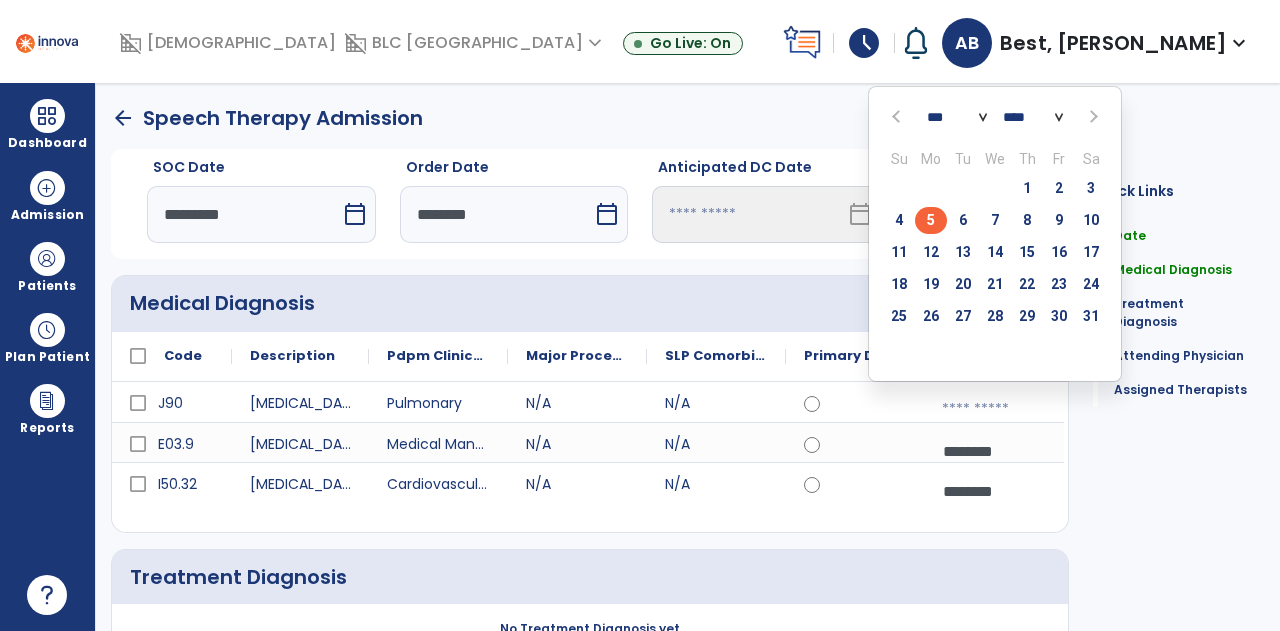 click on "5" 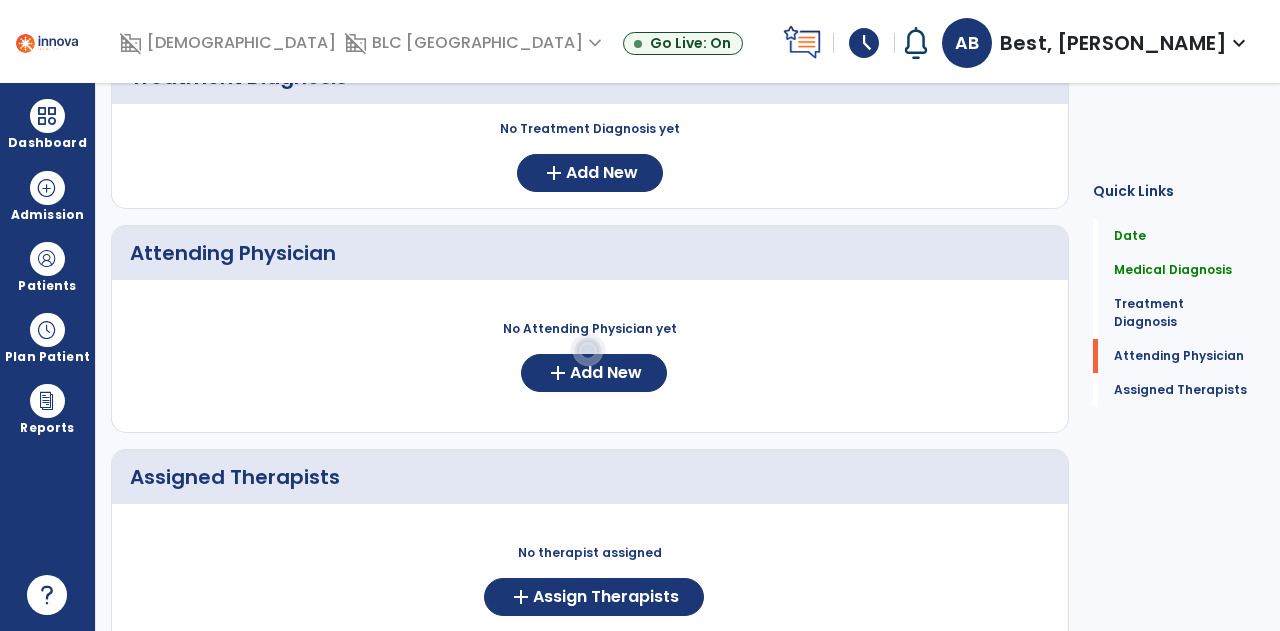 scroll, scrollTop: 400, scrollLeft: 0, axis: vertical 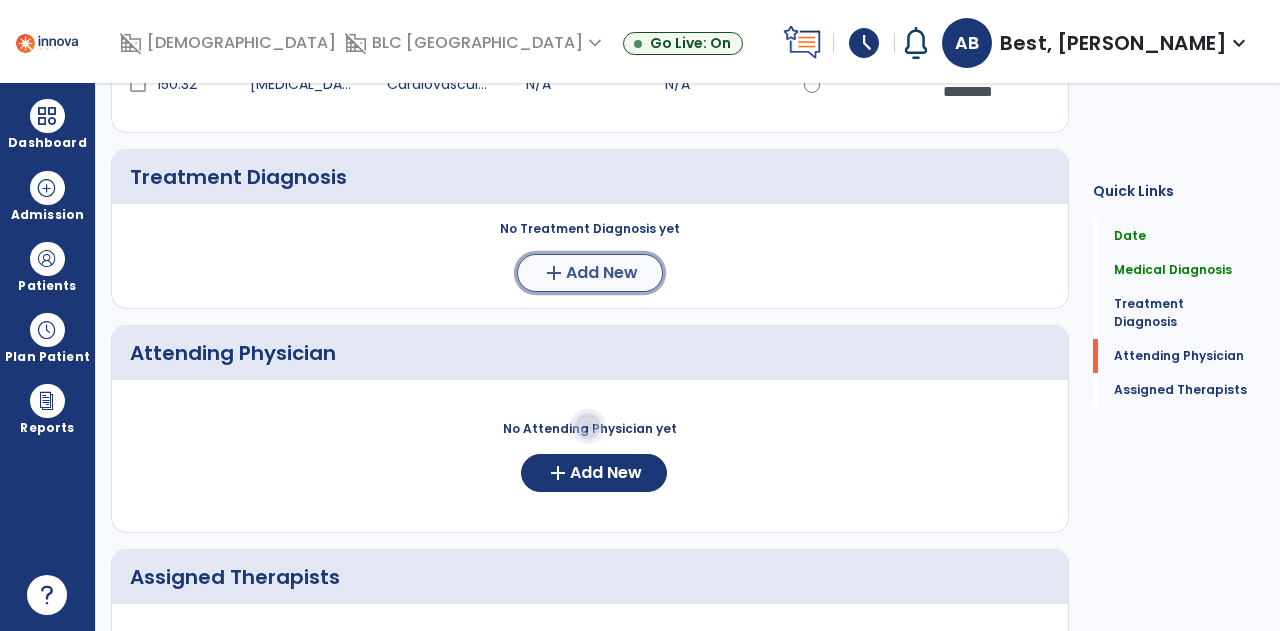 click on "add" 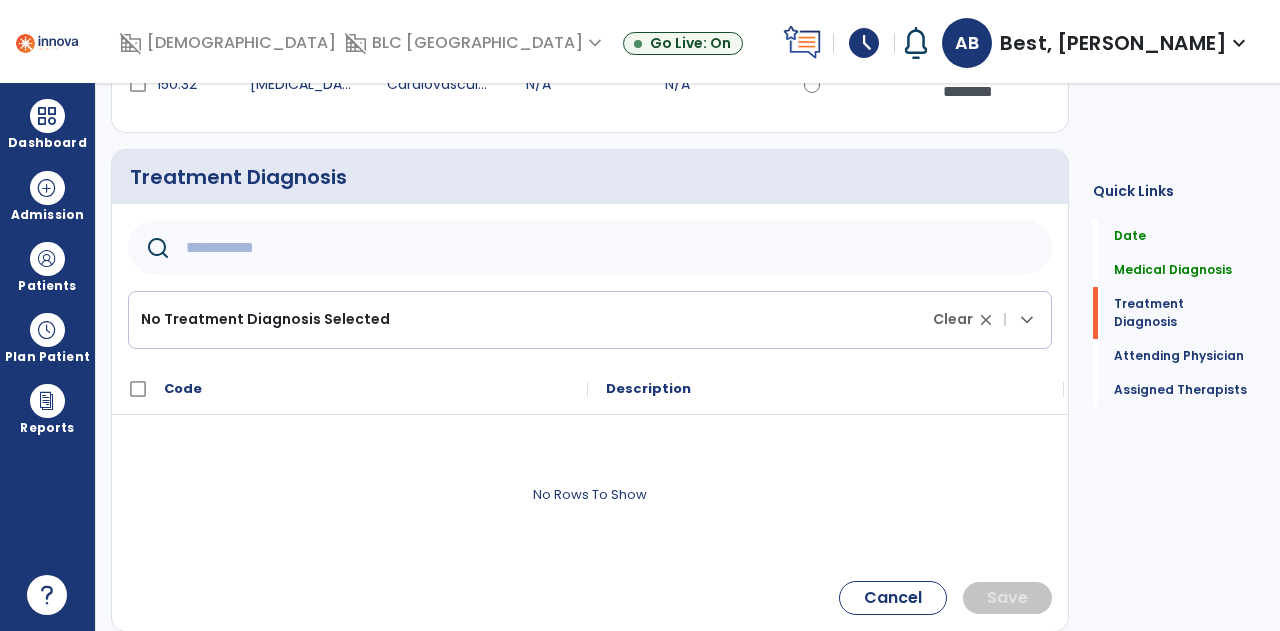 click 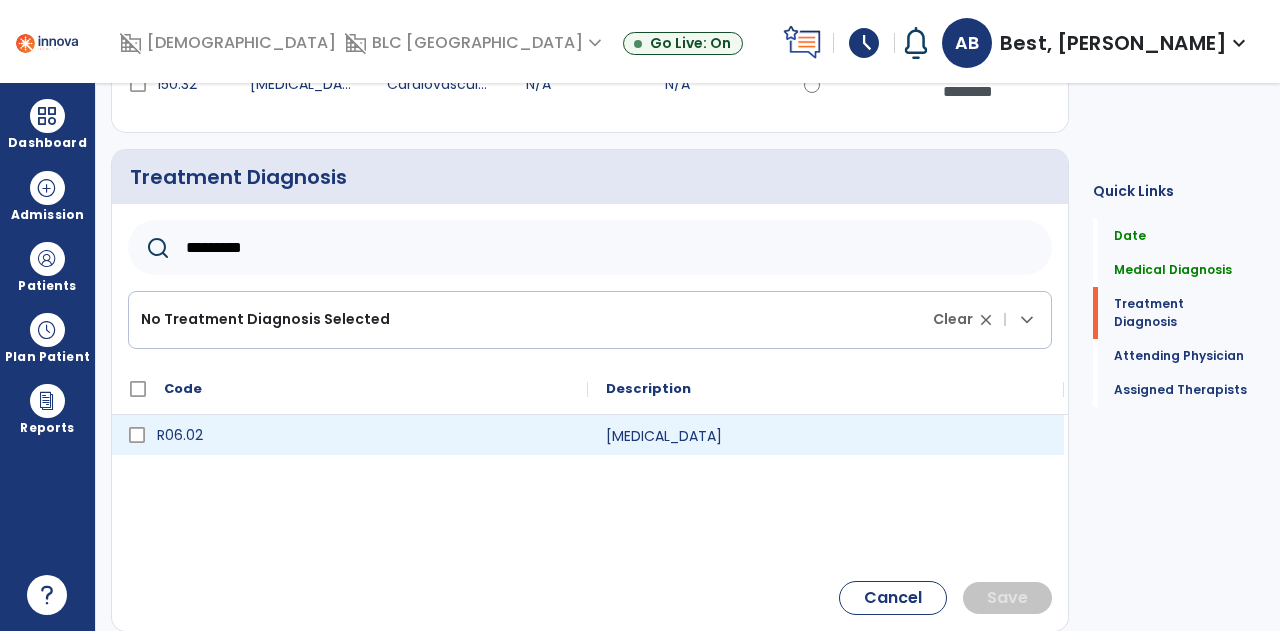 click on "R06.02" at bounding box center (364, 435) 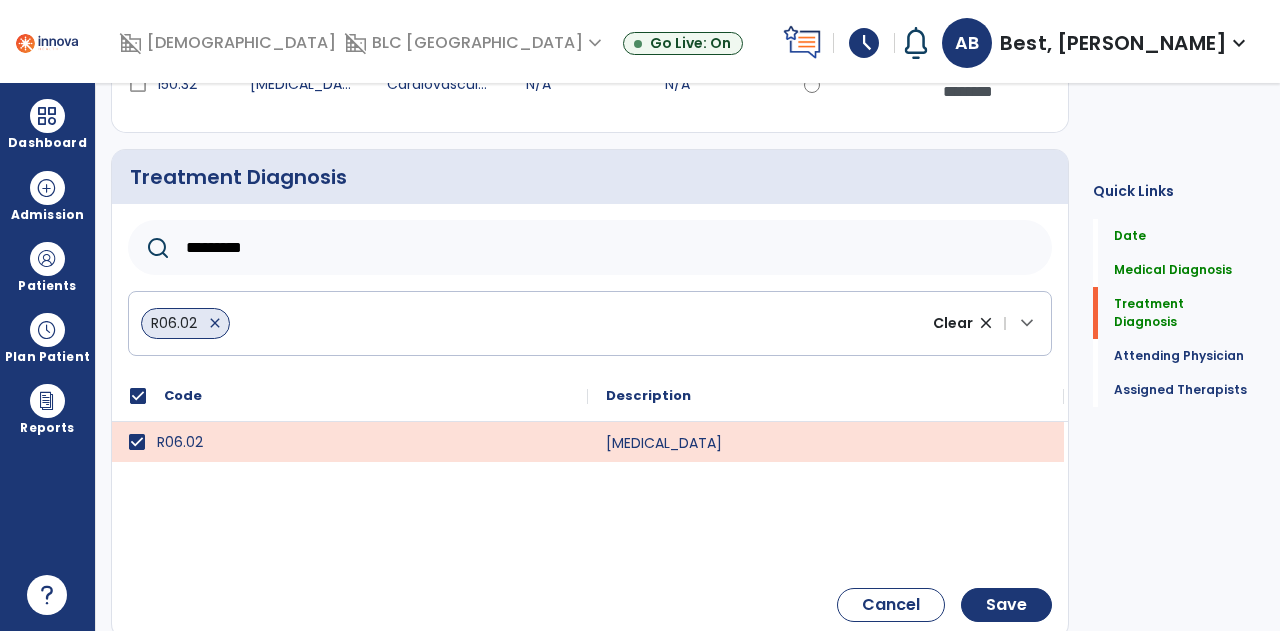 click on "*********" 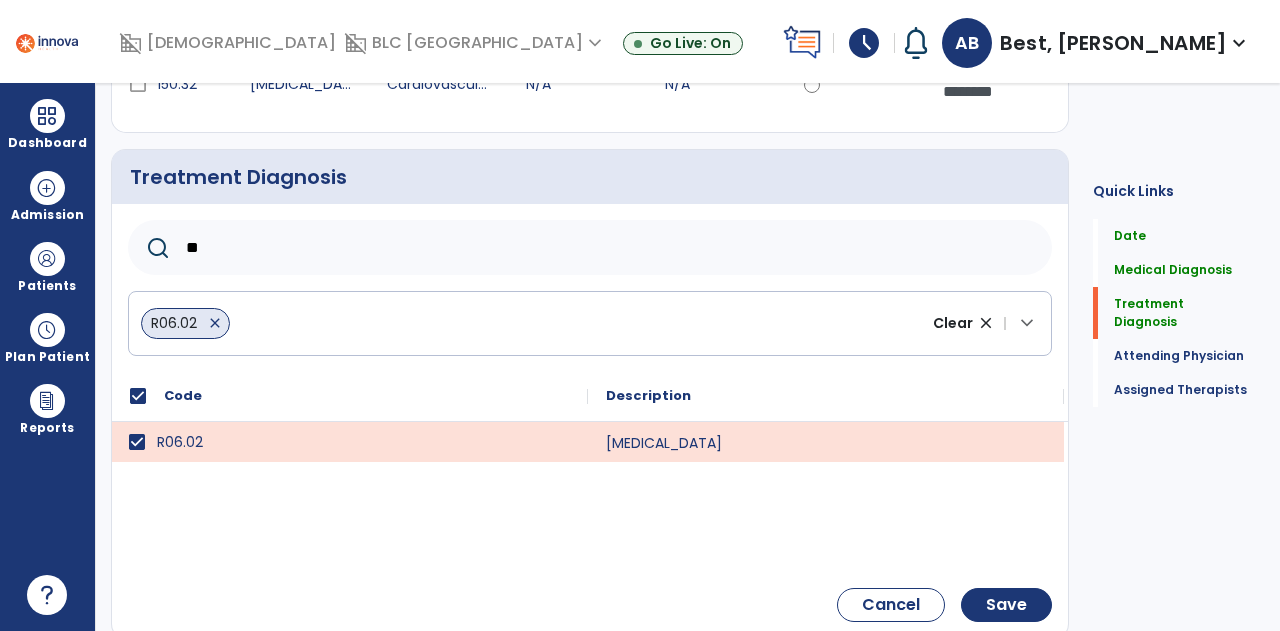 type on "*" 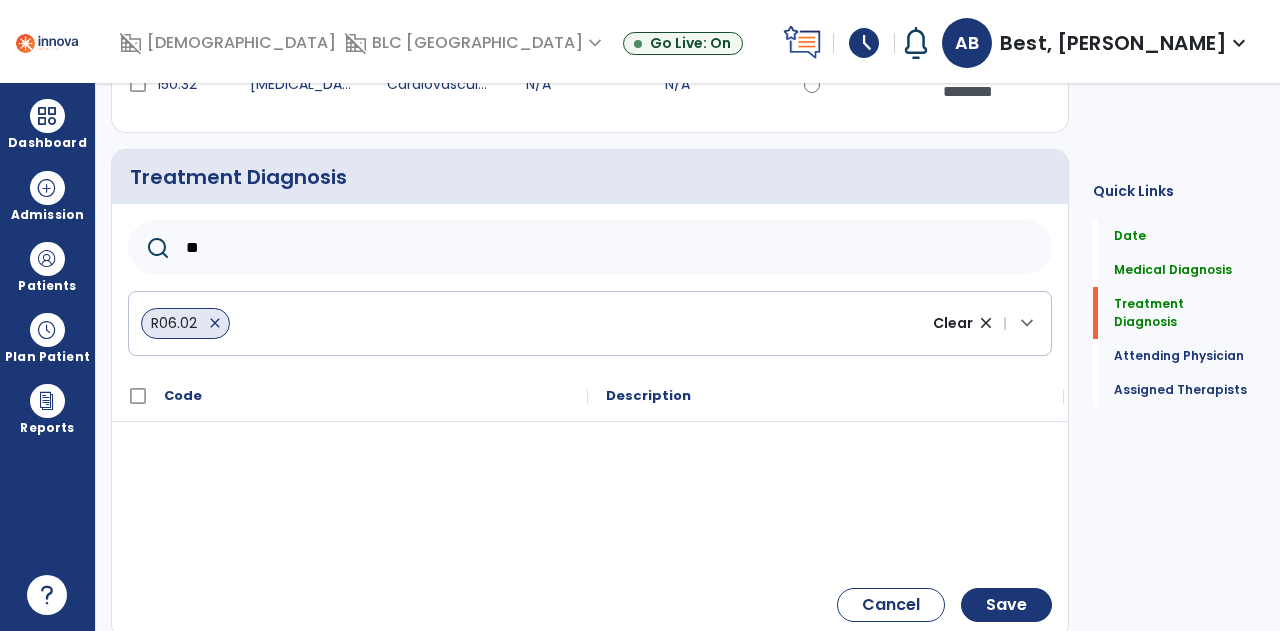 type on "*" 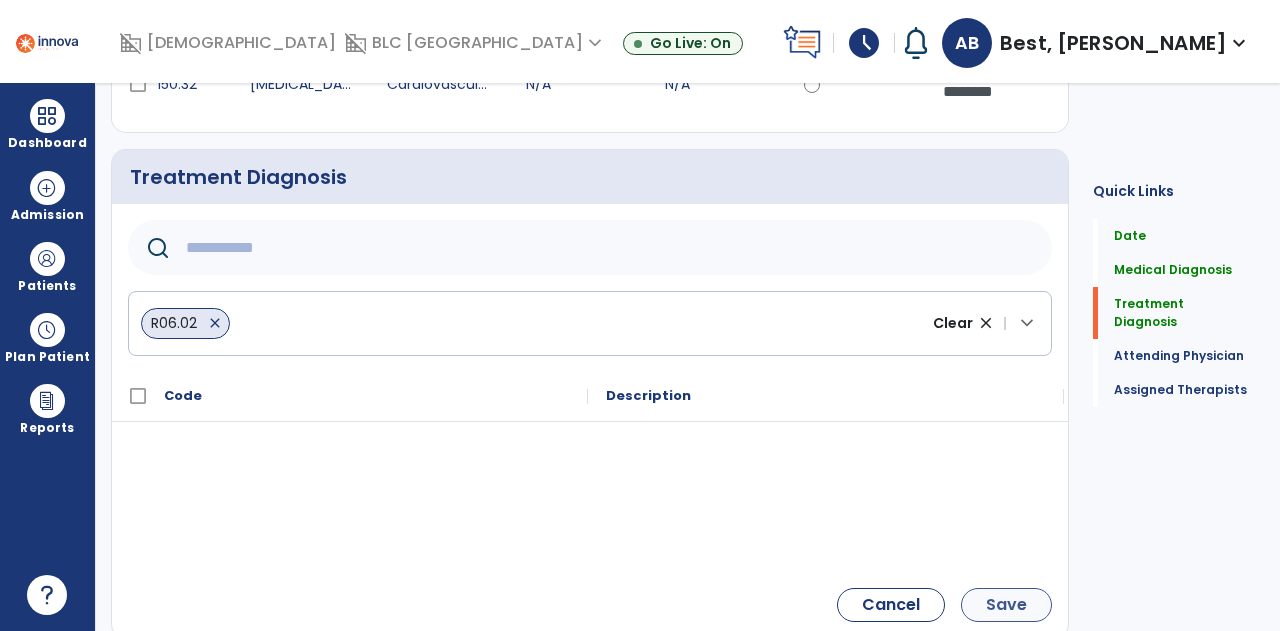 type 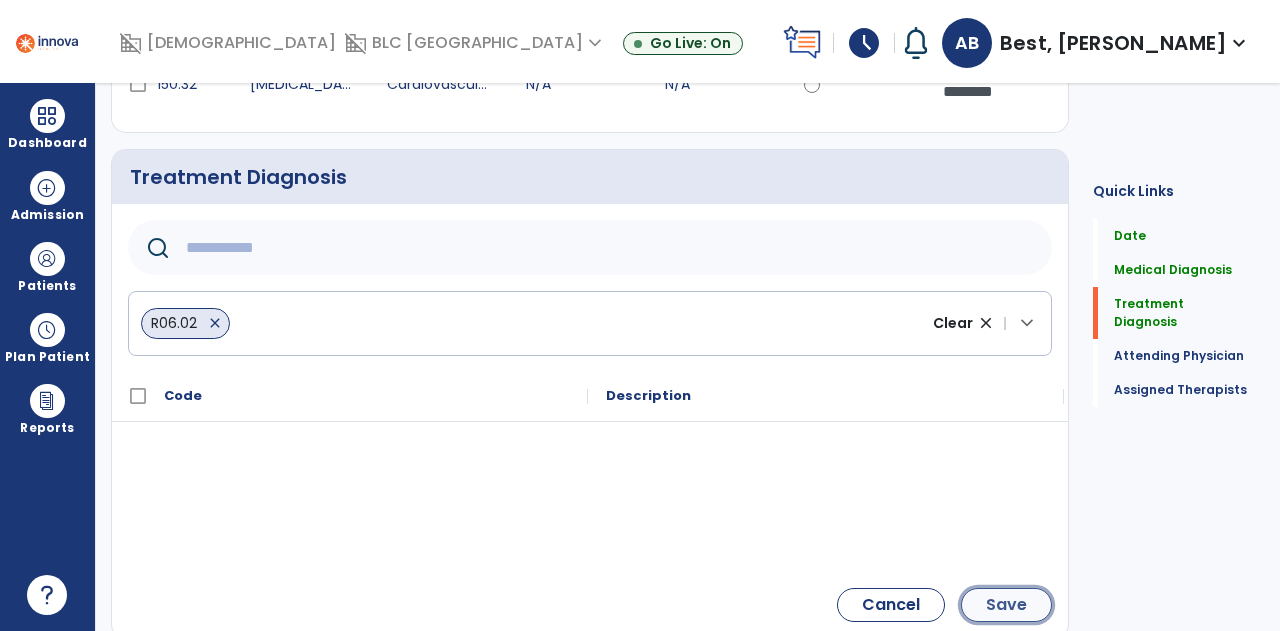 click on "Save" 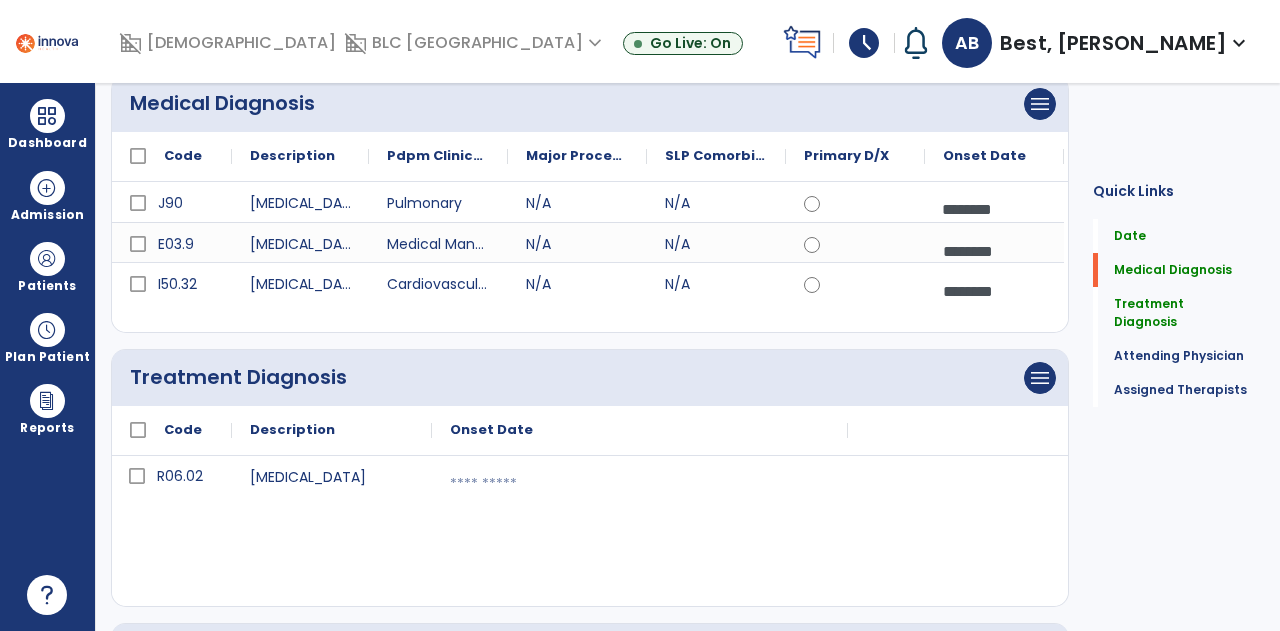 scroll, scrollTop: 300, scrollLeft: 0, axis: vertical 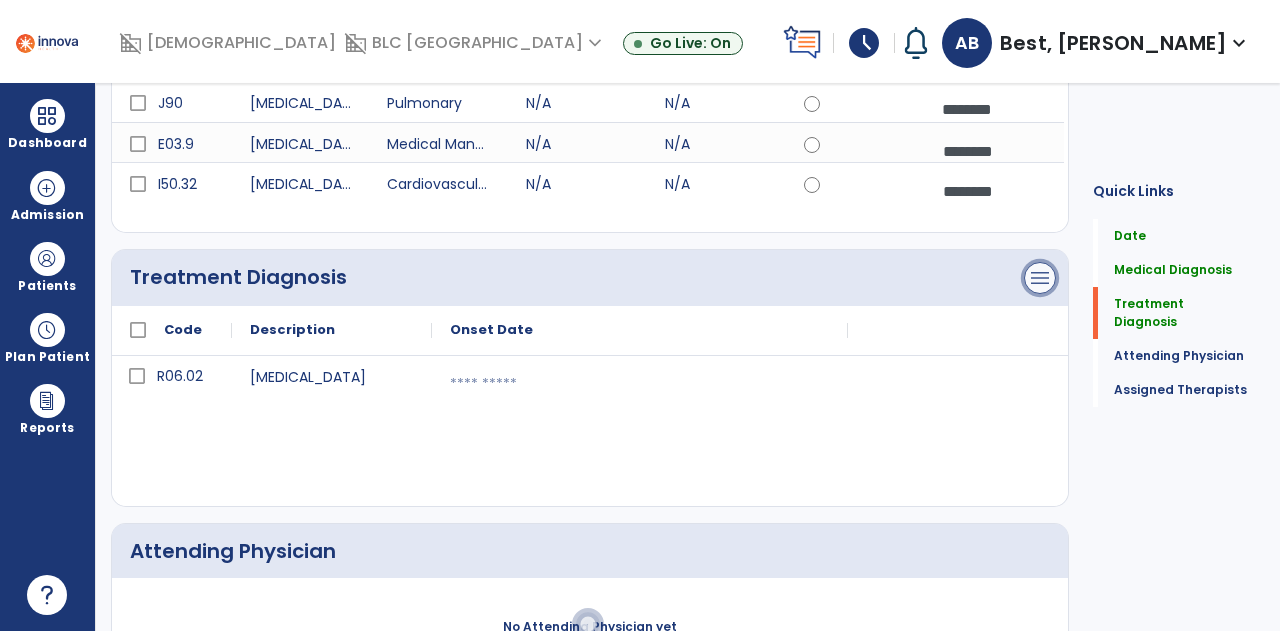 click on "menu" at bounding box center [1040, 4] 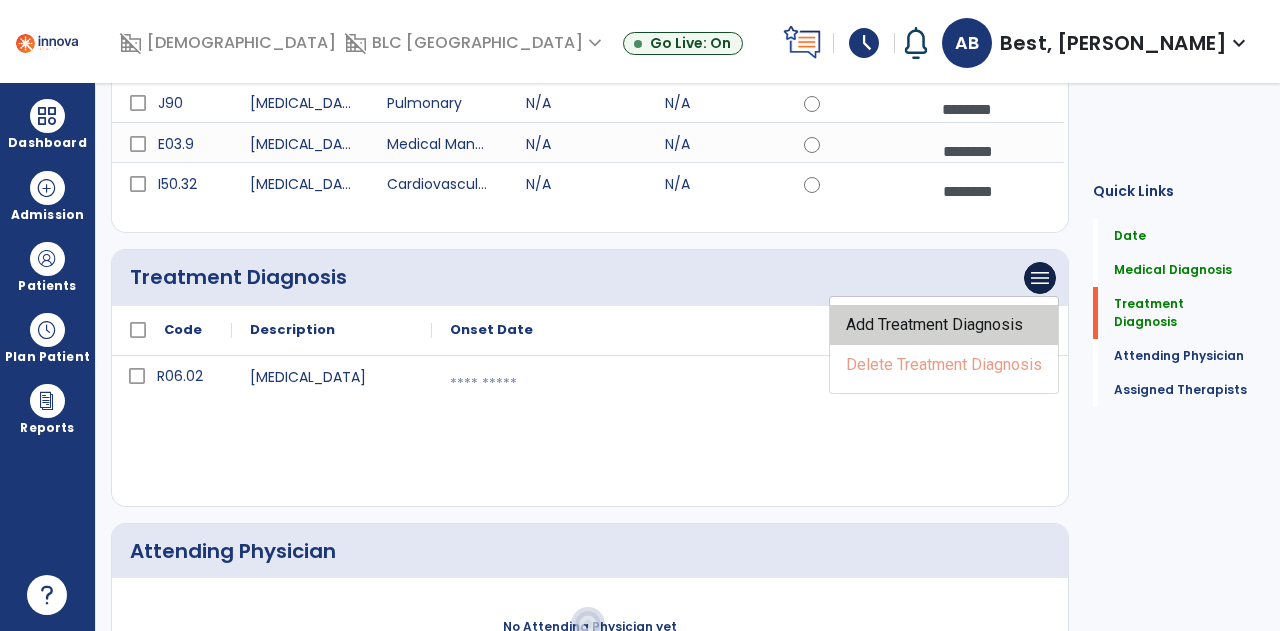 click on "Add Treatment Diagnosis" 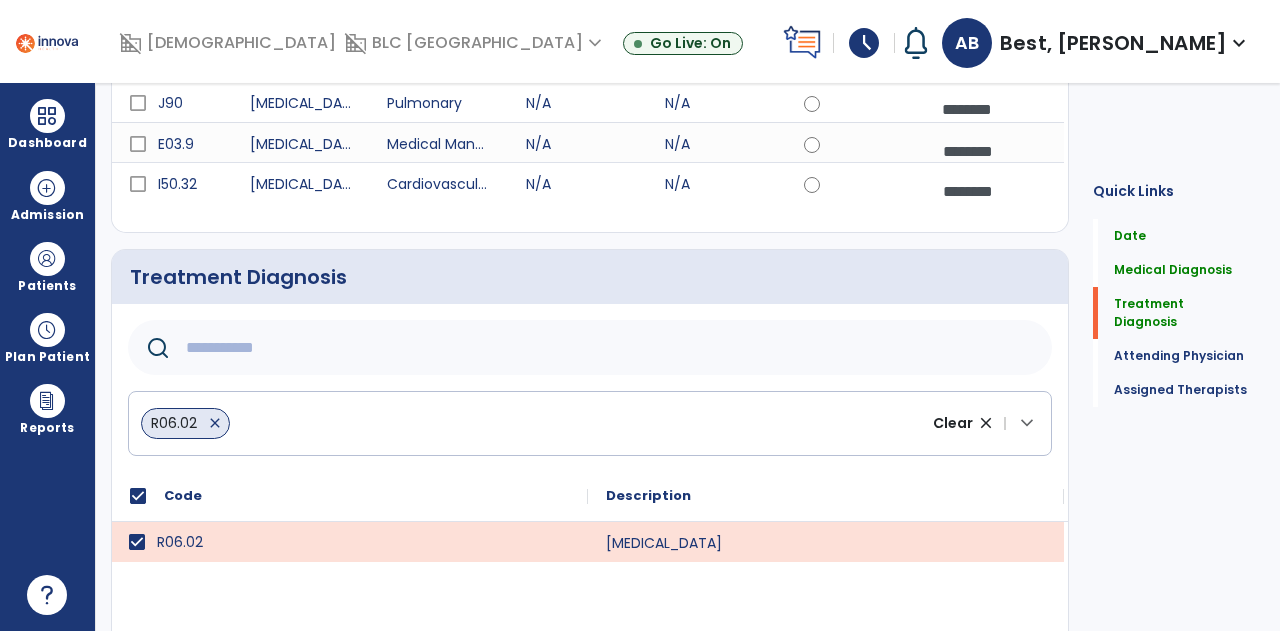 click on "Treatment Diagnosis      R06.02   close  Clear close |  keyboard_arrow_down
Code
Description
R06.02 to" 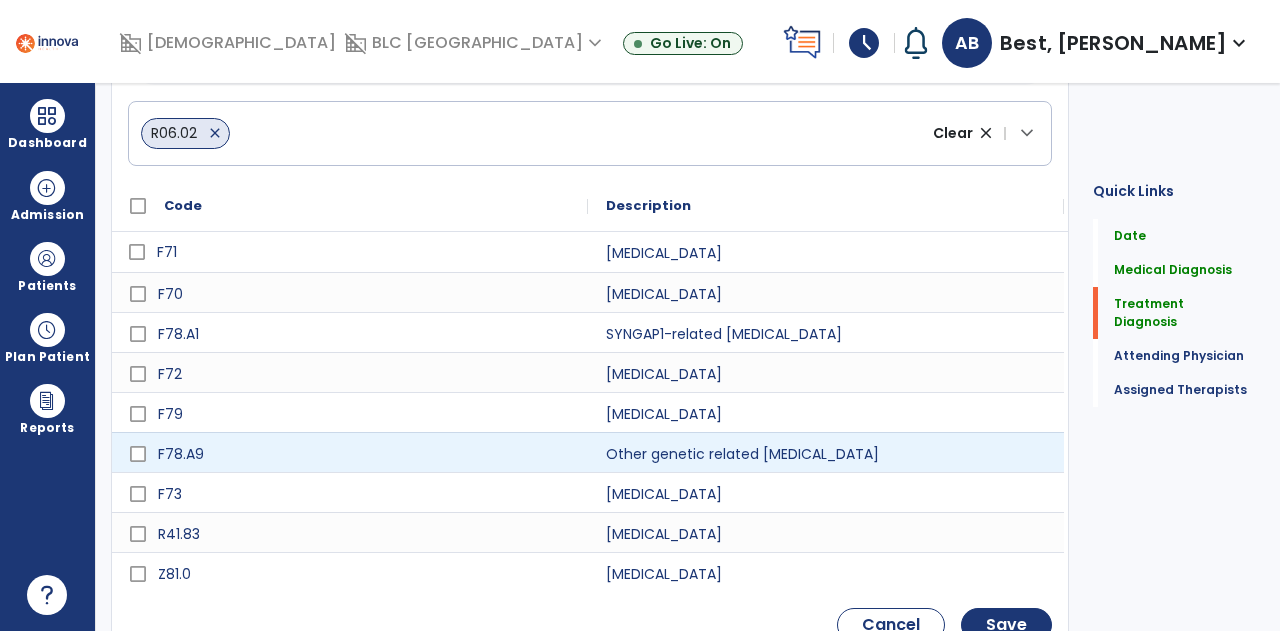 scroll, scrollTop: 500, scrollLeft: 0, axis: vertical 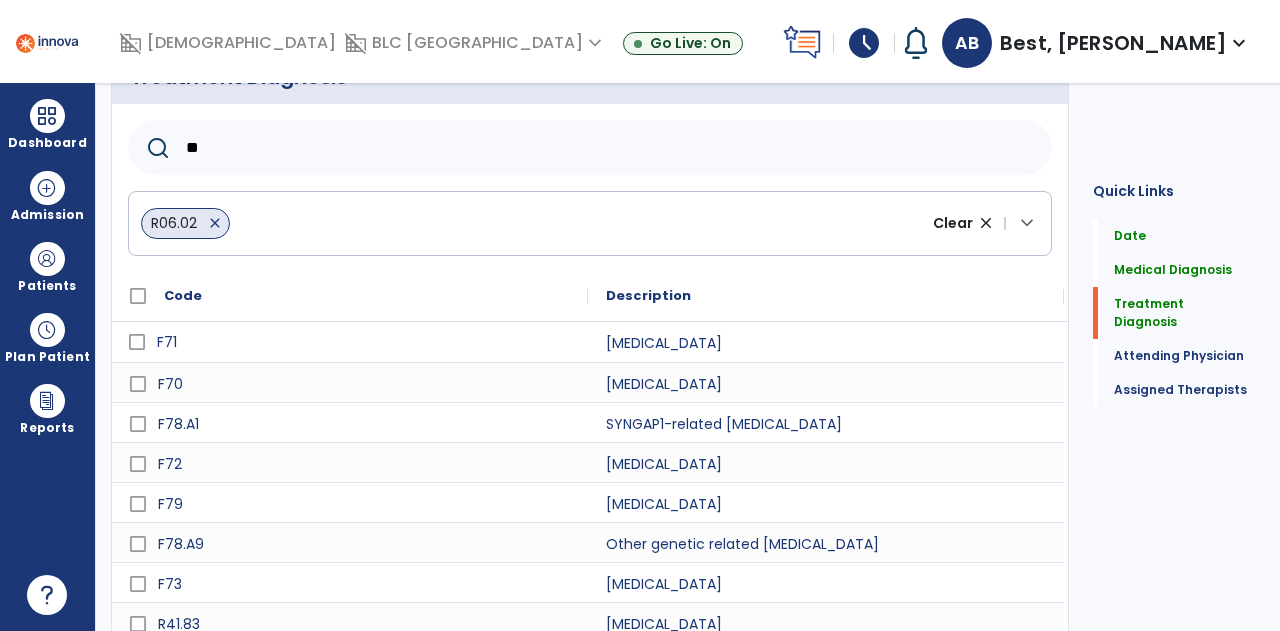 type on "*" 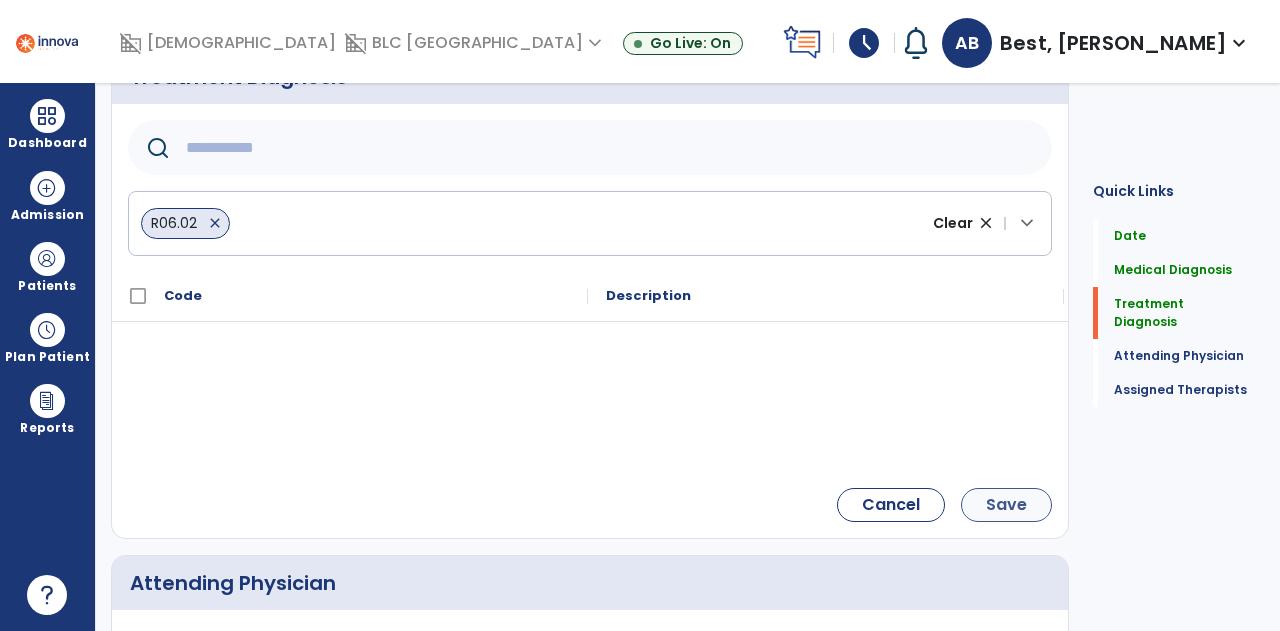 type 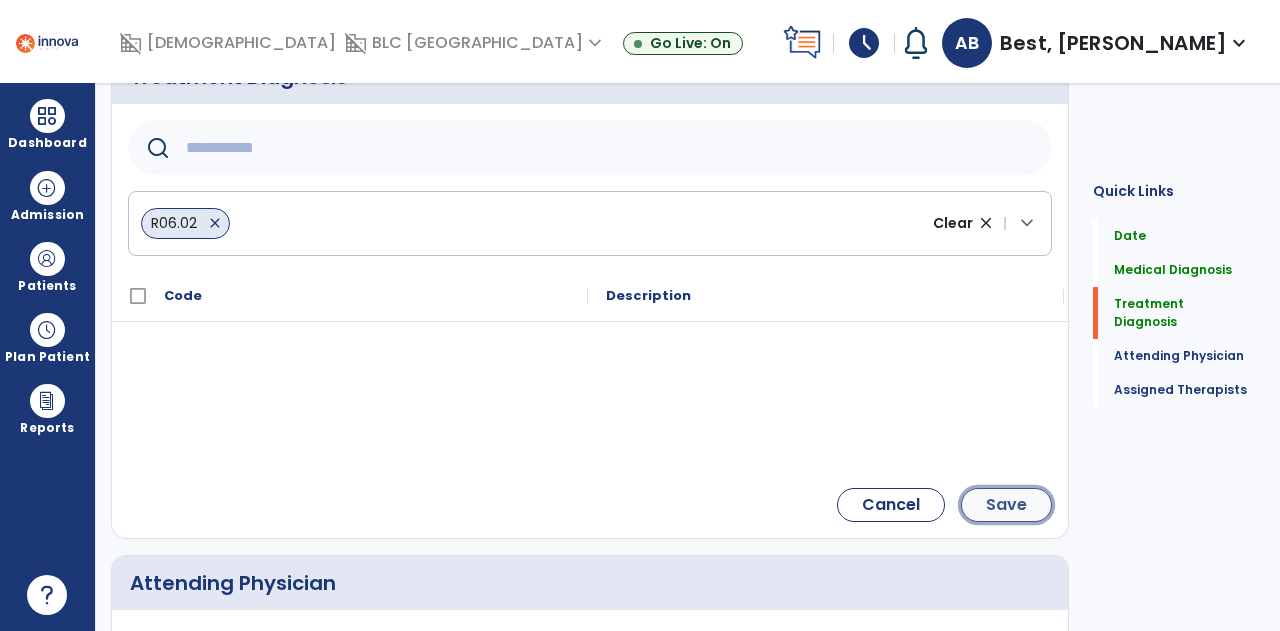 click on "Save" 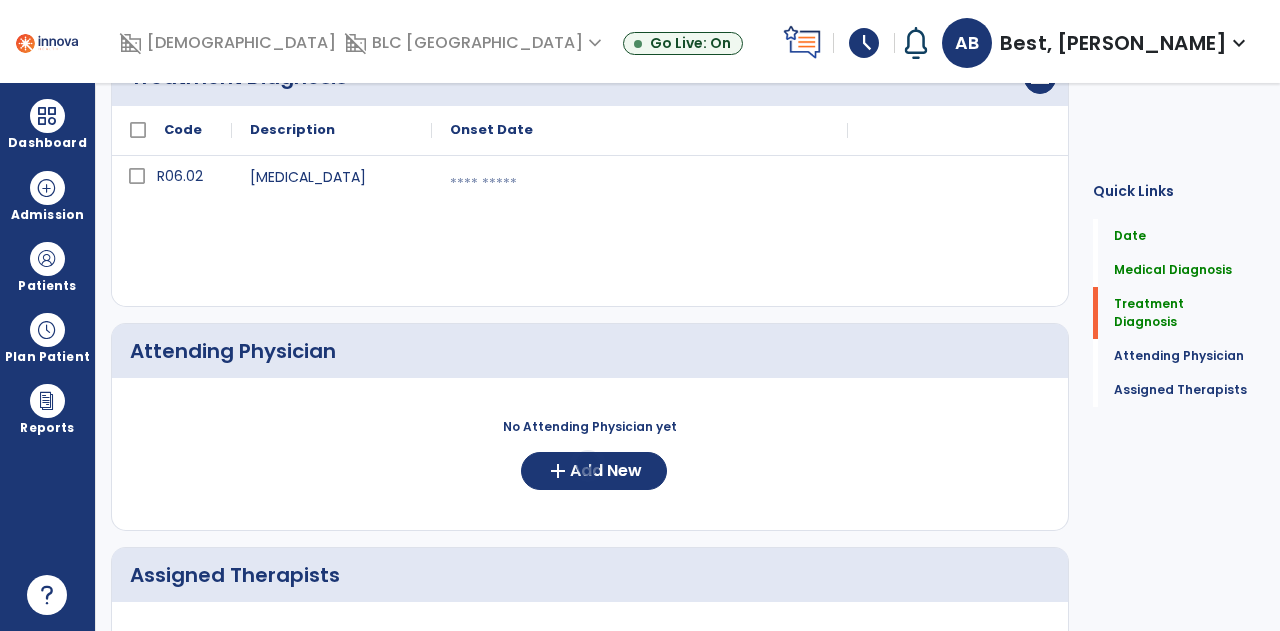 scroll, scrollTop: 400, scrollLeft: 0, axis: vertical 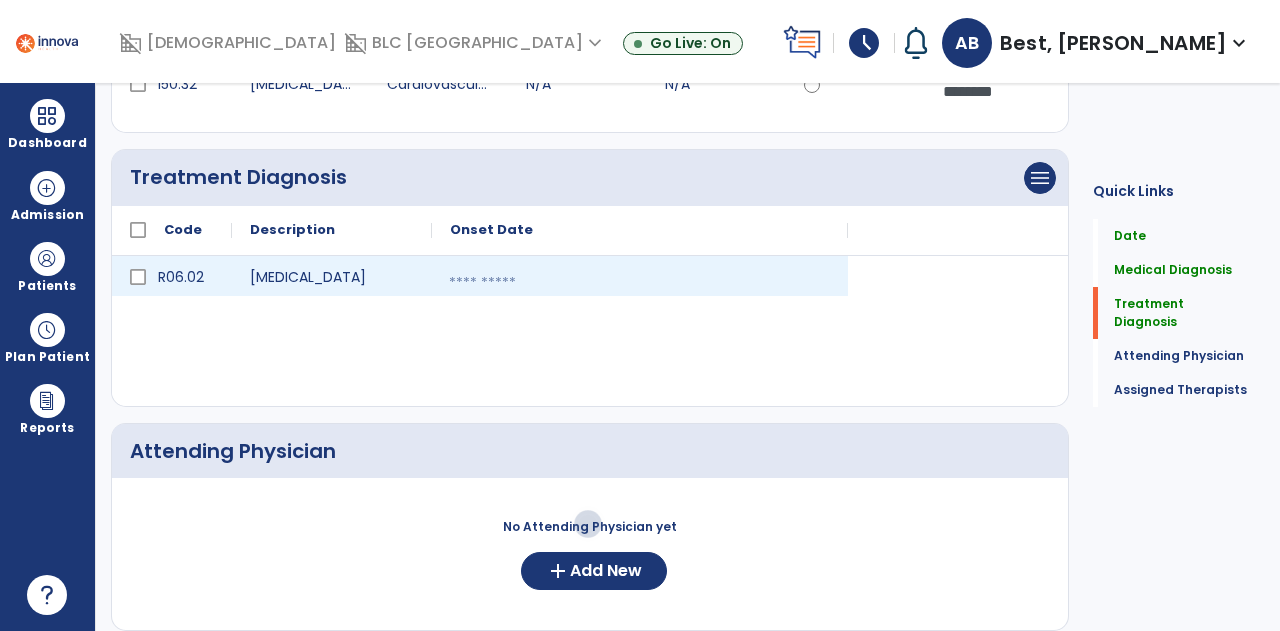 click at bounding box center [640, 283] 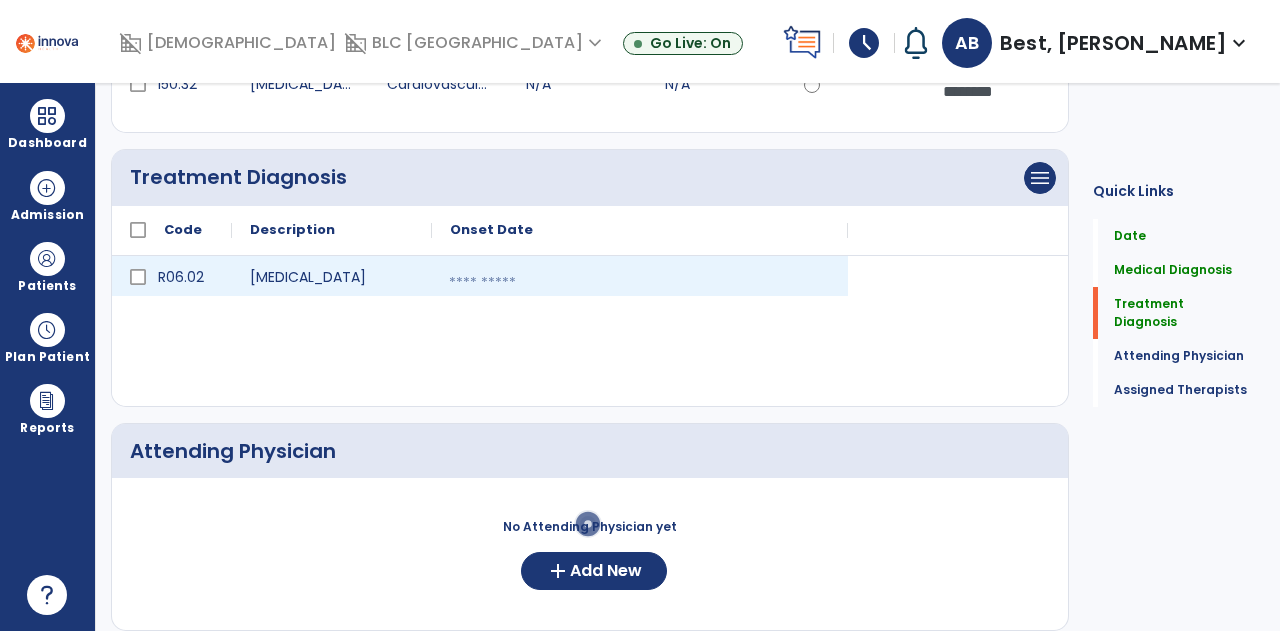 select on "*" 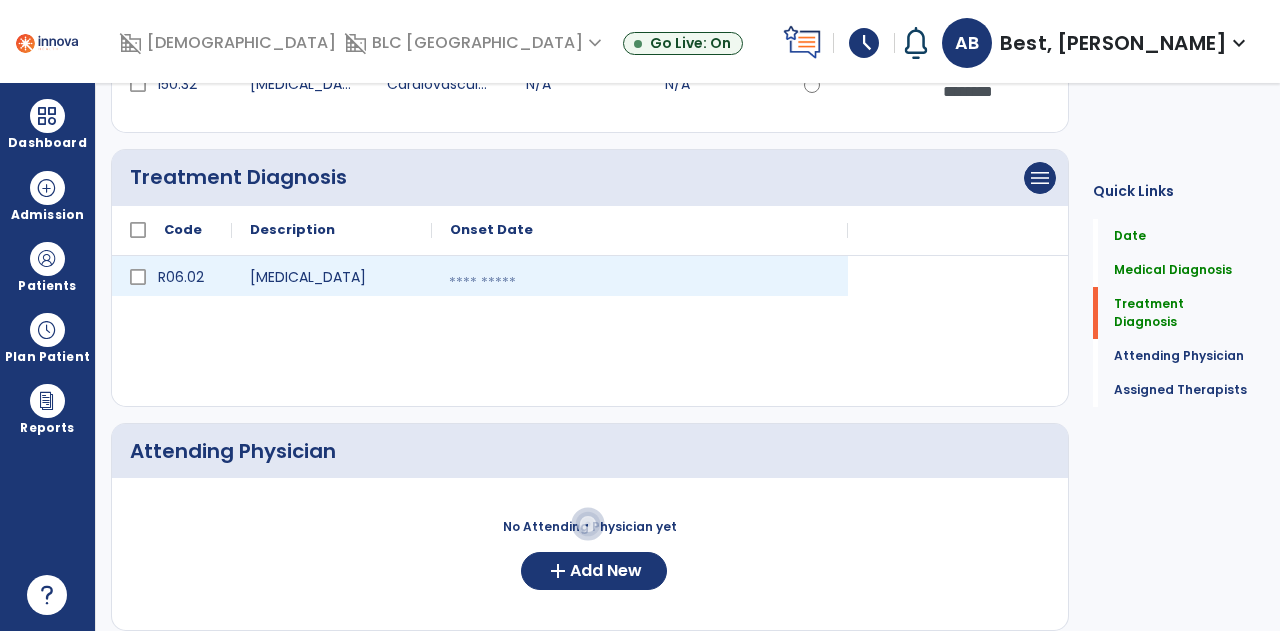 select on "****" 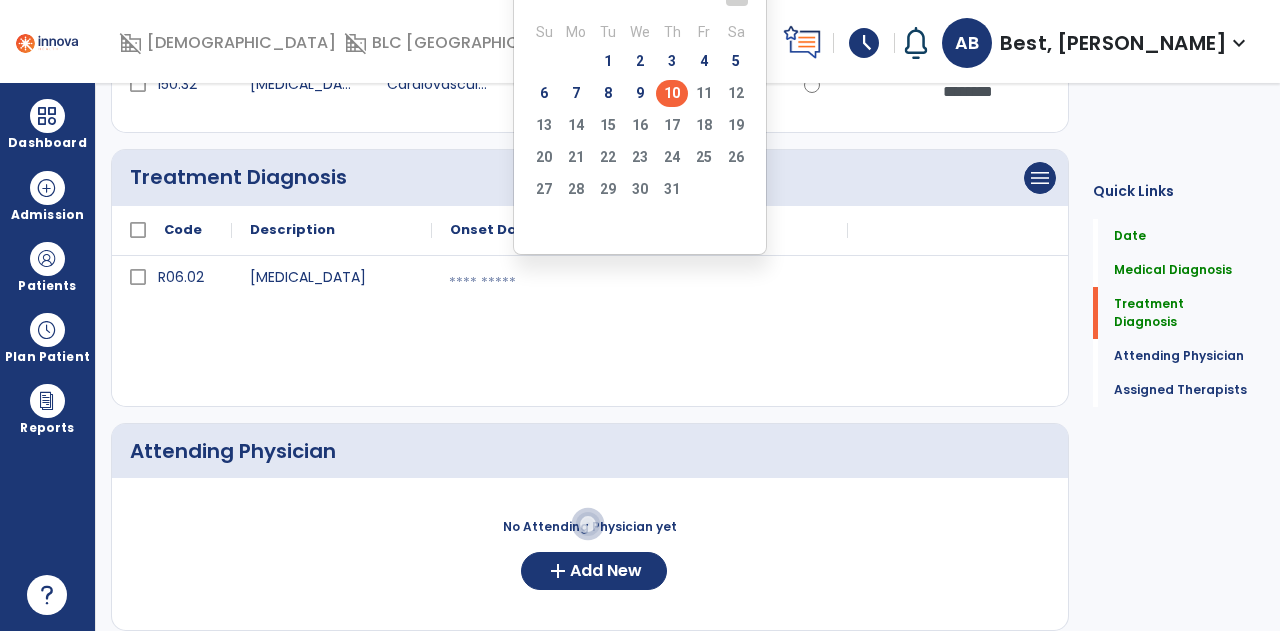 click on "10" 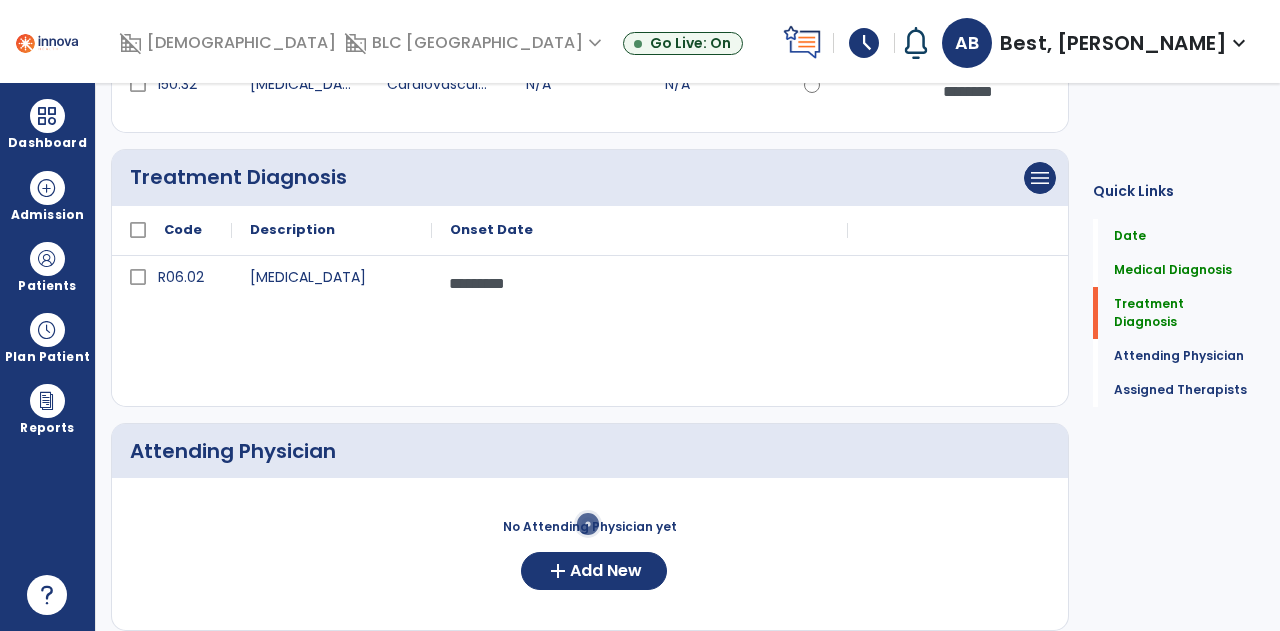 scroll, scrollTop: 500, scrollLeft: 0, axis: vertical 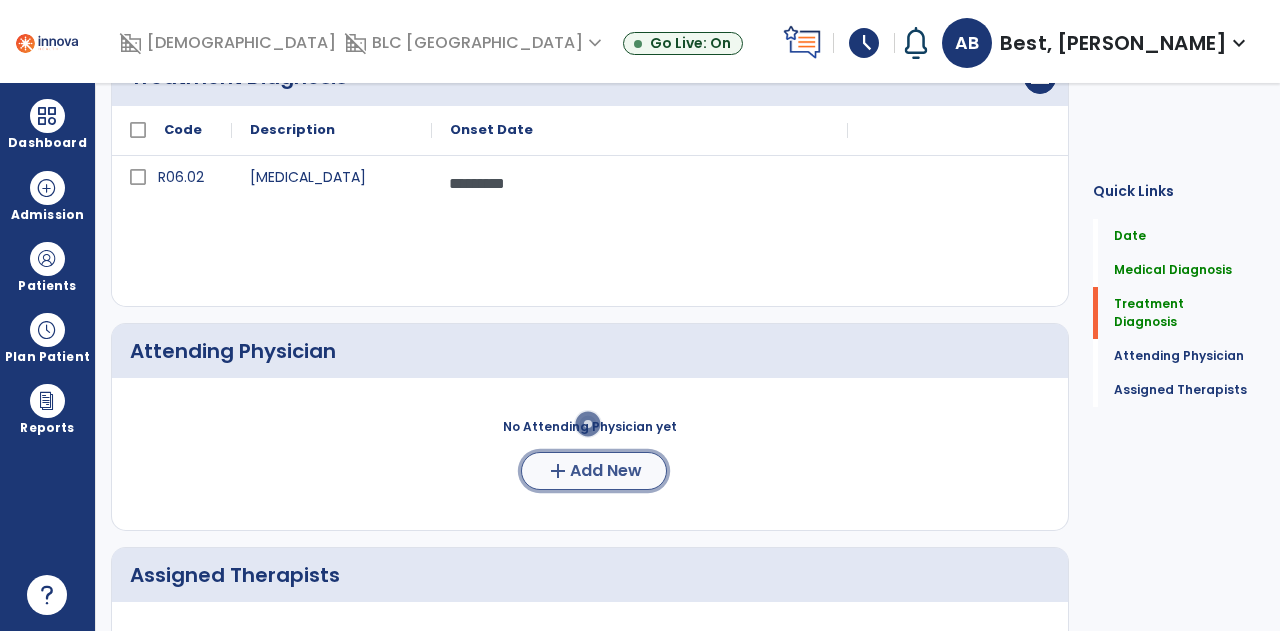 click on "add  Add New" 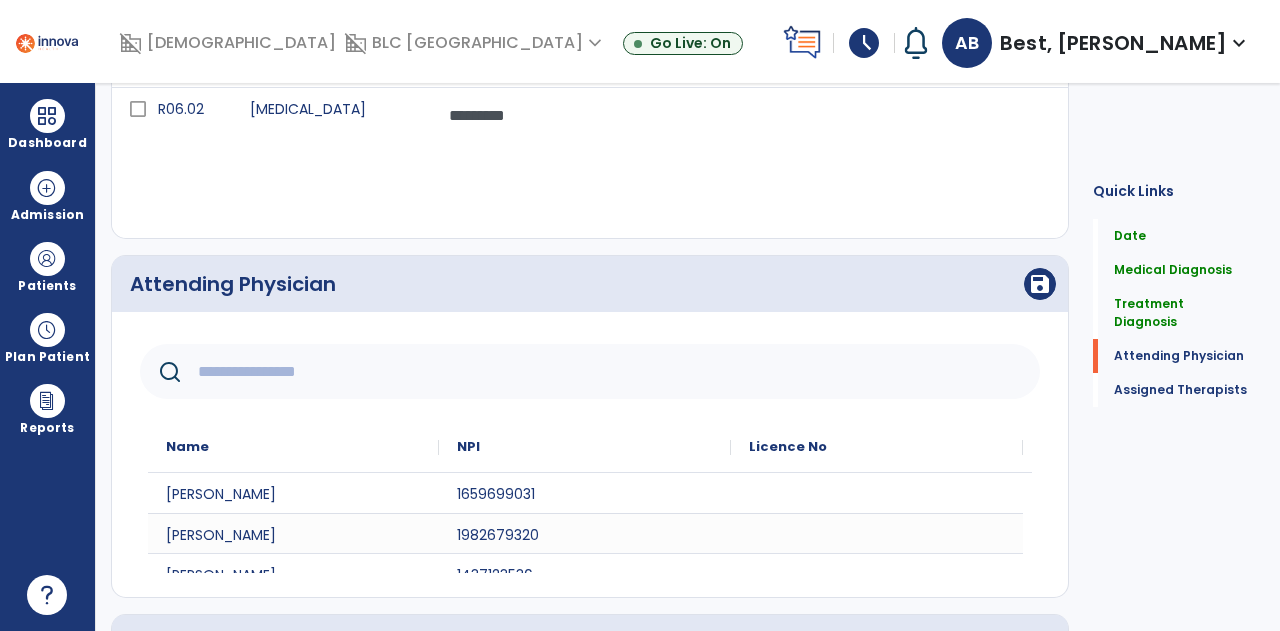 scroll, scrollTop: 600, scrollLeft: 0, axis: vertical 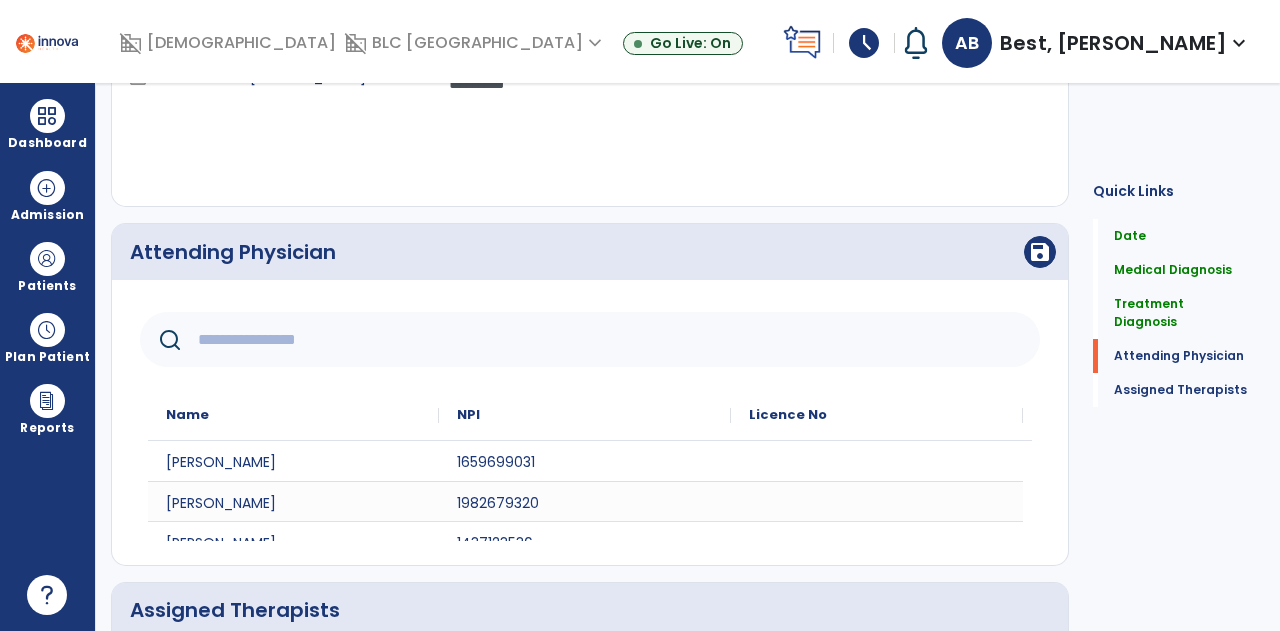 click 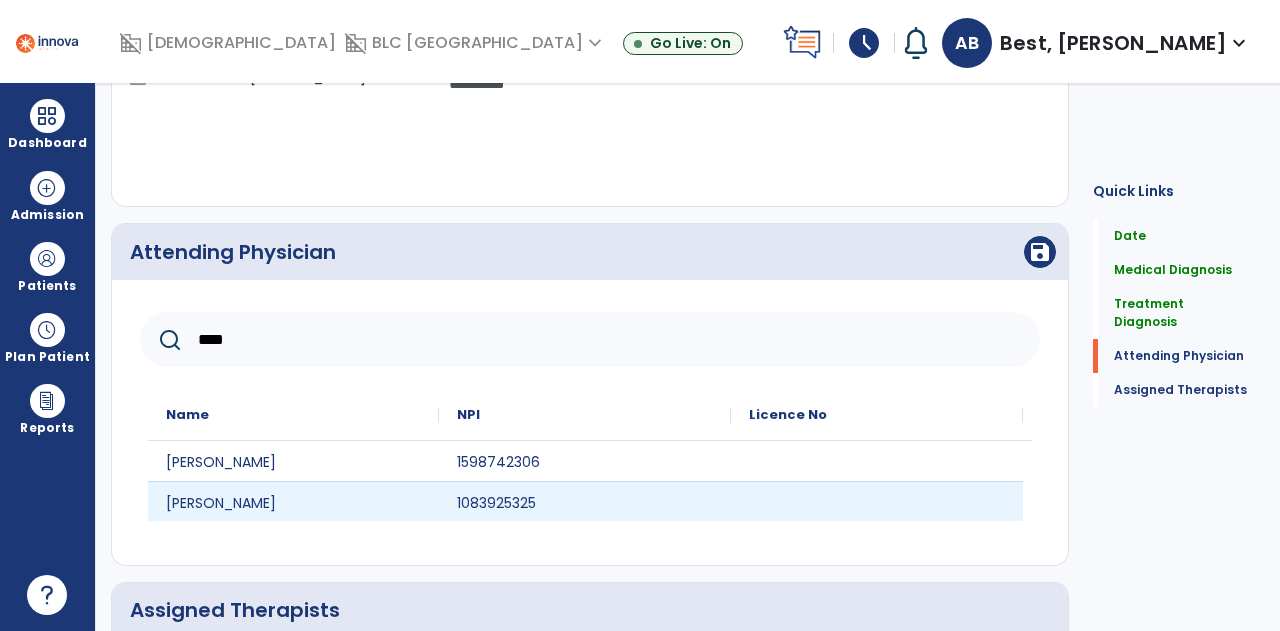 type on "****" 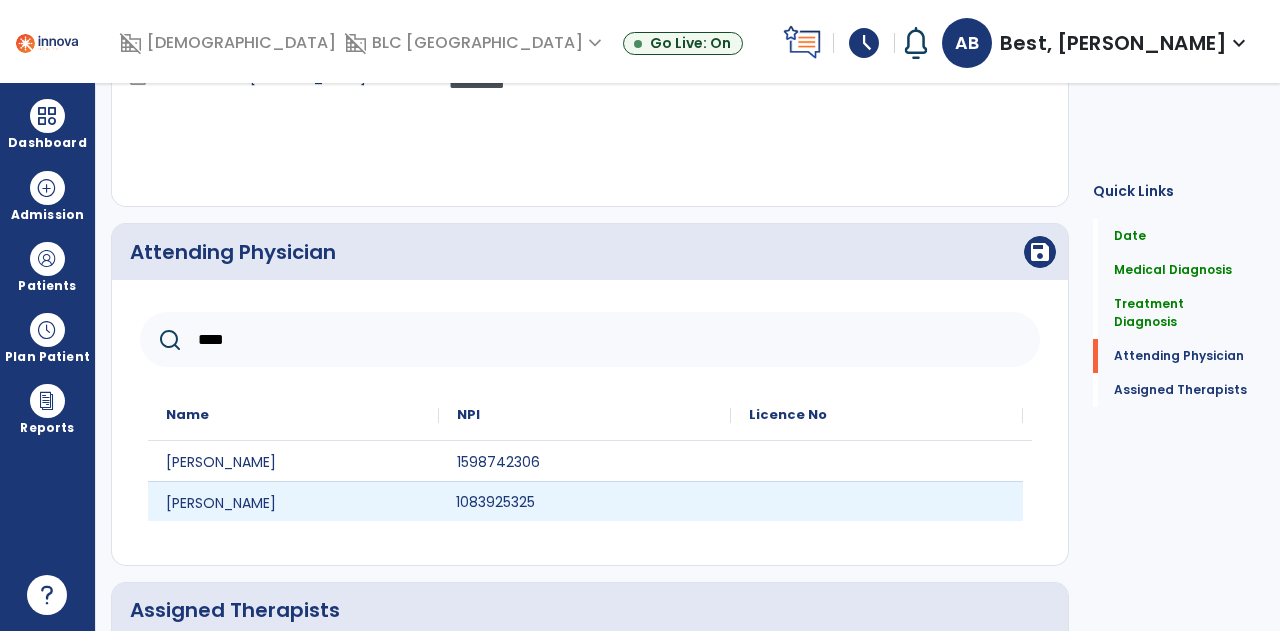 click on "1083925325" 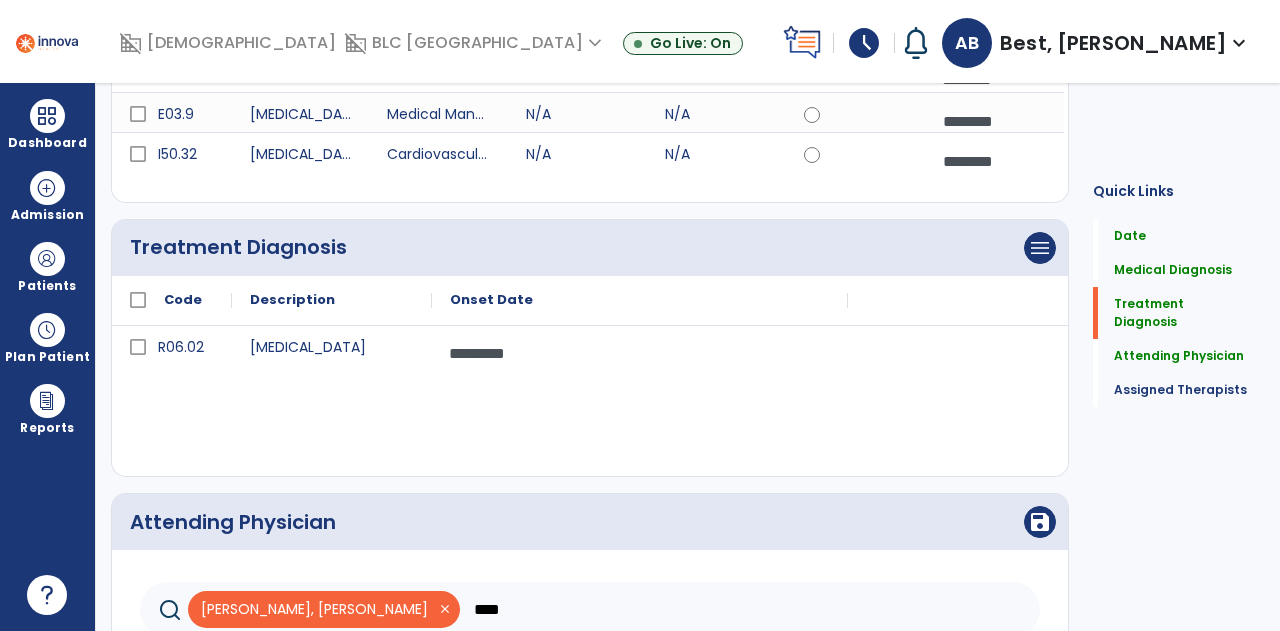 scroll, scrollTop: 300, scrollLeft: 0, axis: vertical 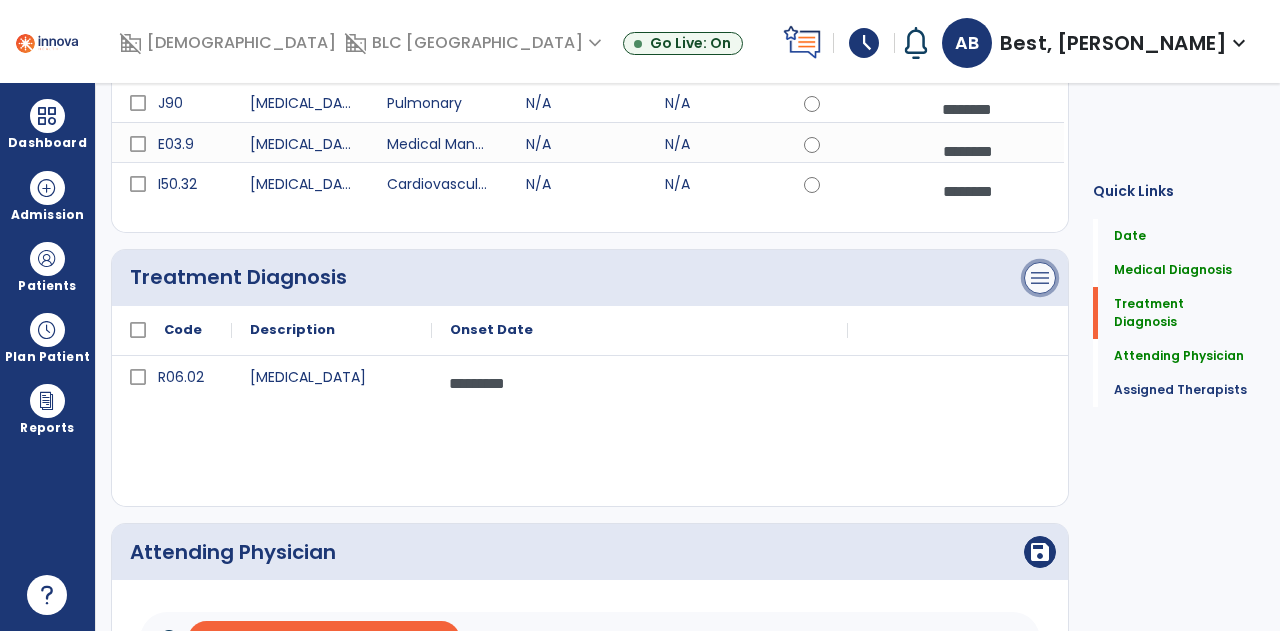 click on "menu" at bounding box center [1040, 4] 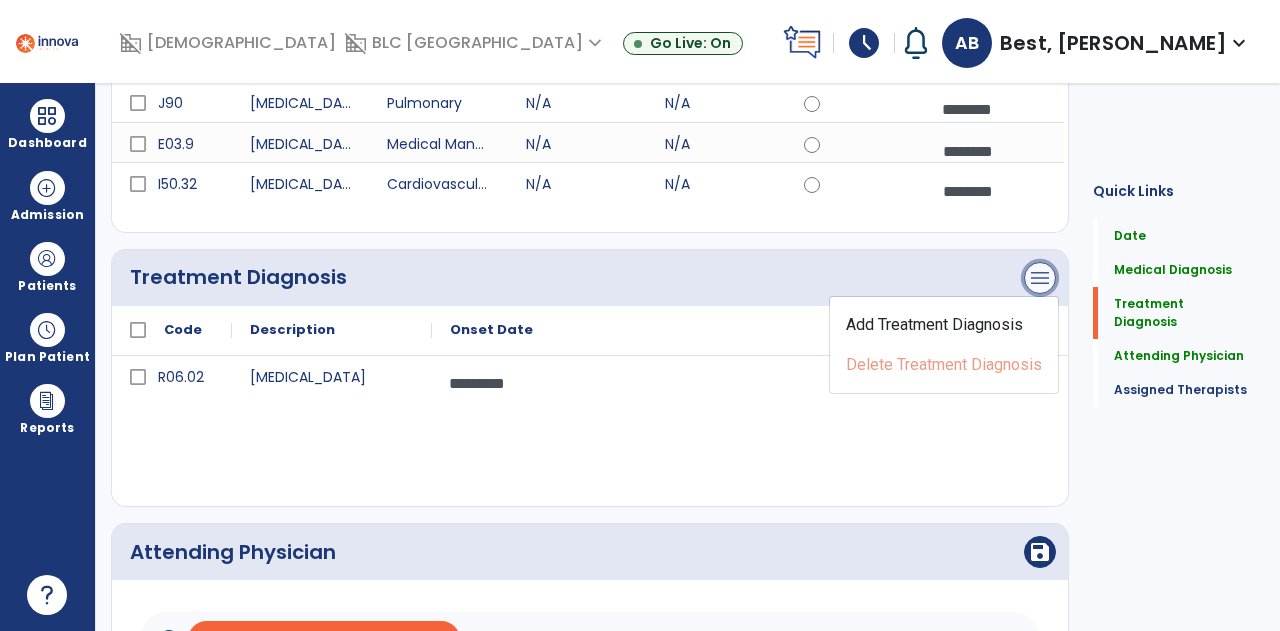 type 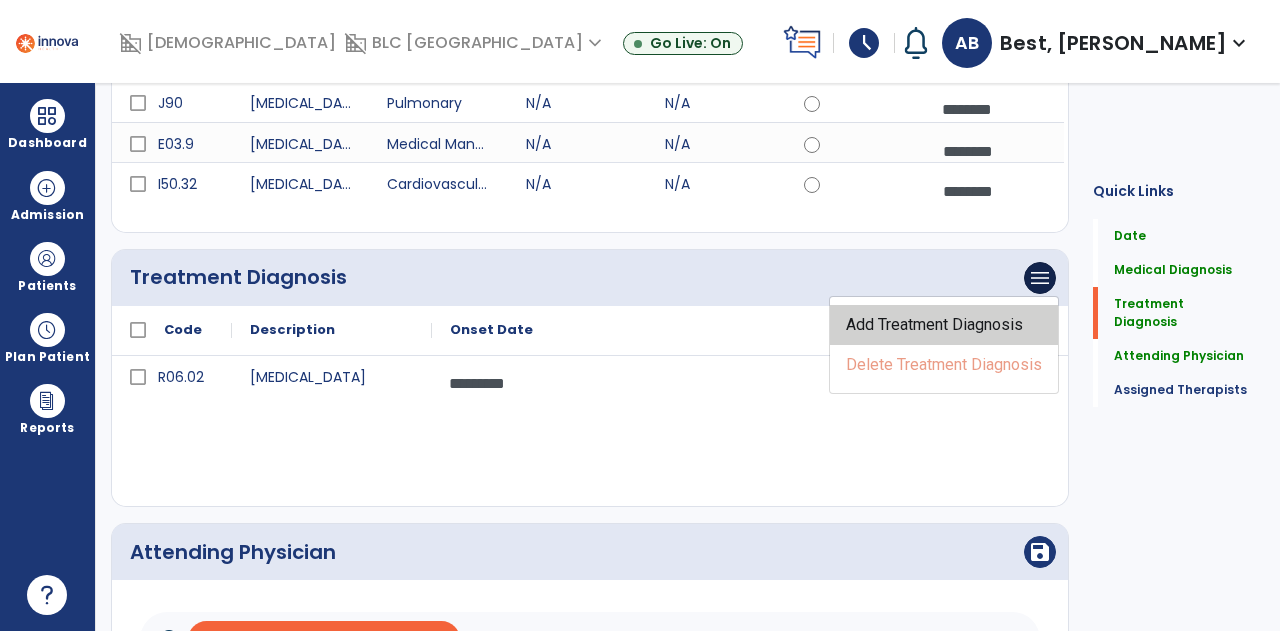click on "Add Treatment Diagnosis" 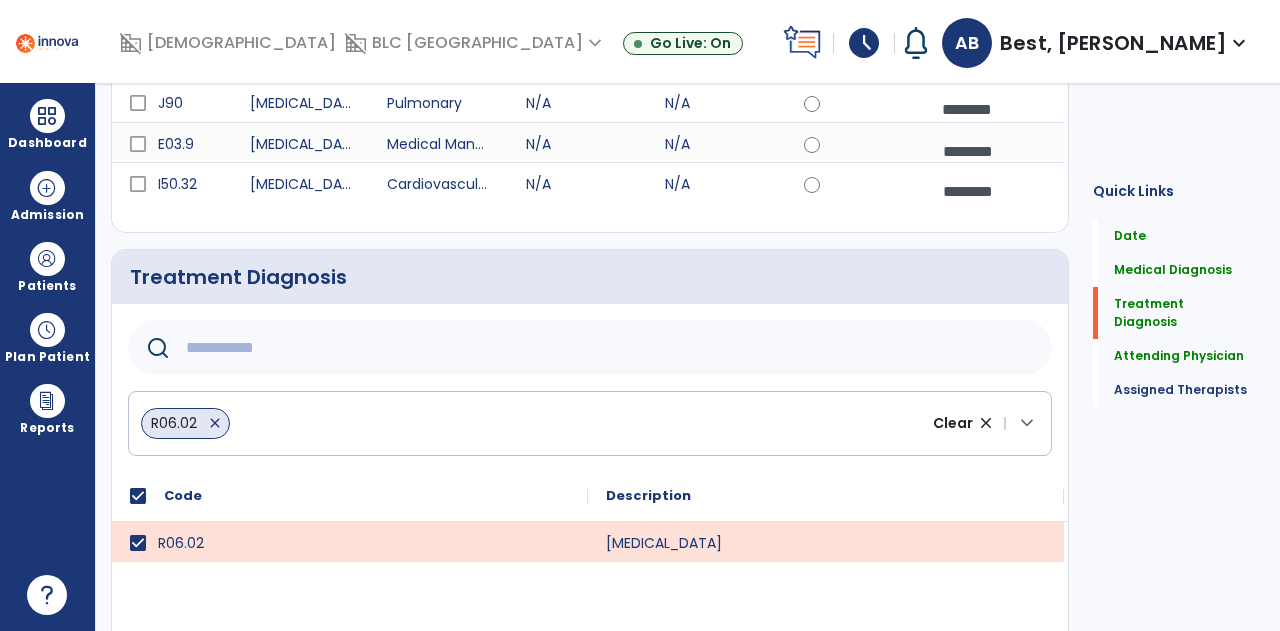 click 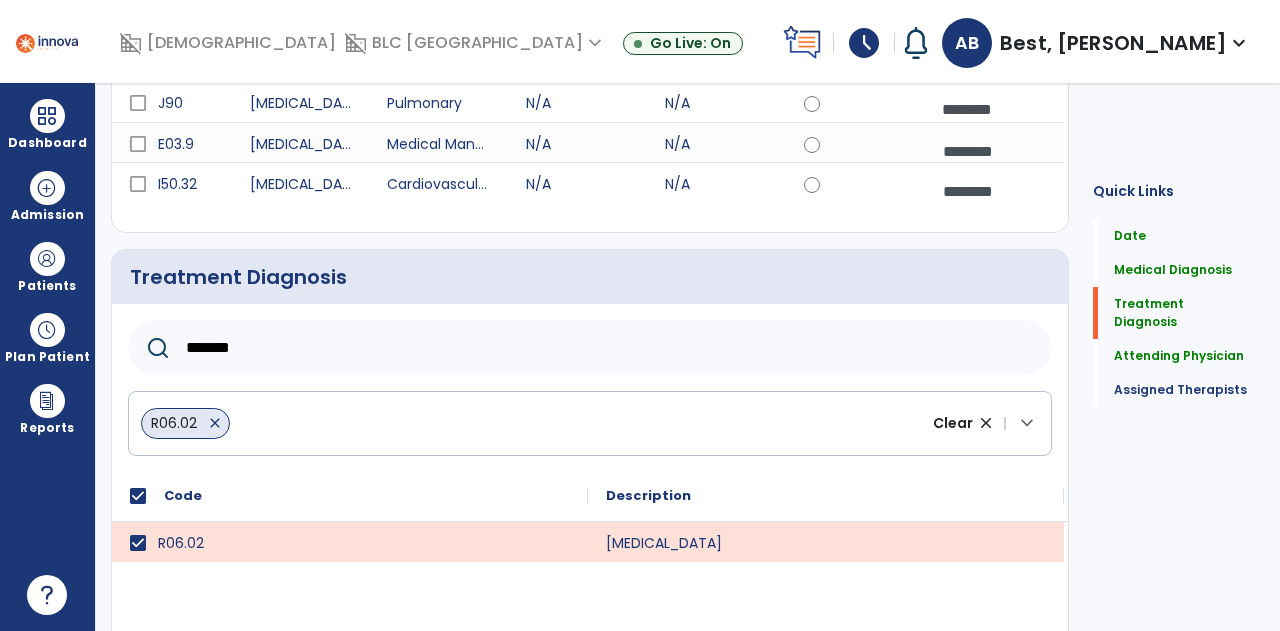 type on "*******" 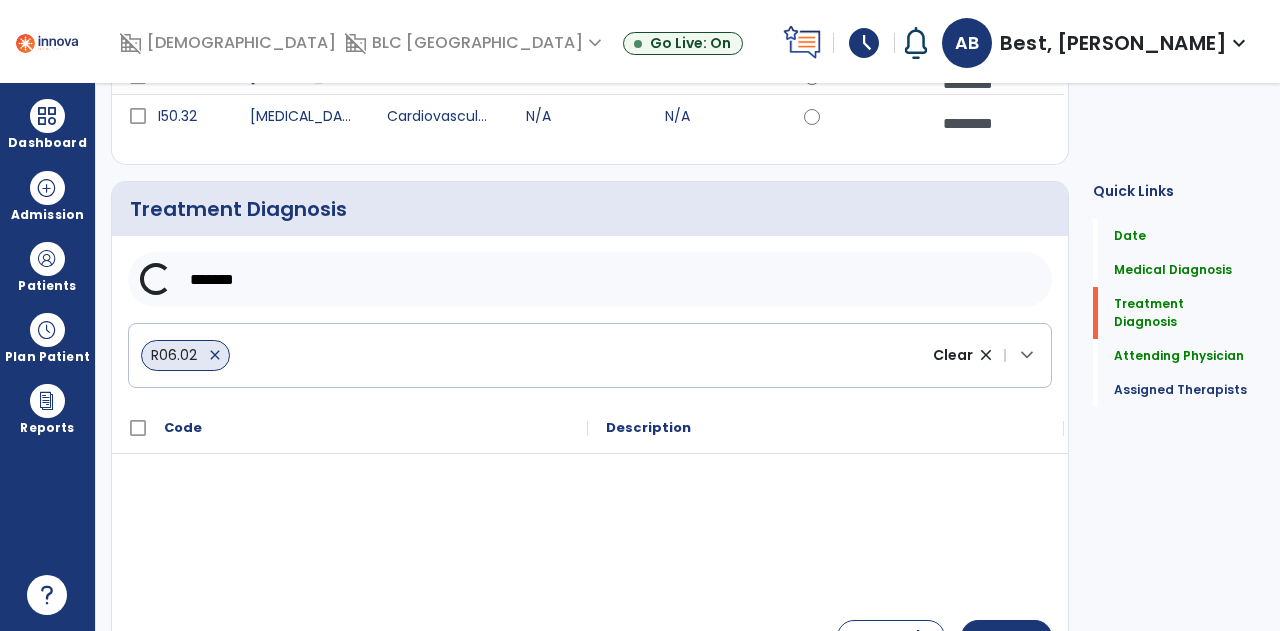 scroll, scrollTop: 400, scrollLeft: 0, axis: vertical 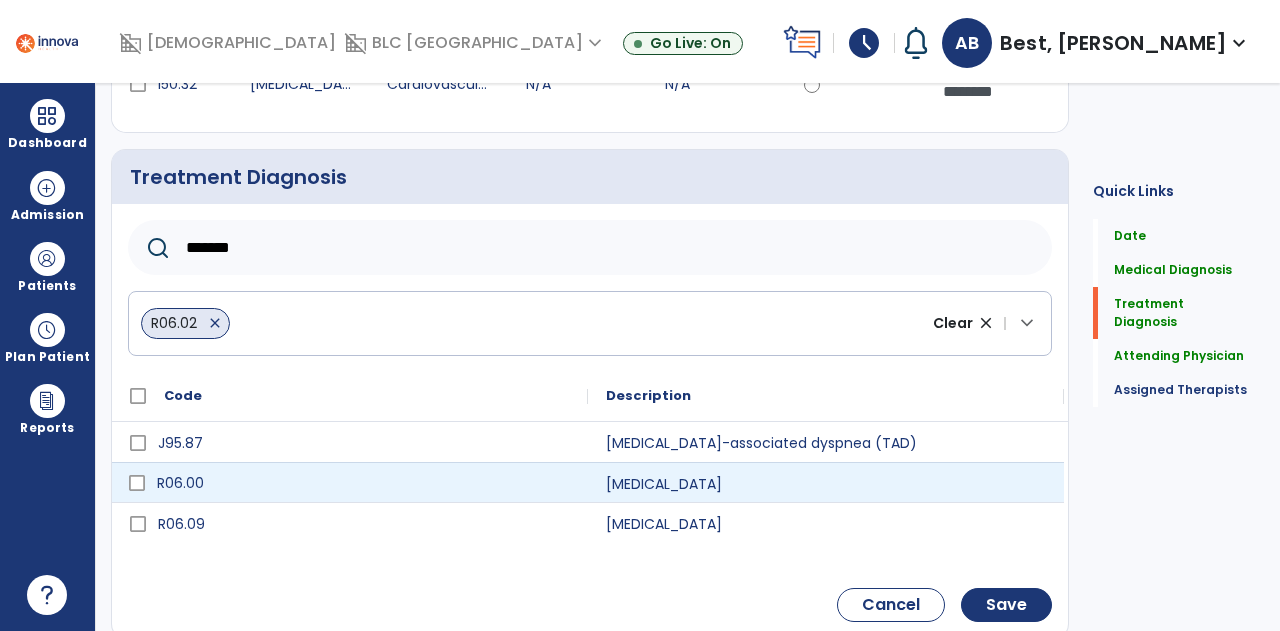 click on "R06.00" at bounding box center (364, 483) 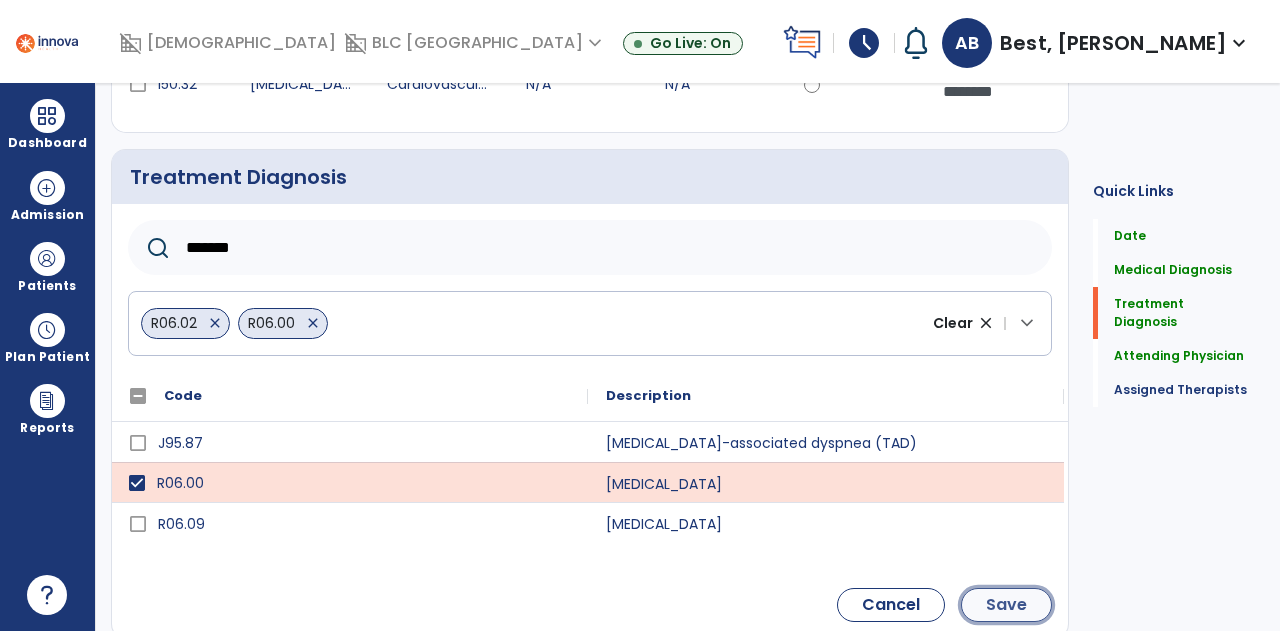 click on "Save" 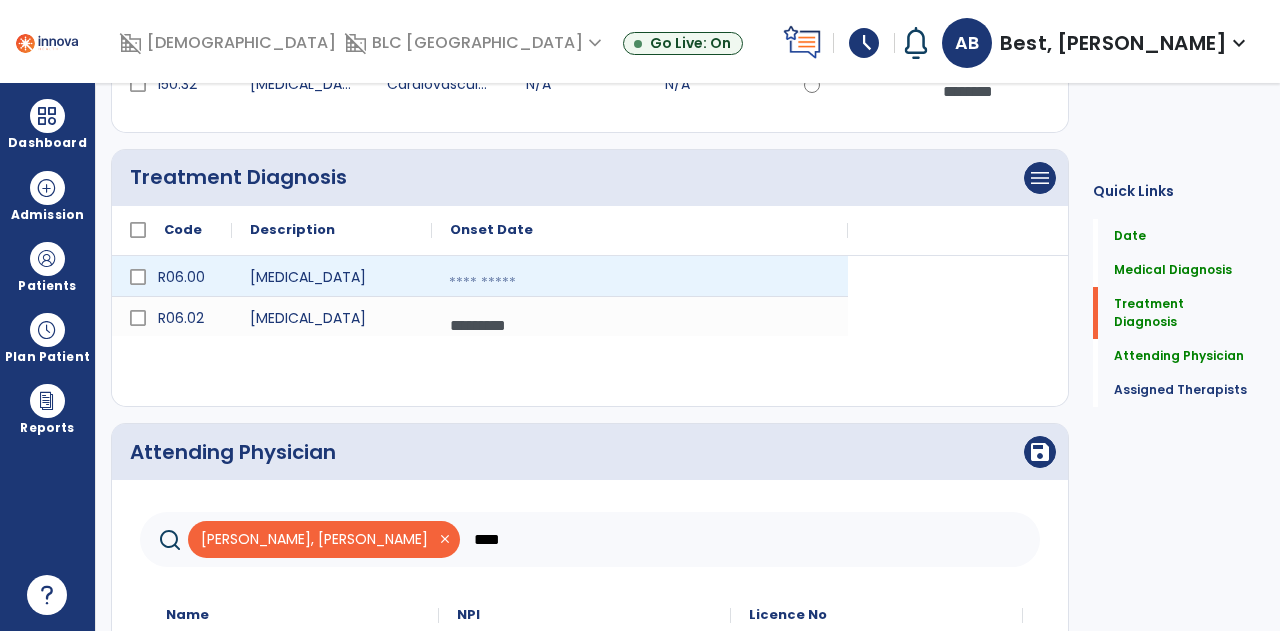 click at bounding box center (640, 283) 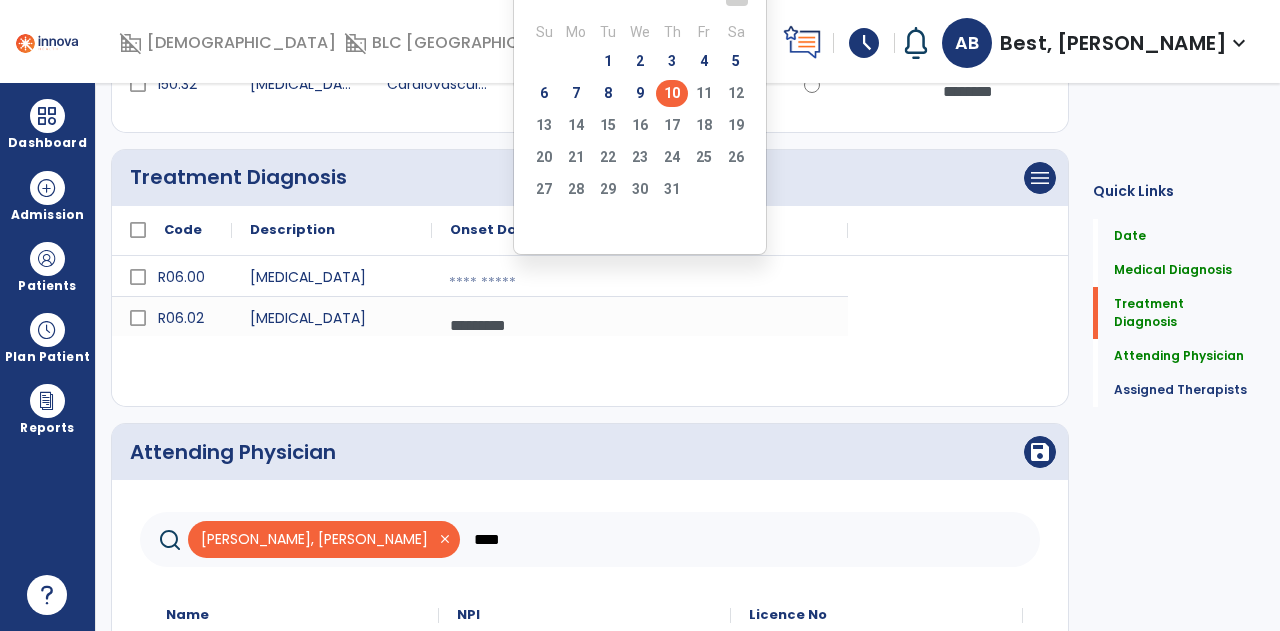 click on "10" 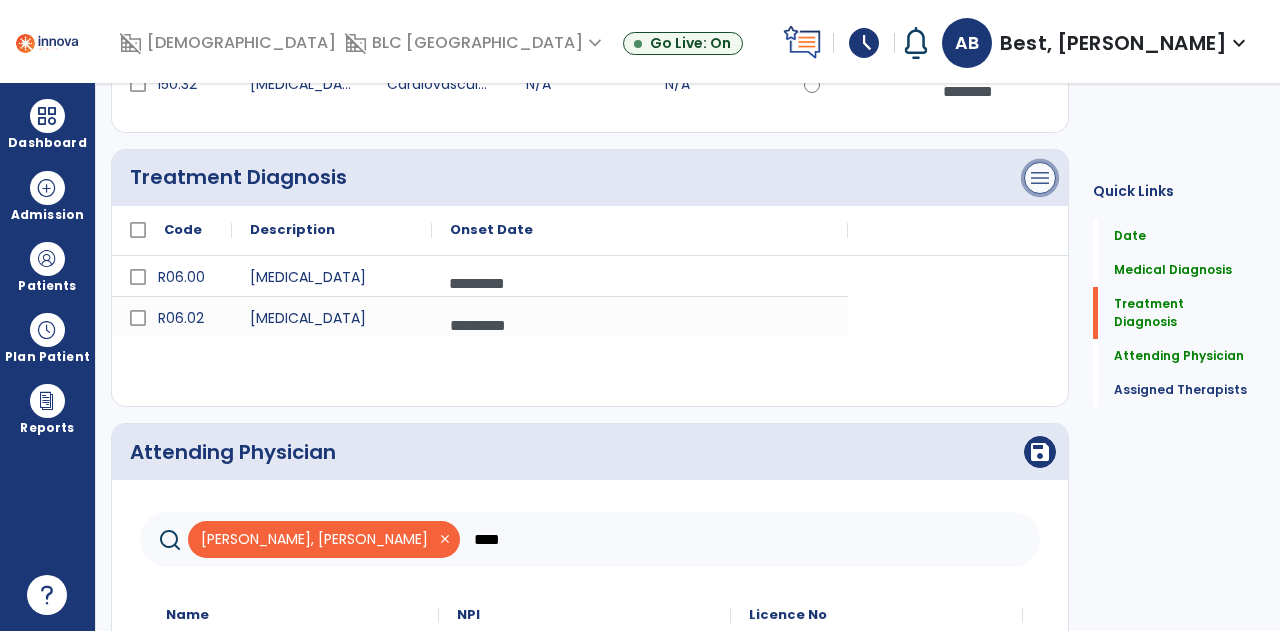 click on "menu" at bounding box center [1040, -96] 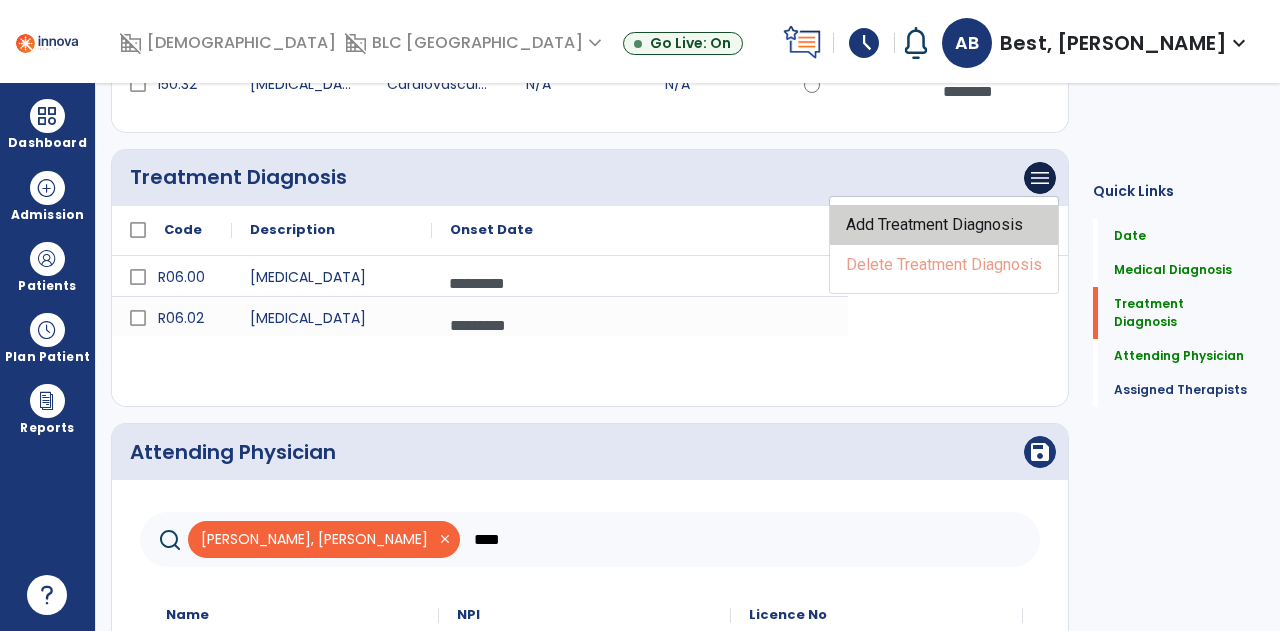 click on "Add Treatment Diagnosis" 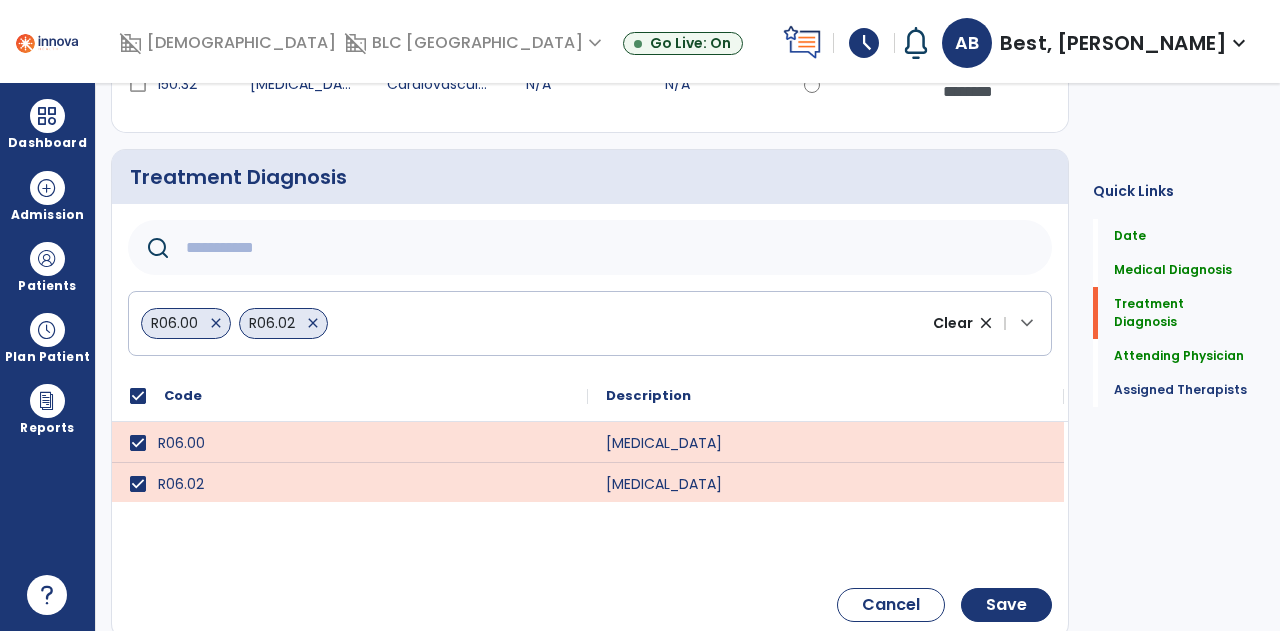 click 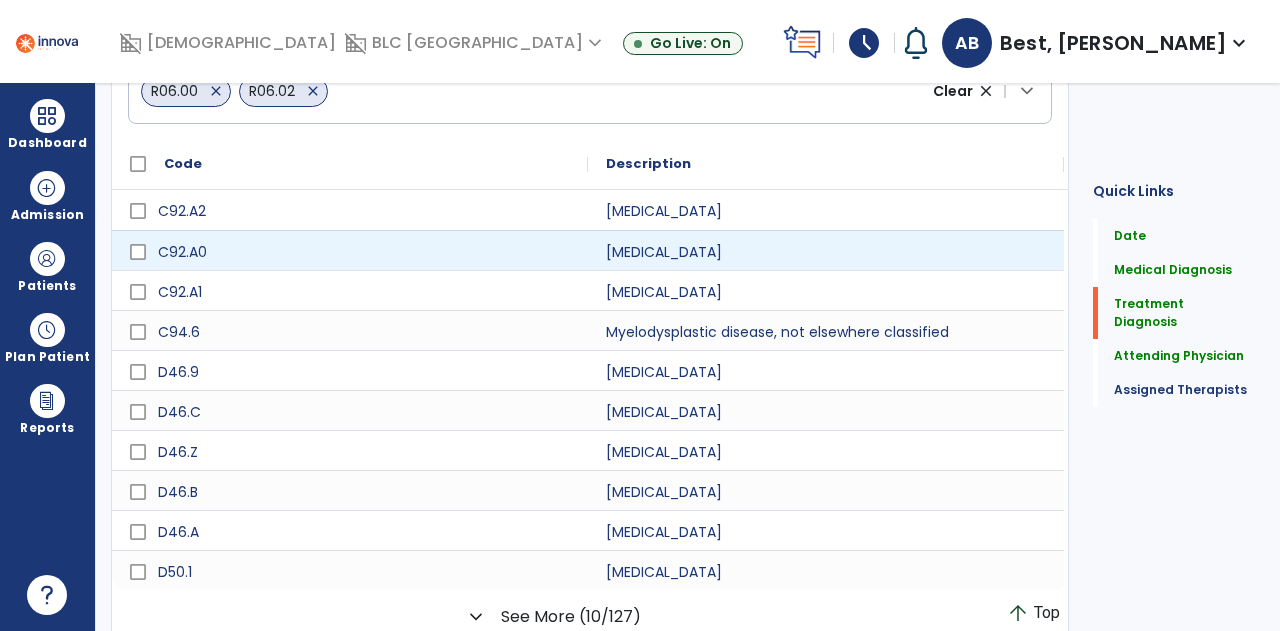 scroll, scrollTop: 551, scrollLeft: 0, axis: vertical 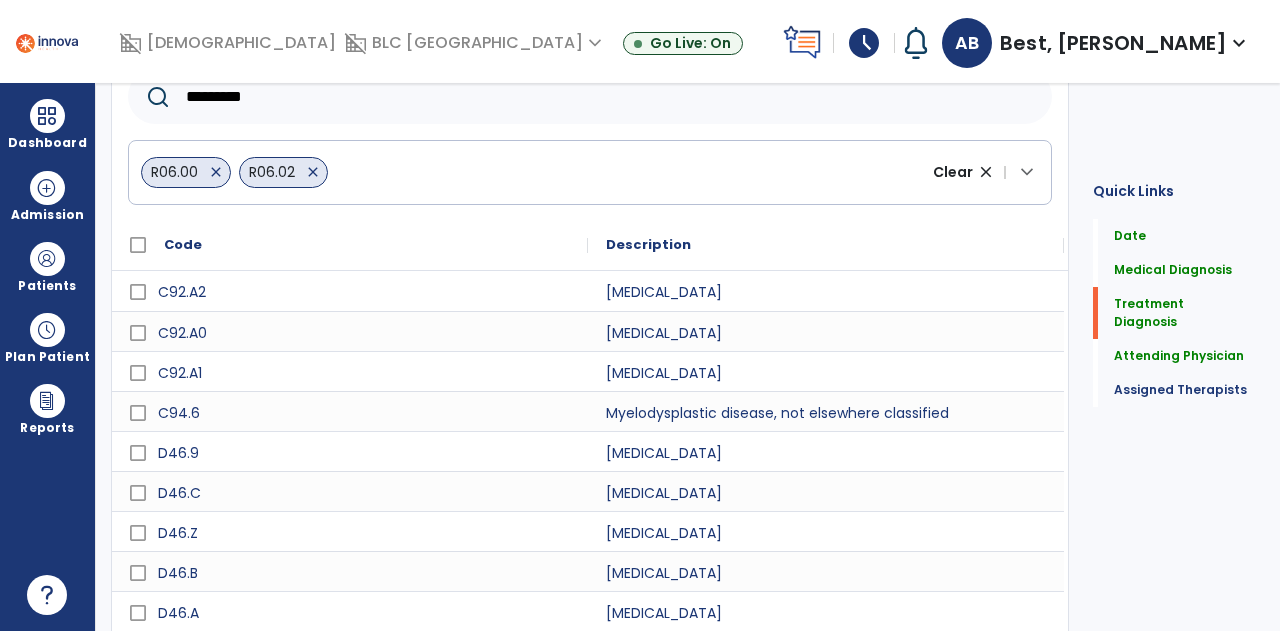 type on "*********" 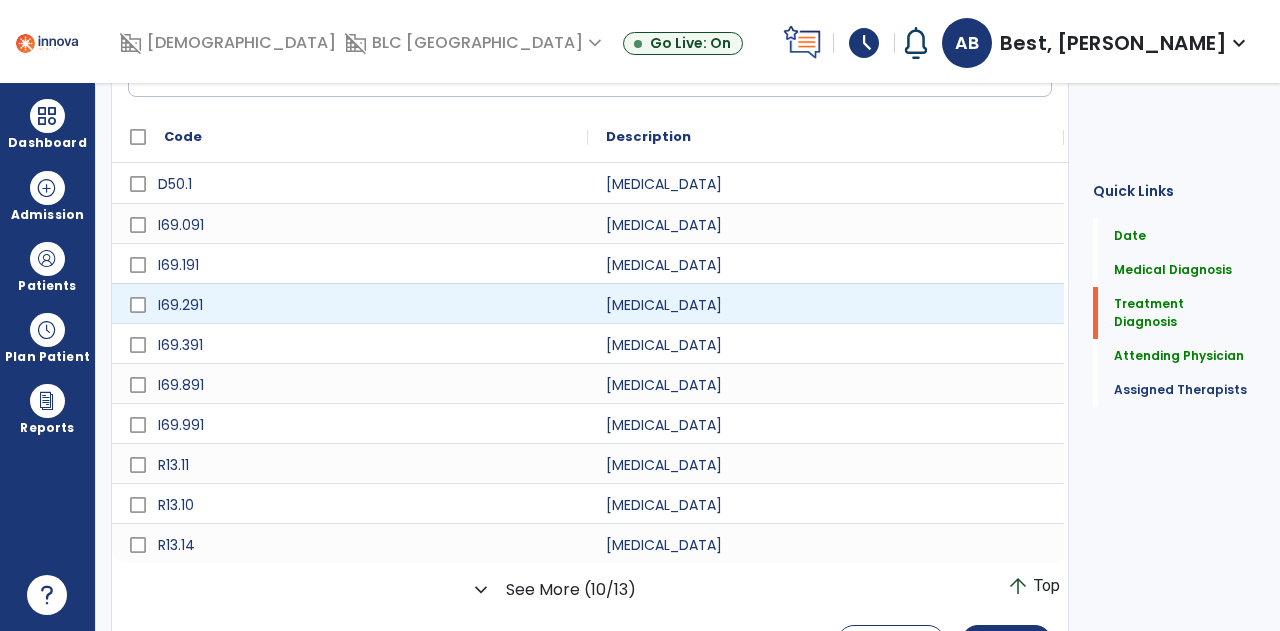 scroll, scrollTop: 732, scrollLeft: 0, axis: vertical 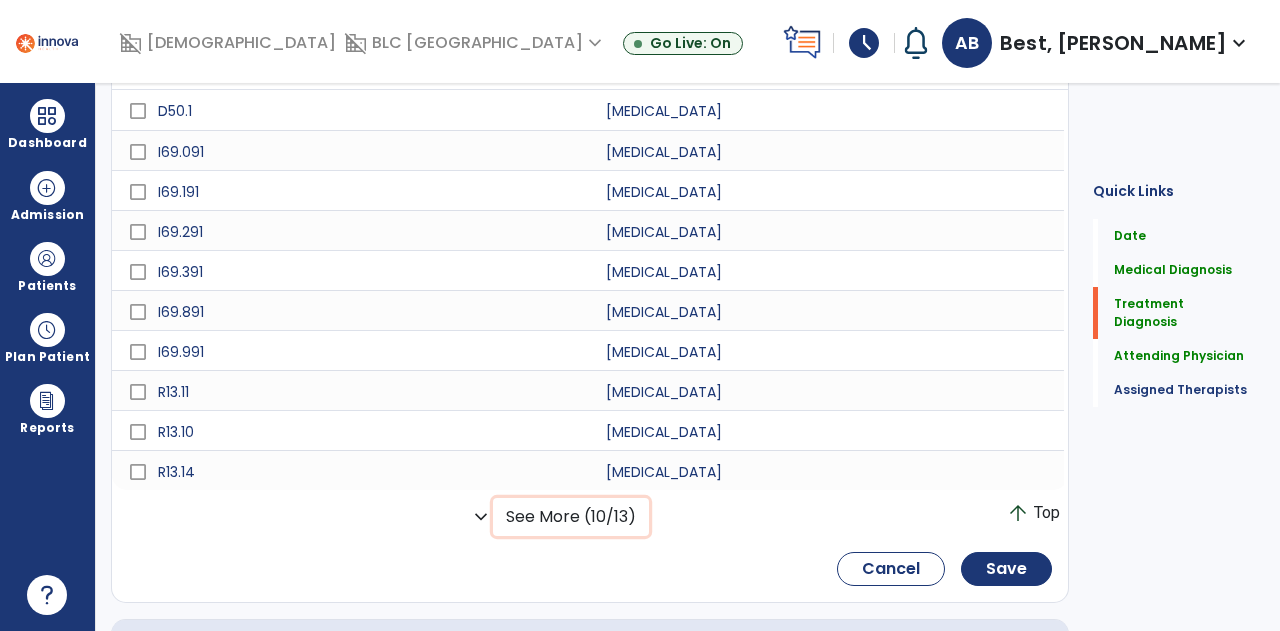 click on "See More (10/13)" 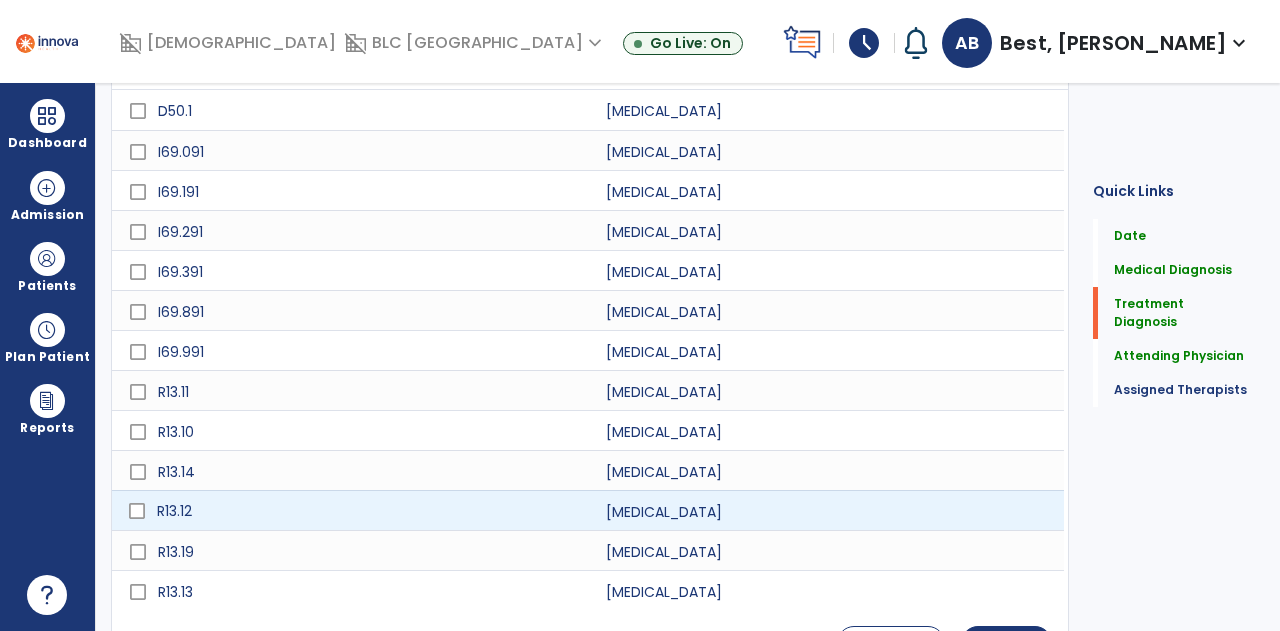 click on "R13.12" at bounding box center [364, 511] 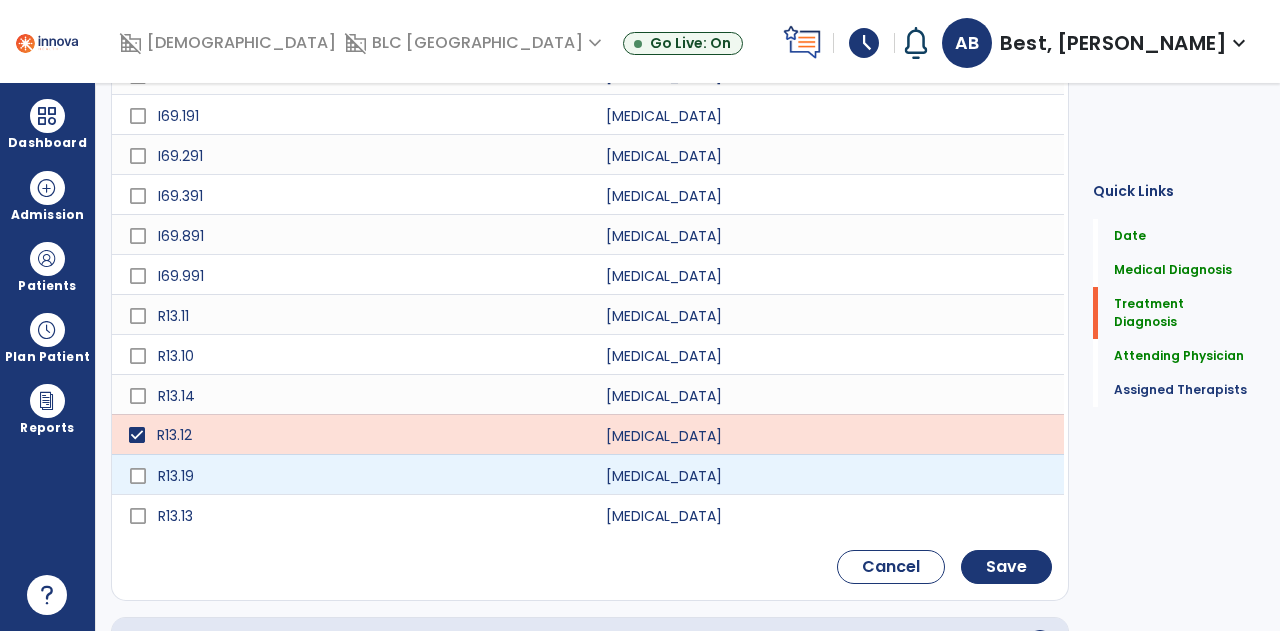 scroll, scrollTop: 832, scrollLeft: 0, axis: vertical 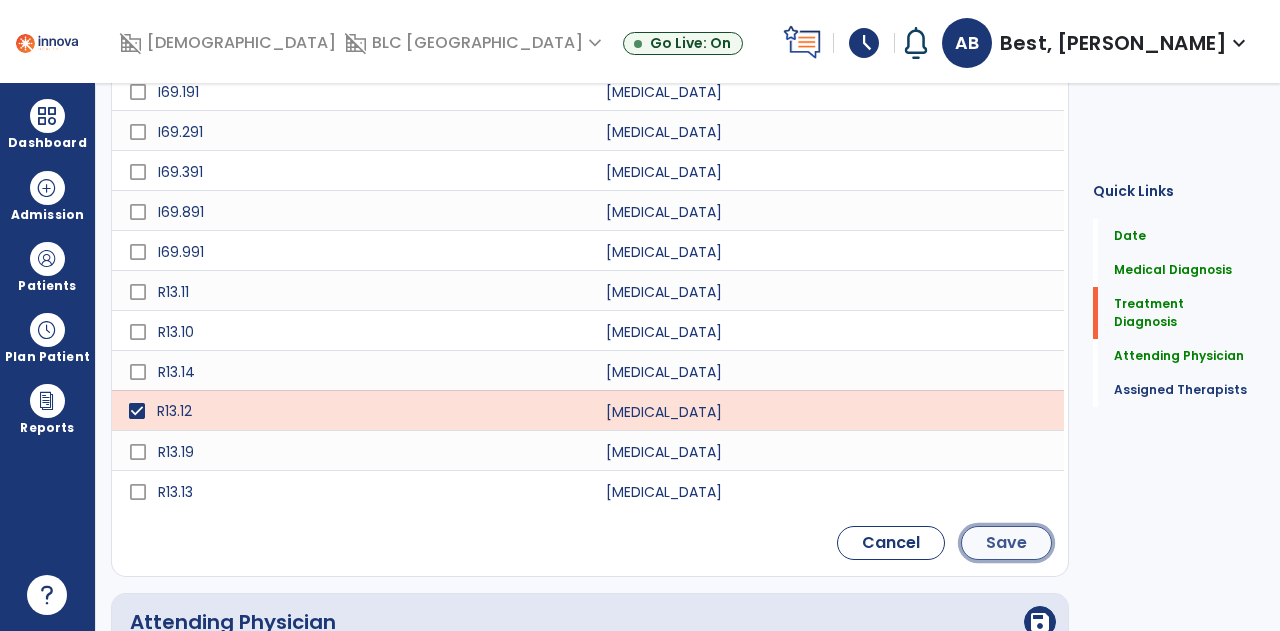 click on "Save" 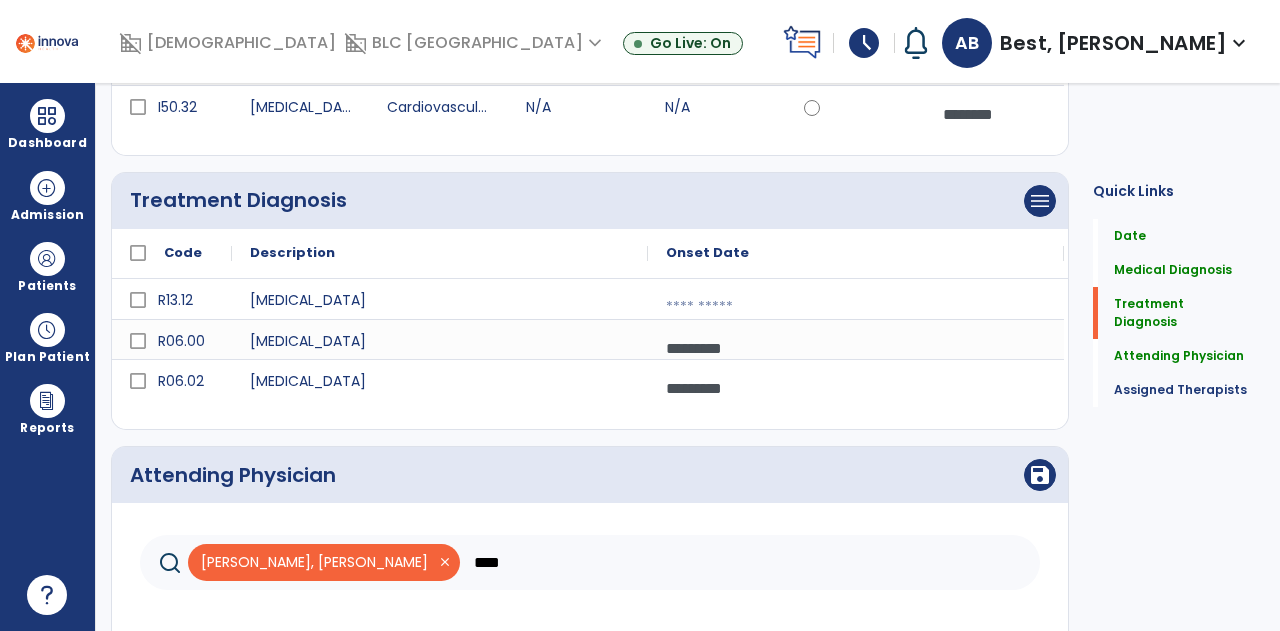 scroll, scrollTop: 368, scrollLeft: 0, axis: vertical 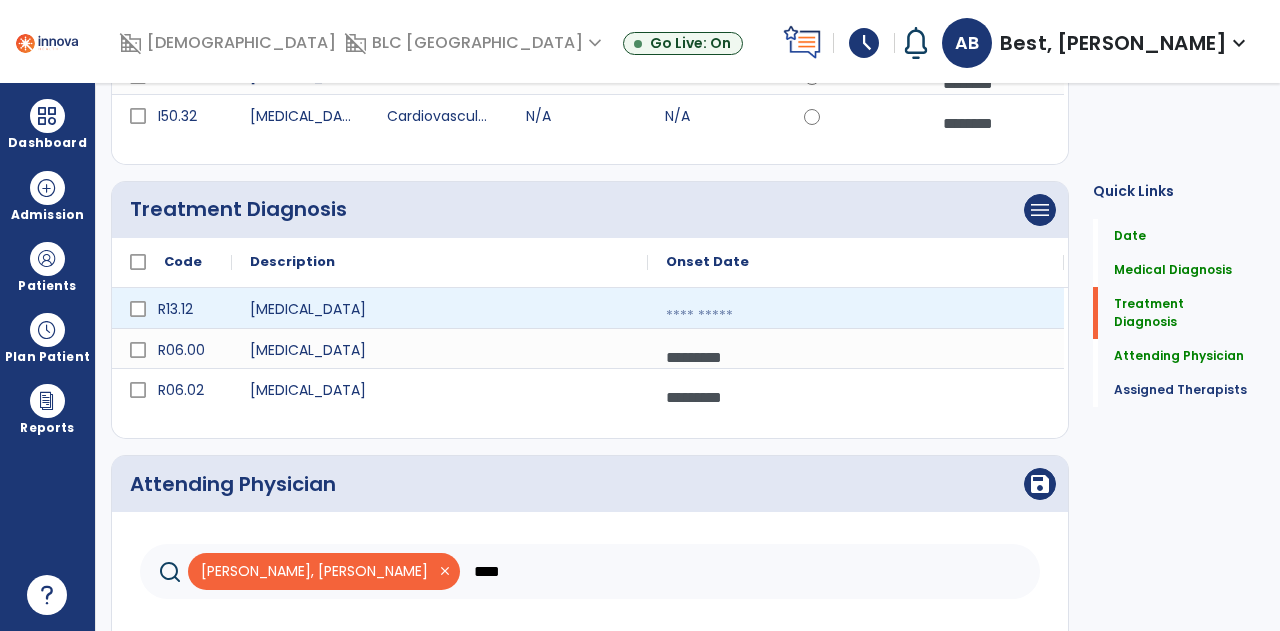 click at bounding box center [856, 316] 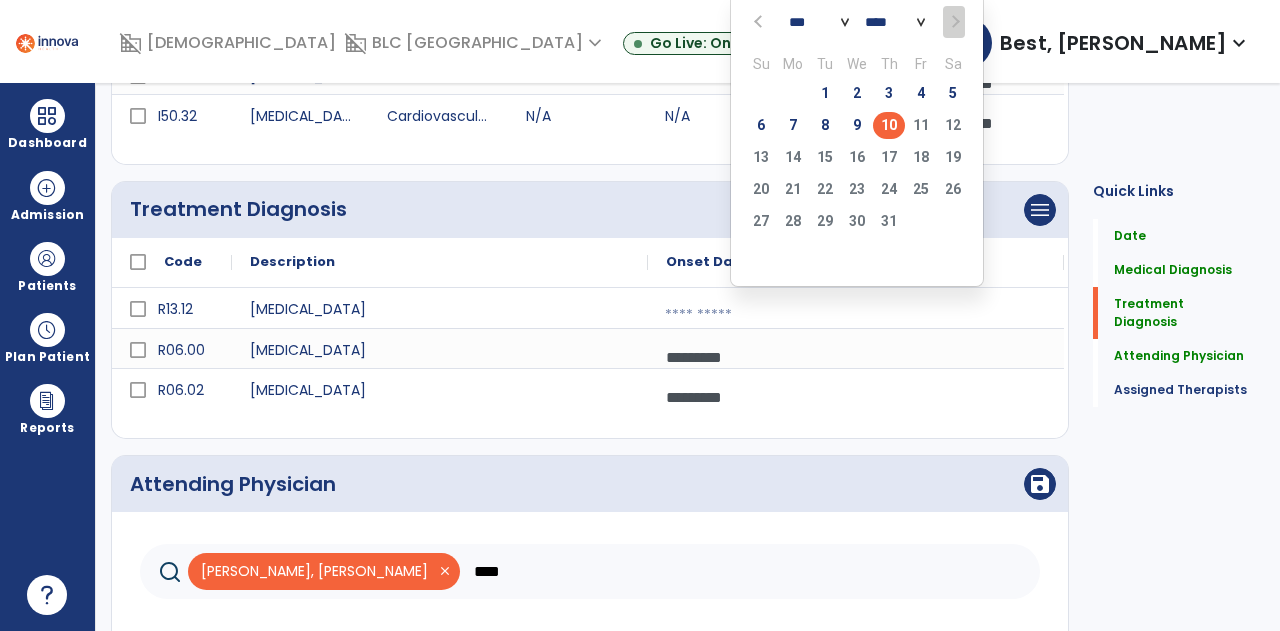 click on "*** *** *** *** *** *** ***" 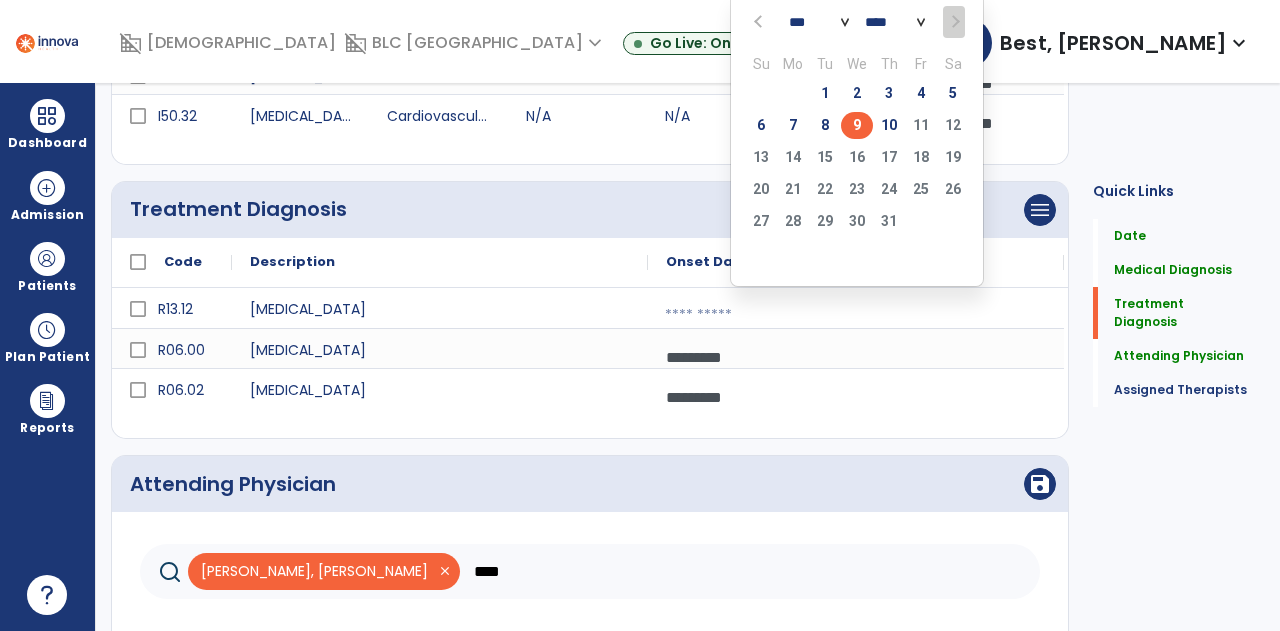 select on "*" 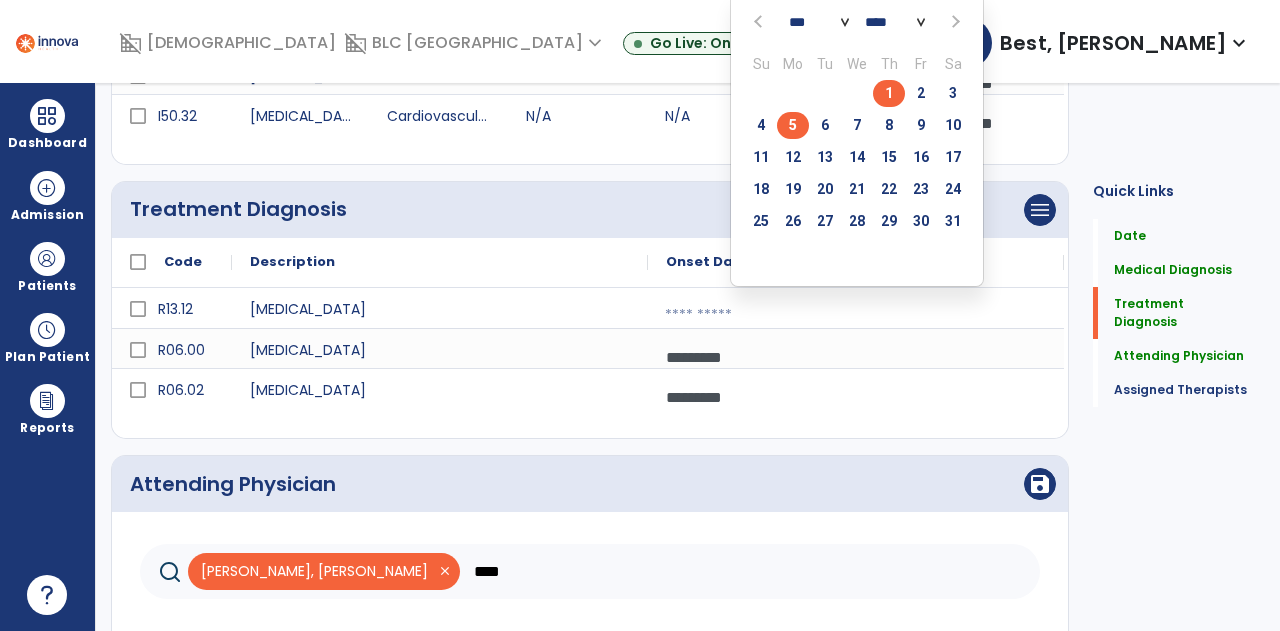 click on "5" 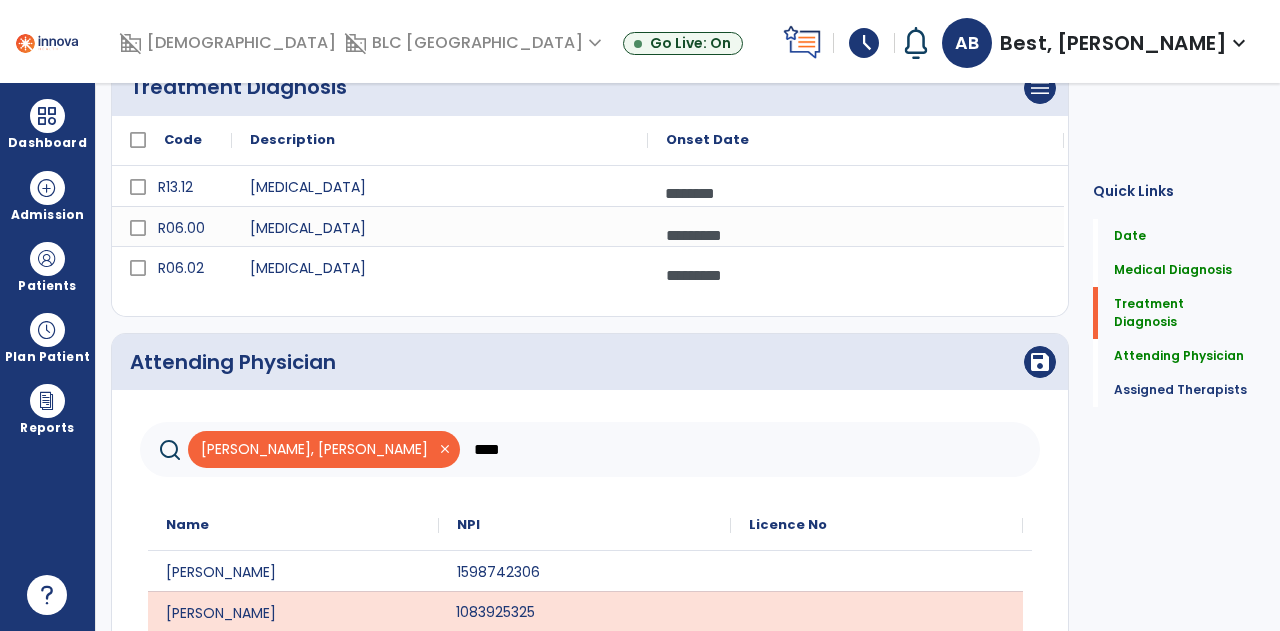 scroll, scrollTop: 668, scrollLeft: 0, axis: vertical 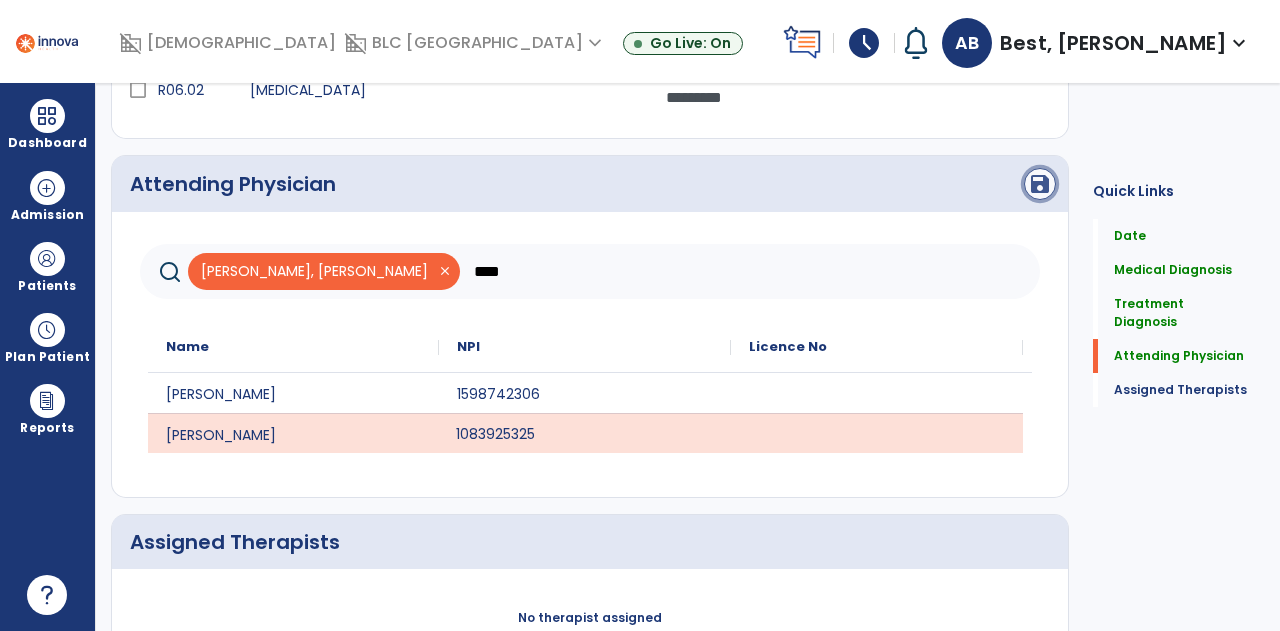 click on "save" 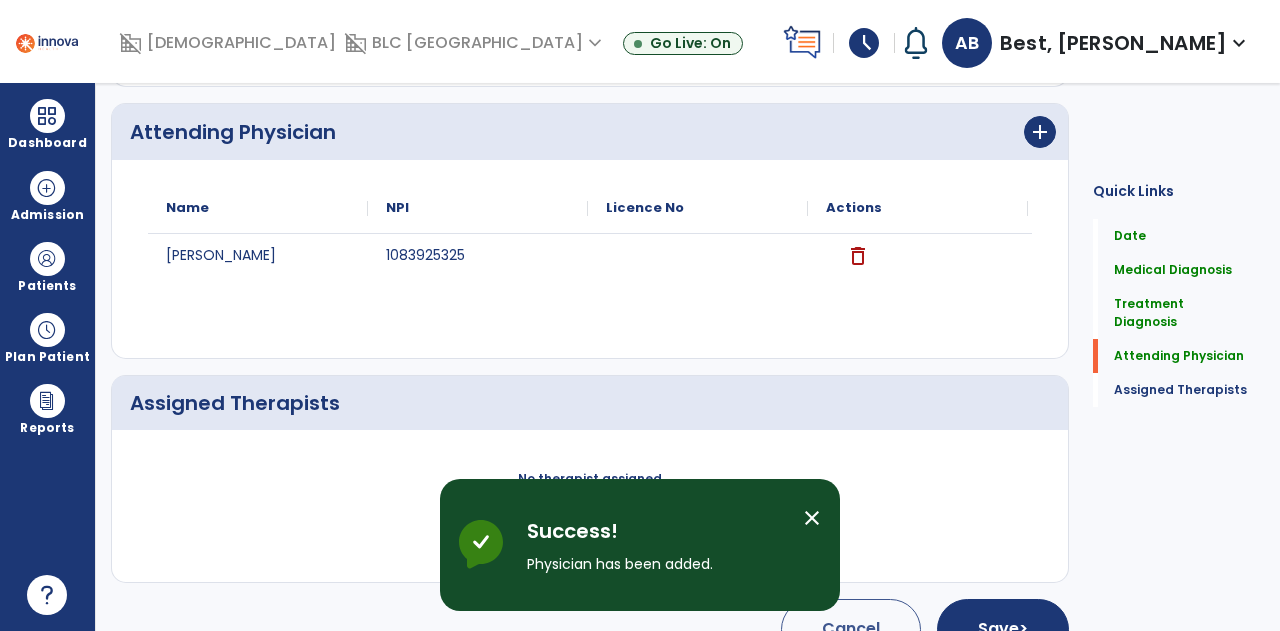 scroll, scrollTop: 760, scrollLeft: 0, axis: vertical 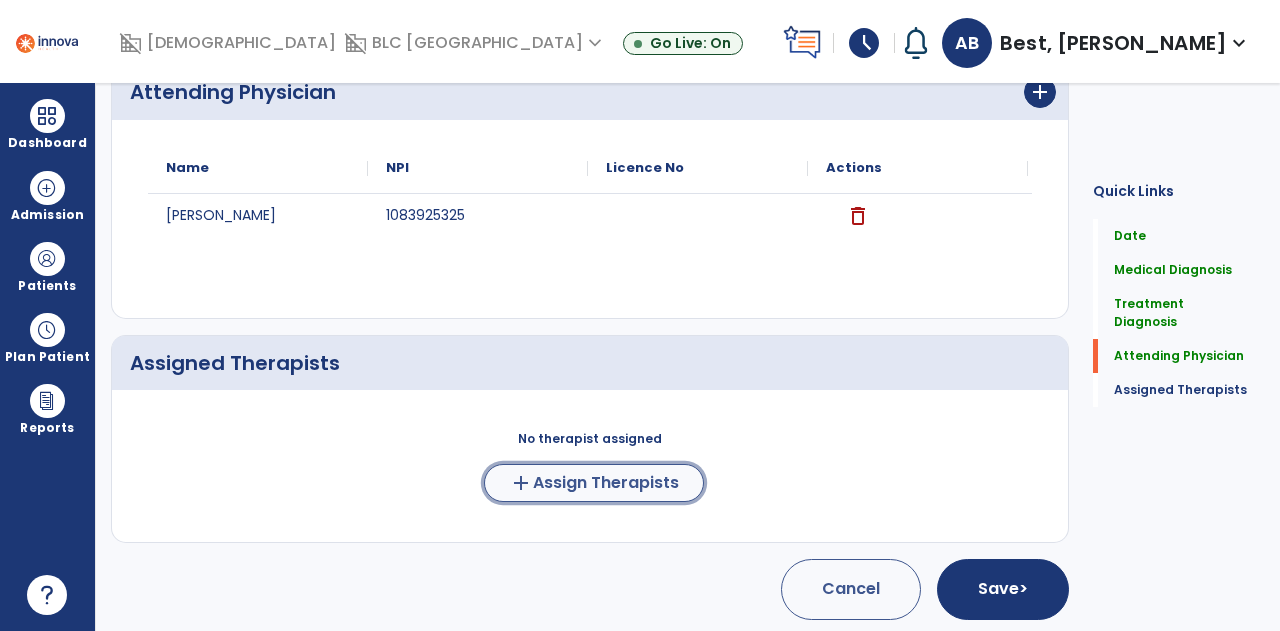 click on "Assign Therapists" 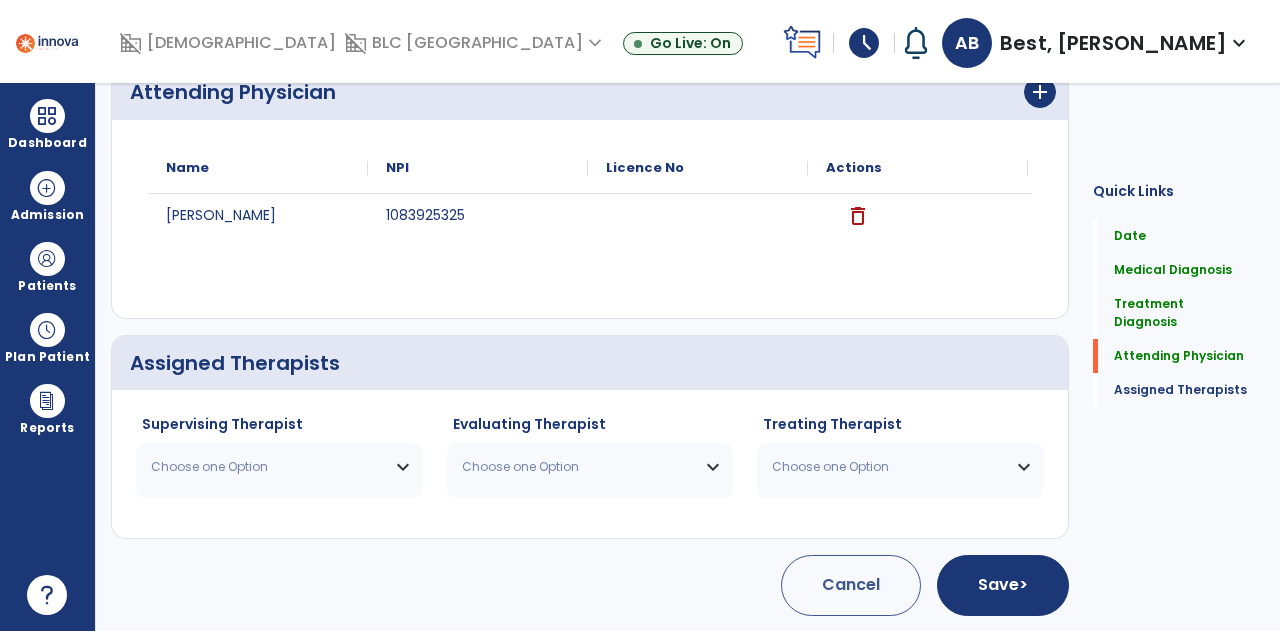 scroll, scrollTop: 757, scrollLeft: 0, axis: vertical 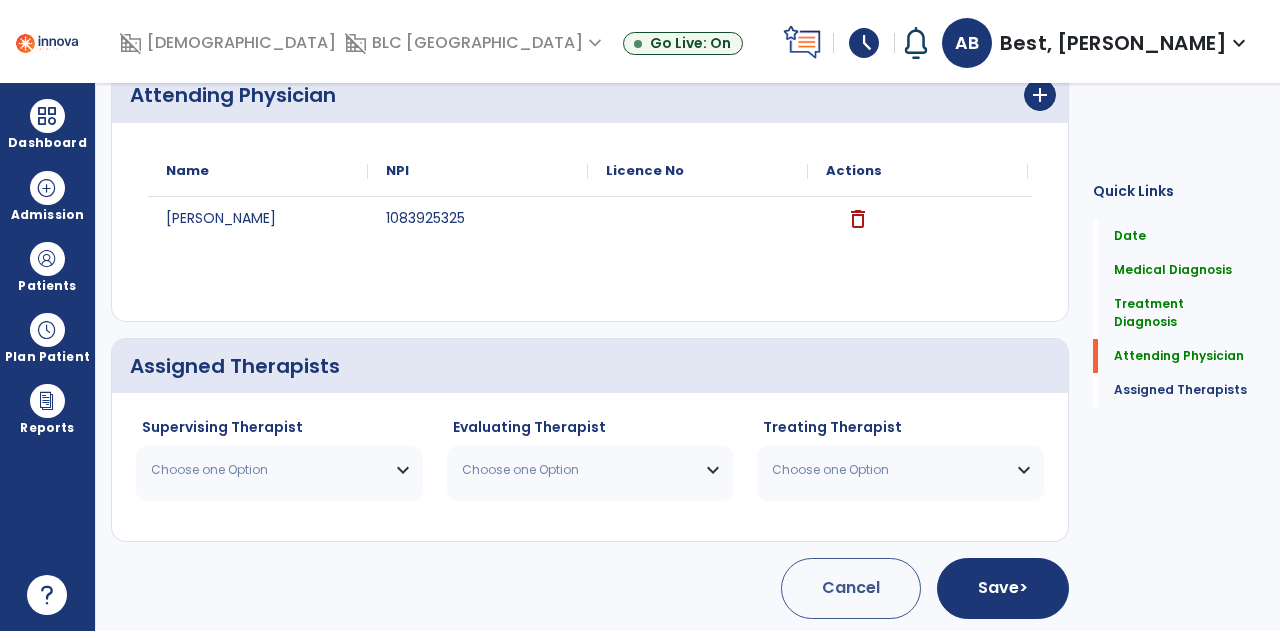 click on "Choose one Option" at bounding box center (267, 470) 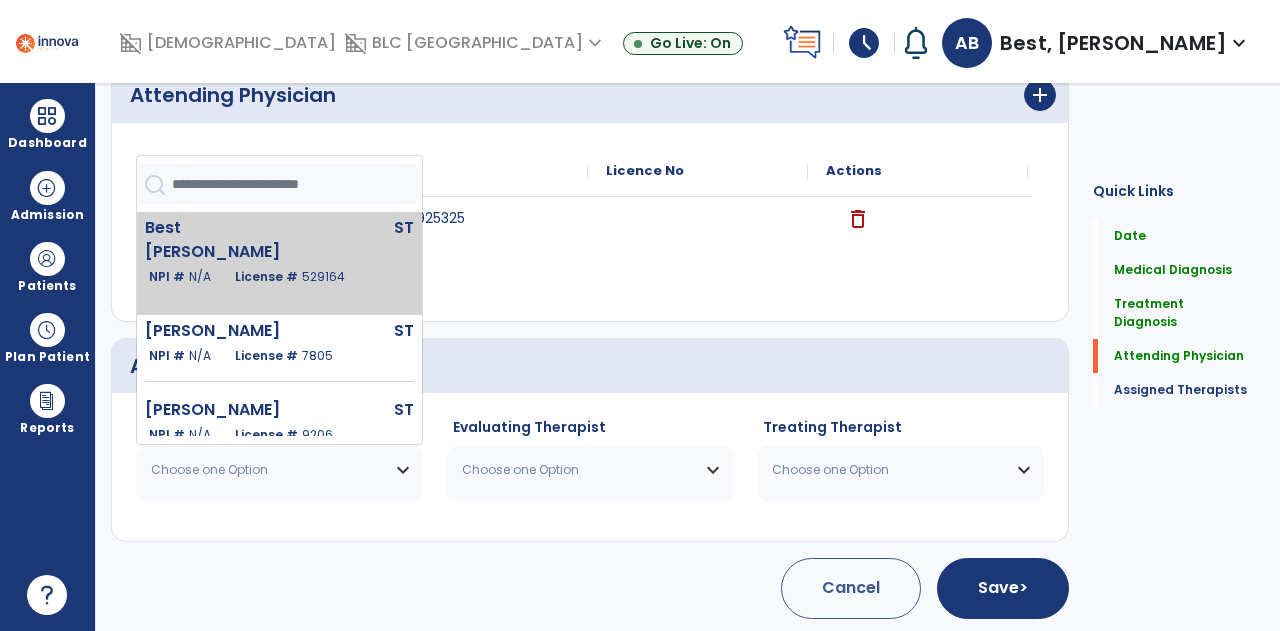 click on "Best Alison  ST   NPI #  N/A   License #  529164" 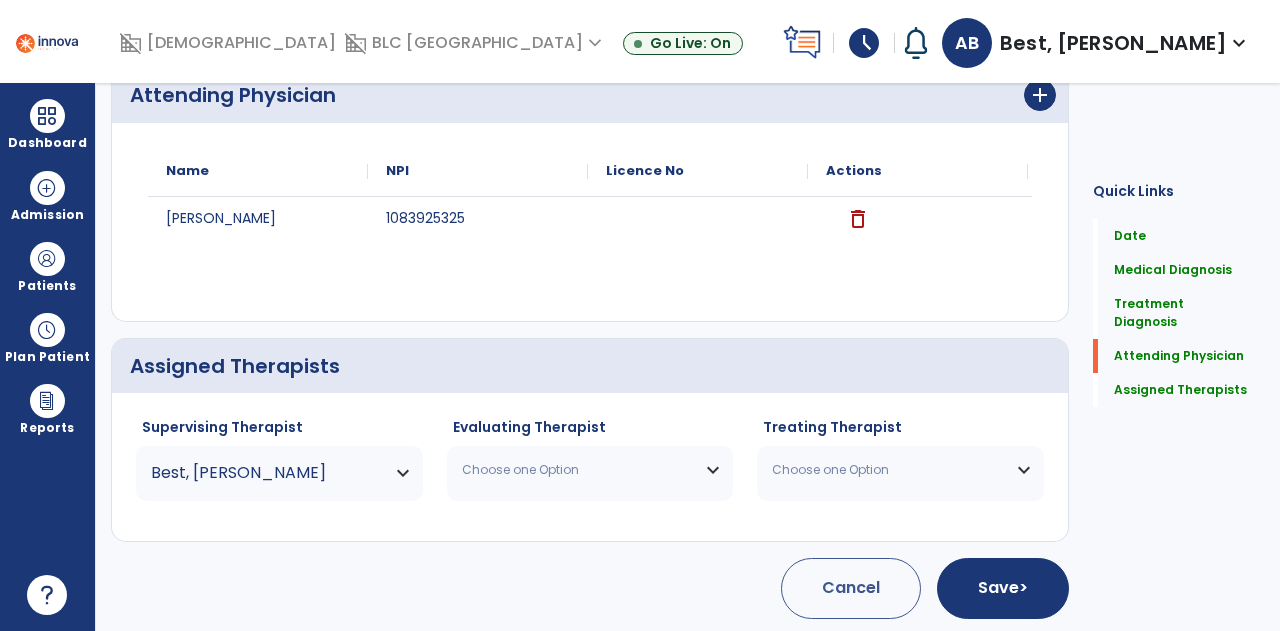 click on "Choose one Option" at bounding box center (590, 470) 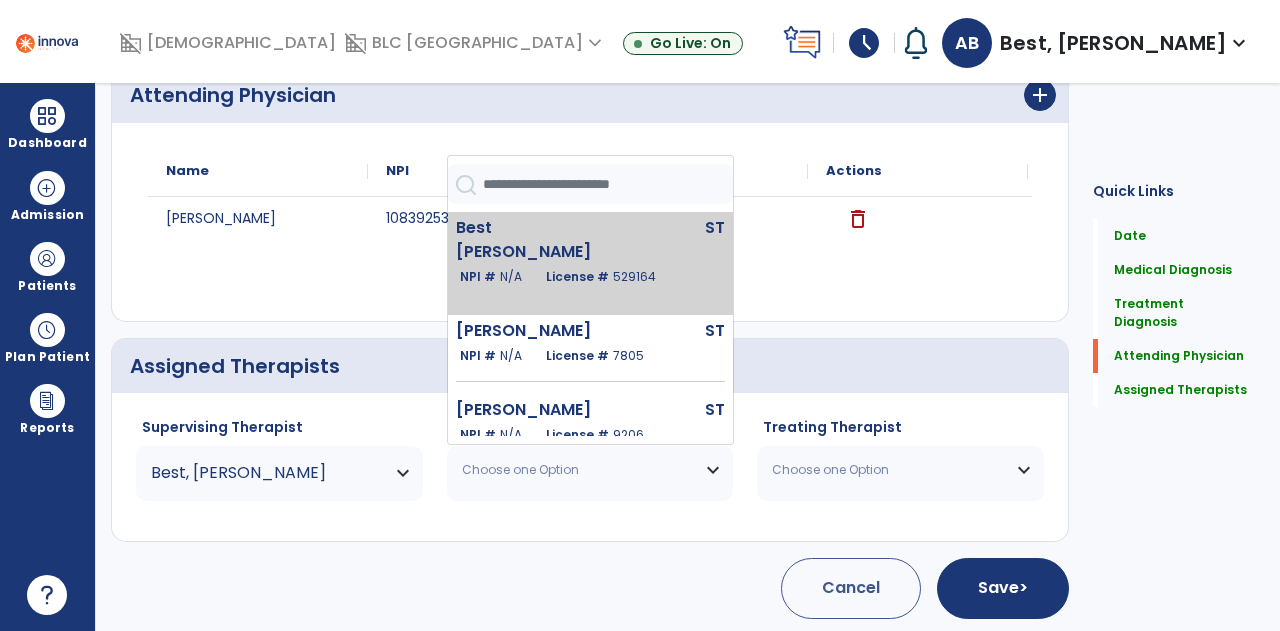 click on "Best Alison  ST   NPI #  N/A   License #  529164" 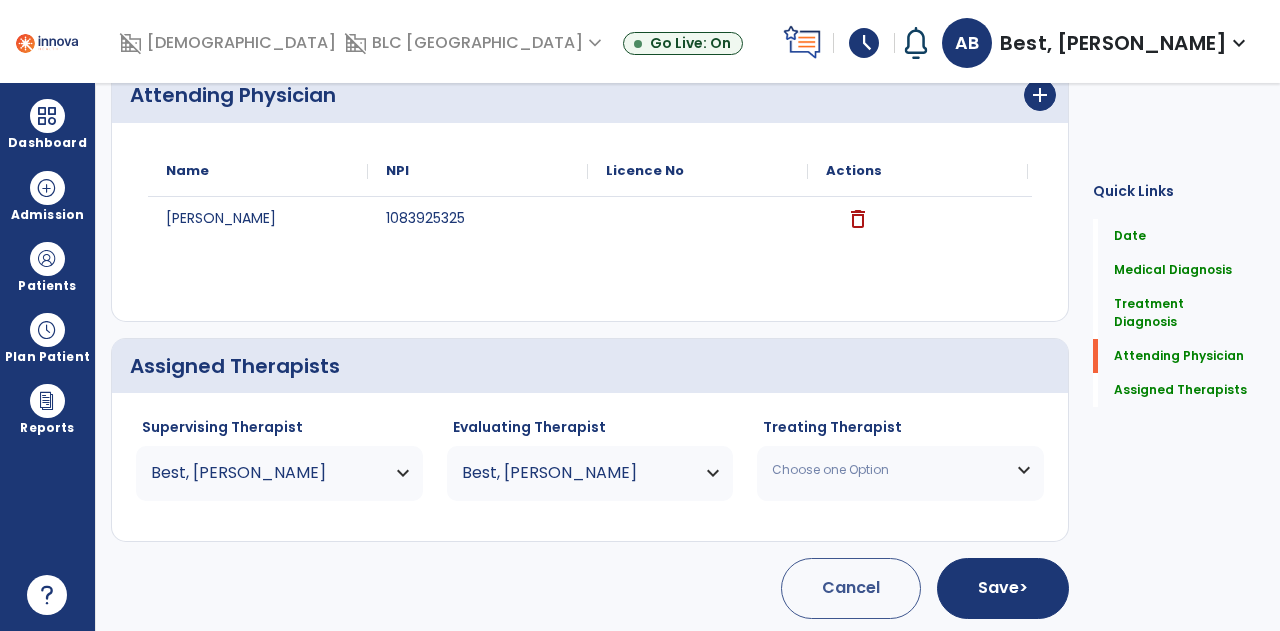 click on "Choose one Option" at bounding box center [900, 470] 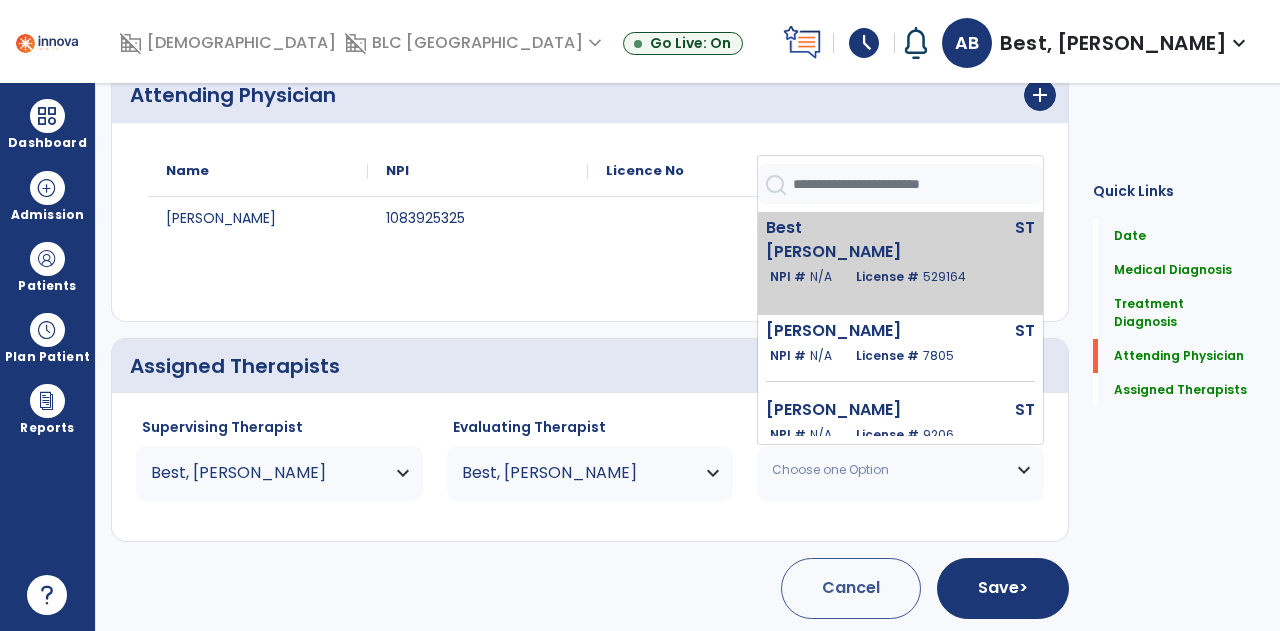 click on "Best Alison  ST   NPI #  N/A   License #  529164" 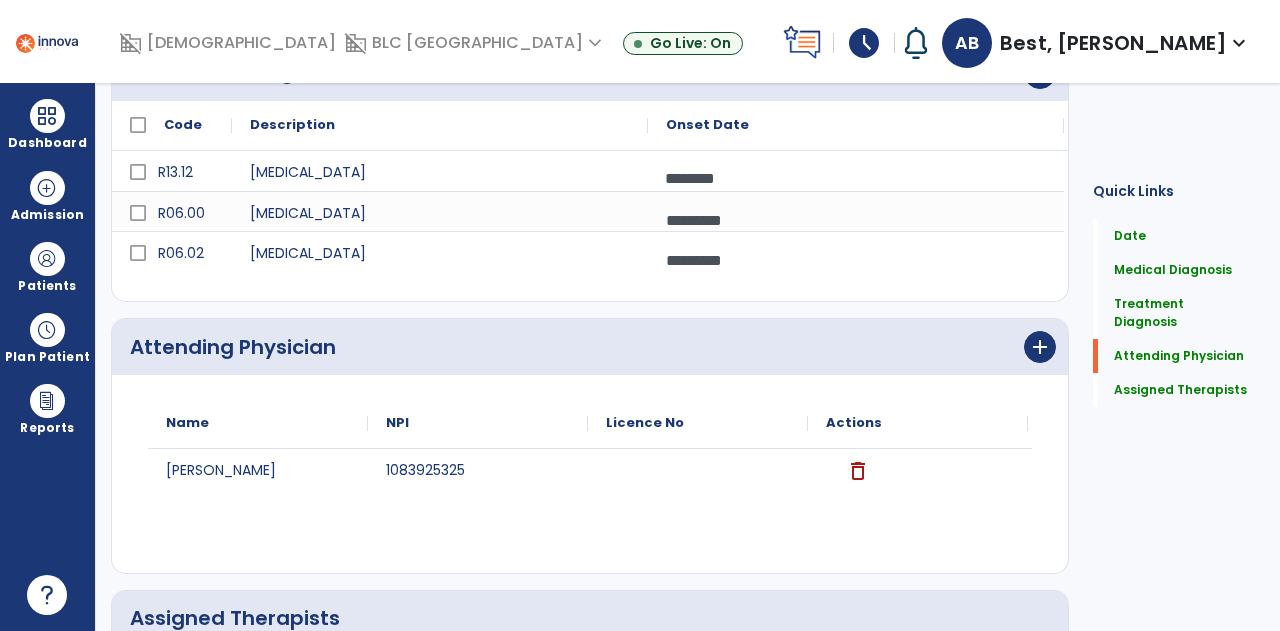 scroll, scrollTop: 757, scrollLeft: 0, axis: vertical 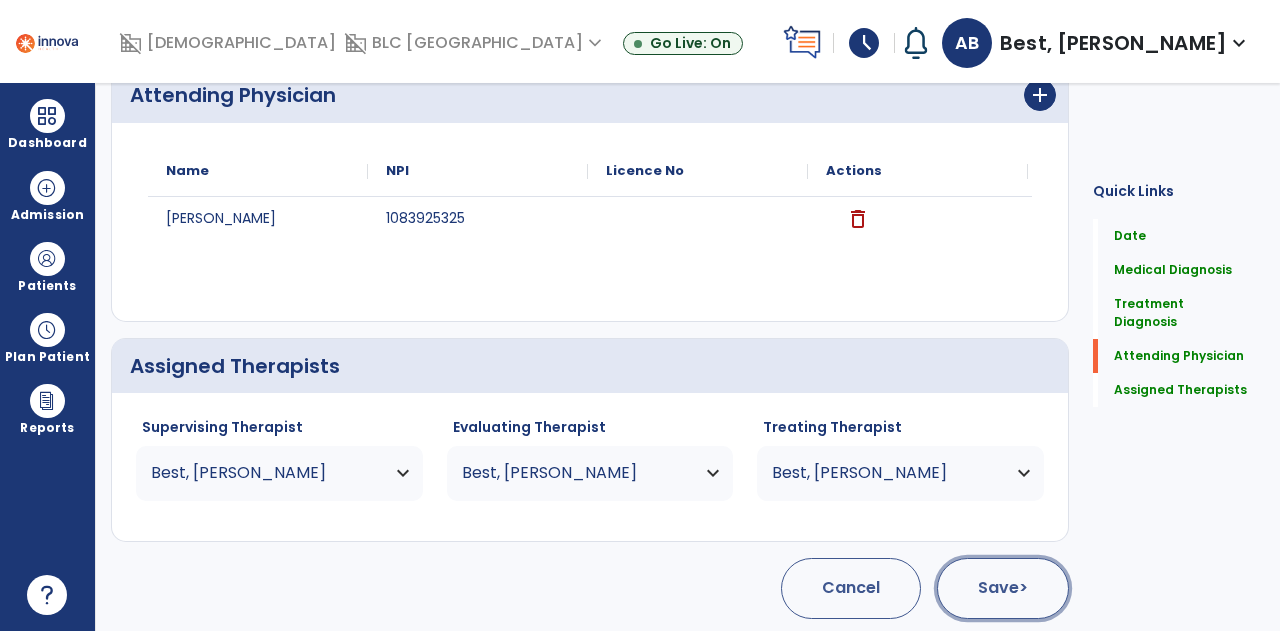click on "Save  >" 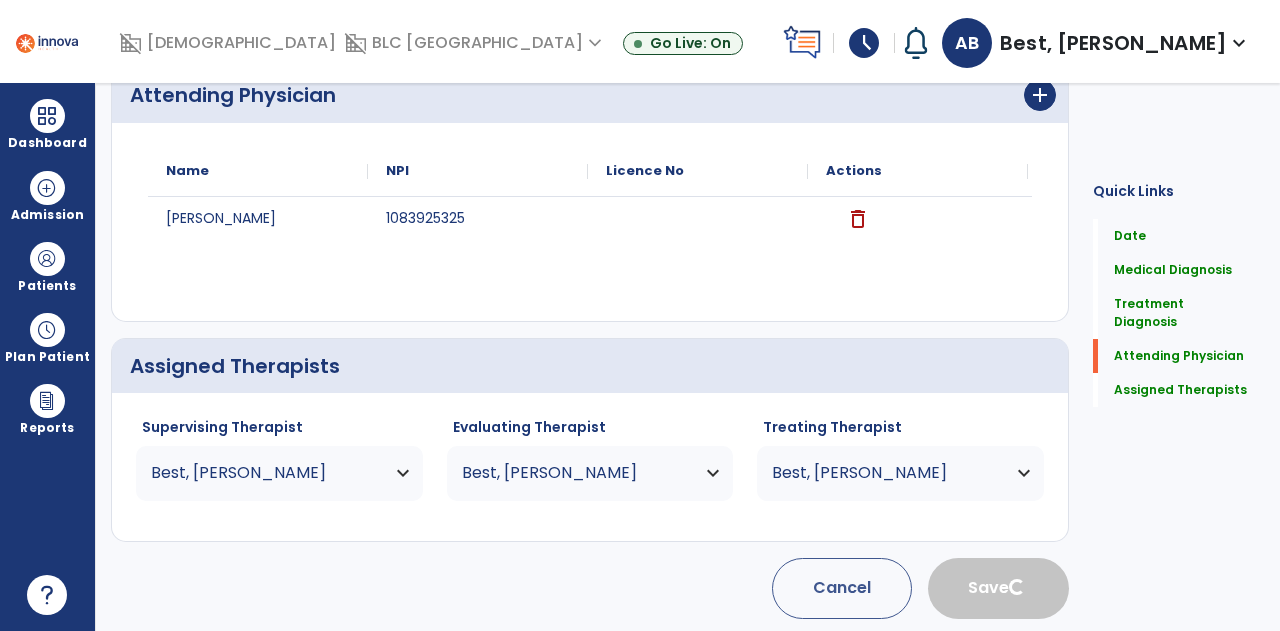 type 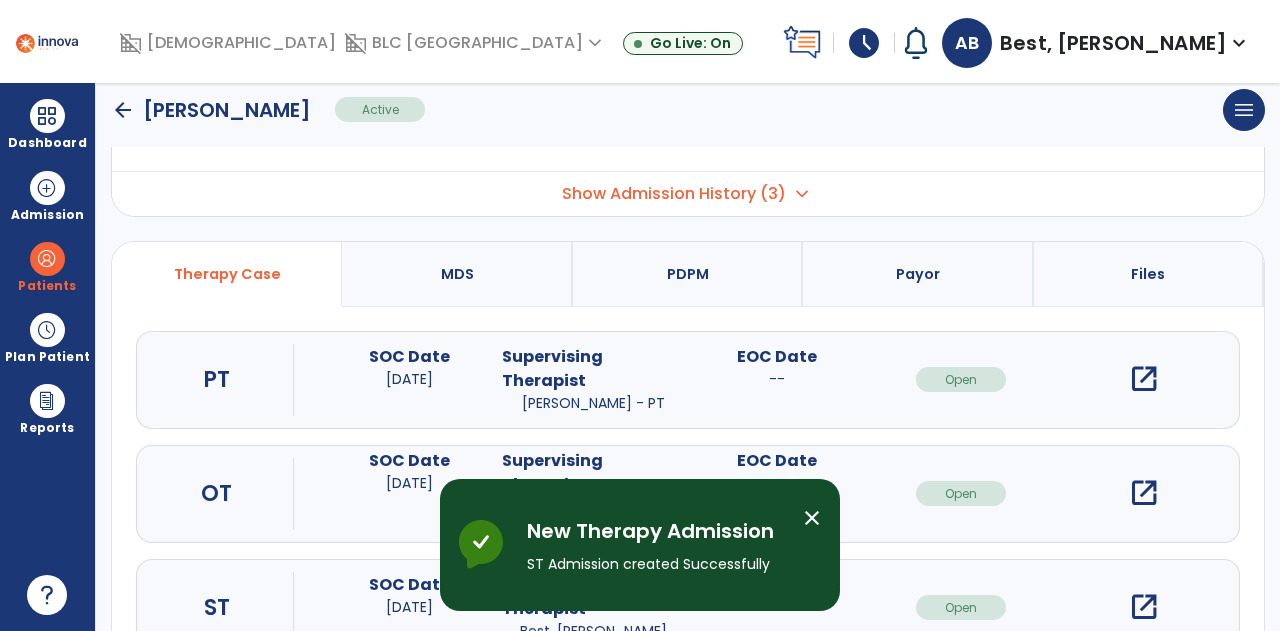 scroll, scrollTop: 170, scrollLeft: 0, axis: vertical 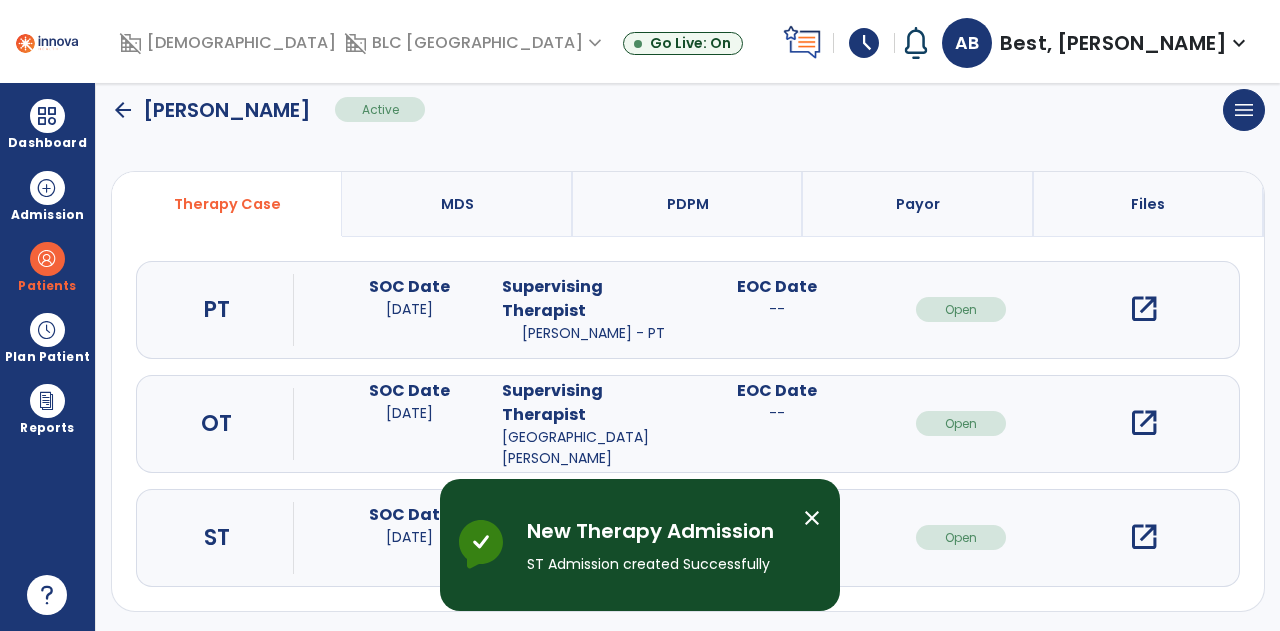 click on "open_in_new" at bounding box center (1144, 537) 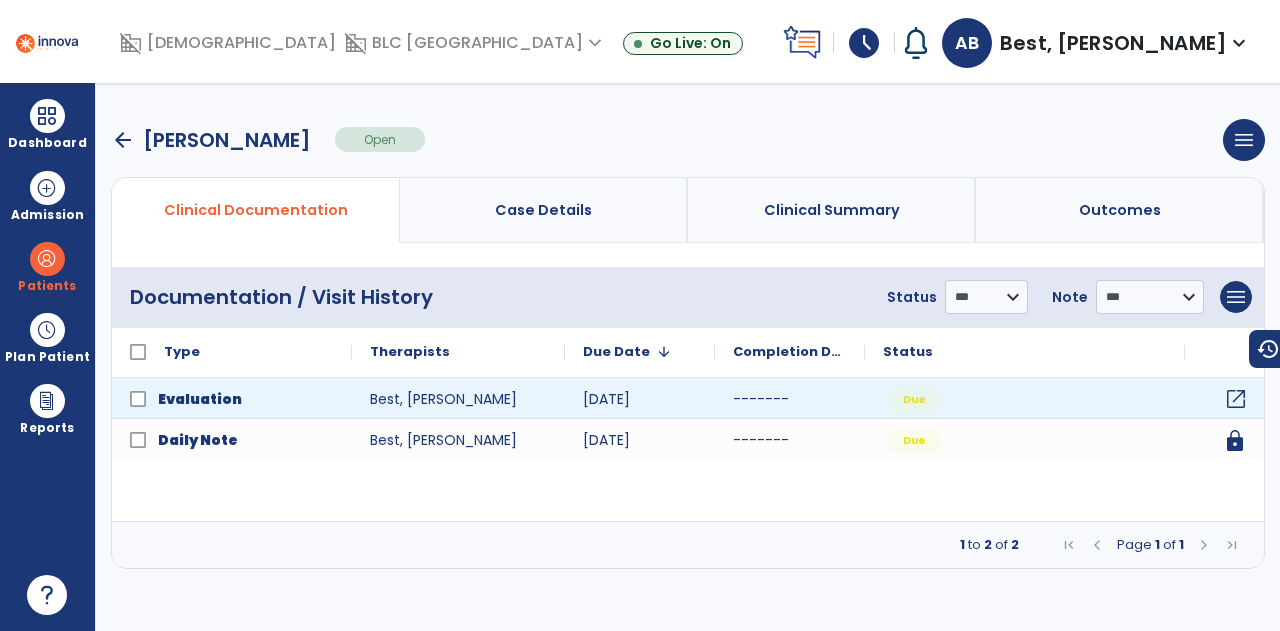 click on "open_in_new" 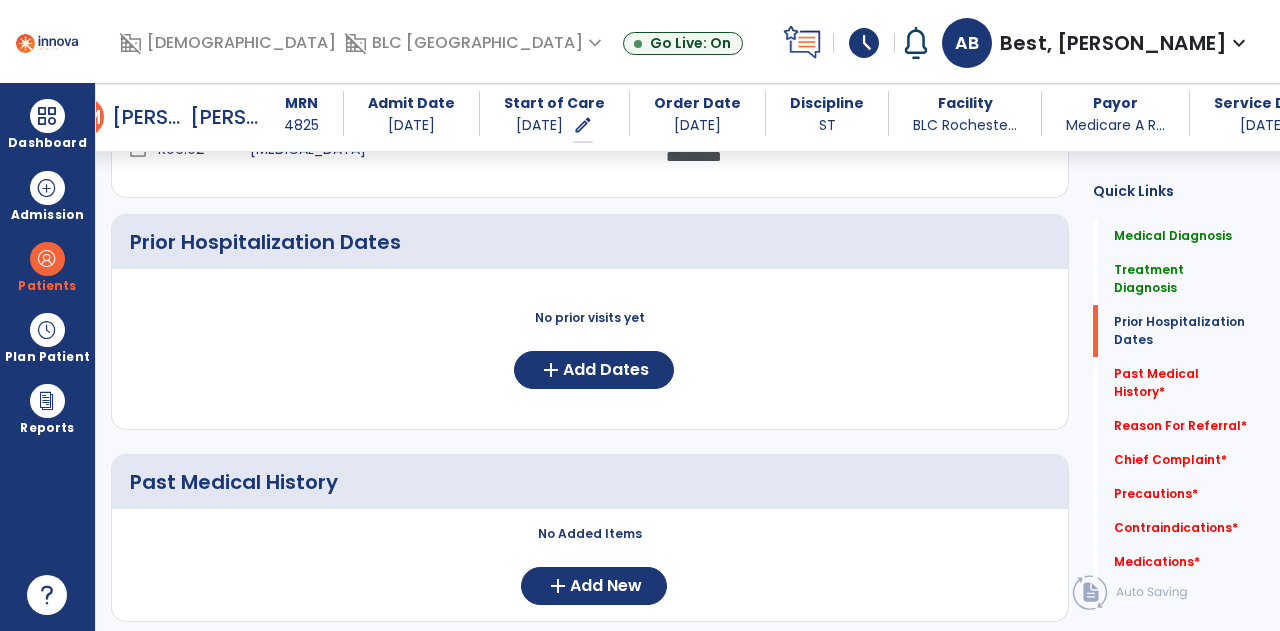 scroll, scrollTop: 700, scrollLeft: 0, axis: vertical 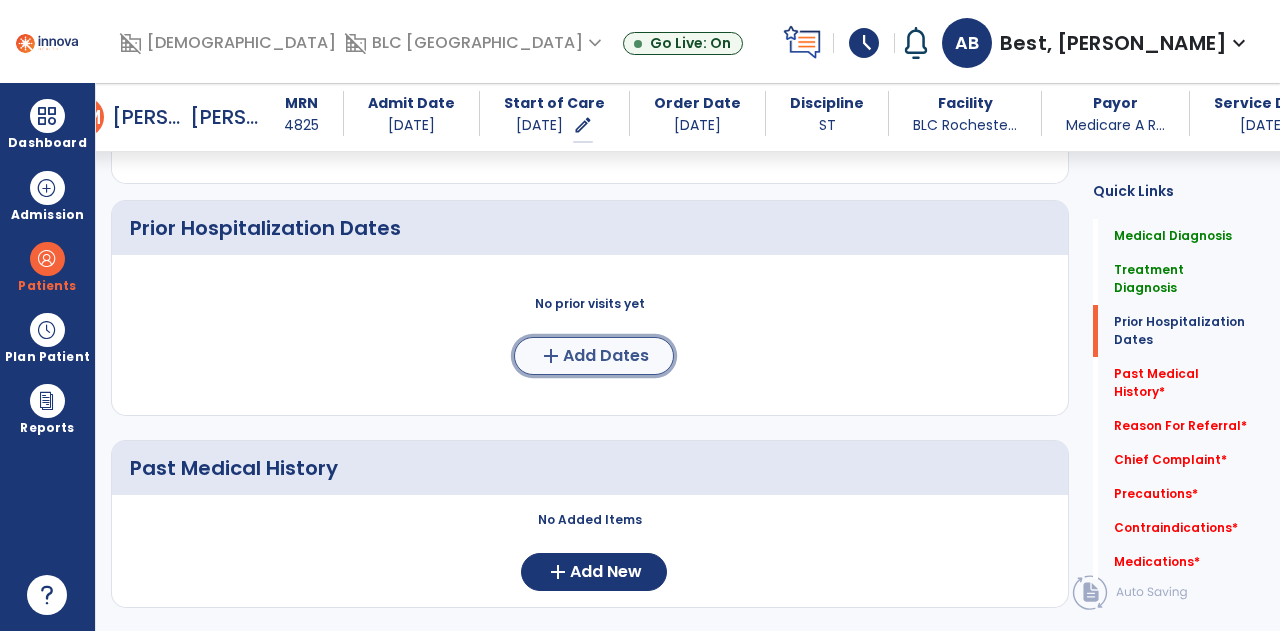 click on "Add Dates" 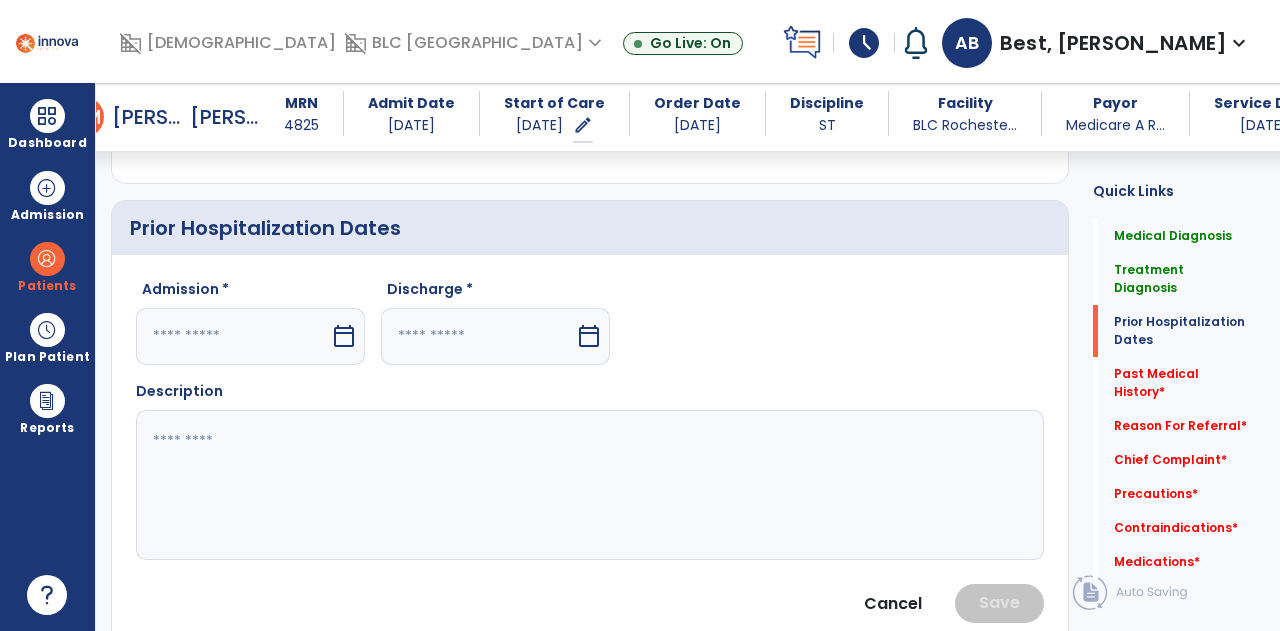 click on "Admission *" at bounding box center [250, 293] 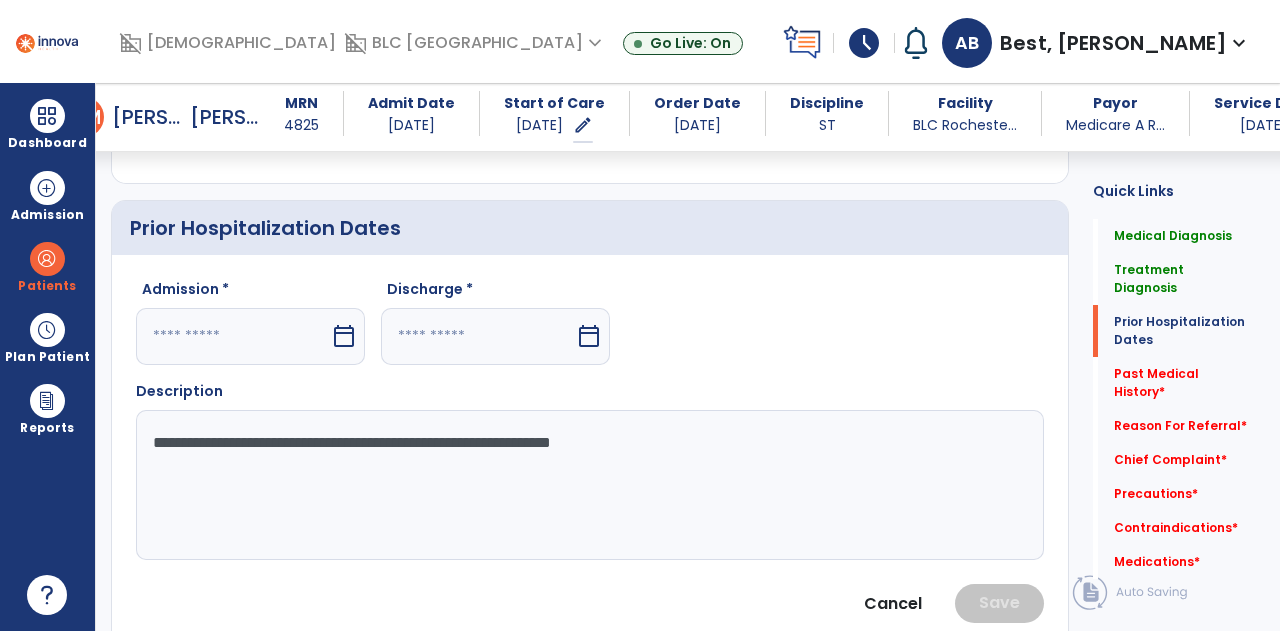 type on "**********" 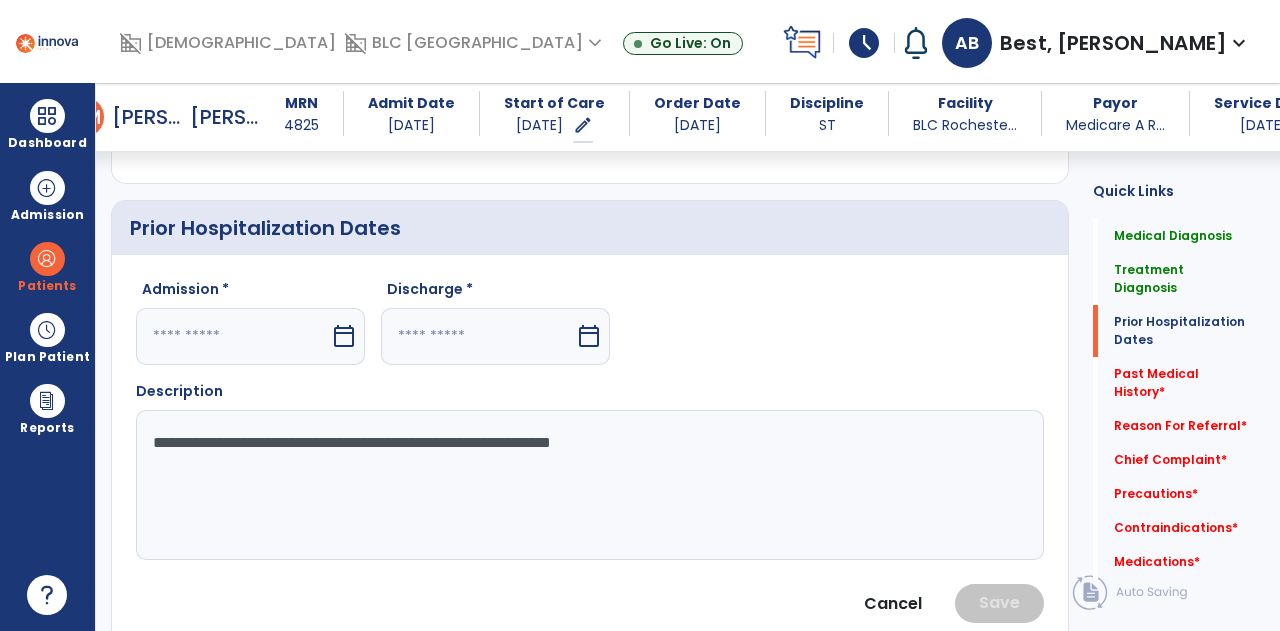 click at bounding box center (233, 336) 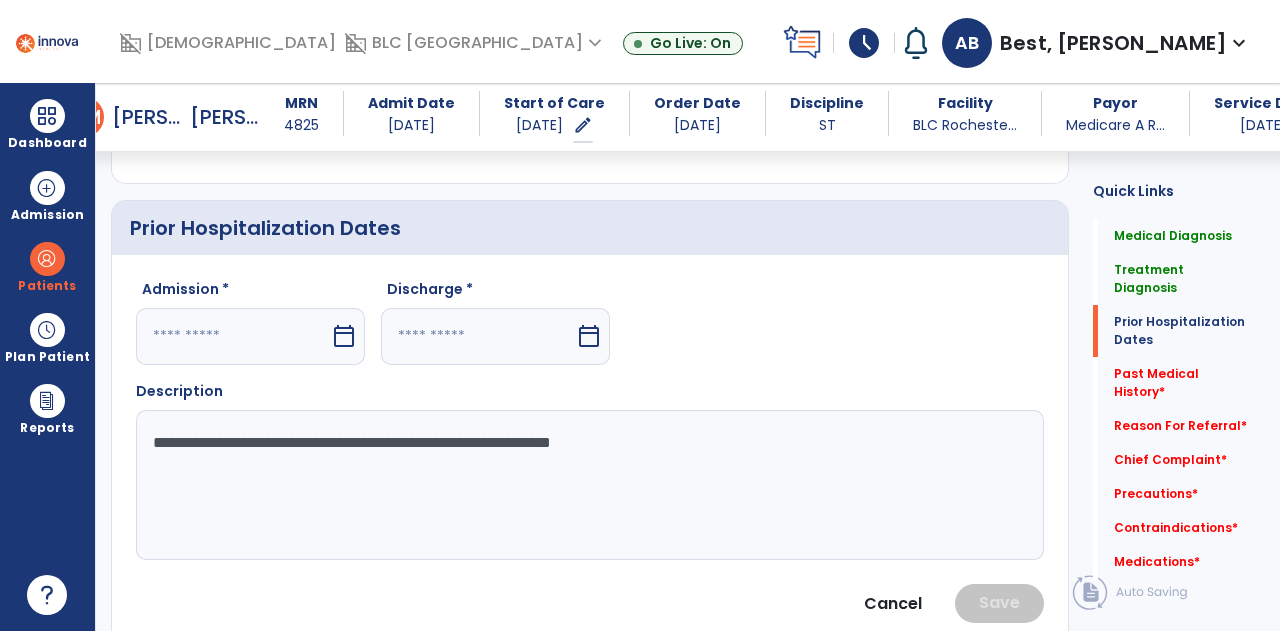 select on "*" 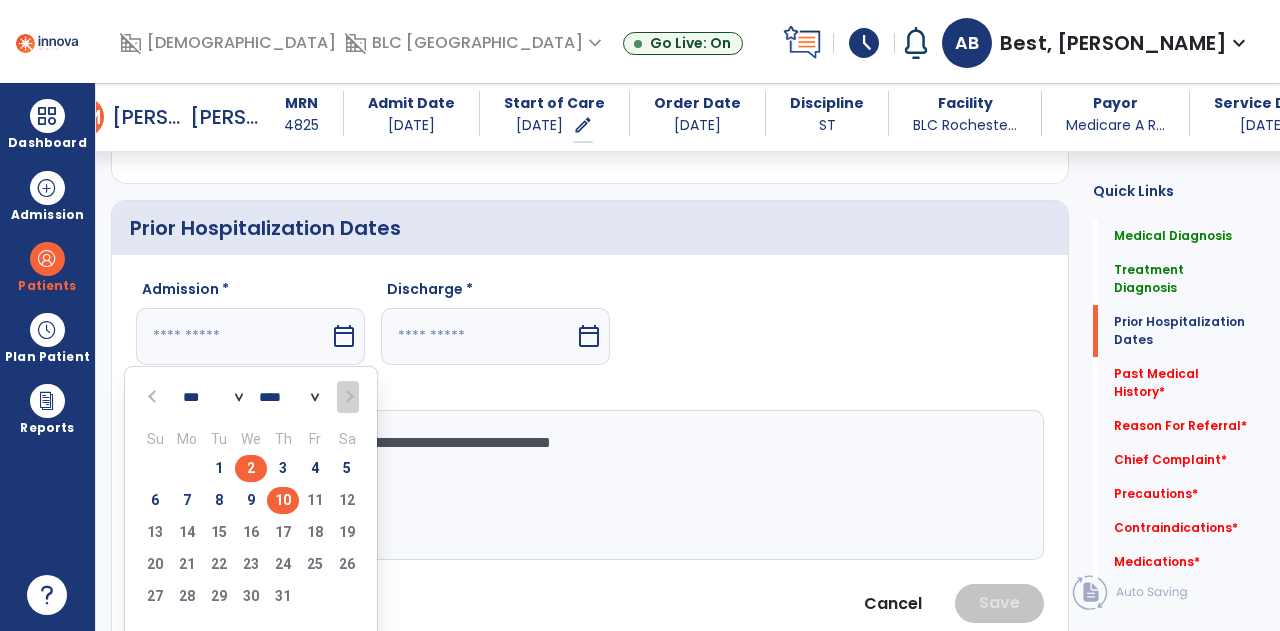 click on "2" at bounding box center [251, 468] 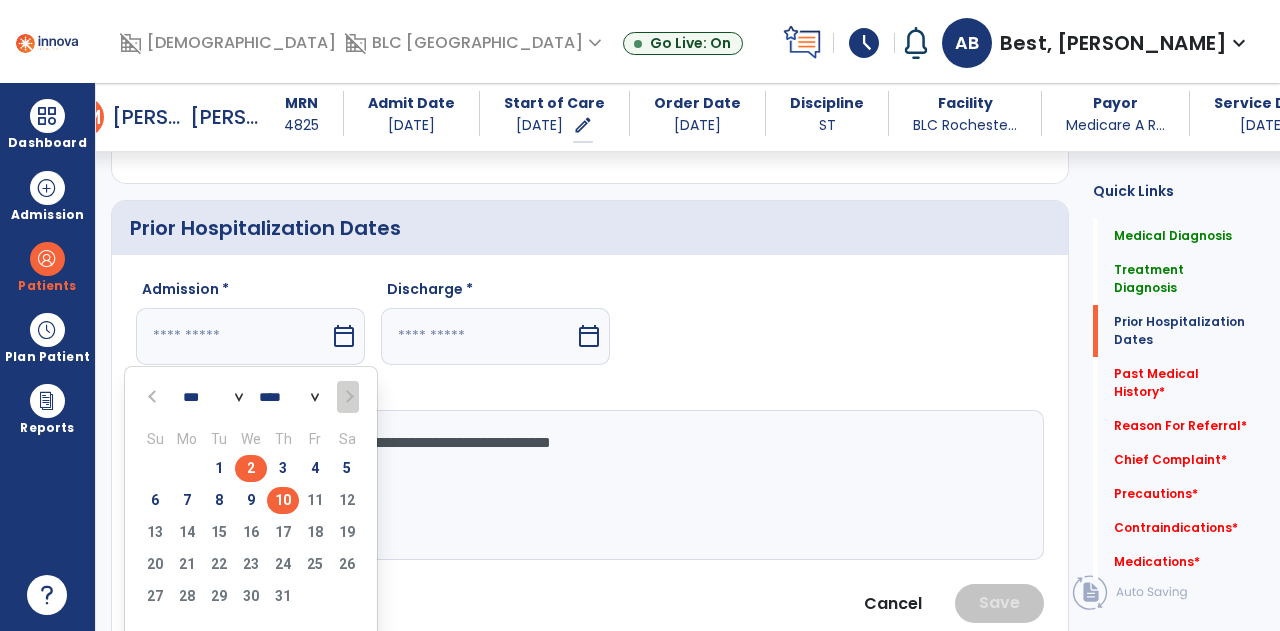 type on "********" 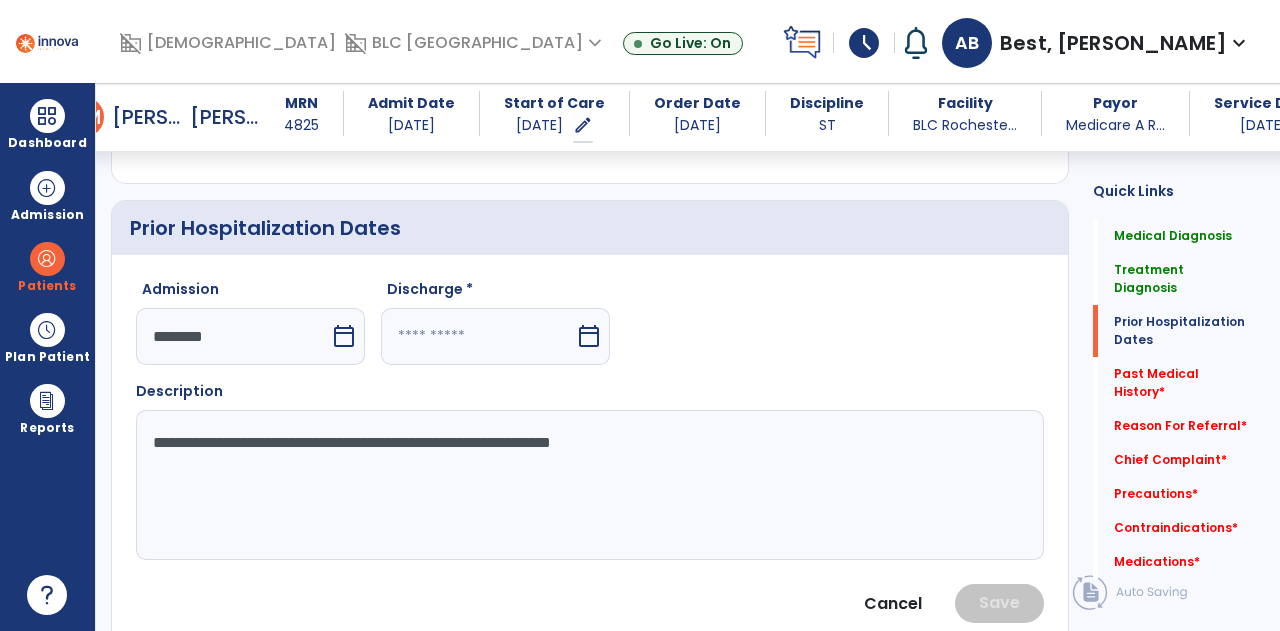 click at bounding box center (478, 336) 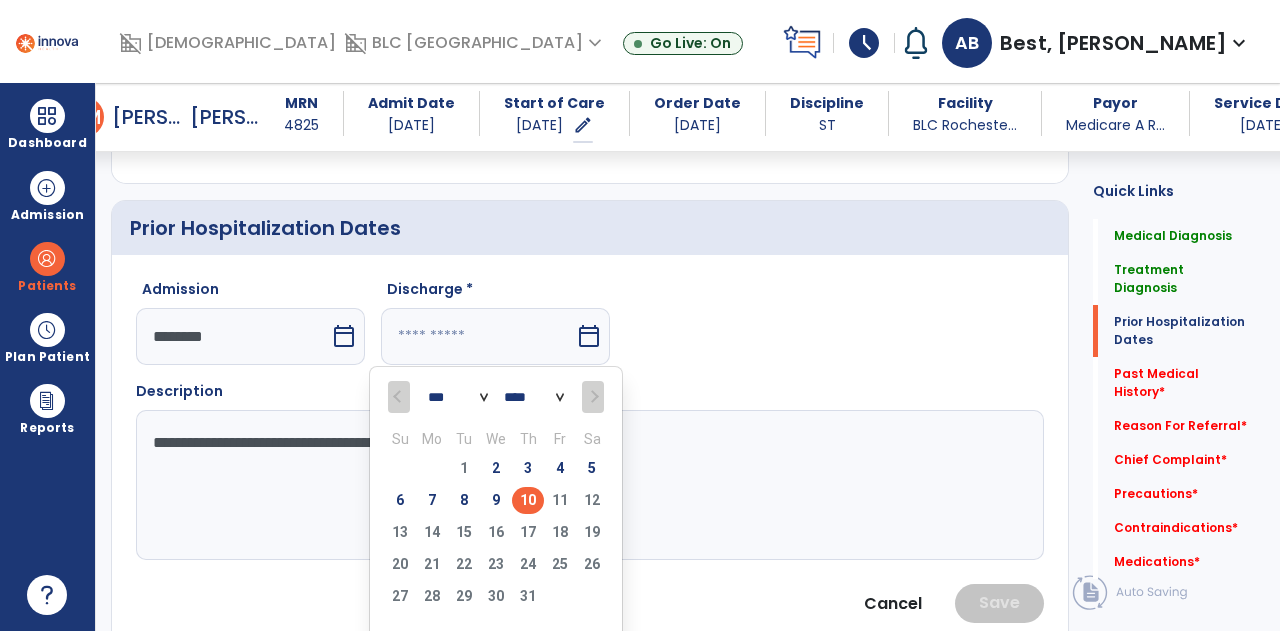 click on "8" at bounding box center [464, 500] 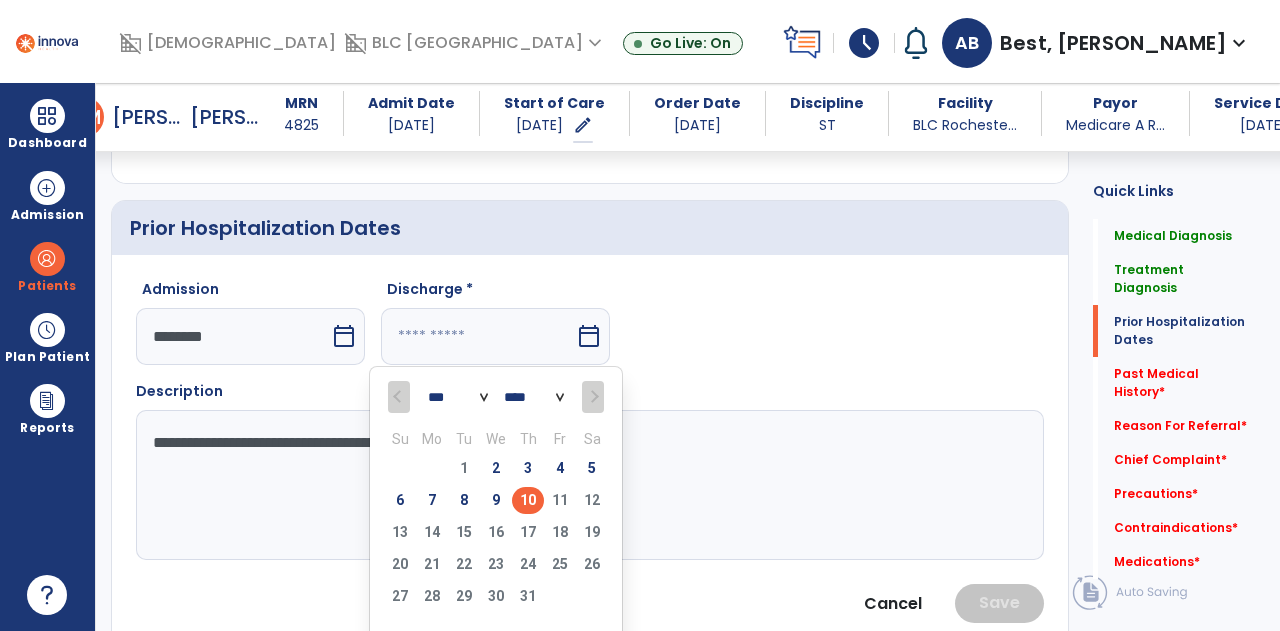 type on "********" 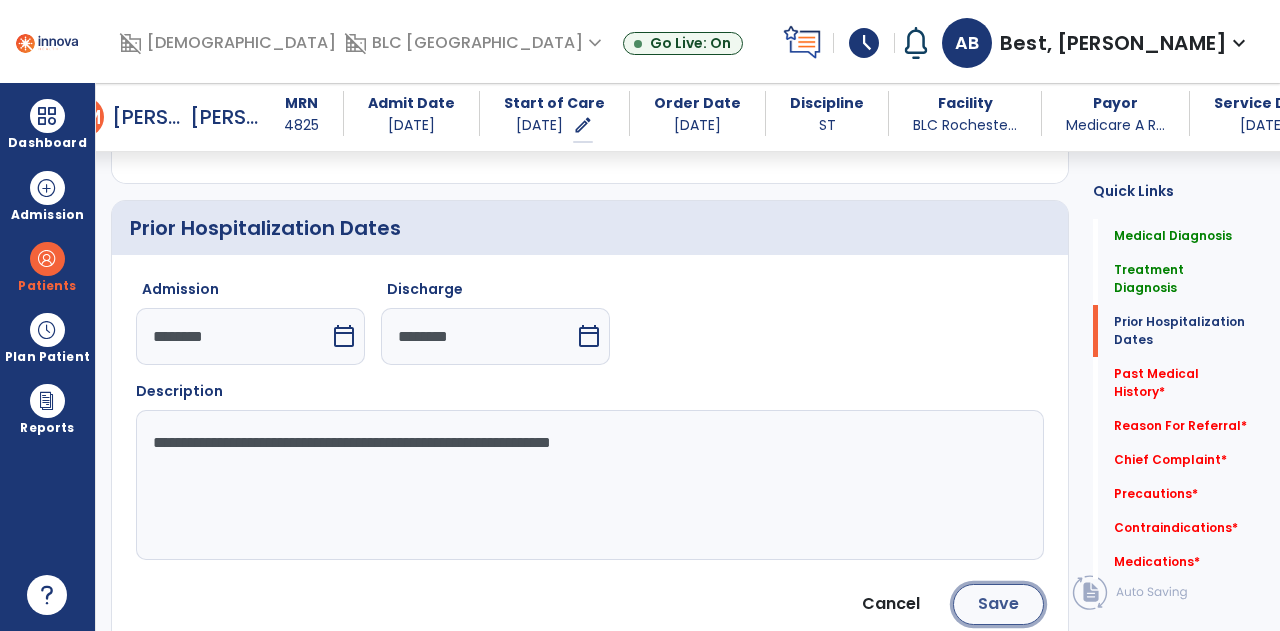 click on "Save" 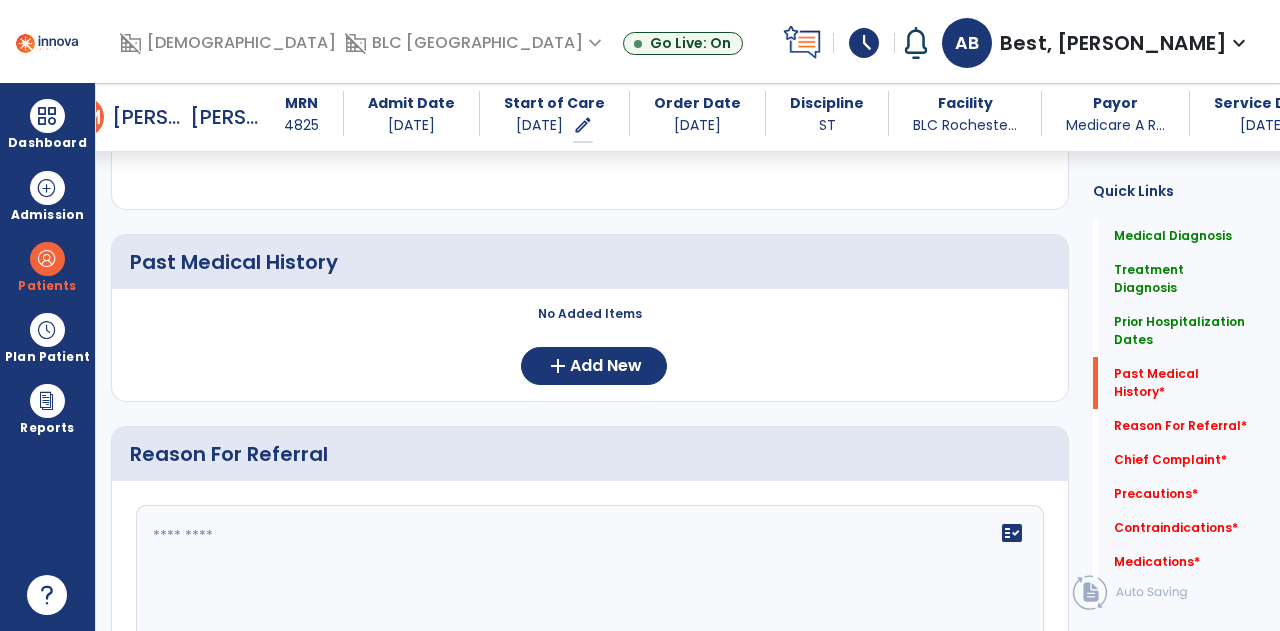 scroll, scrollTop: 1000, scrollLeft: 0, axis: vertical 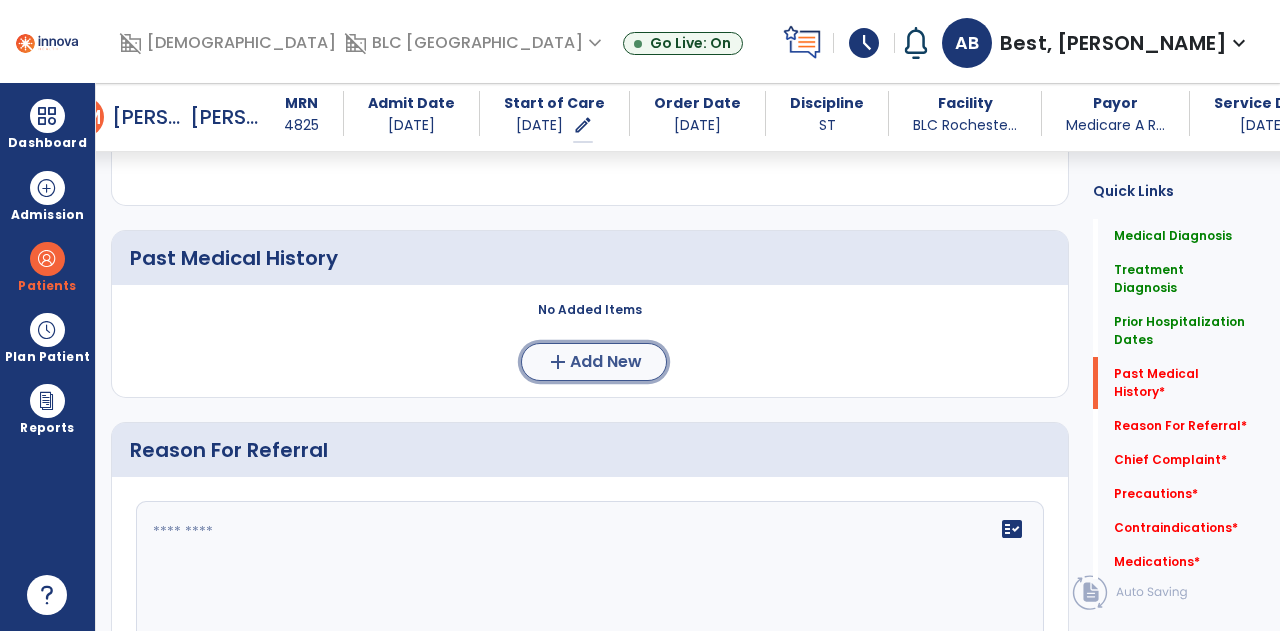 click on "add  Add New" 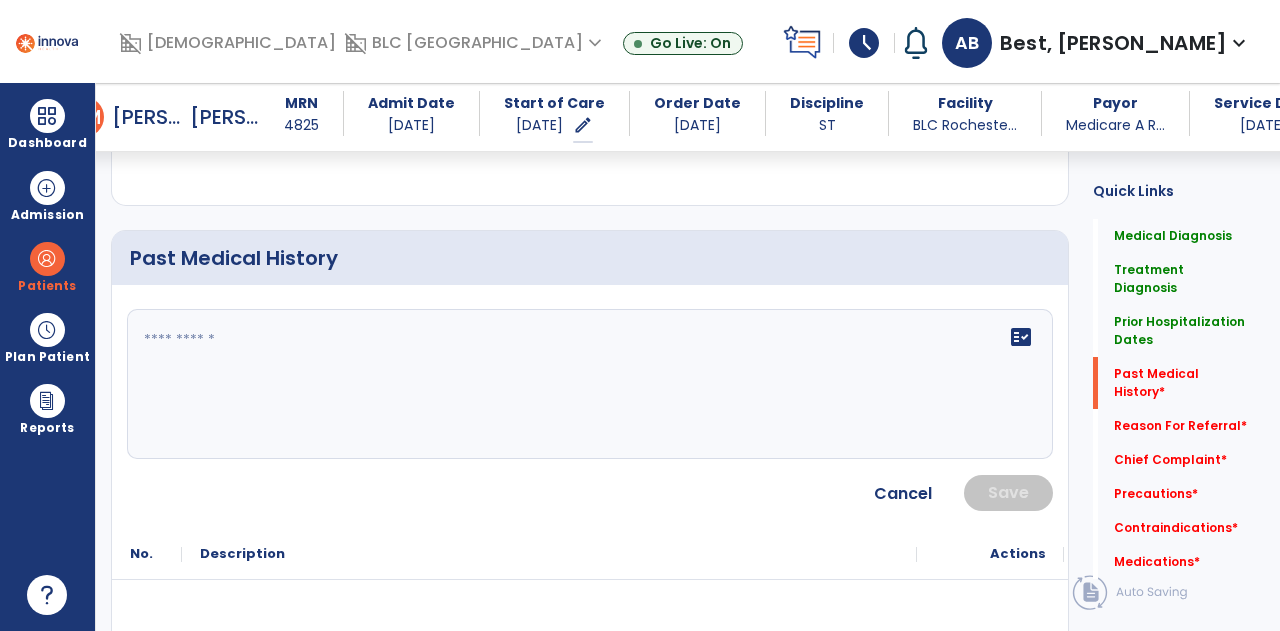 click on "fact_check" 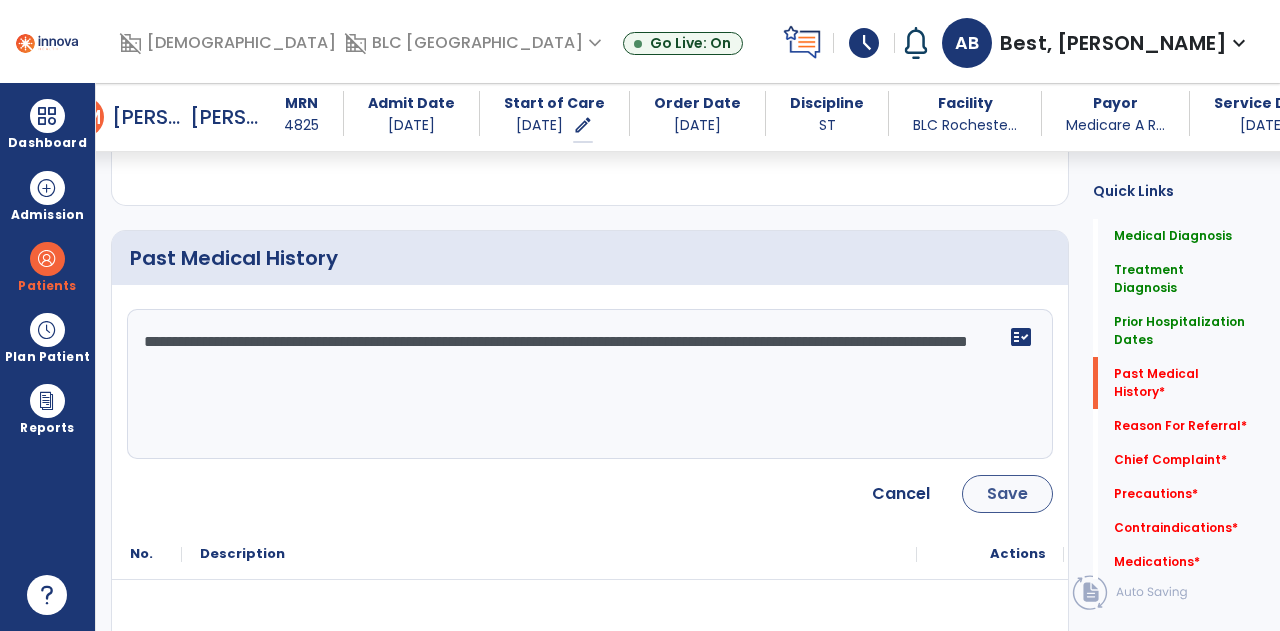 type on "**********" 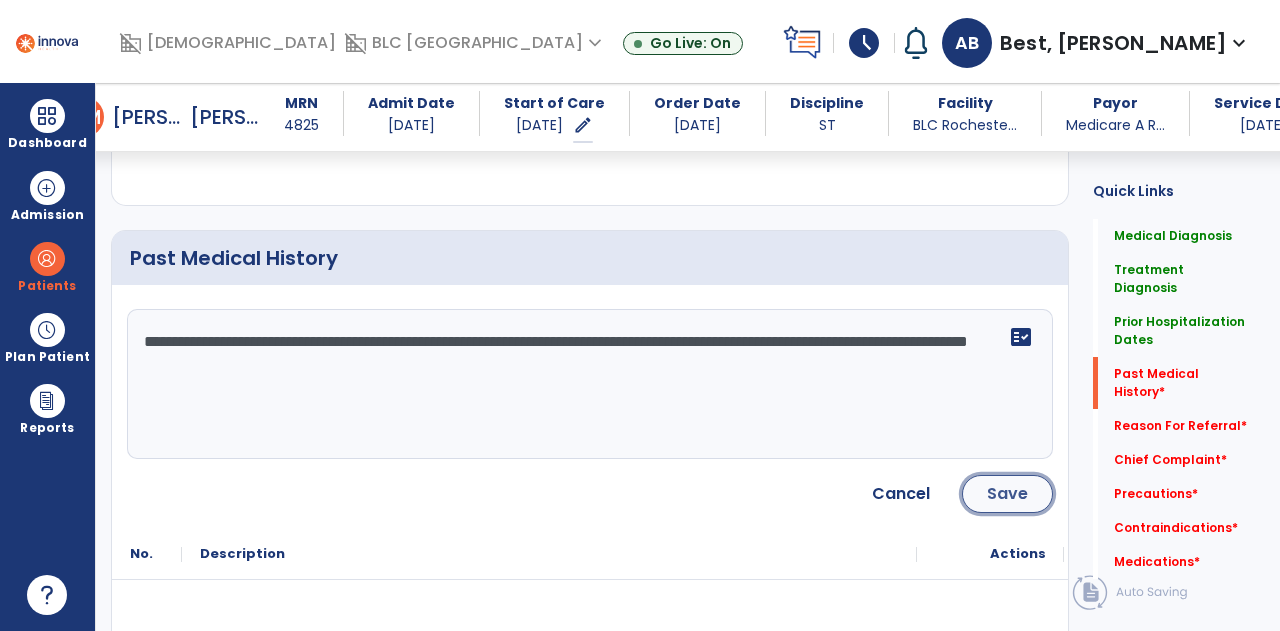 click on "Save" 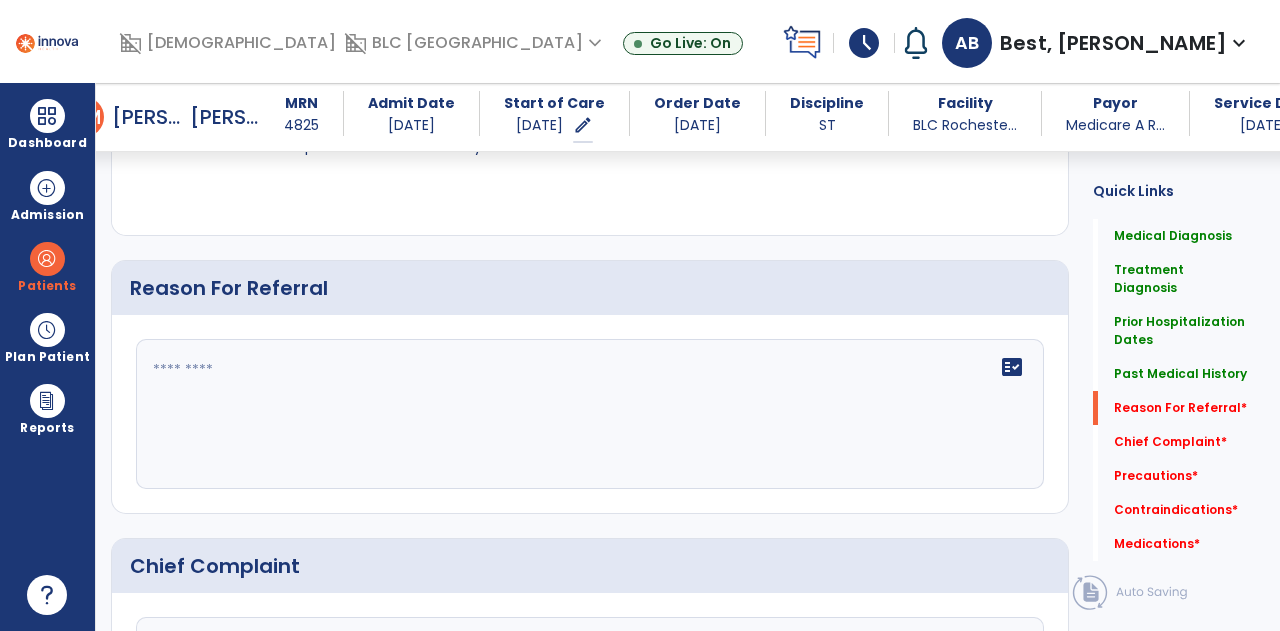 scroll, scrollTop: 1300, scrollLeft: 0, axis: vertical 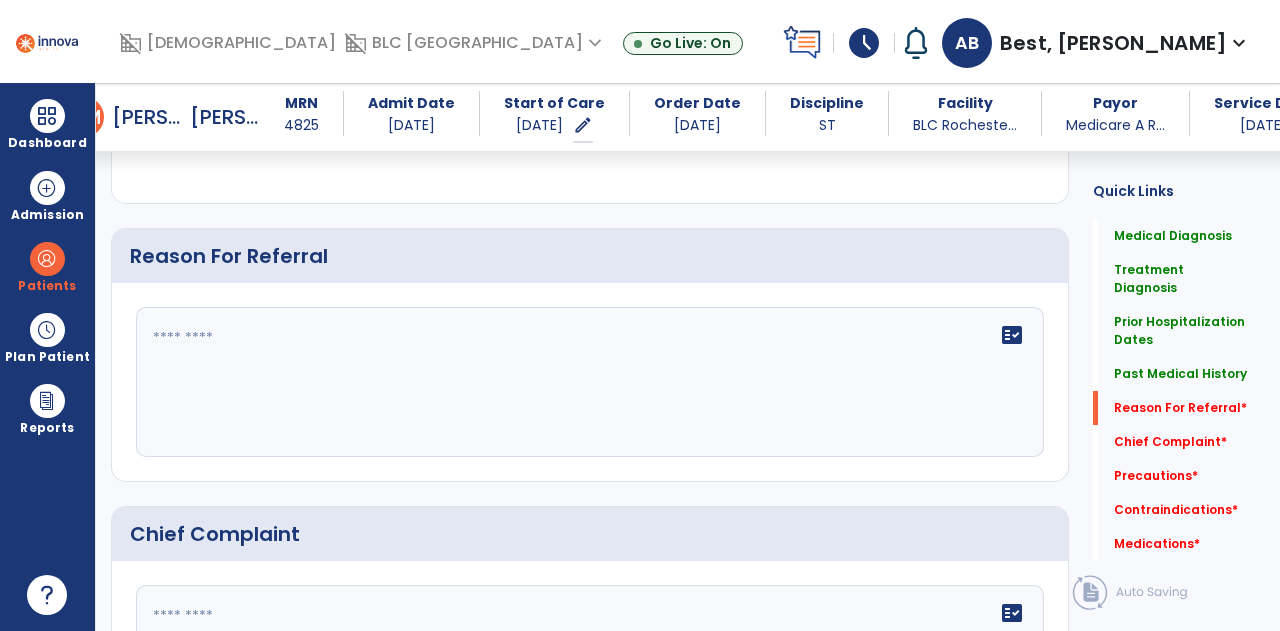 click on "fact_check" 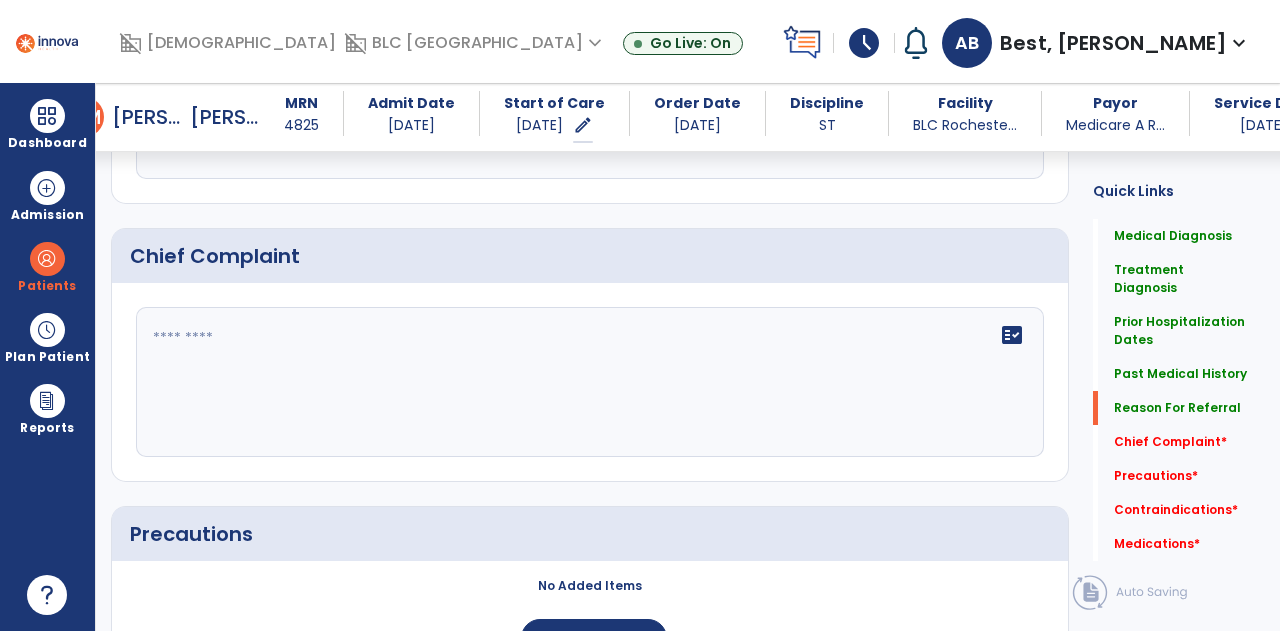 scroll, scrollTop: 1700, scrollLeft: 0, axis: vertical 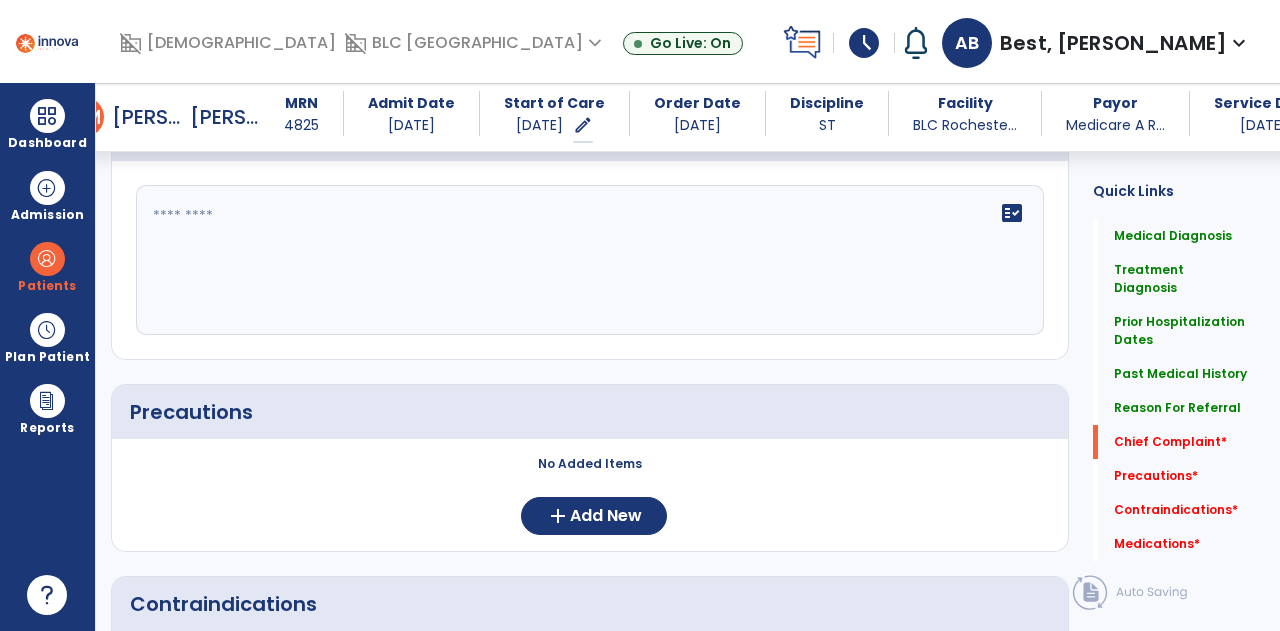 type on "**********" 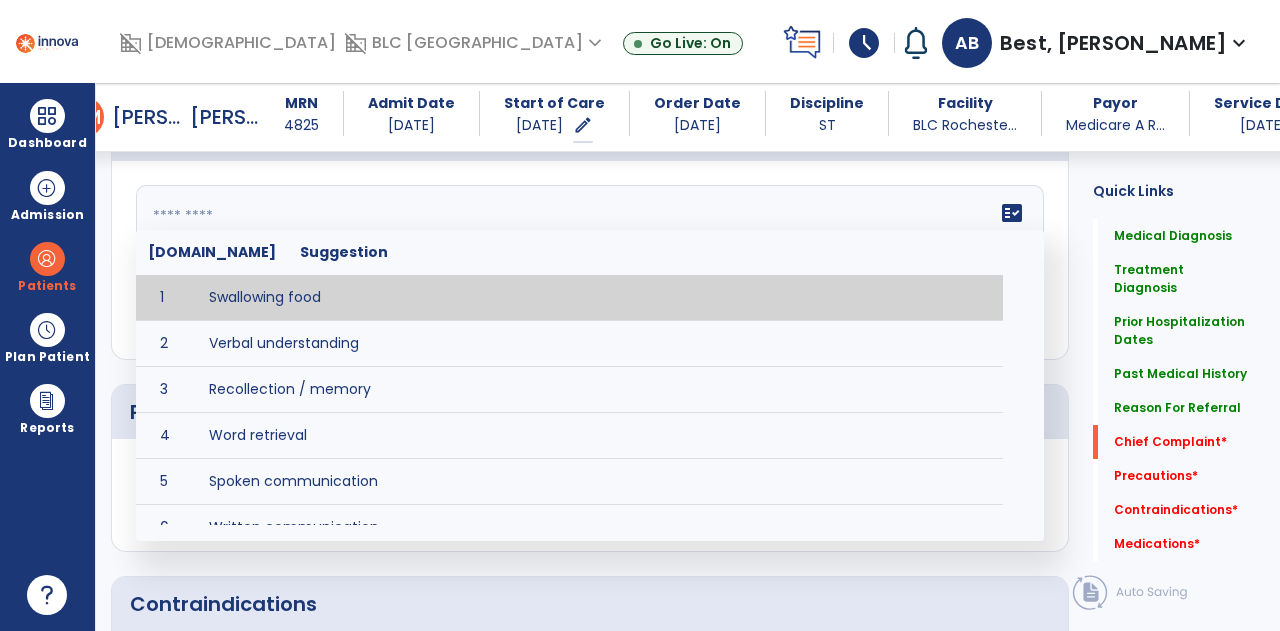 click on "fact_check  Sr.No Suggestion 1 Swallowing food 2 Verbal understanding 3 Recollection / memory 4 Word retrieval 5 Spoken communication 6 Written communication 7 Understanding 8 Pocketing food 9 Holding food in mouth 10 Coughing at meals 11 Expectorating food or medications 12 Weight loss related to dysphagia 13 Recurrent aspiration PNA" 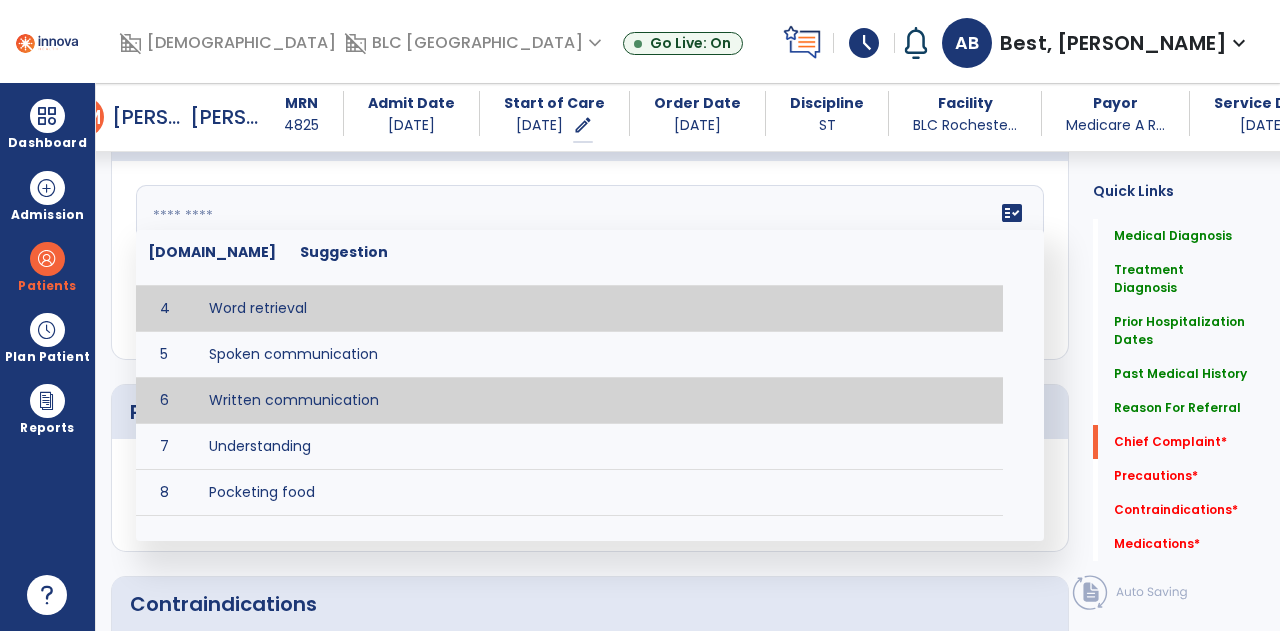 scroll, scrollTop: 100, scrollLeft: 0, axis: vertical 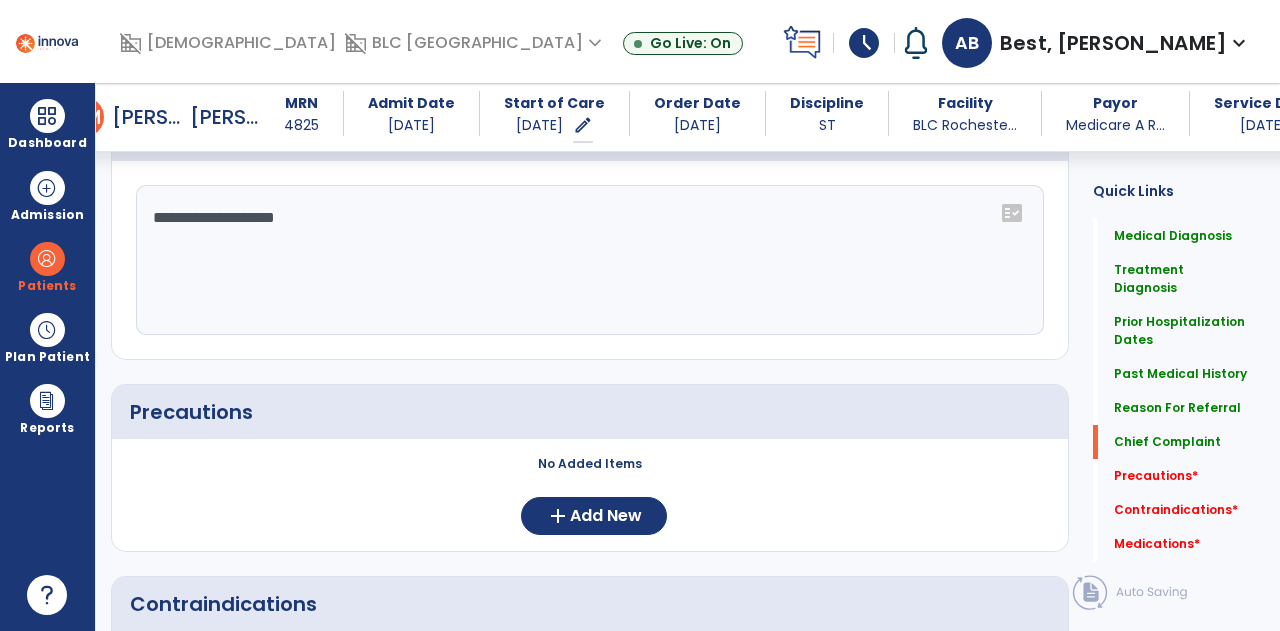 click on "**********" 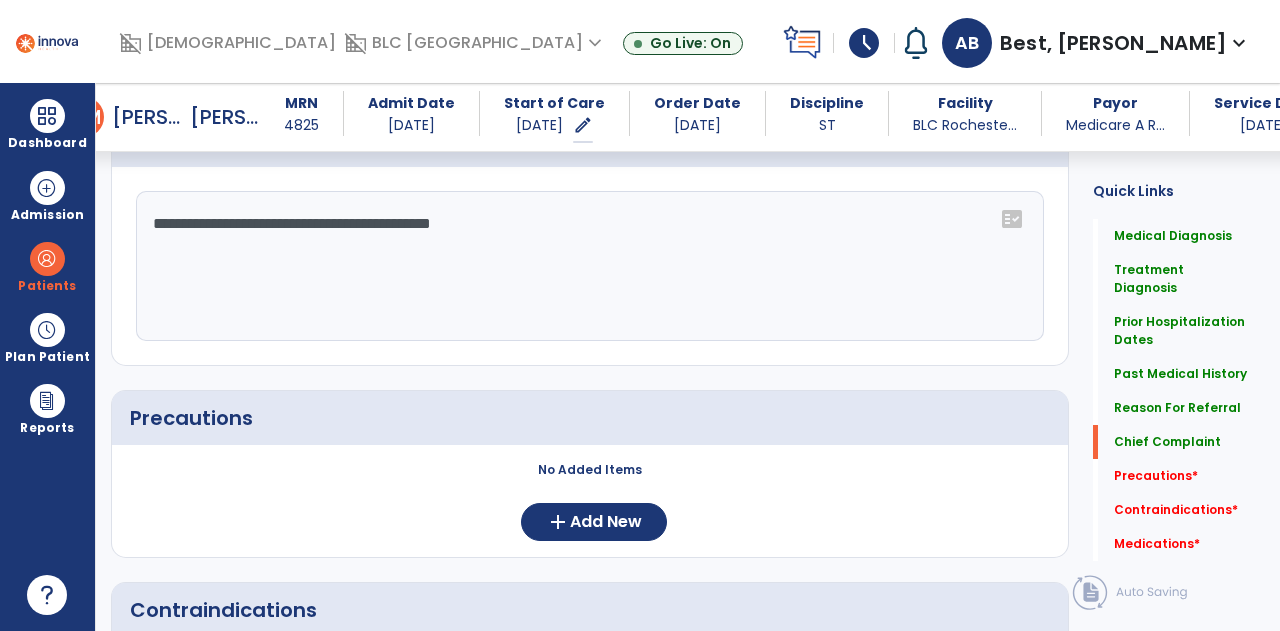 scroll, scrollTop: 1900, scrollLeft: 0, axis: vertical 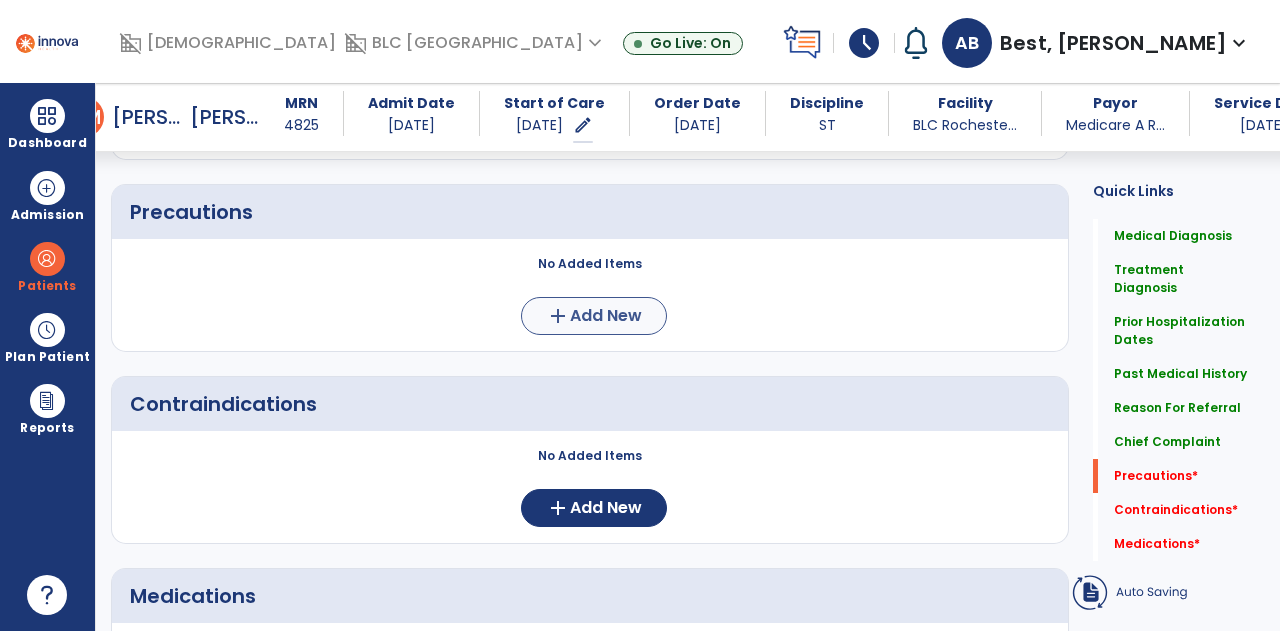 type on "**********" 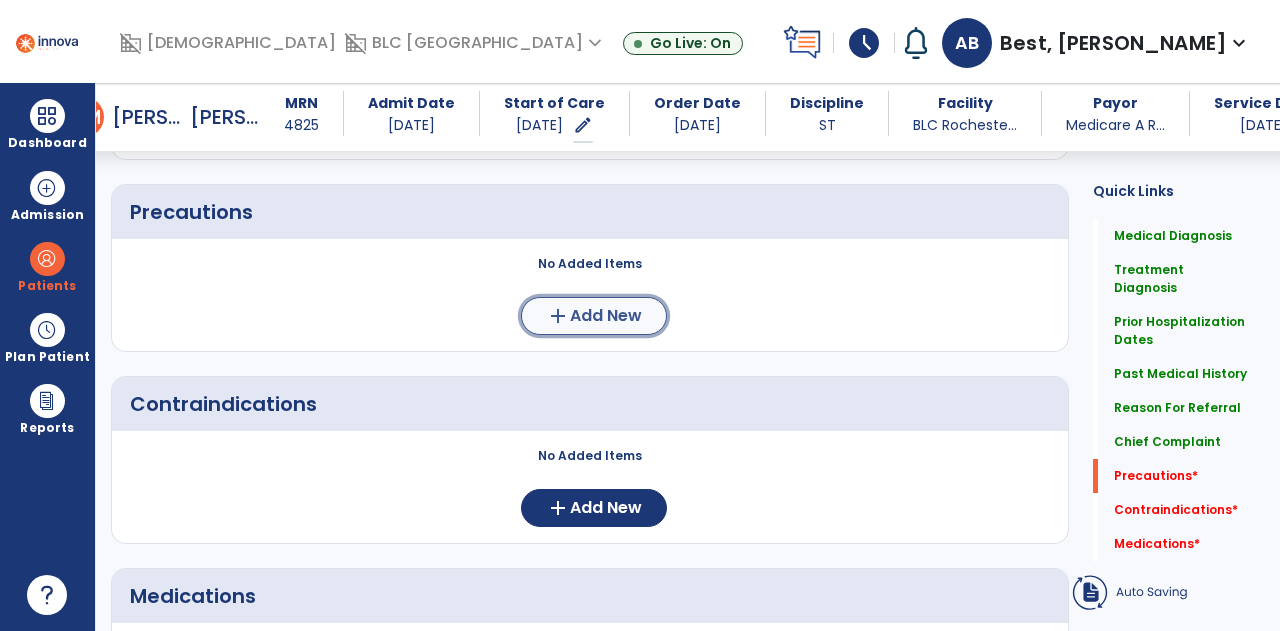 click on "Add New" 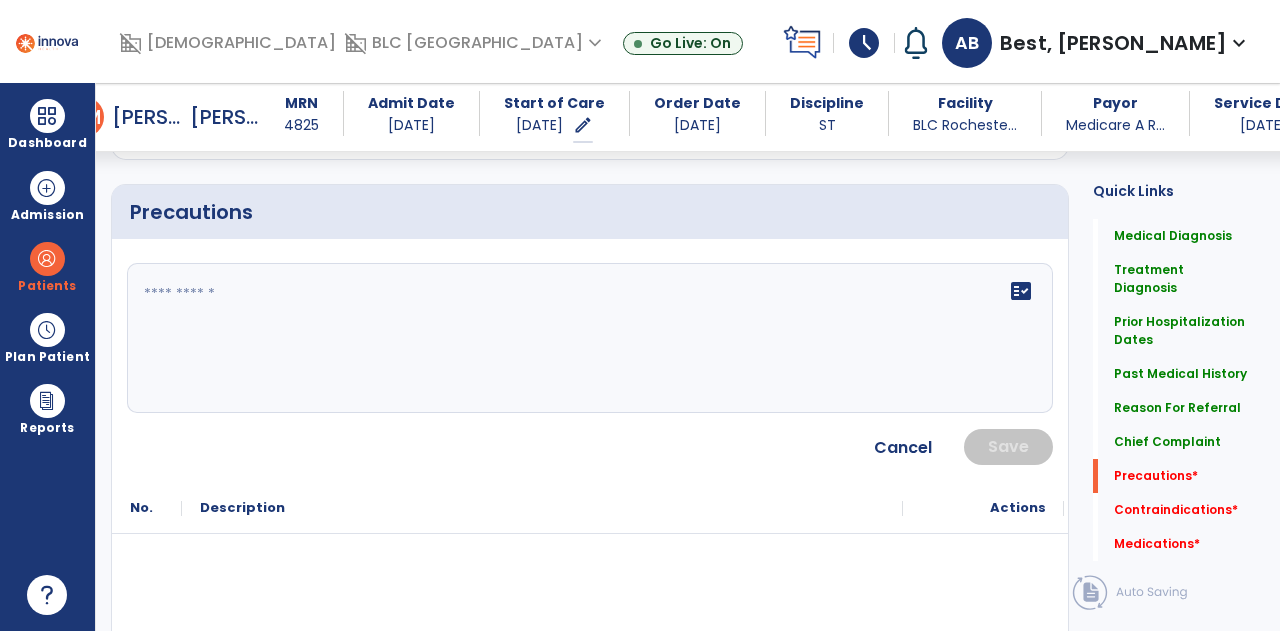 click on "fact_check" 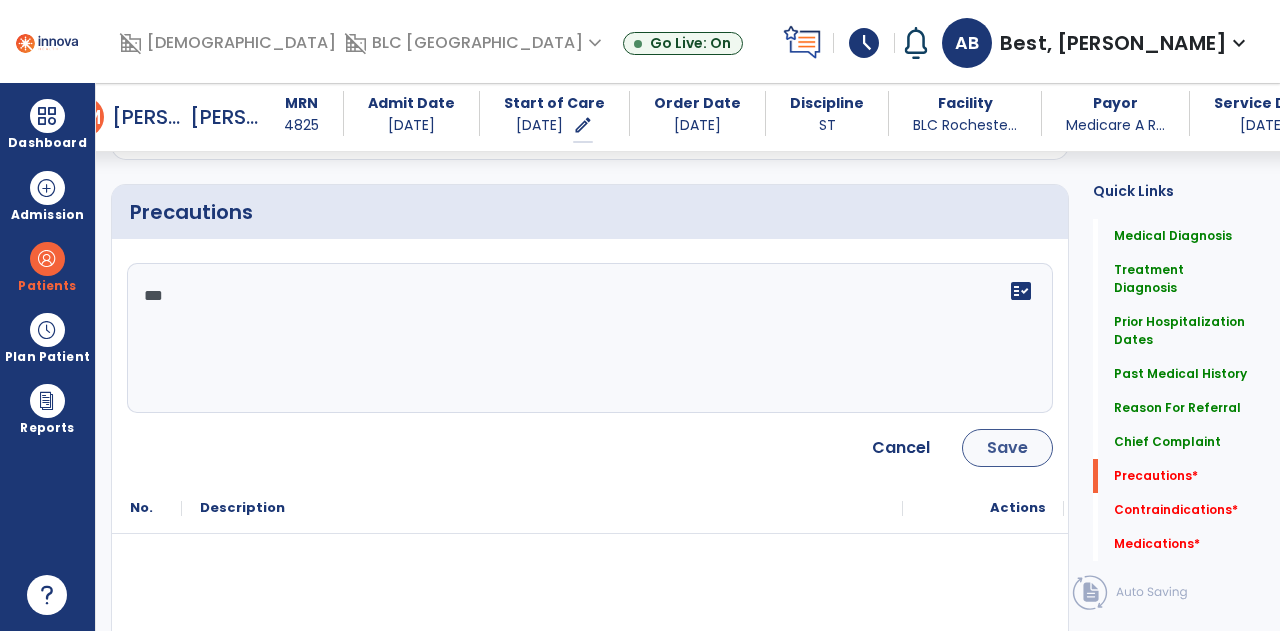 type on "***" 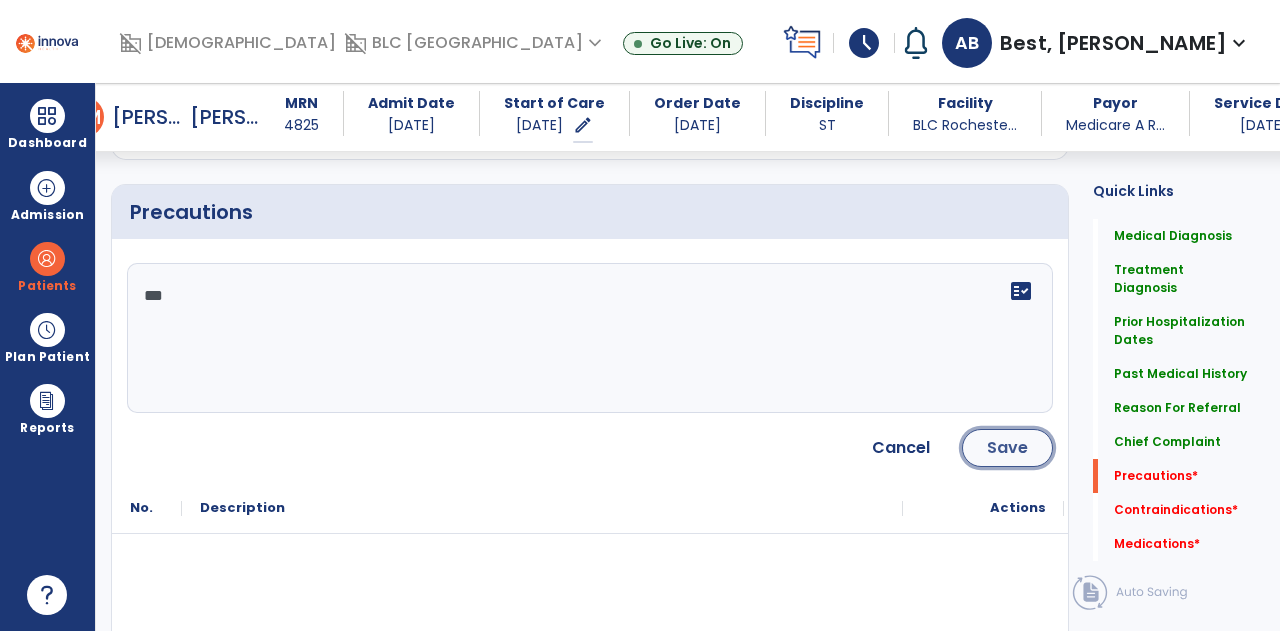 click on "Save" 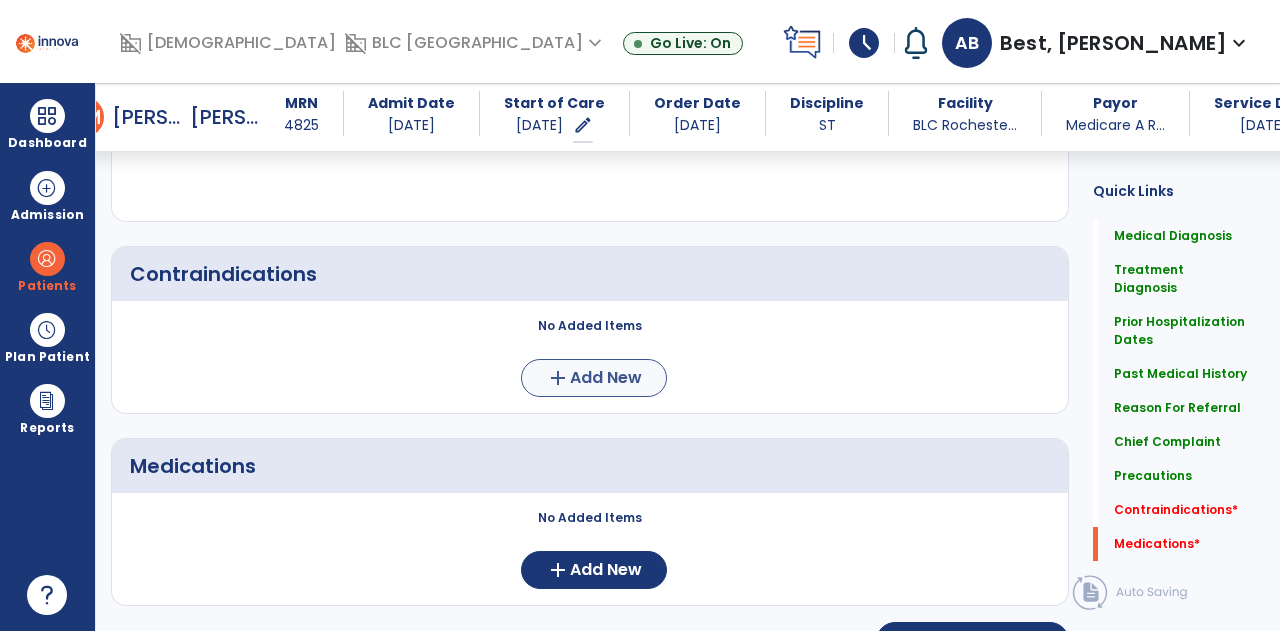 scroll, scrollTop: 2155, scrollLeft: 0, axis: vertical 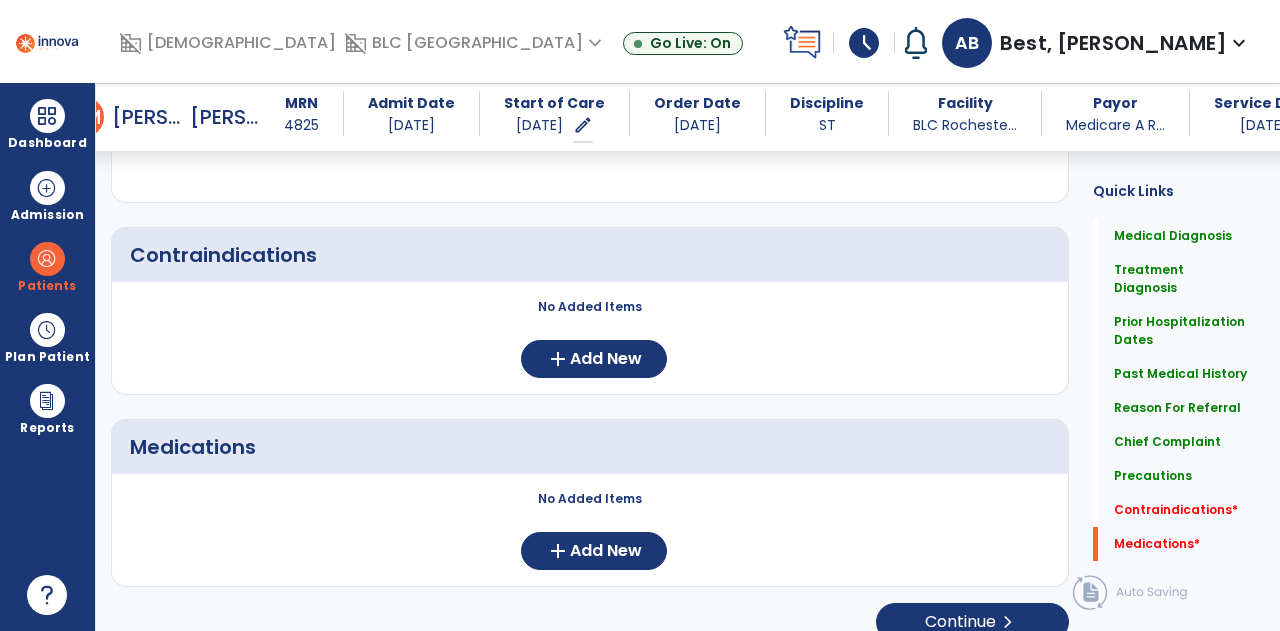 click on "No Added Items  add  Add New" 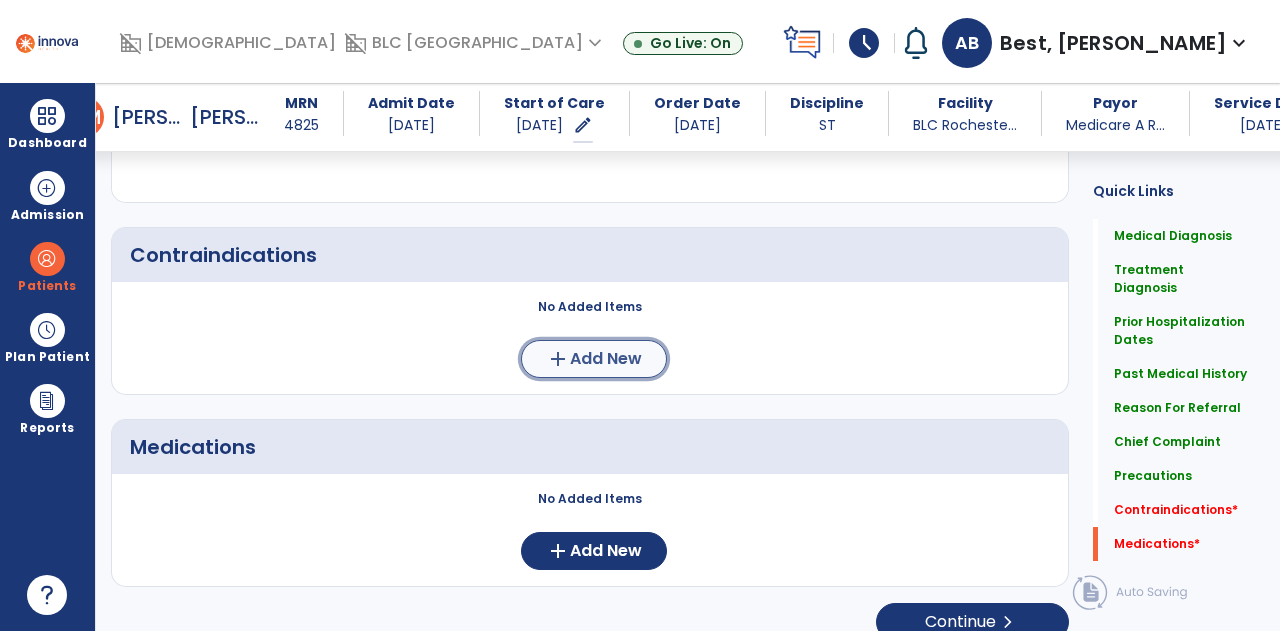 click on "add  Add New" 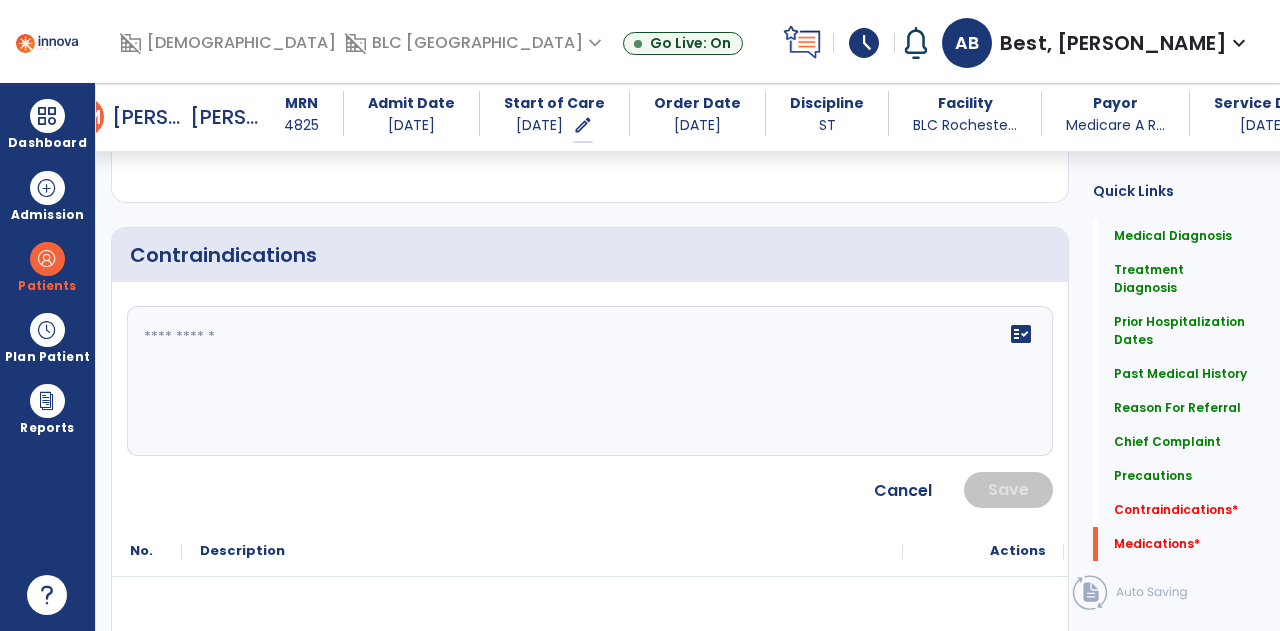 click on "fact_check" 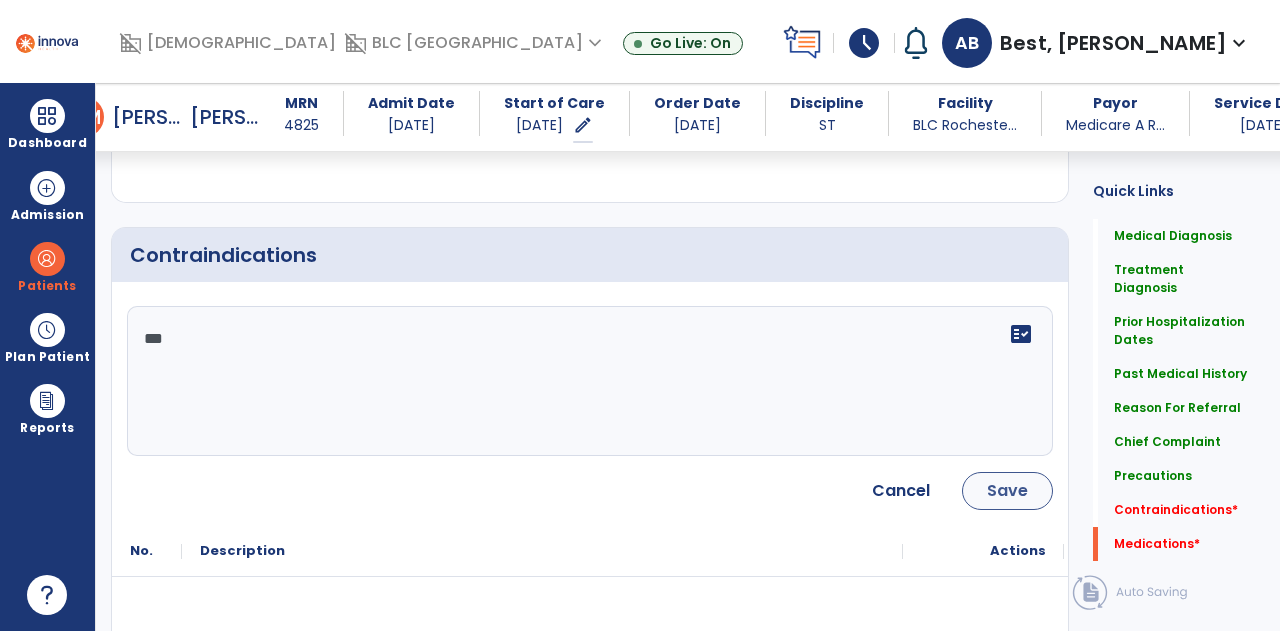 type on "***" 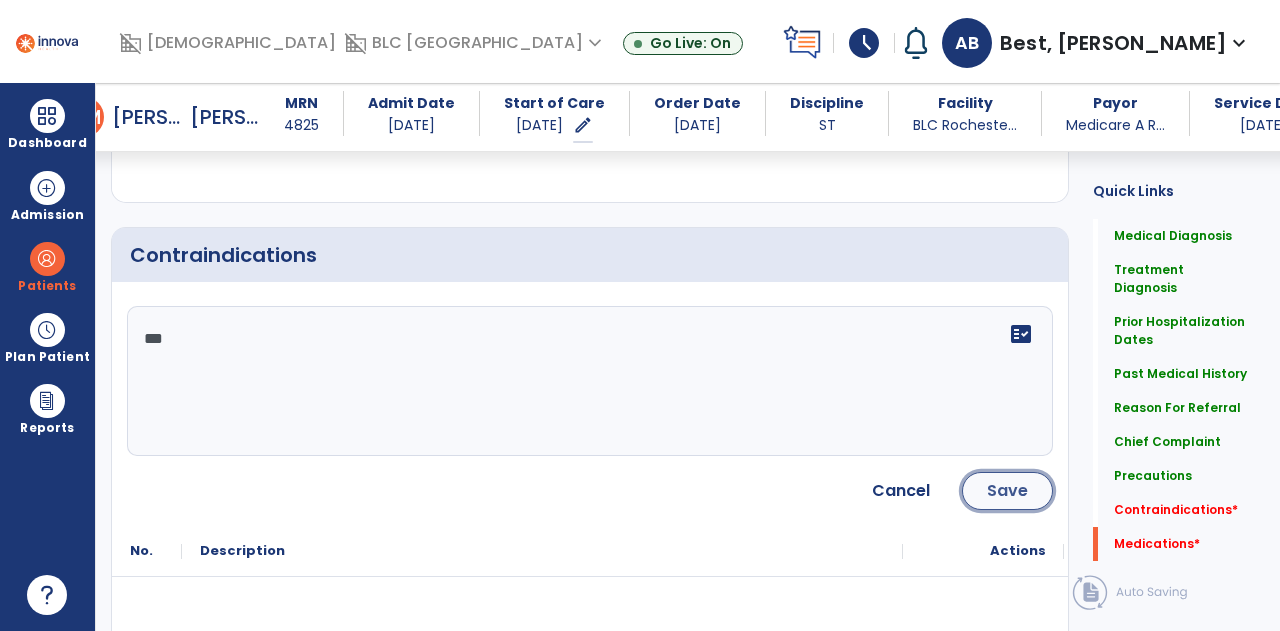 click on "Save" 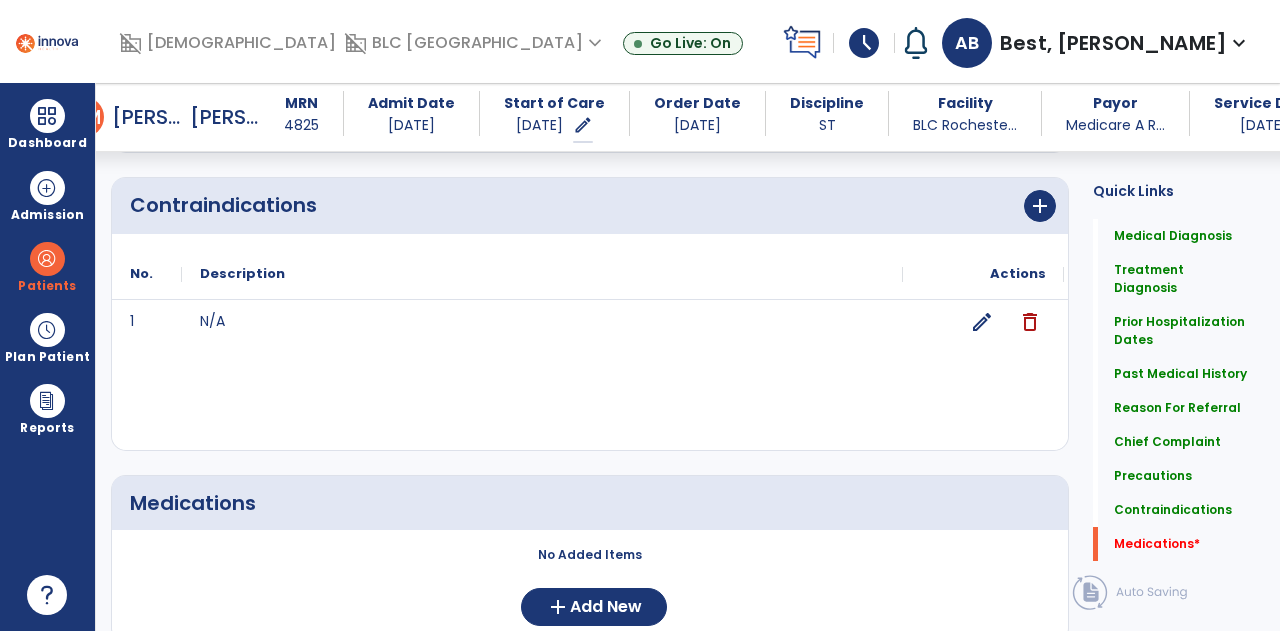 scroll, scrollTop: 2262, scrollLeft: 0, axis: vertical 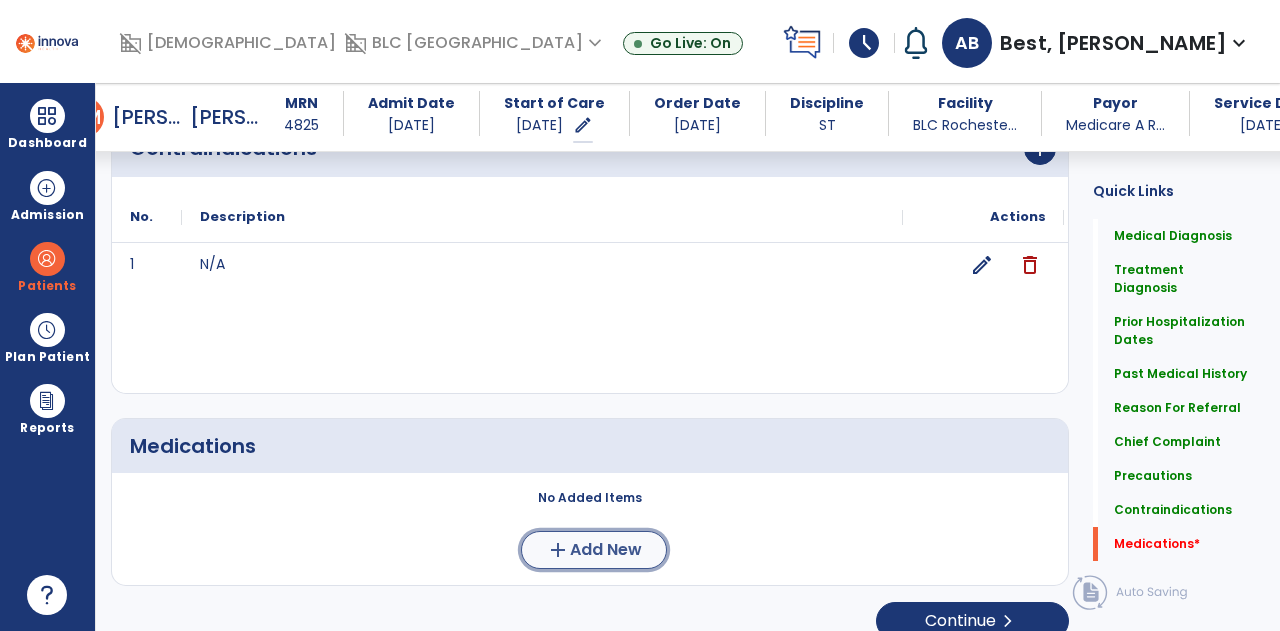 click on "add" 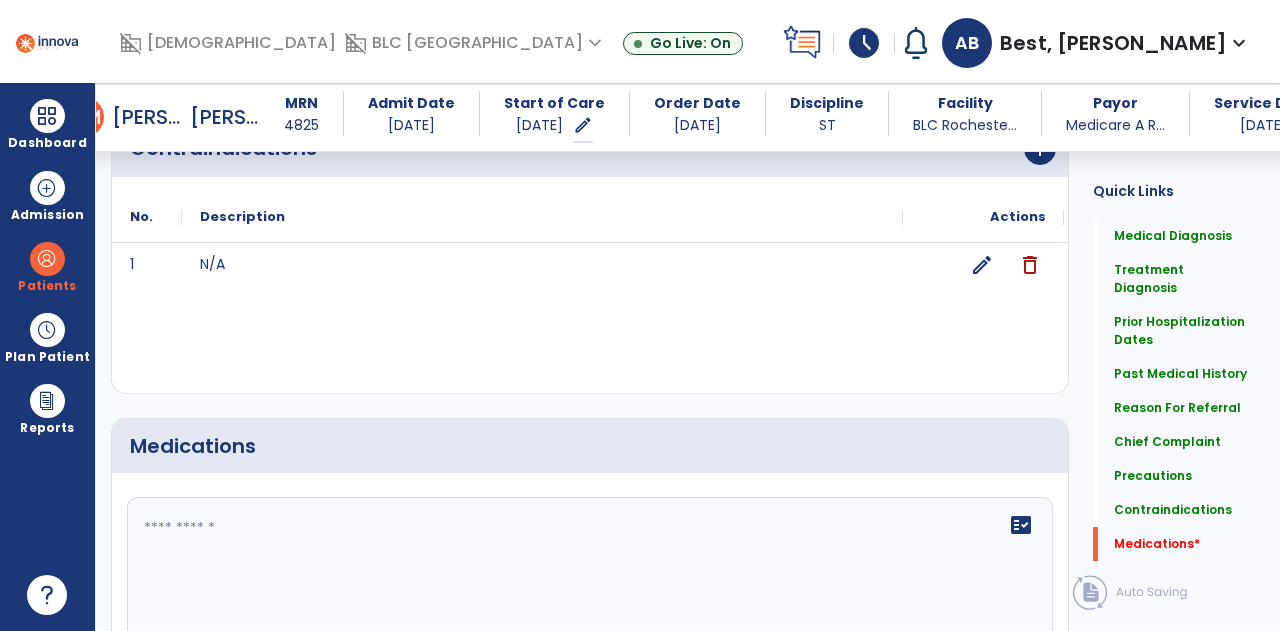 click 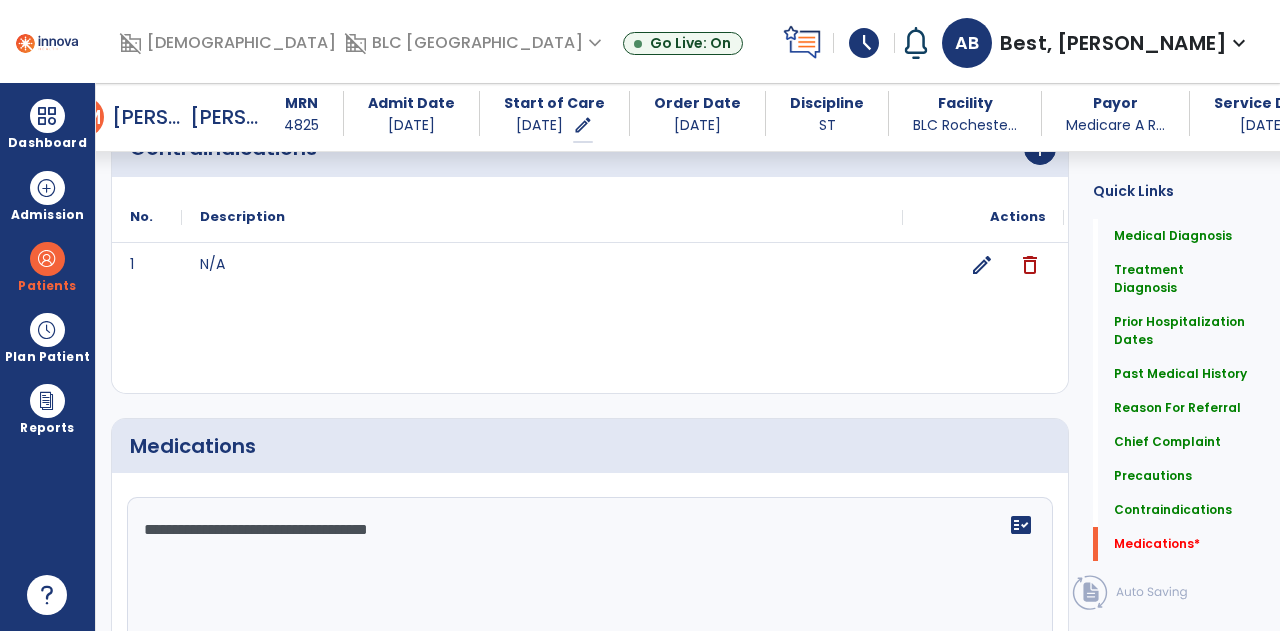 click on "**********" 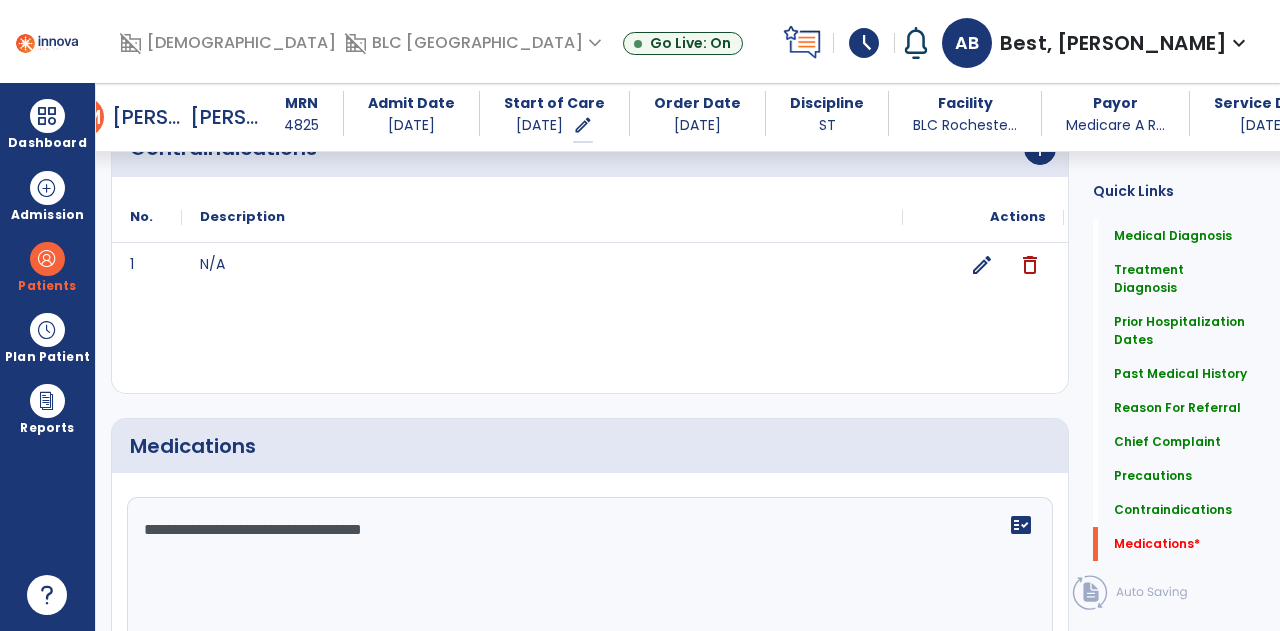 click on "**********" 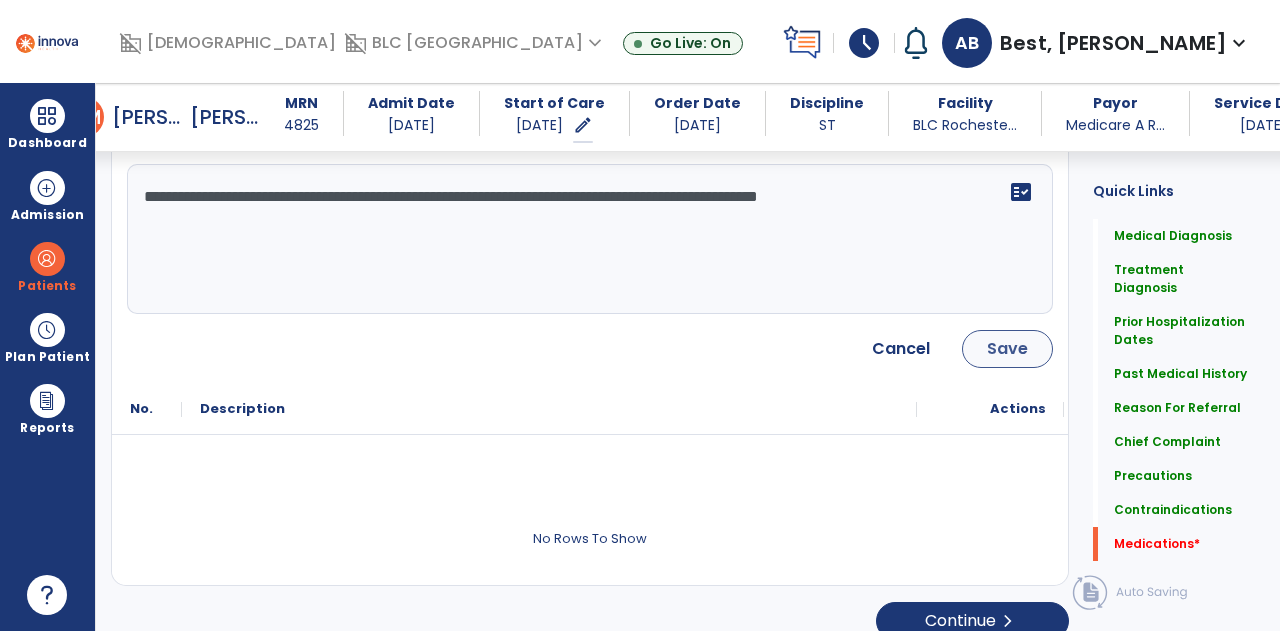 type on "**********" 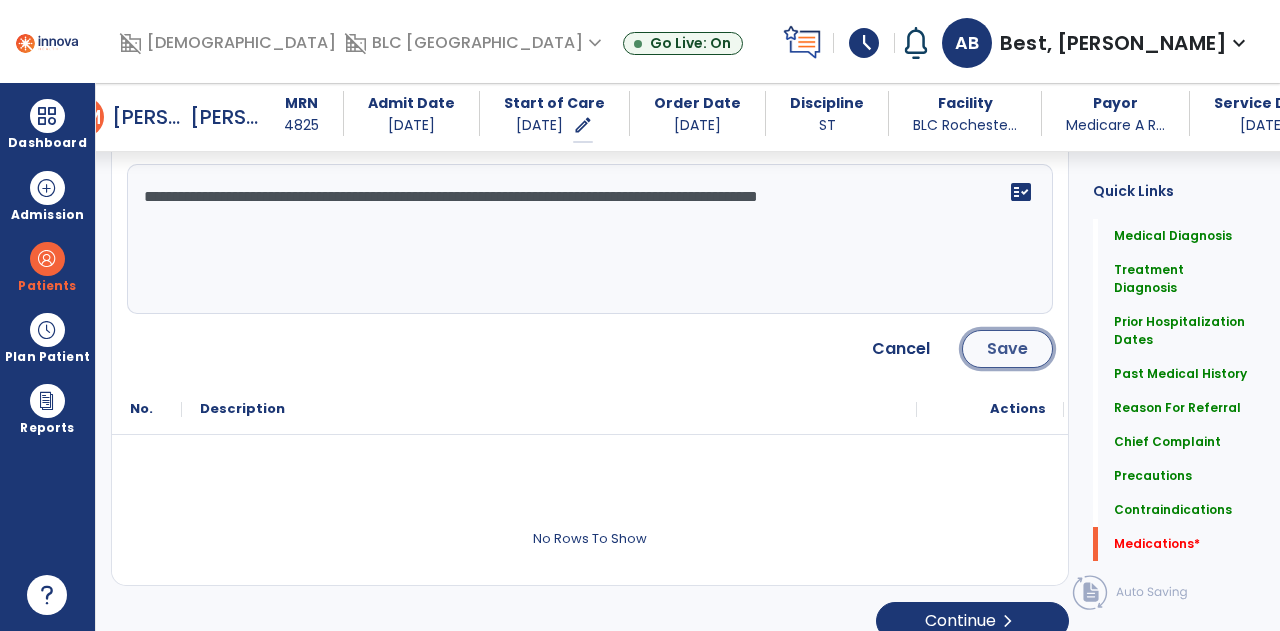 click on "Save" 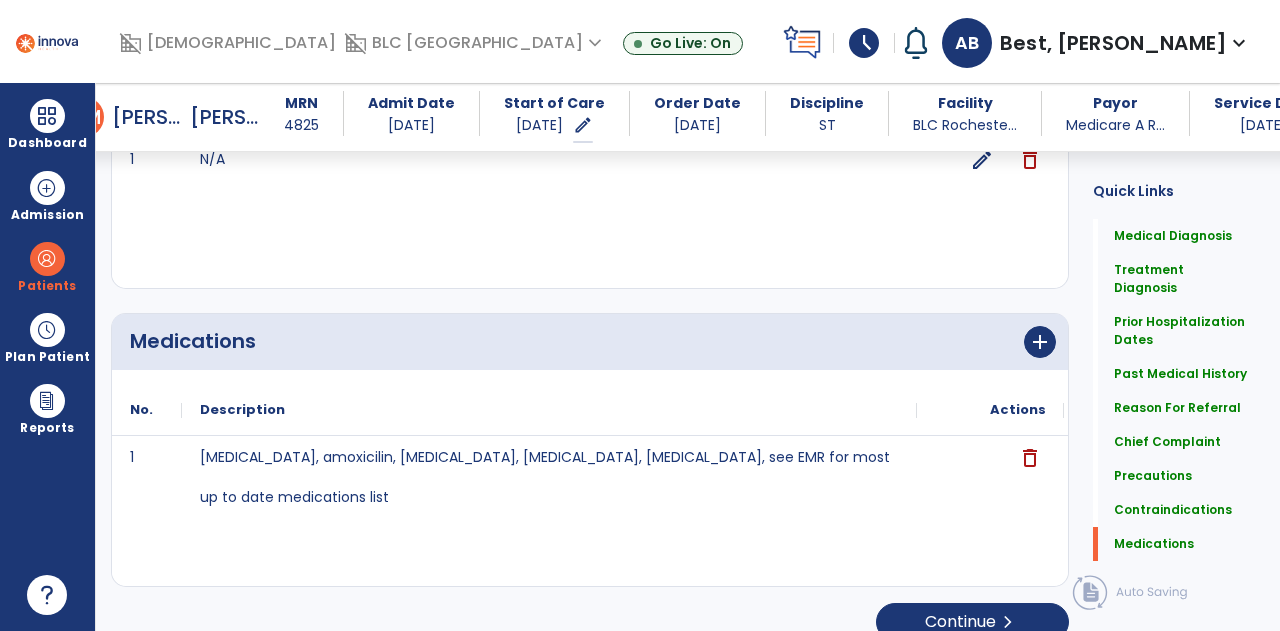 scroll, scrollTop: 2368, scrollLeft: 0, axis: vertical 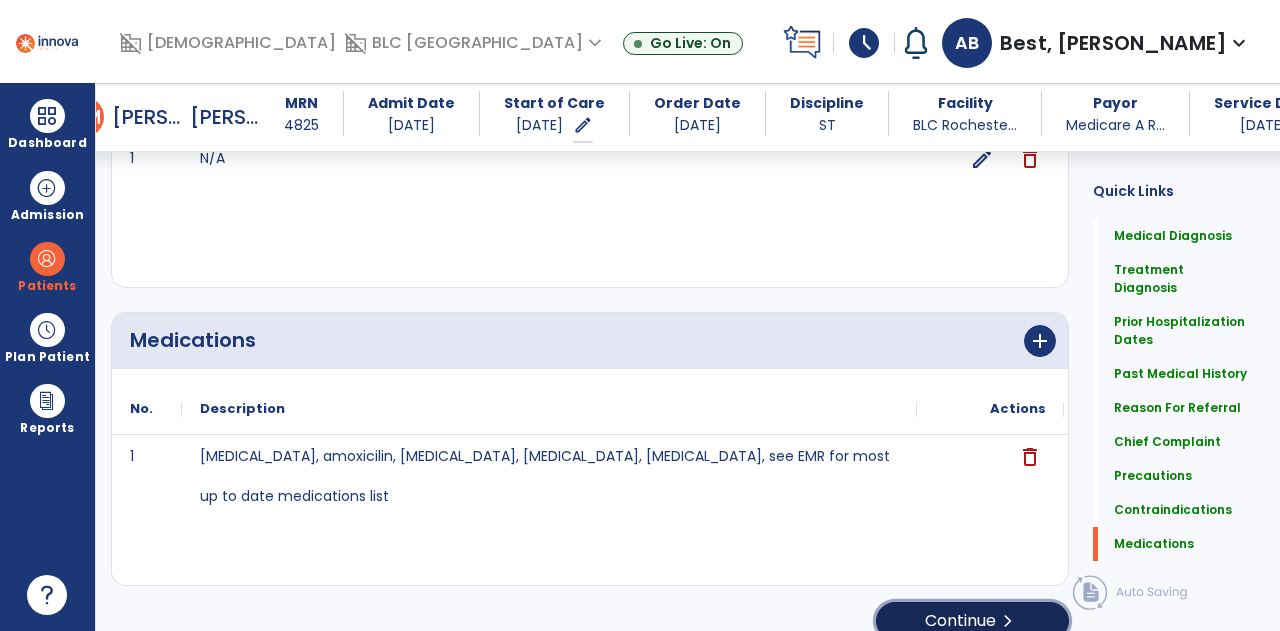 click on "Continue  chevron_right" 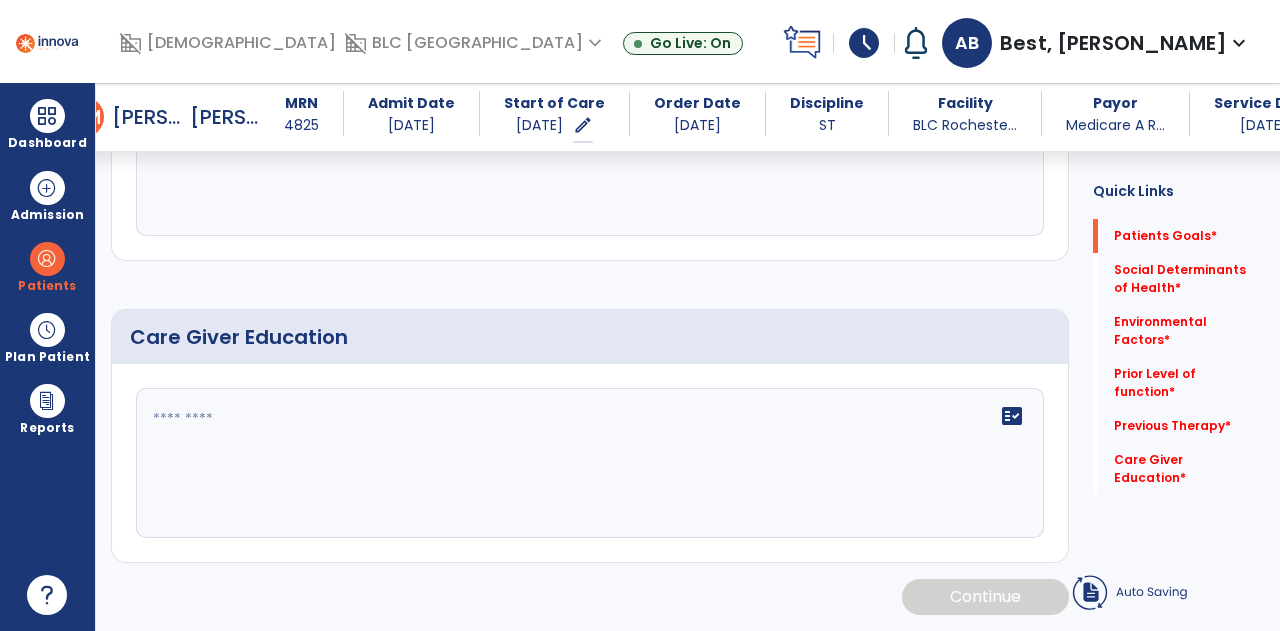 scroll, scrollTop: 72, scrollLeft: 0, axis: vertical 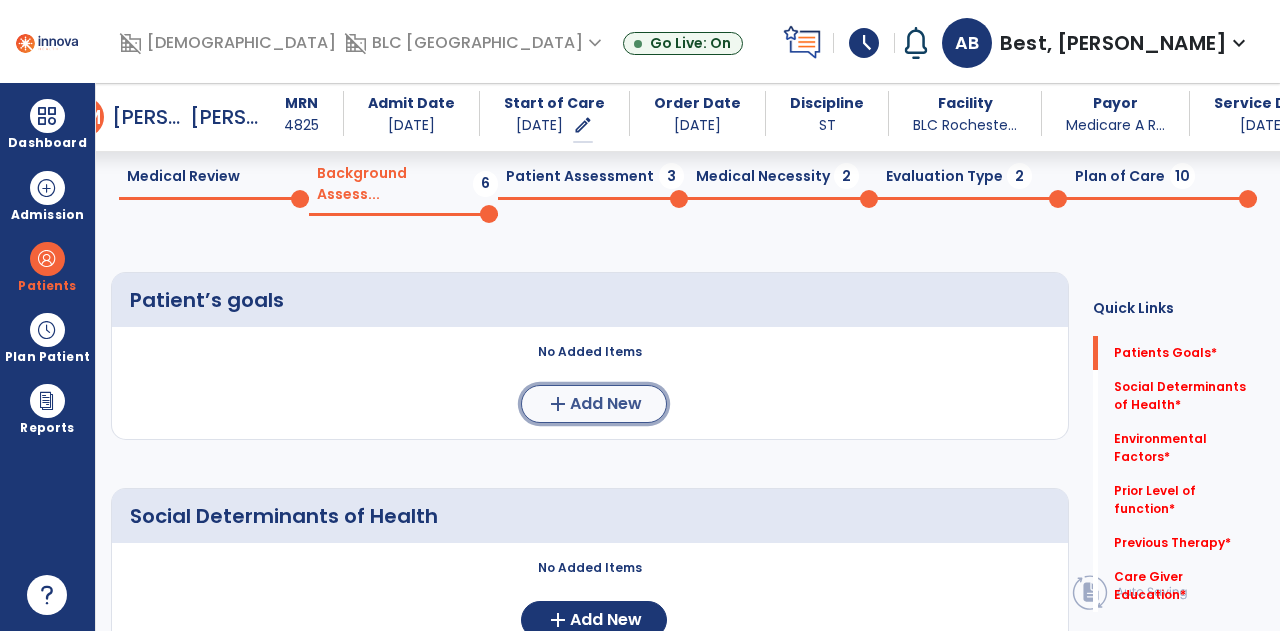 click on "Add New" 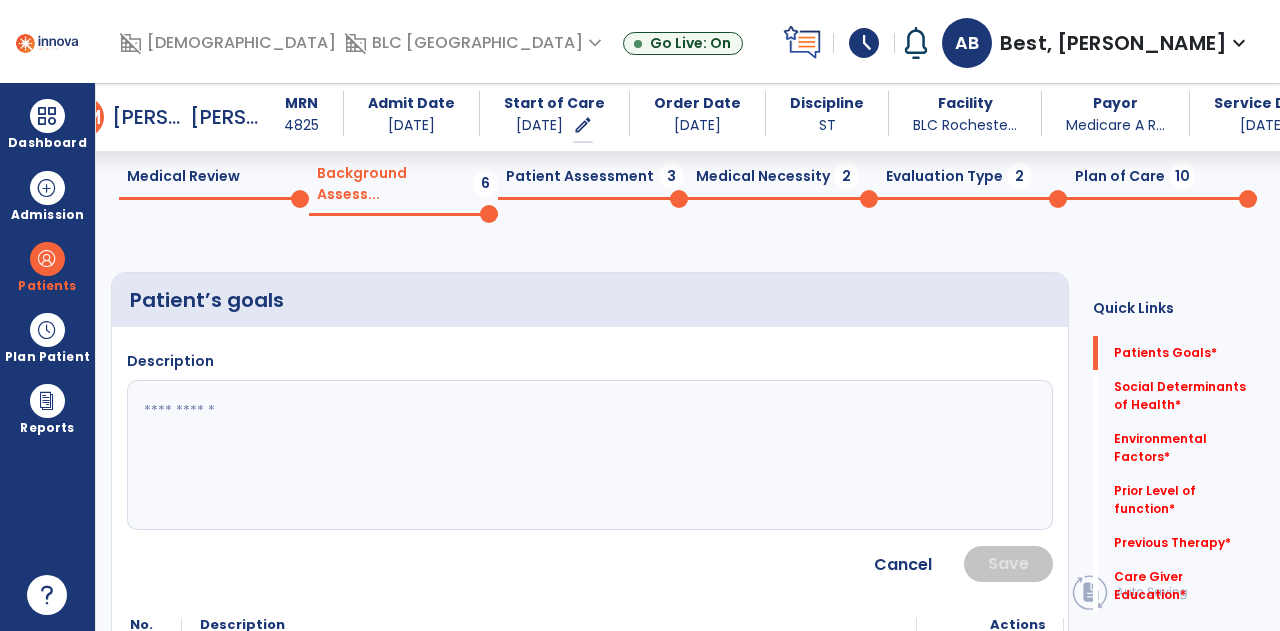 click 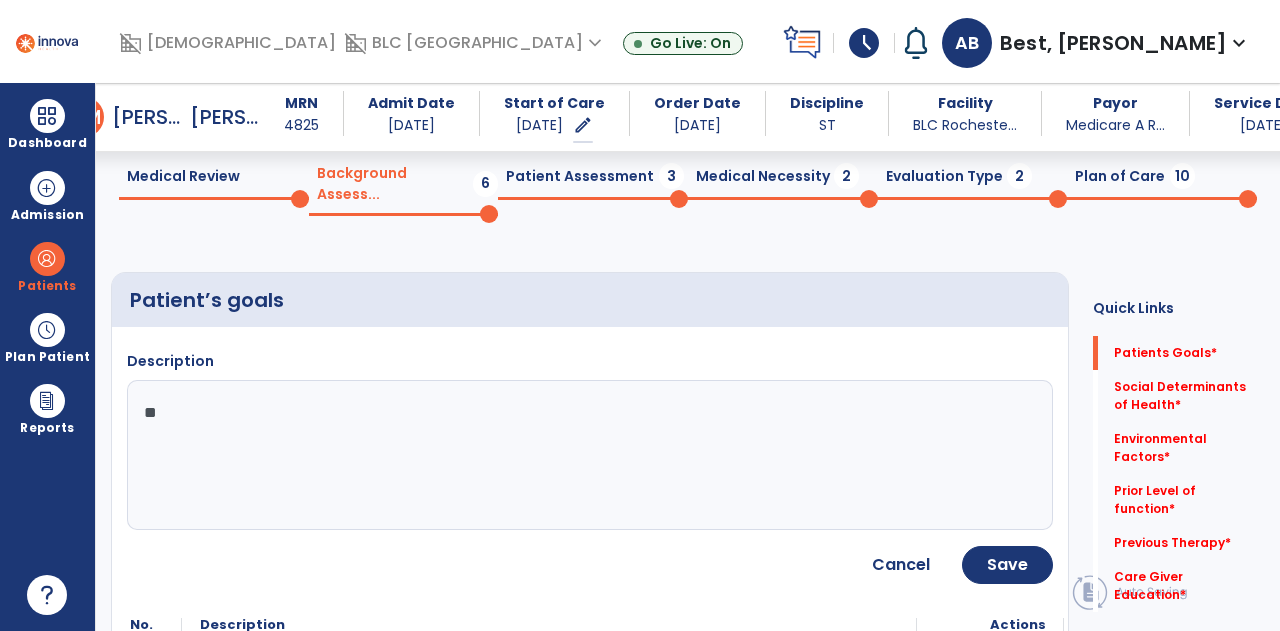 type on "*" 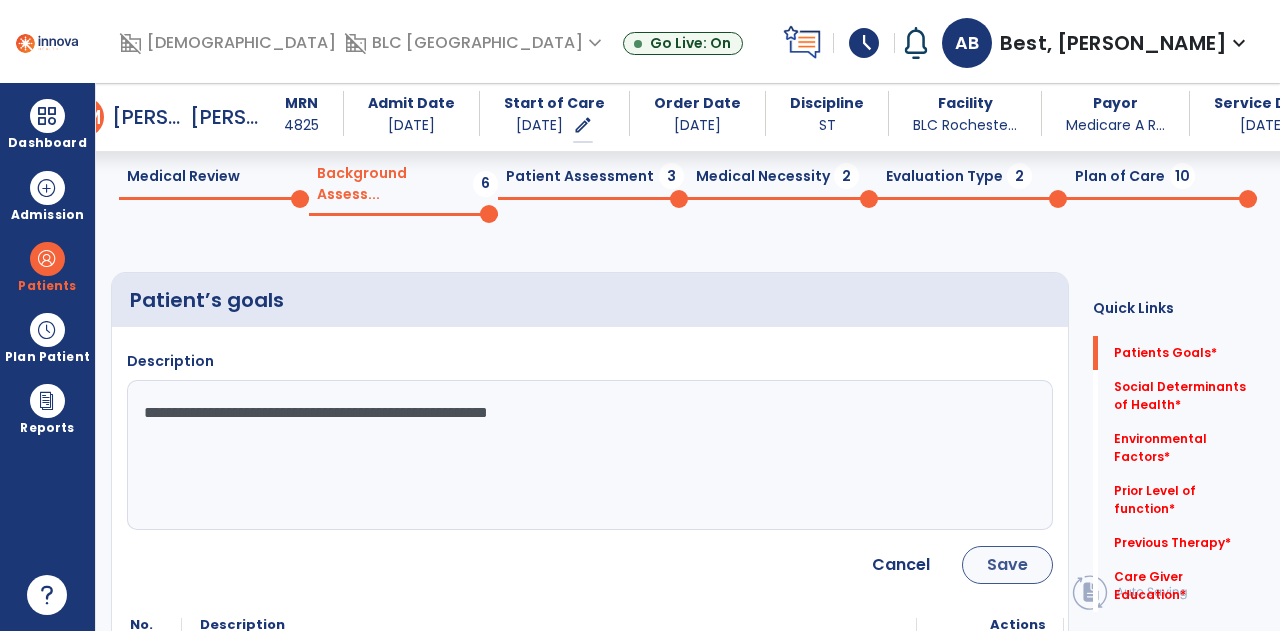type on "**********" 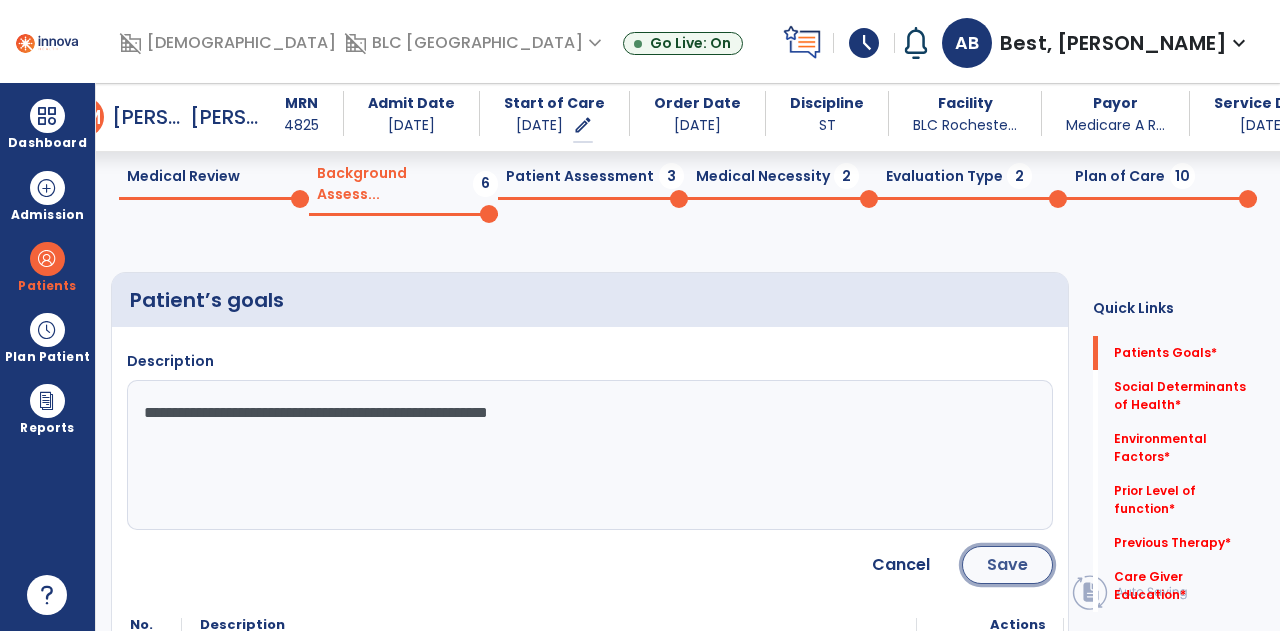 click on "Save" 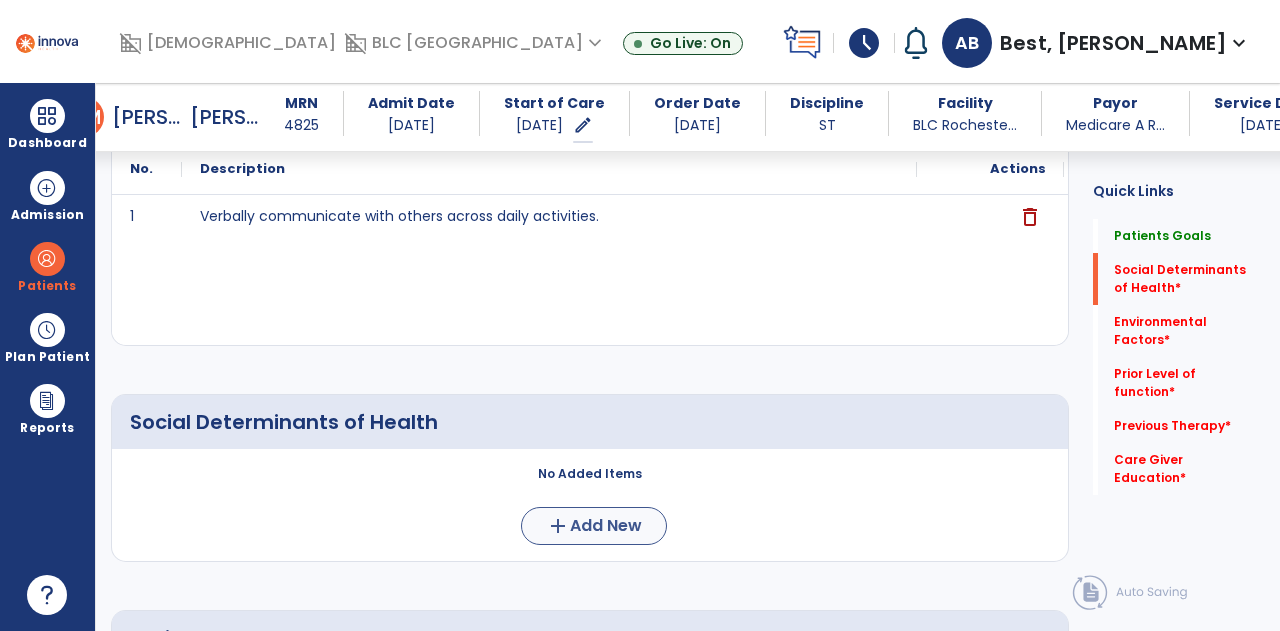 scroll, scrollTop: 372, scrollLeft: 0, axis: vertical 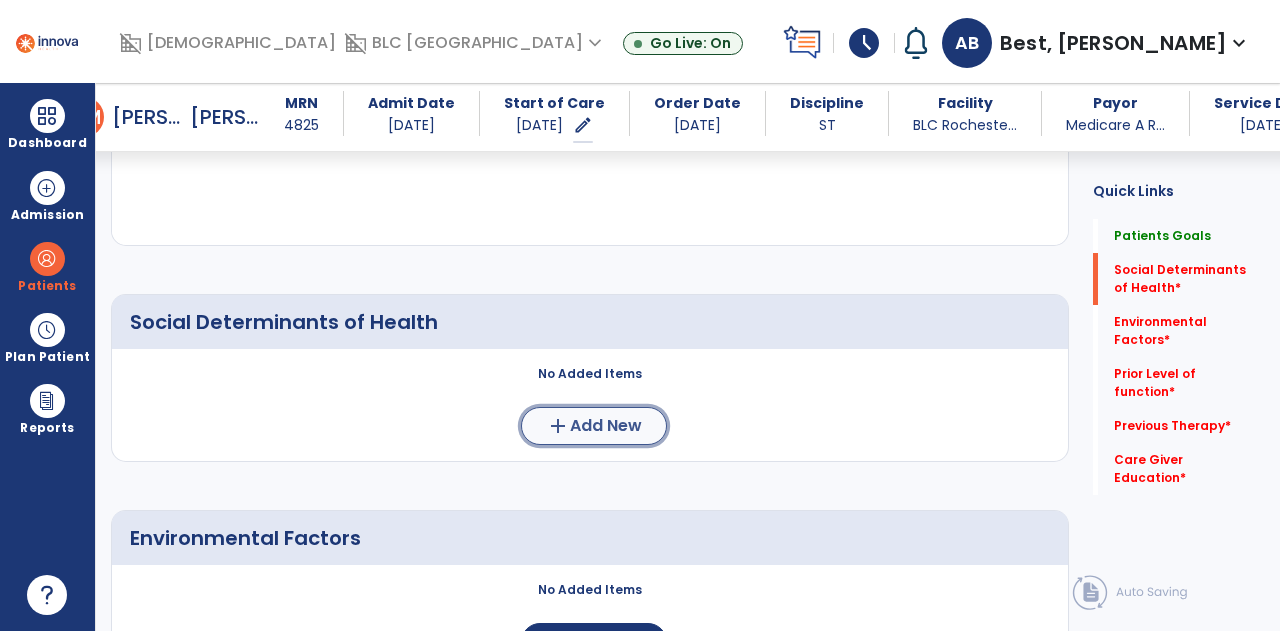 click on "Add New" 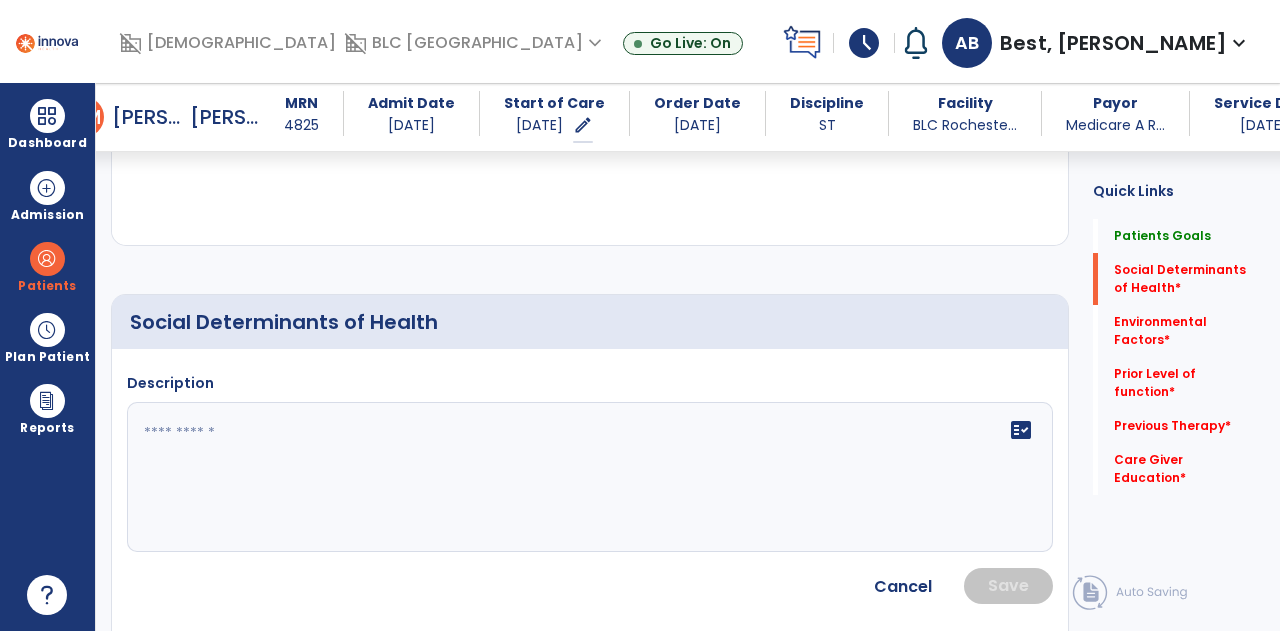 click on "fact_check" 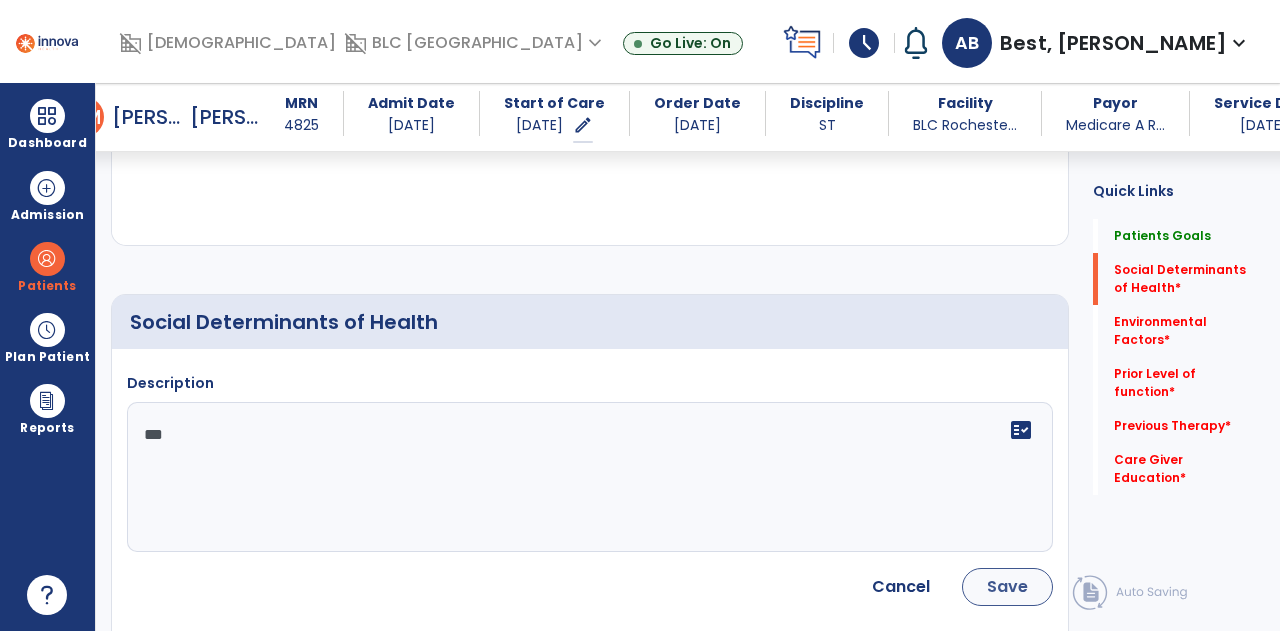 type on "***" 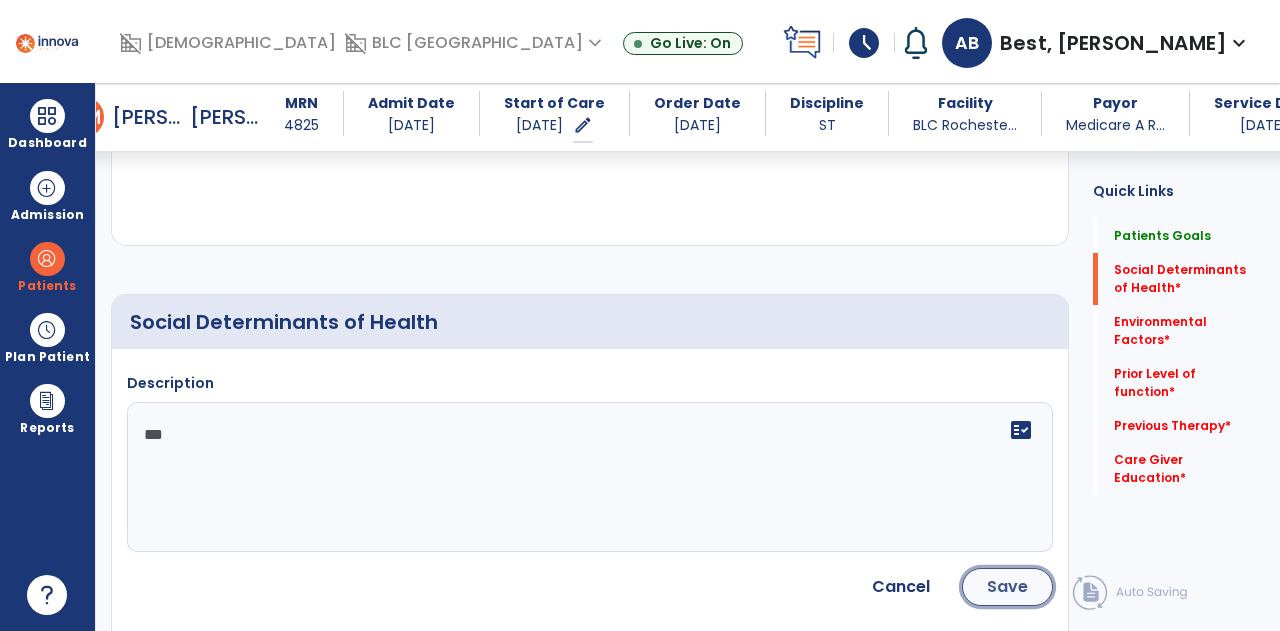 click on "Save" 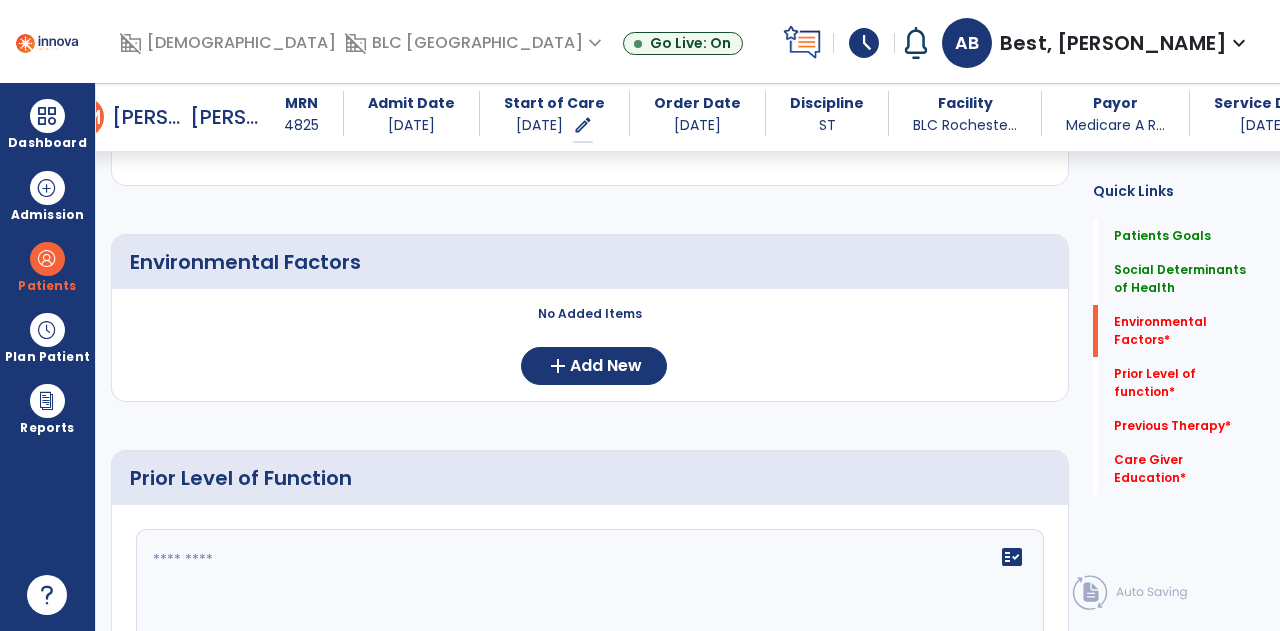 scroll, scrollTop: 772, scrollLeft: 0, axis: vertical 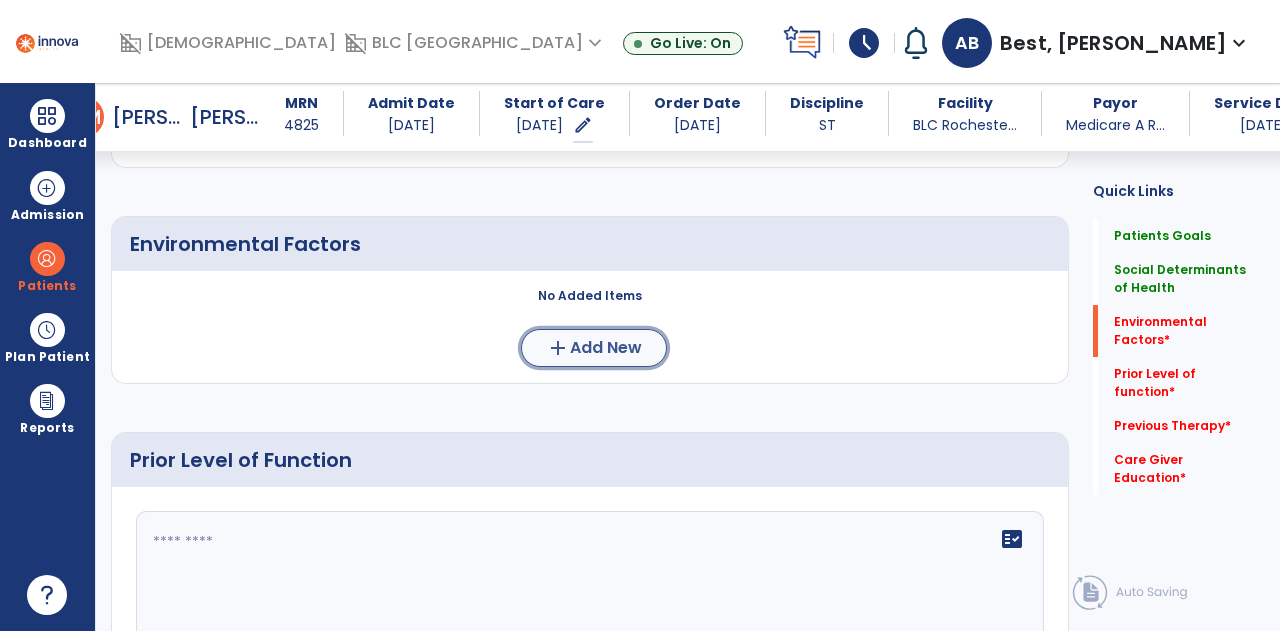 click on "add  Add New" 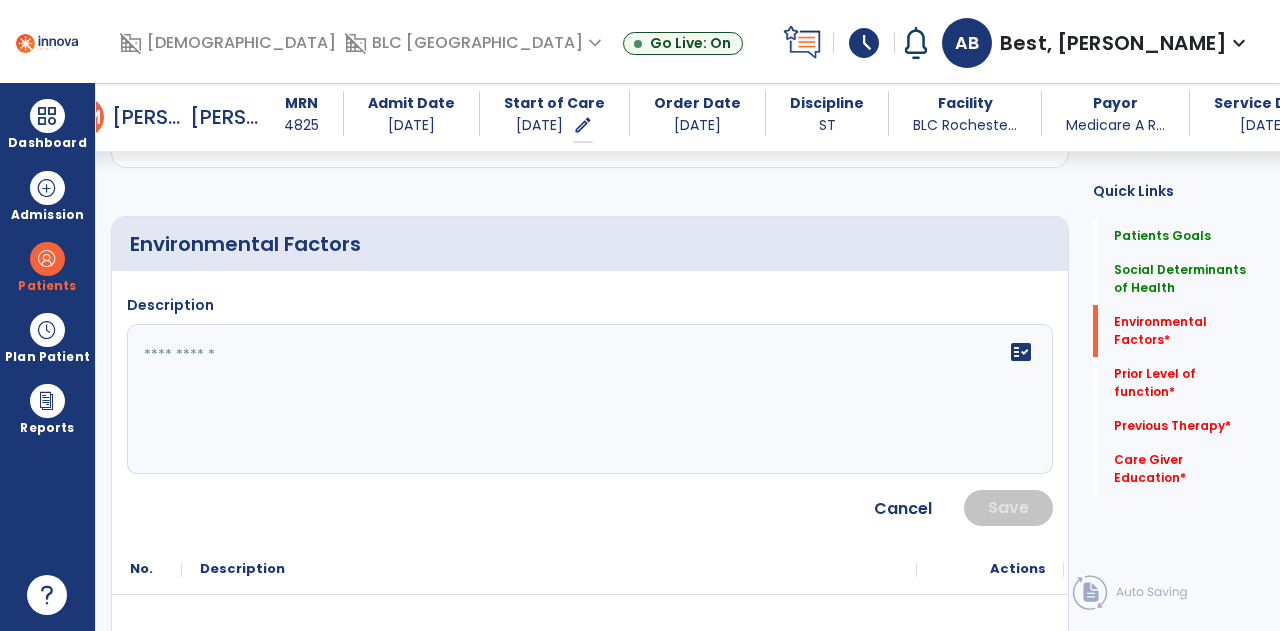 click on "fact_check" 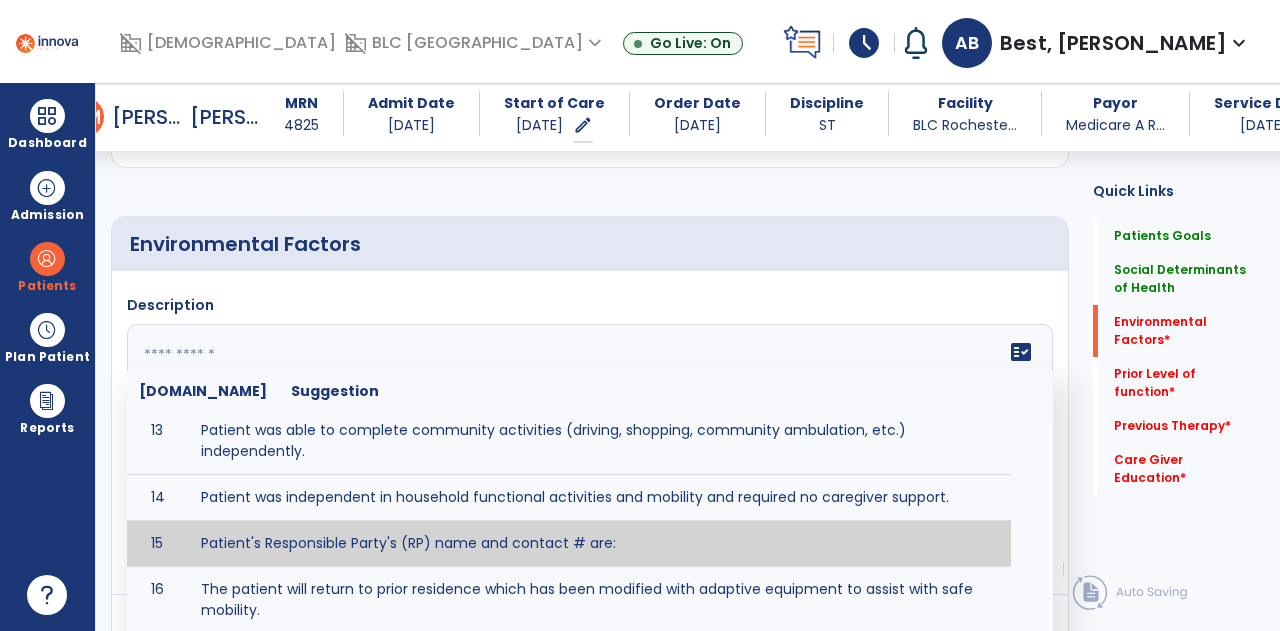 scroll, scrollTop: 610, scrollLeft: 0, axis: vertical 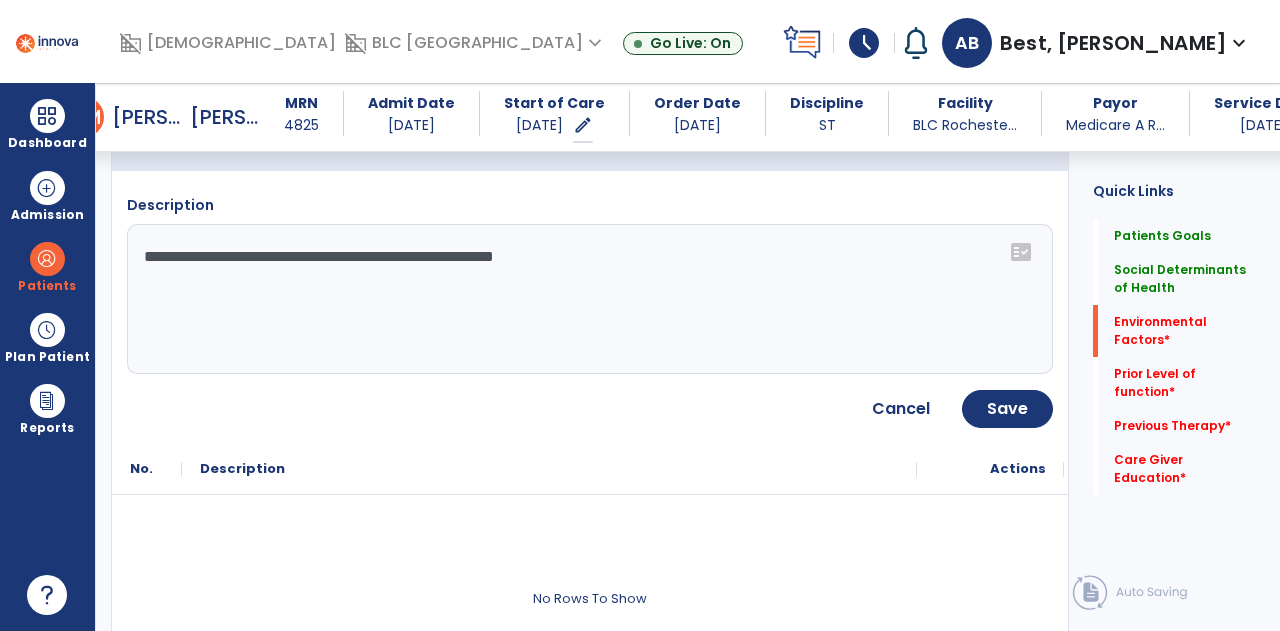 click on "**********" 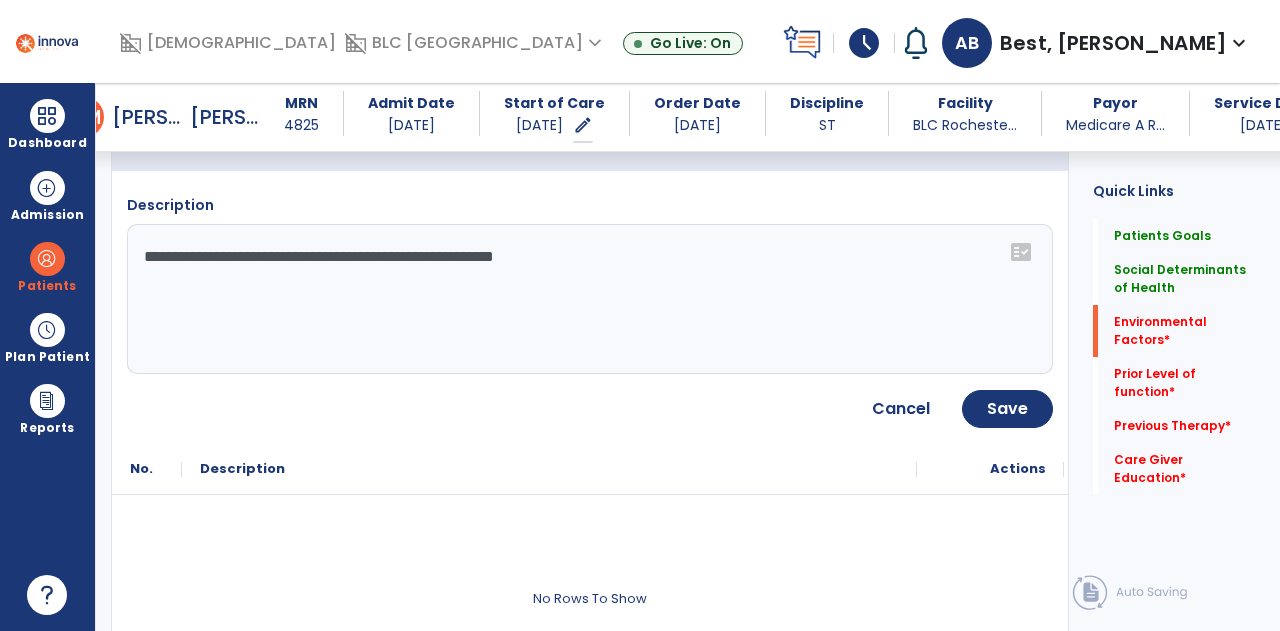 click on "**********" 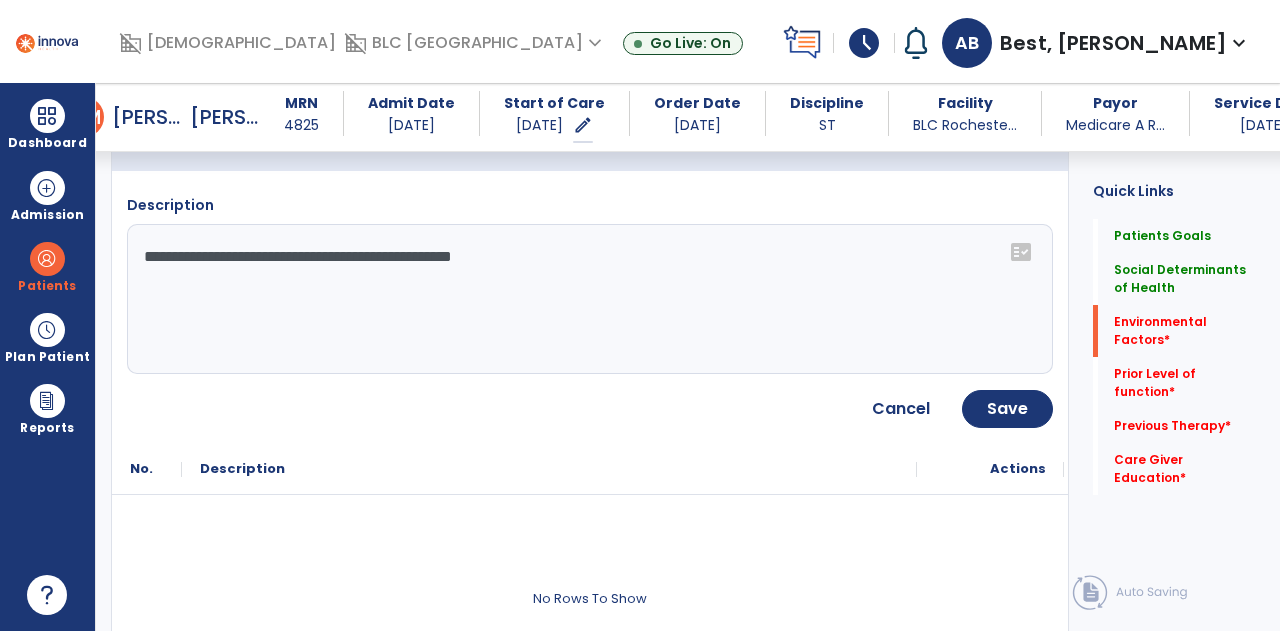 click on "**********" 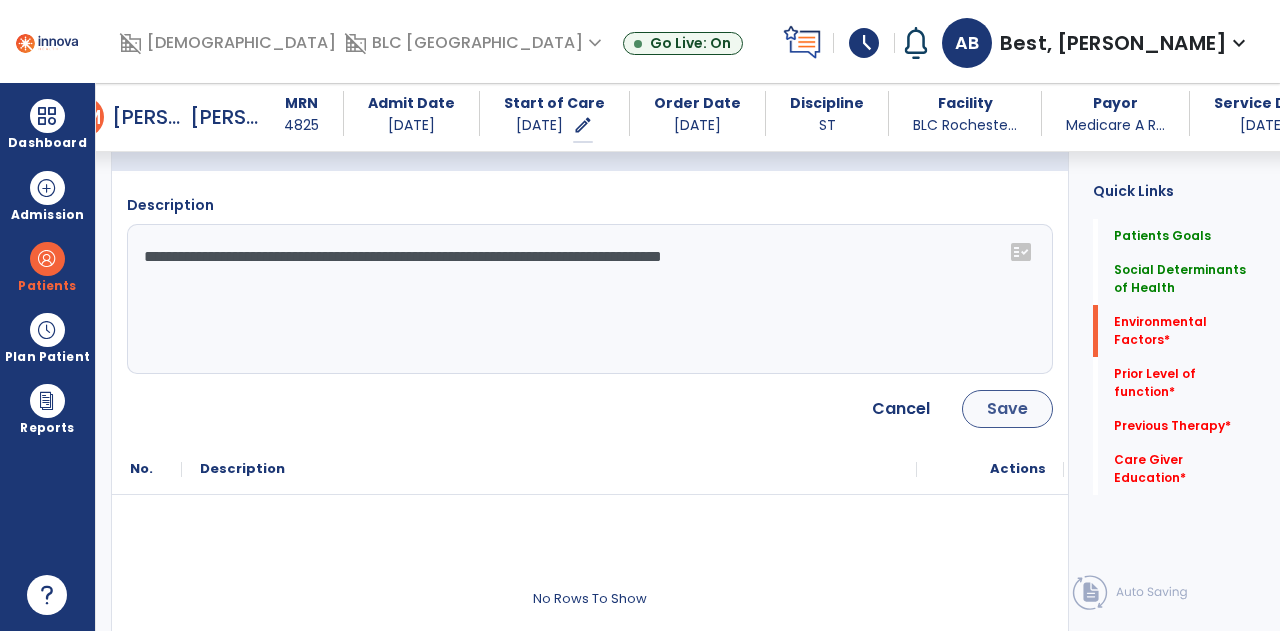 type on "**********" 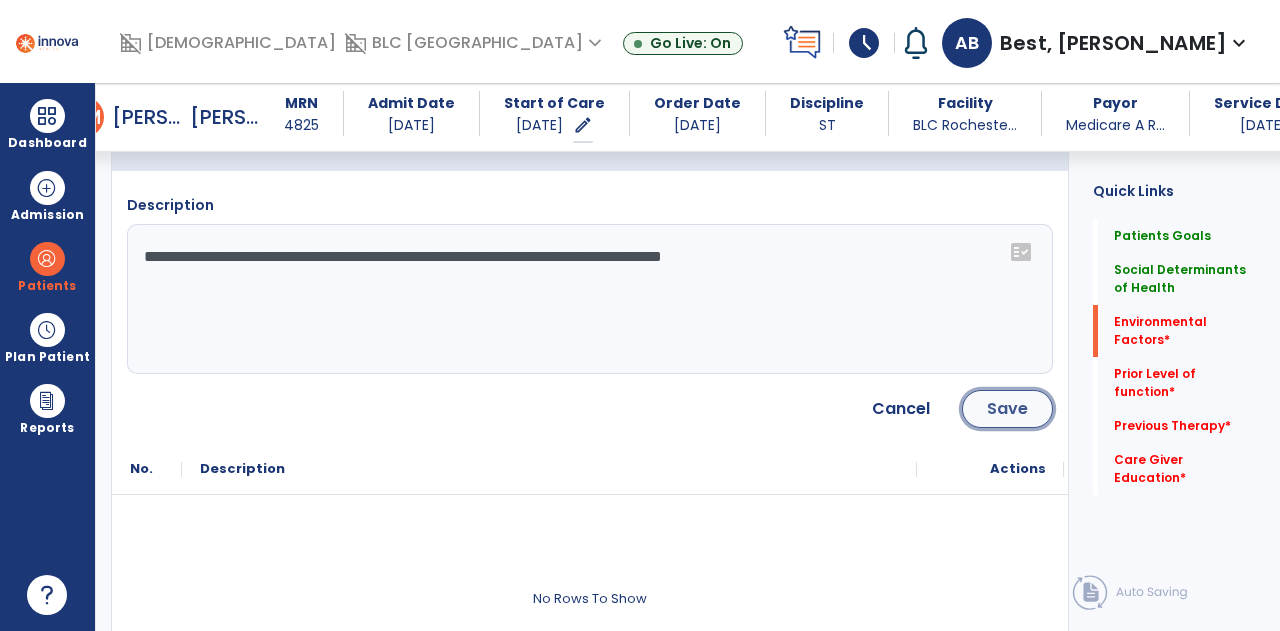 click on "Save" 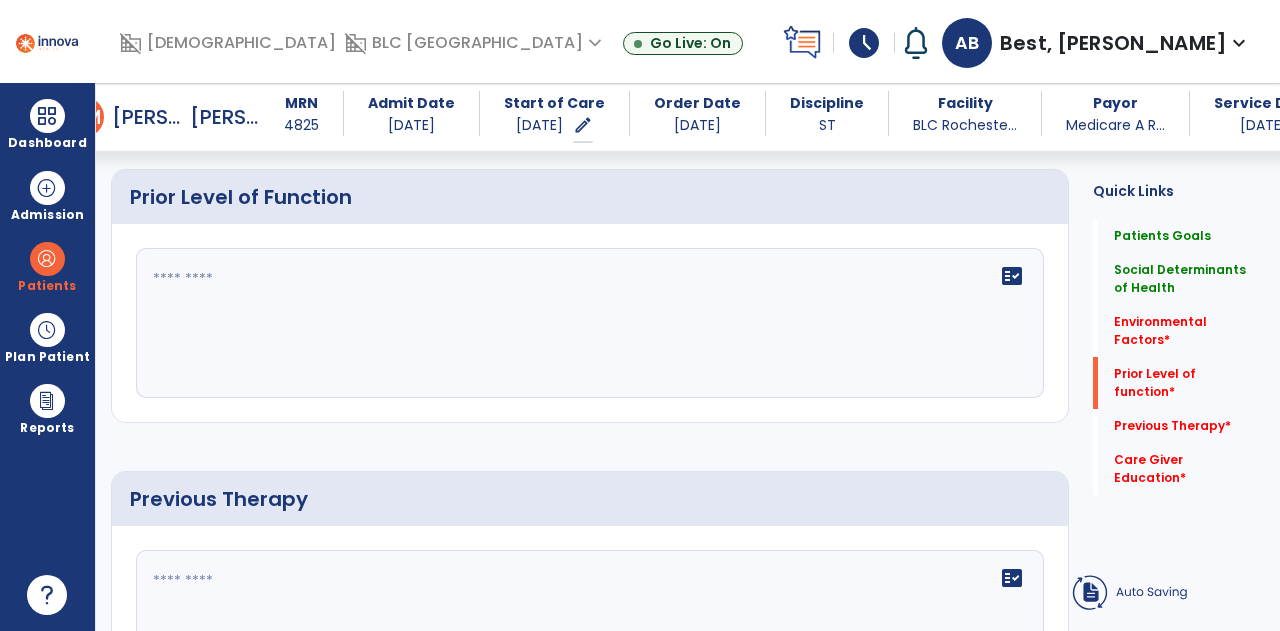 scroll, scrollTop: 1172, scrollLeft: 0, axis: vertical 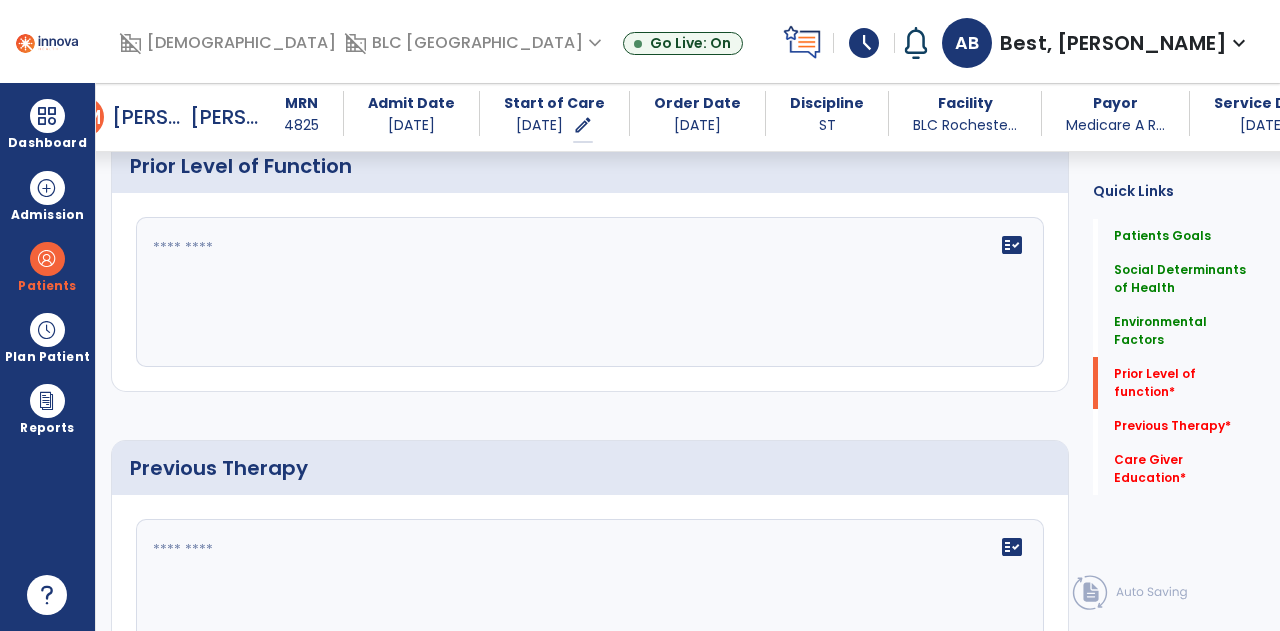 click on "fact_check" 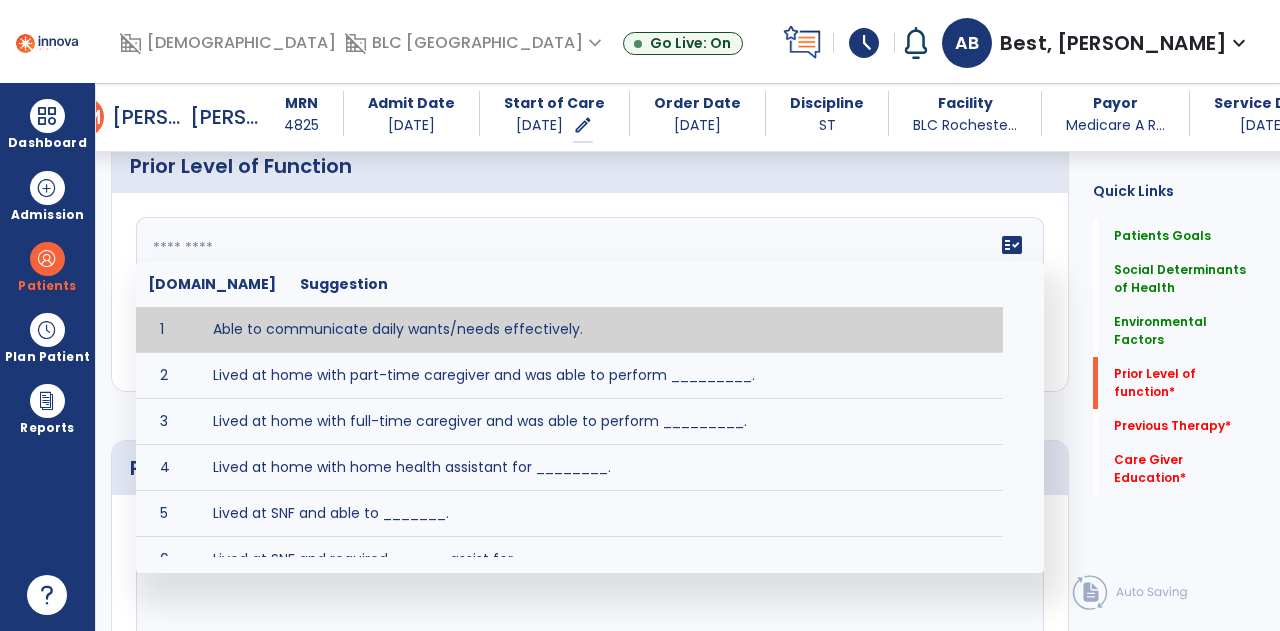 type on "**********" 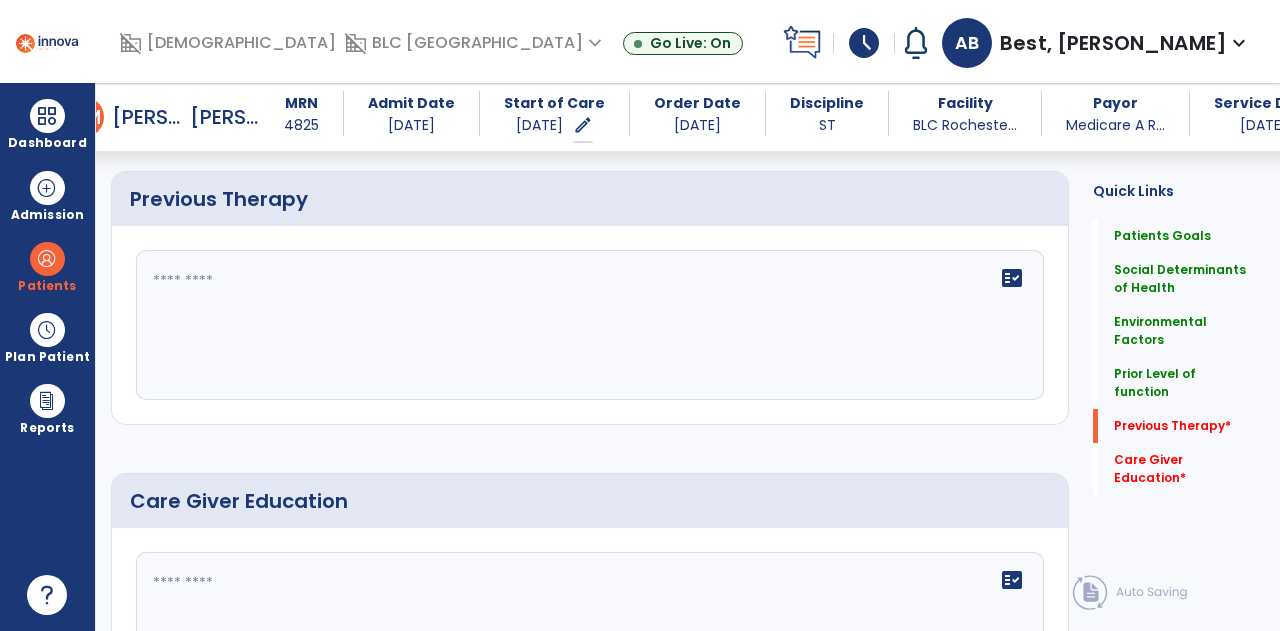 scroll, scrollTop: 1472, scrollLeft: 0, axis: vertical 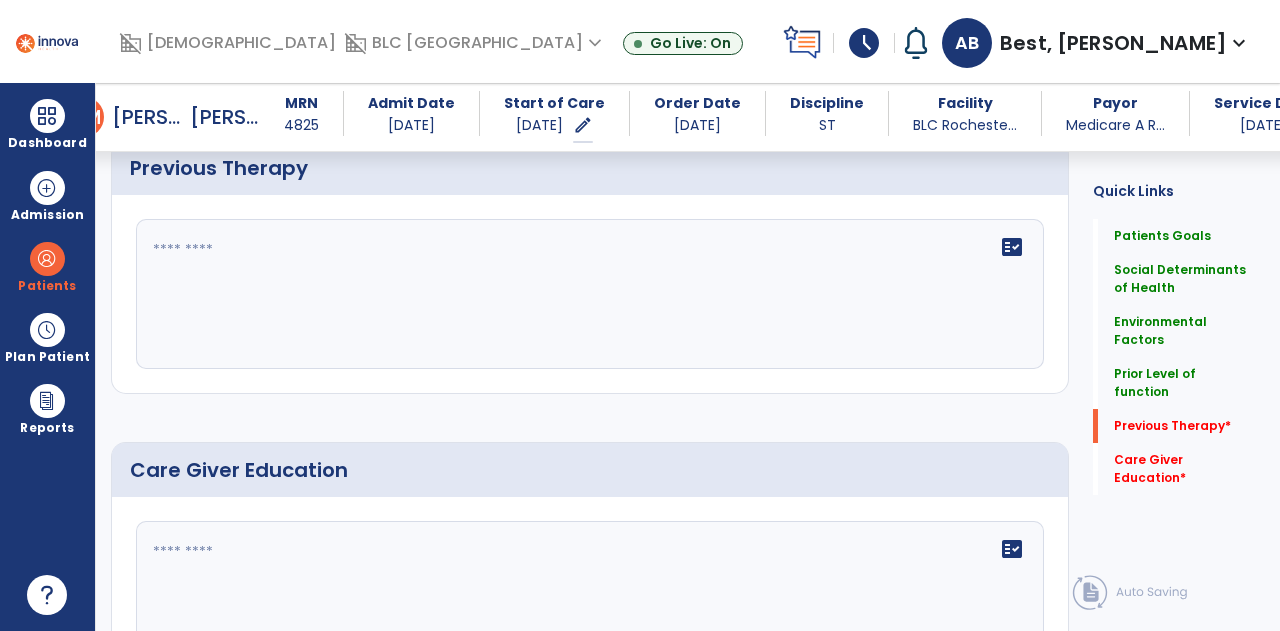 click on "fact_check" 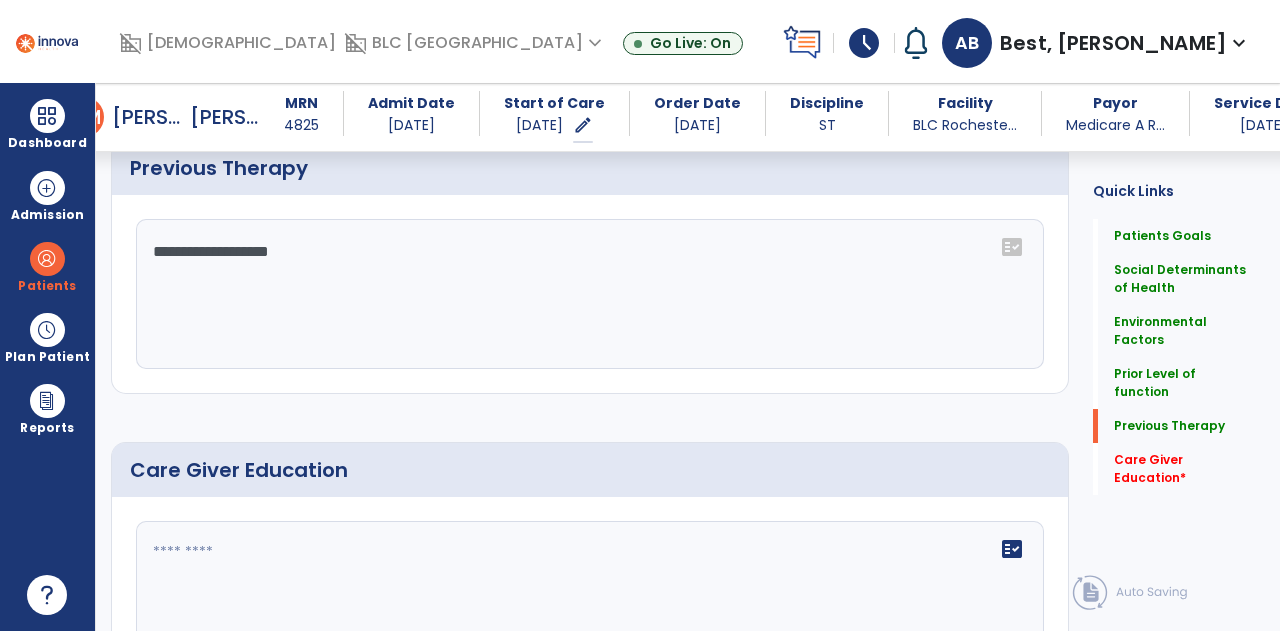 click on "**********" 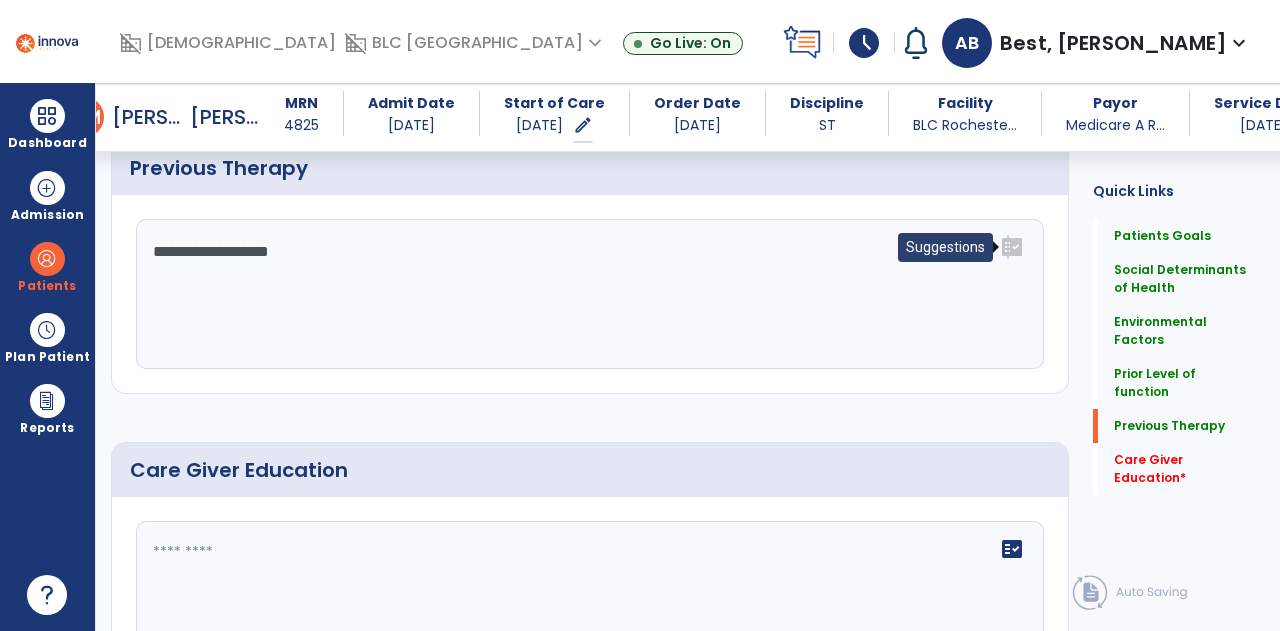 click on "fact_check" 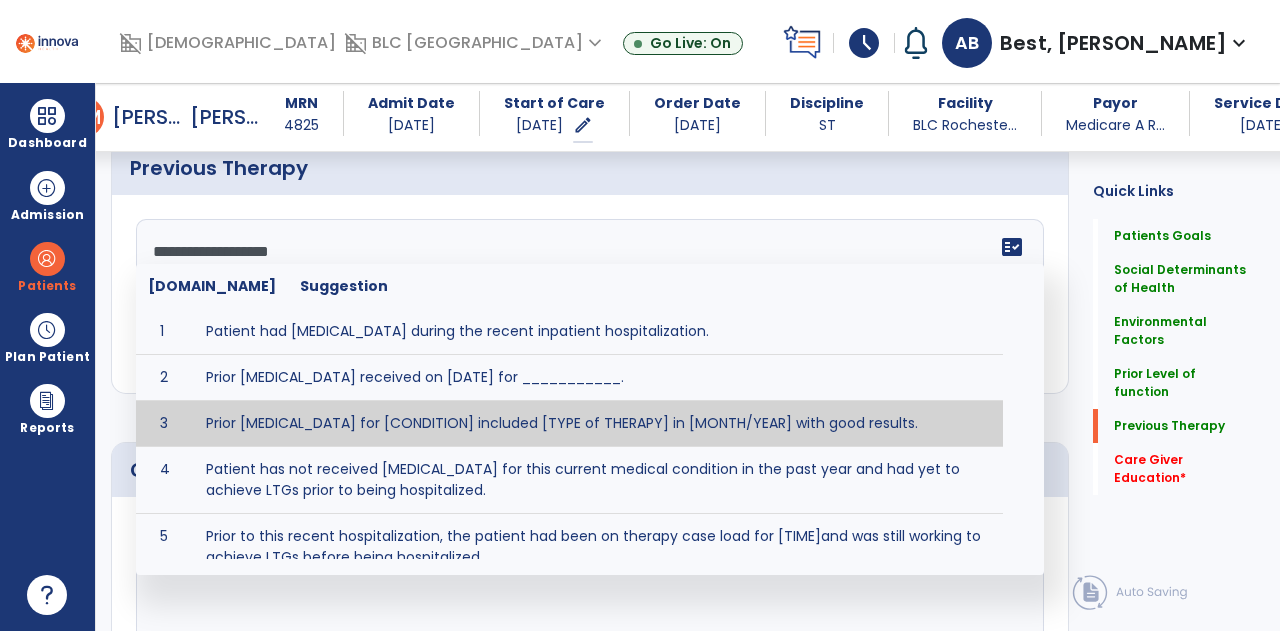 scroll, scrollTop: 20, scrollLeft: 0, axis: vertical 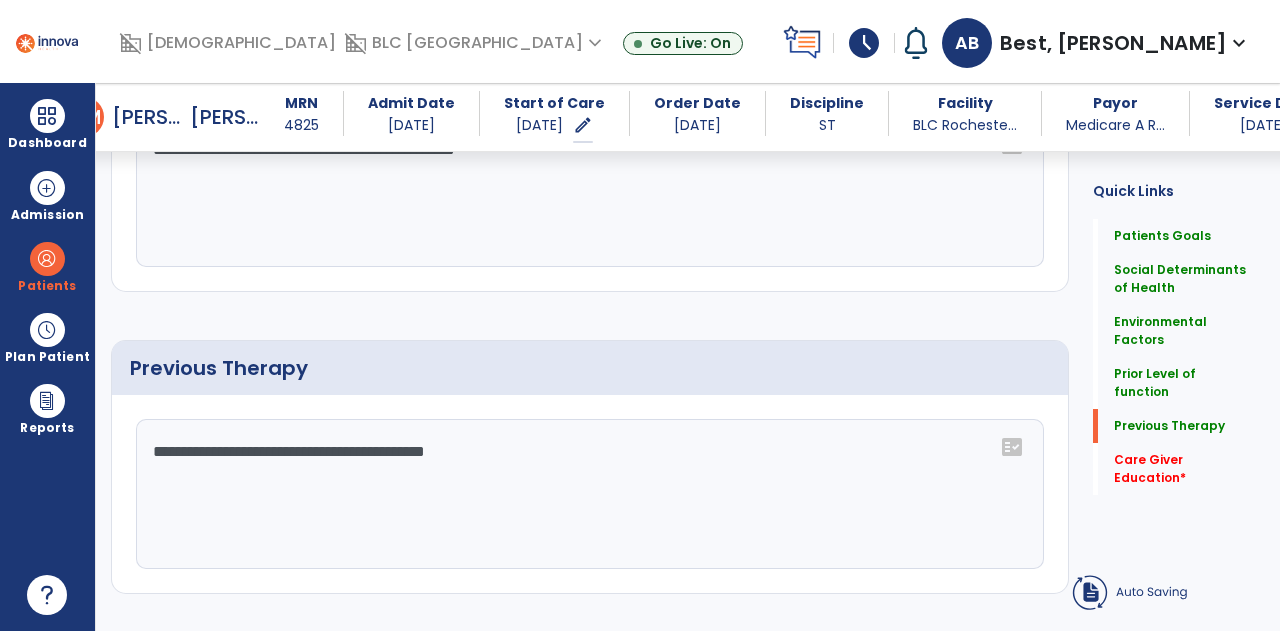 click on "**********" 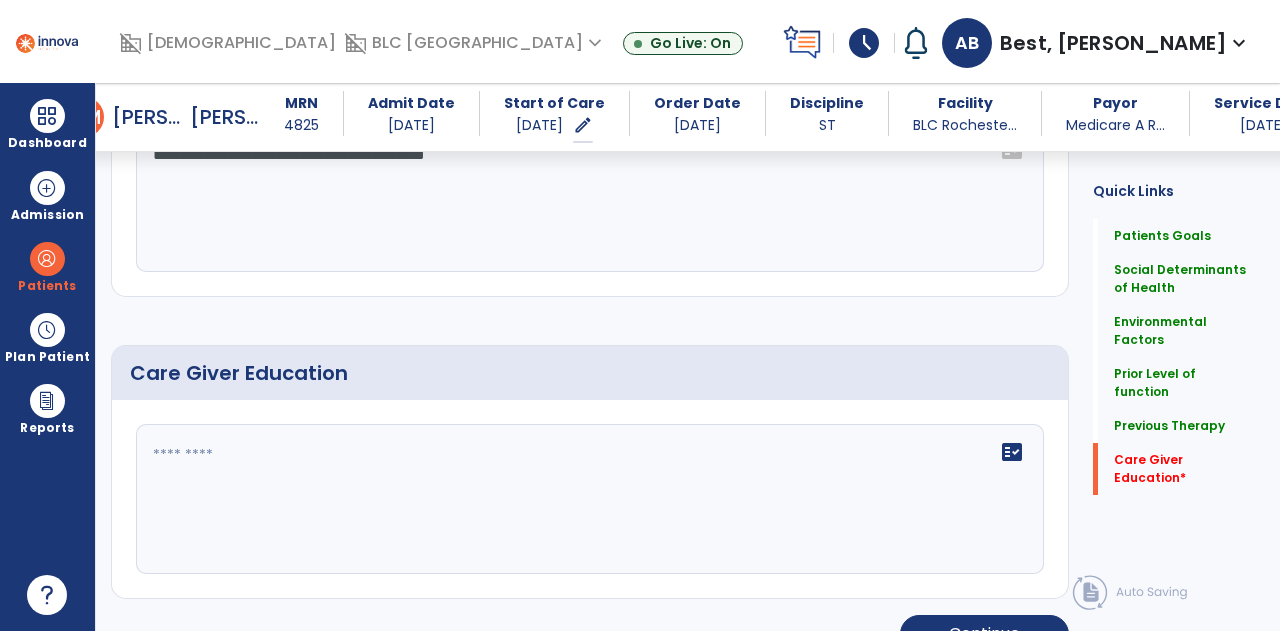 scroll, scrollTop: 1584, scrollLeft: 0, axis: vertical 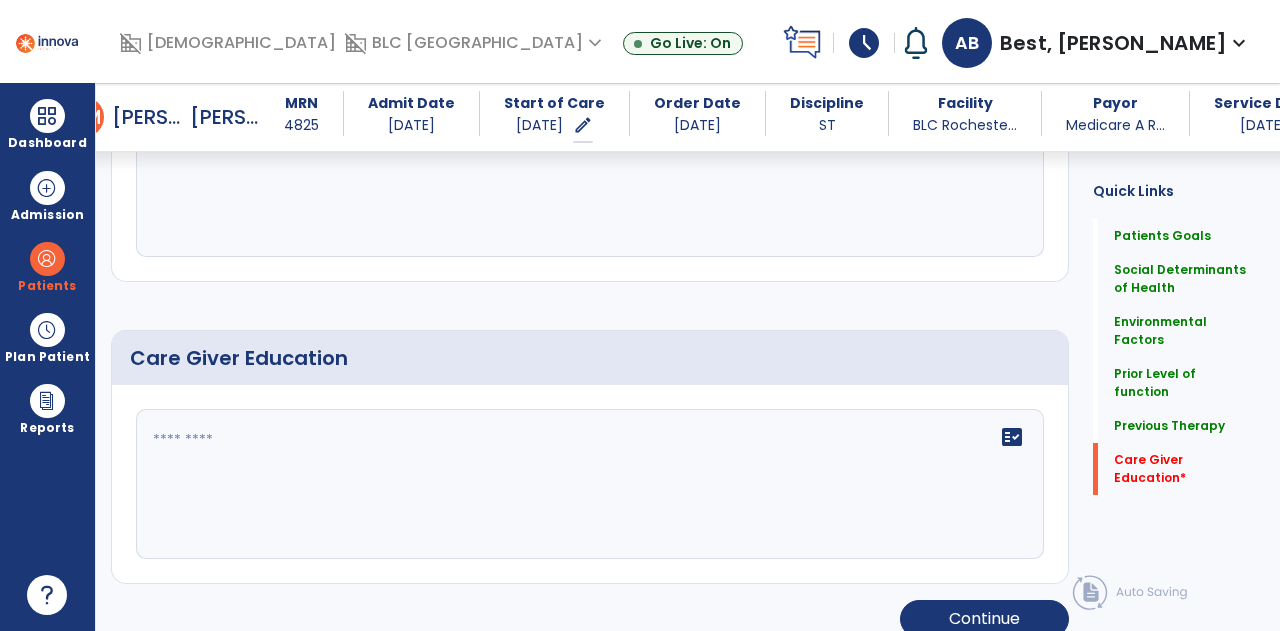 type on "**********" 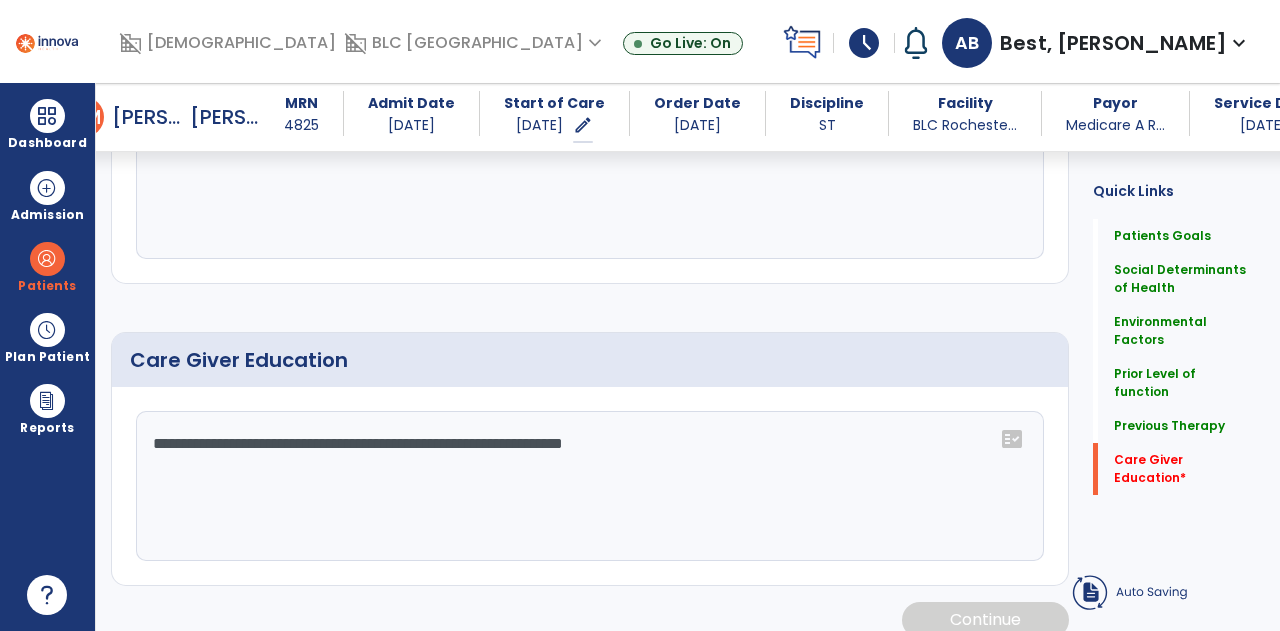 scroll, scrollTop: 1584, scrollLeft: 0, axis: vertical 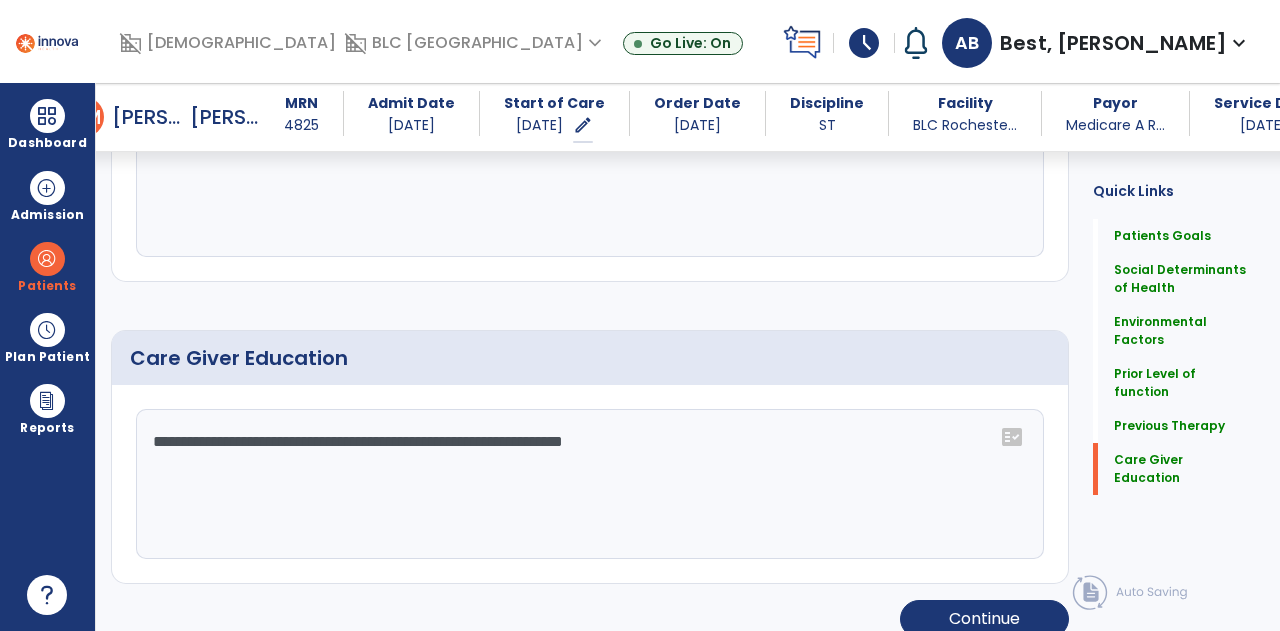 click on "**********" 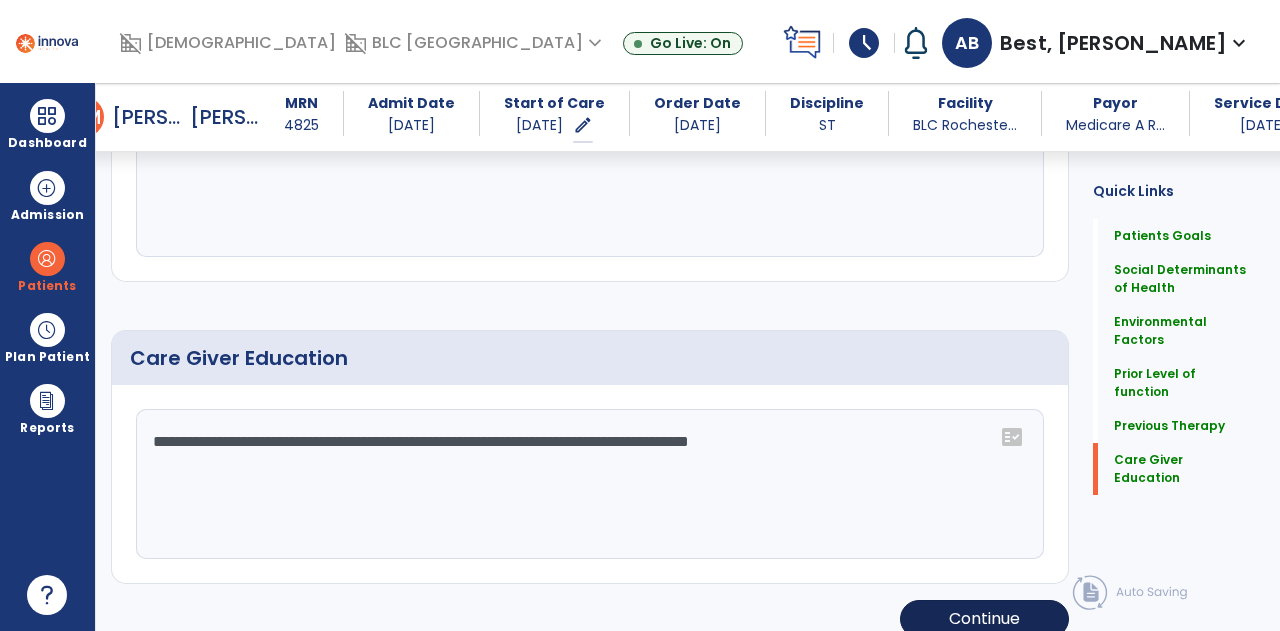type on "**********" 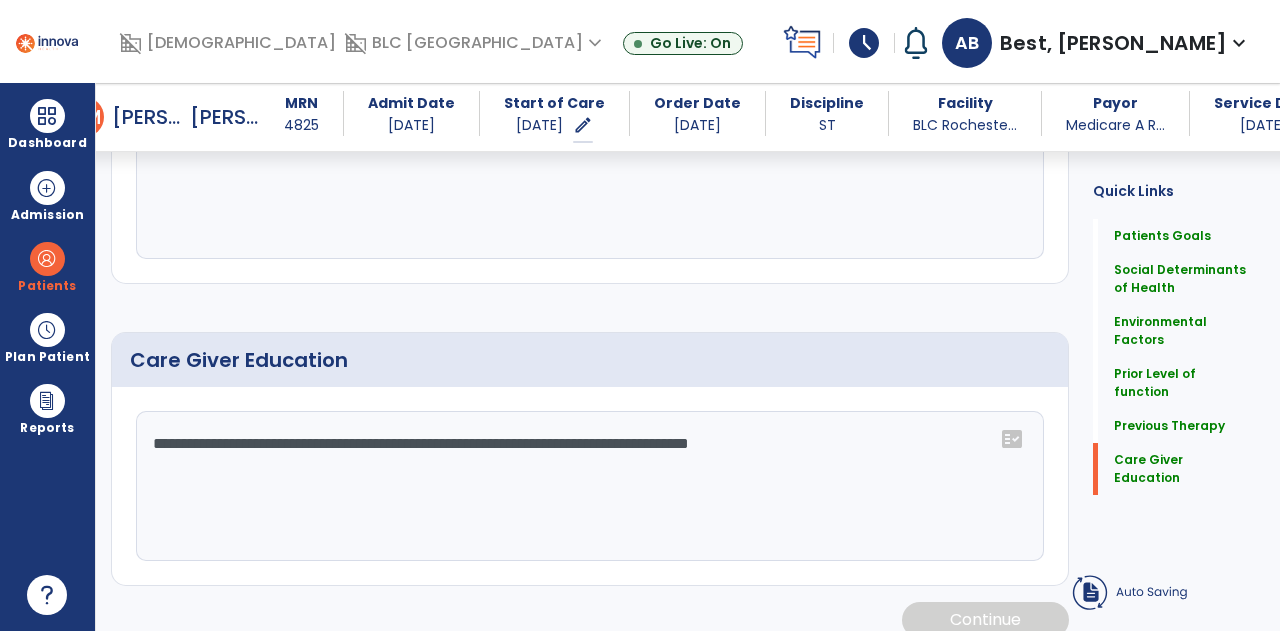scroll, scrollTop: 1584, scrollLeft: 0, axis: vertical 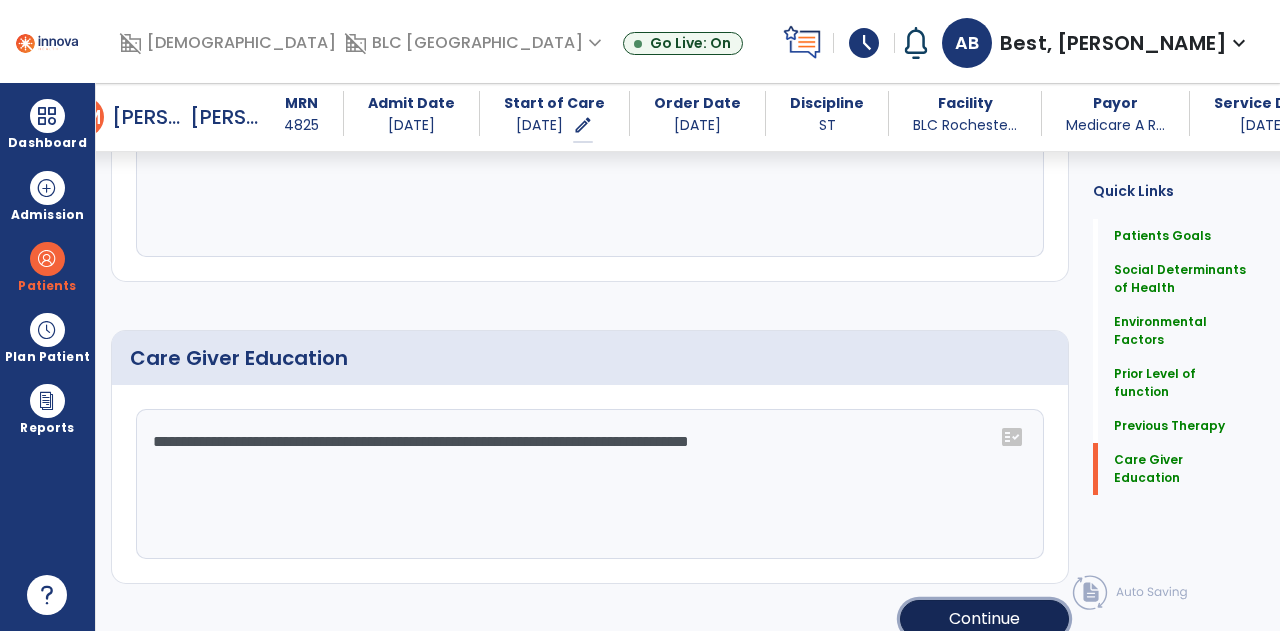 click on "Continue" 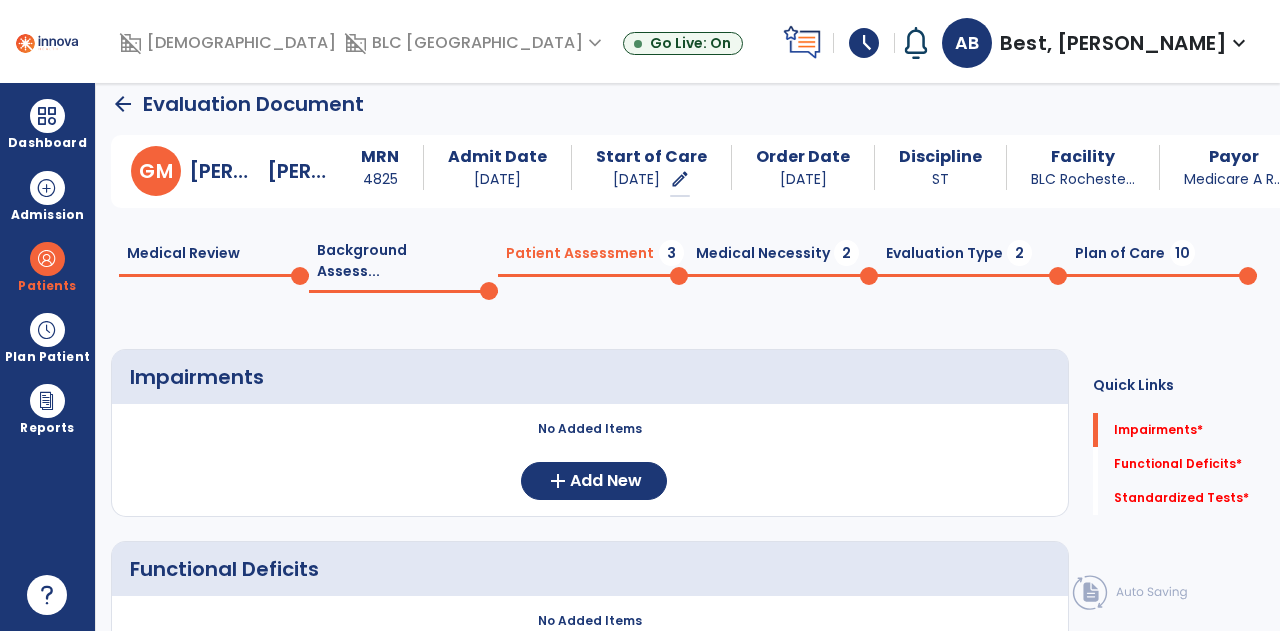 scroll, scrollTop: 14, scrollLeft: 0, axis: vertical 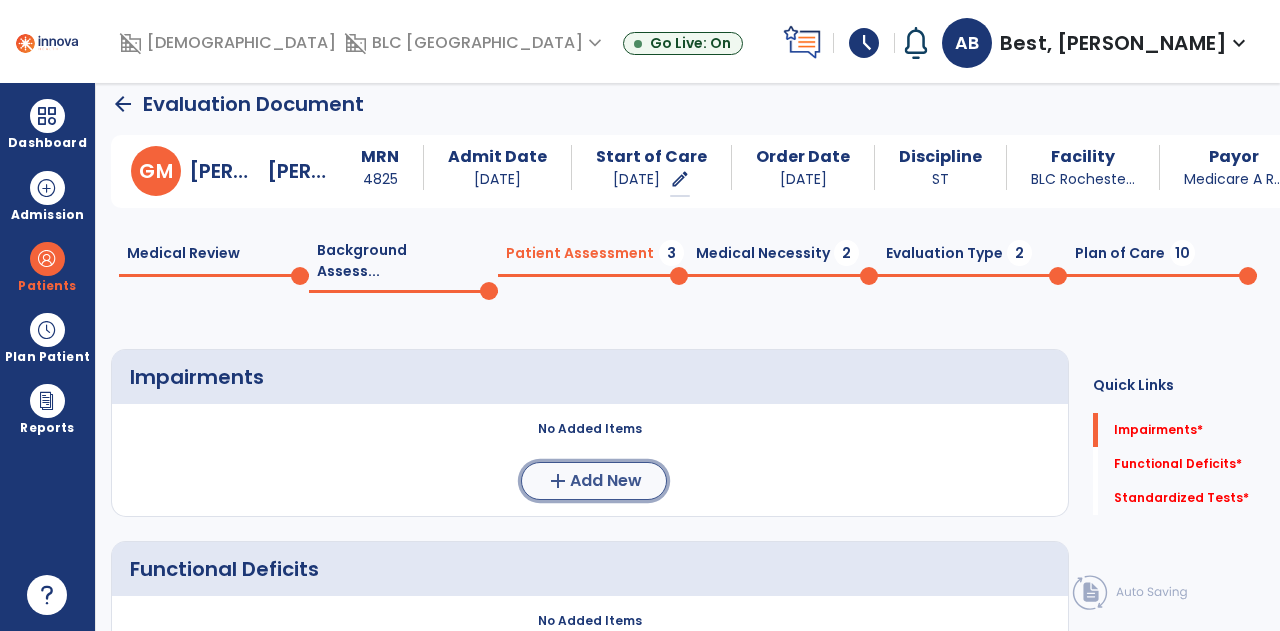 click on "Add New" 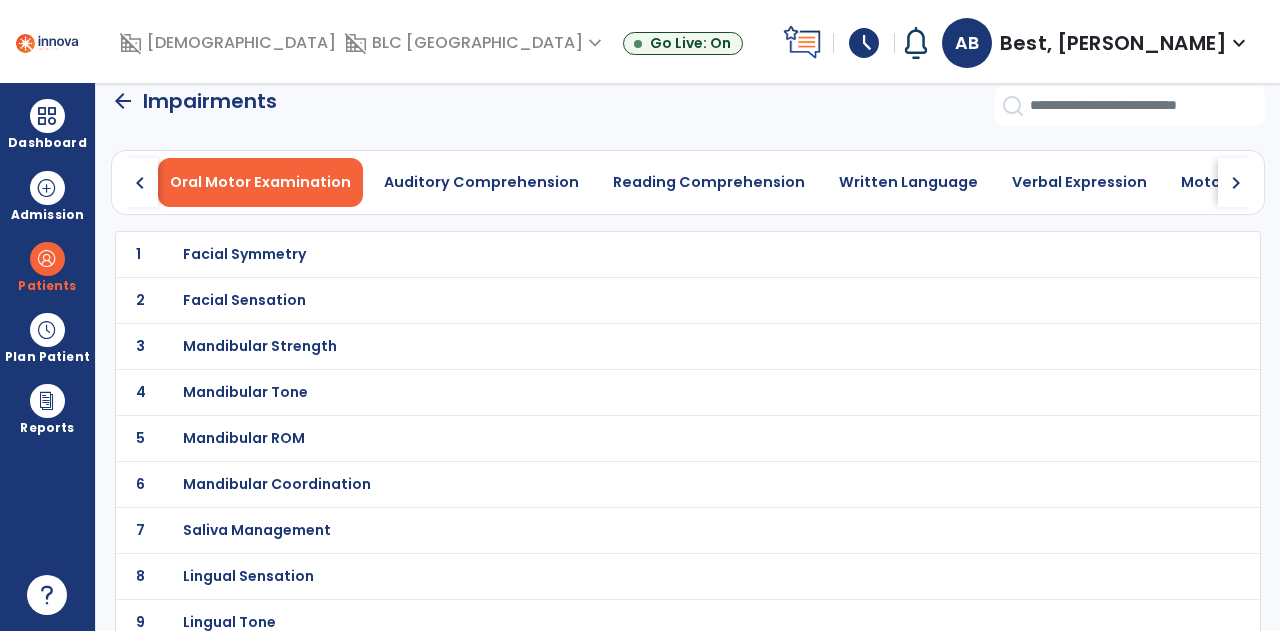 scroll, scrollTop: 0, scrollLeft: 0, axis: both 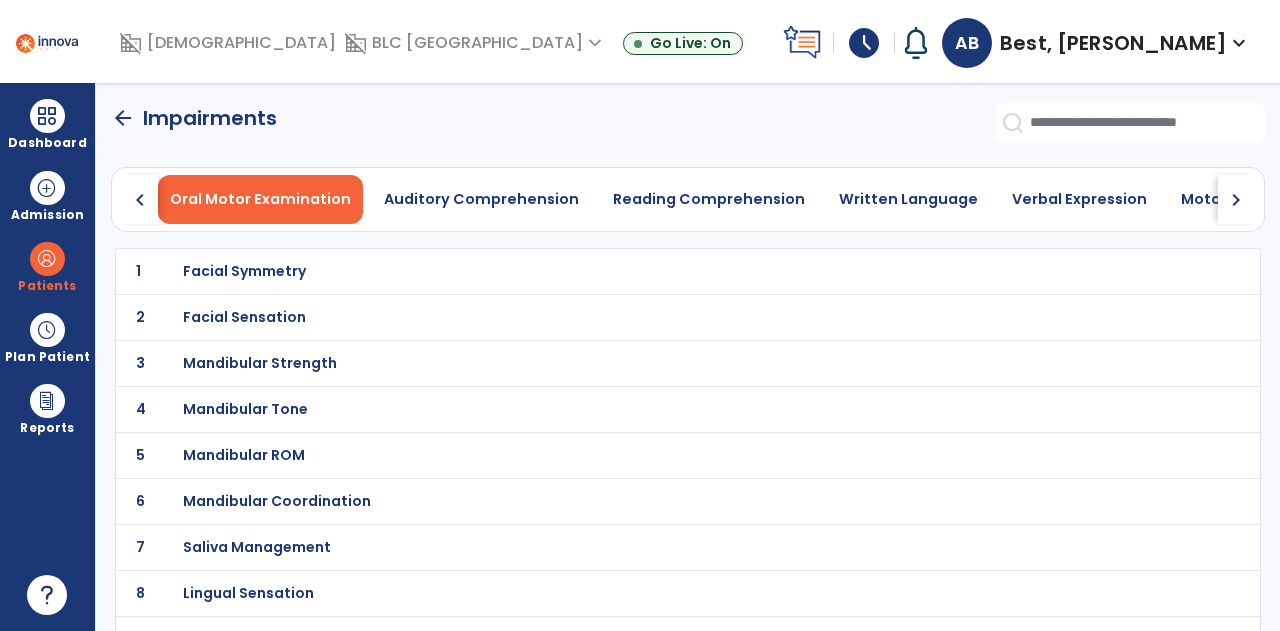 click on "chevron_right" 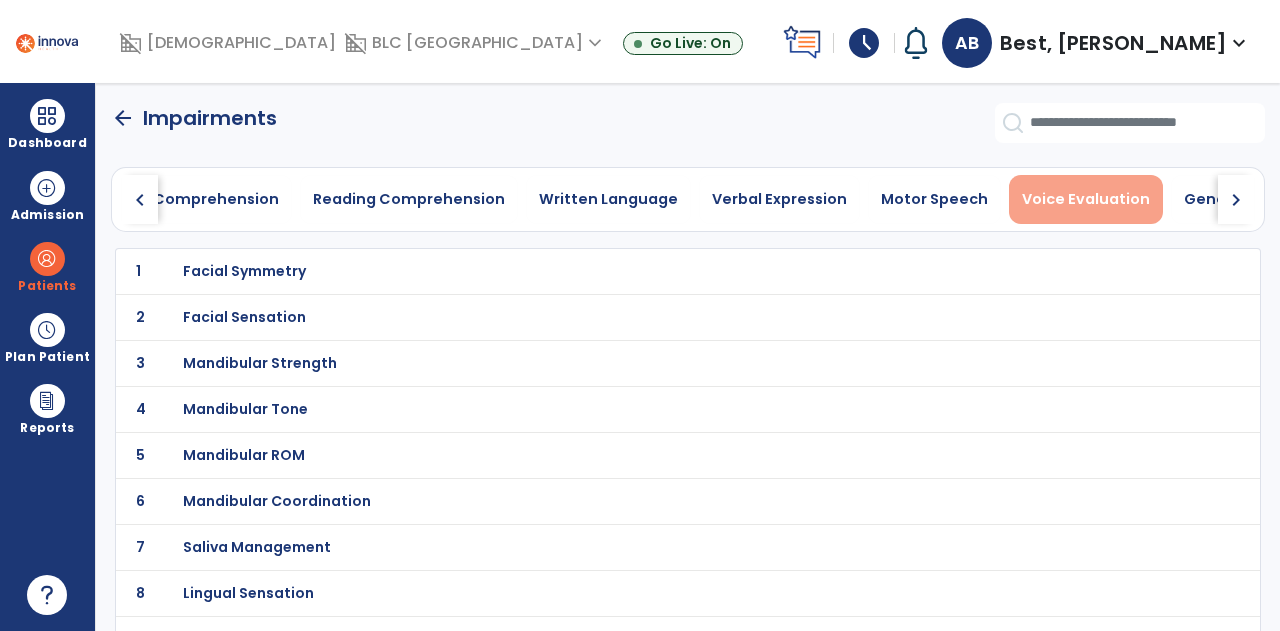 click on "Voice Evaluation" at bounding box center (1086, 199) 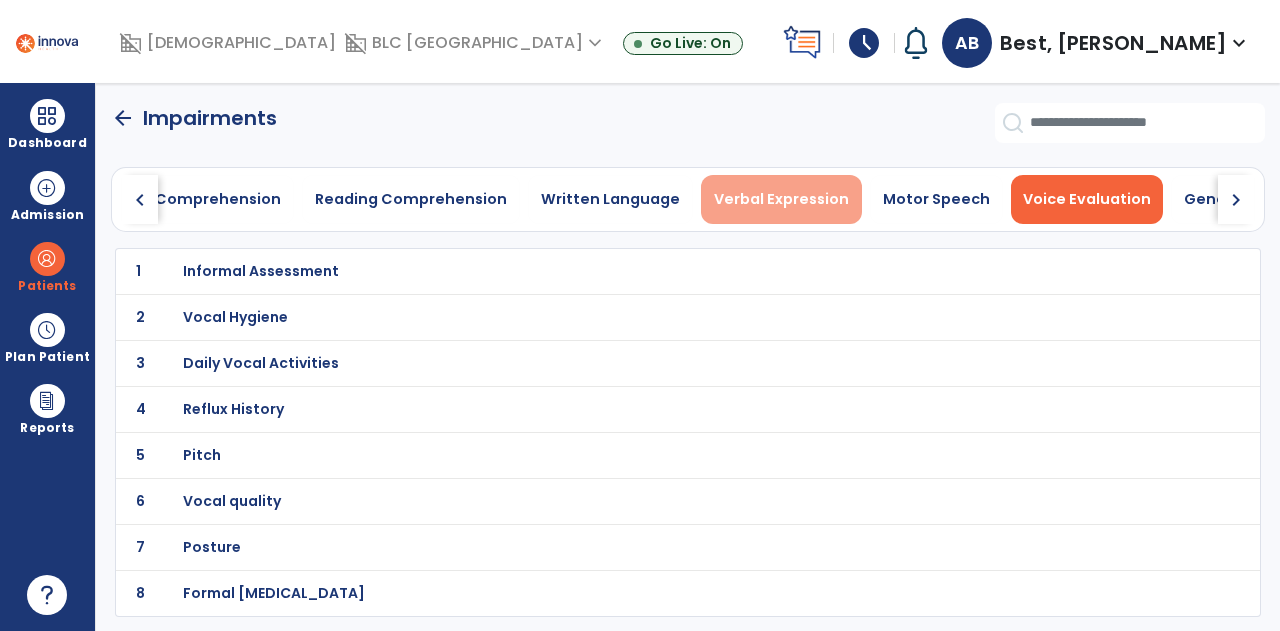 click on "Verbal Expression" at bounding box center [781, 199] 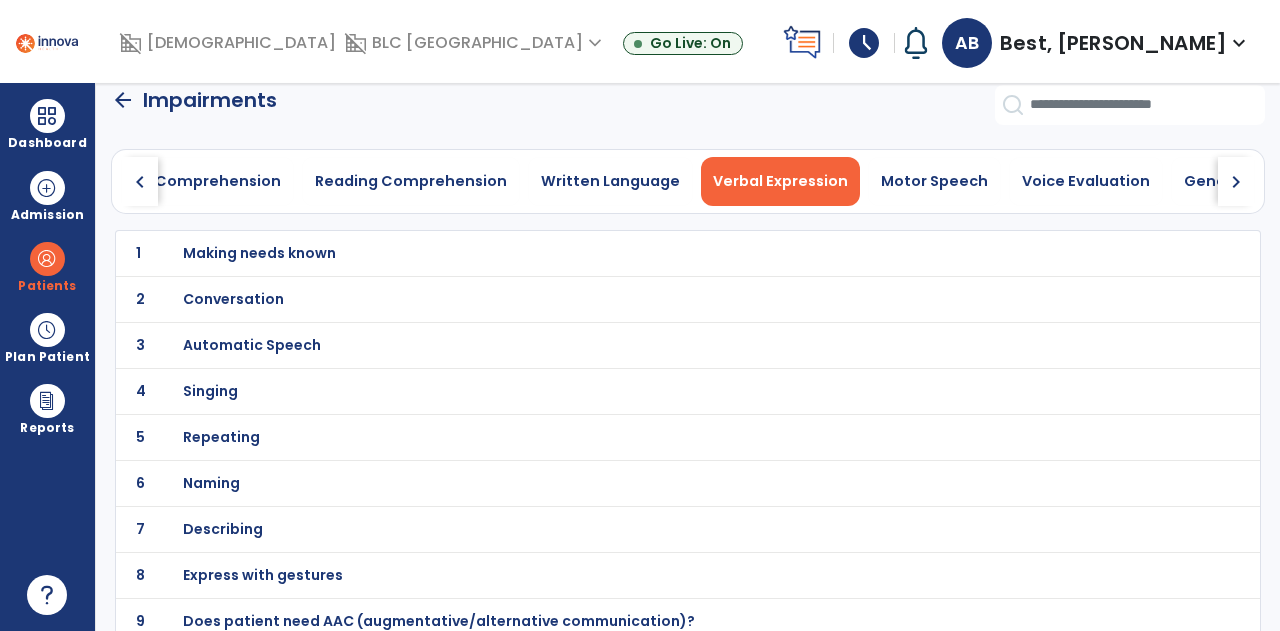scroll, scrollTop: 28, scrollLeft: 0, axis: vertical 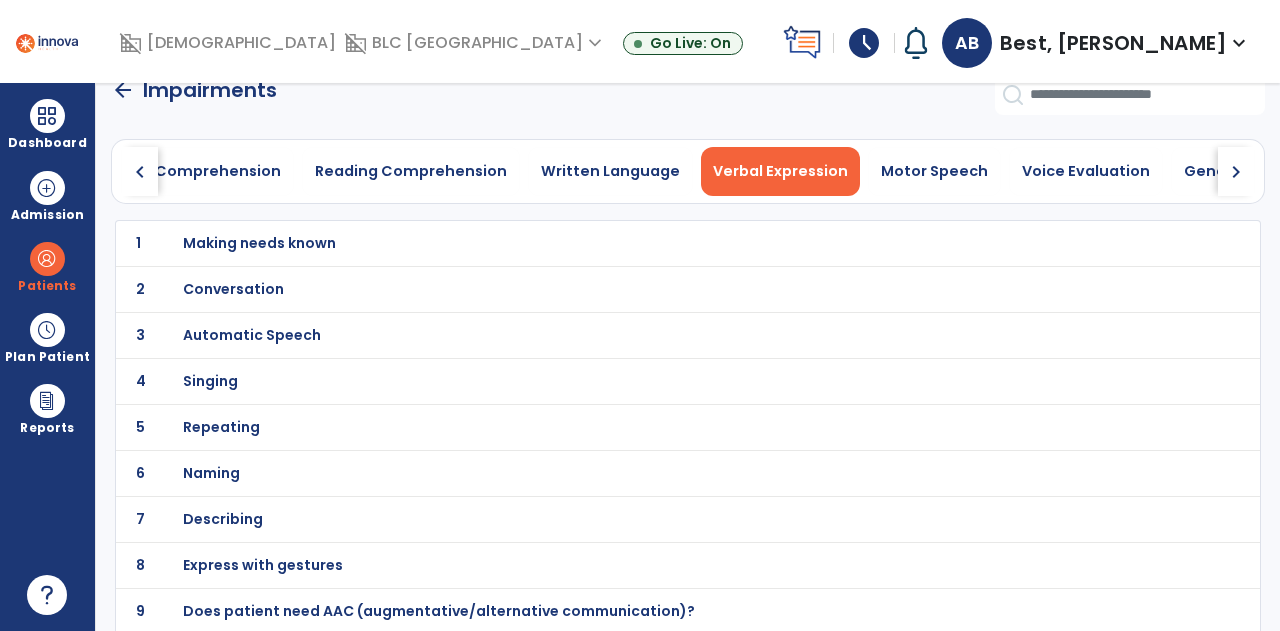 click on "Conversation" at bounding box center [259, 243] 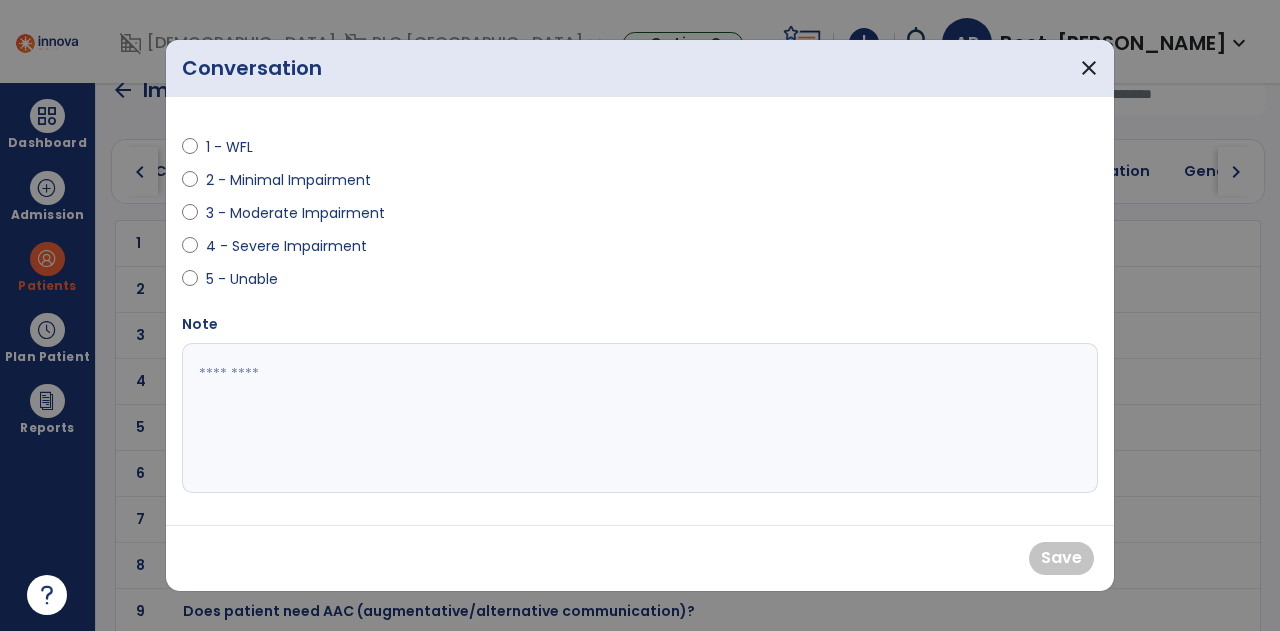 click on "2 - Minimal Impairment" at bounding box center (288, 180) 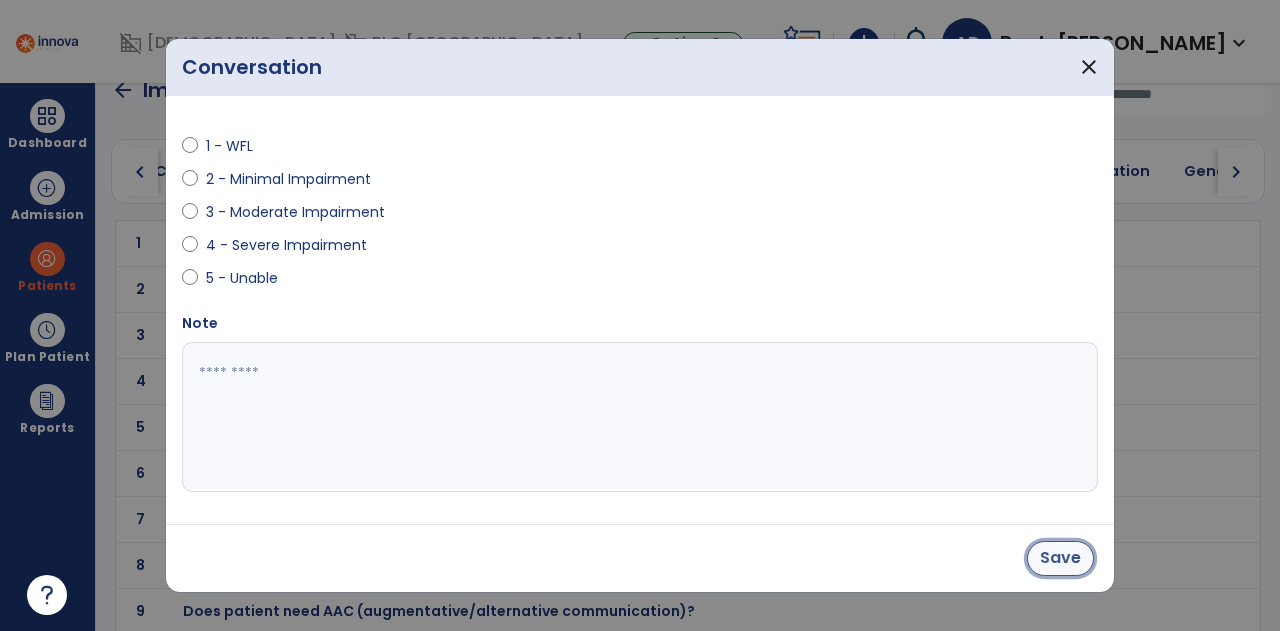click on "Save" at bounding box center [1060, 558] 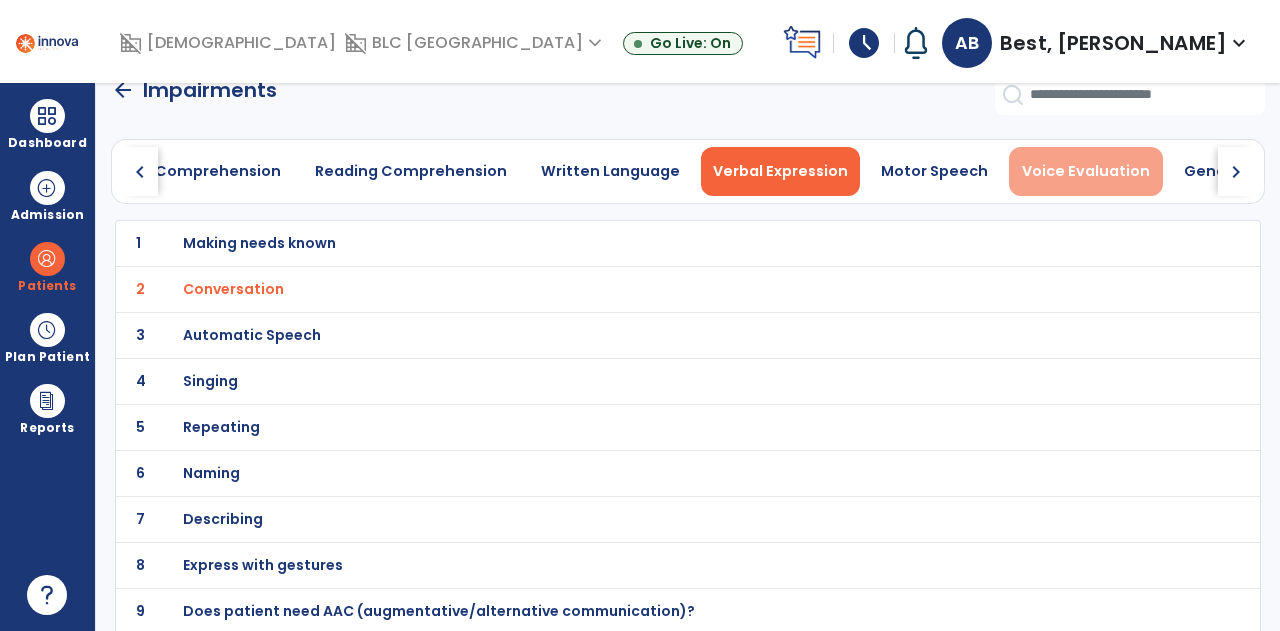 drag, startPoint x: 1038, startPoint y: 169, endPoint x: 1023, endPoint y: 176, distance: 16.552946 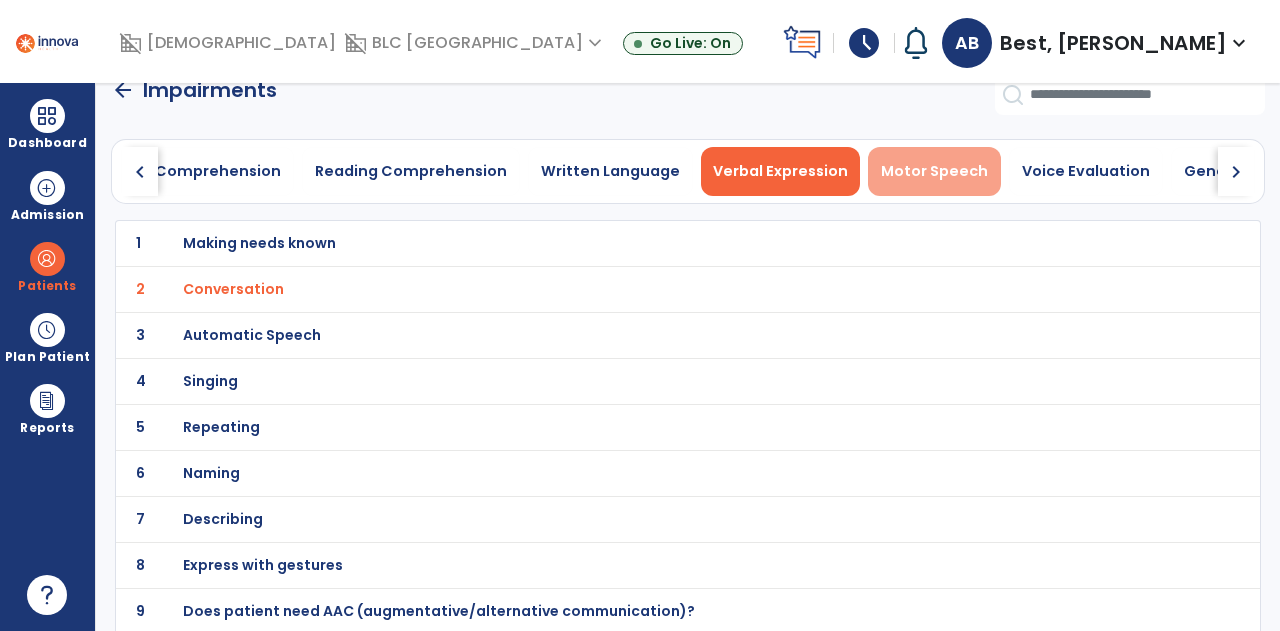 scroll, scrollTop: 0, scrollLeft: 0, axis: both 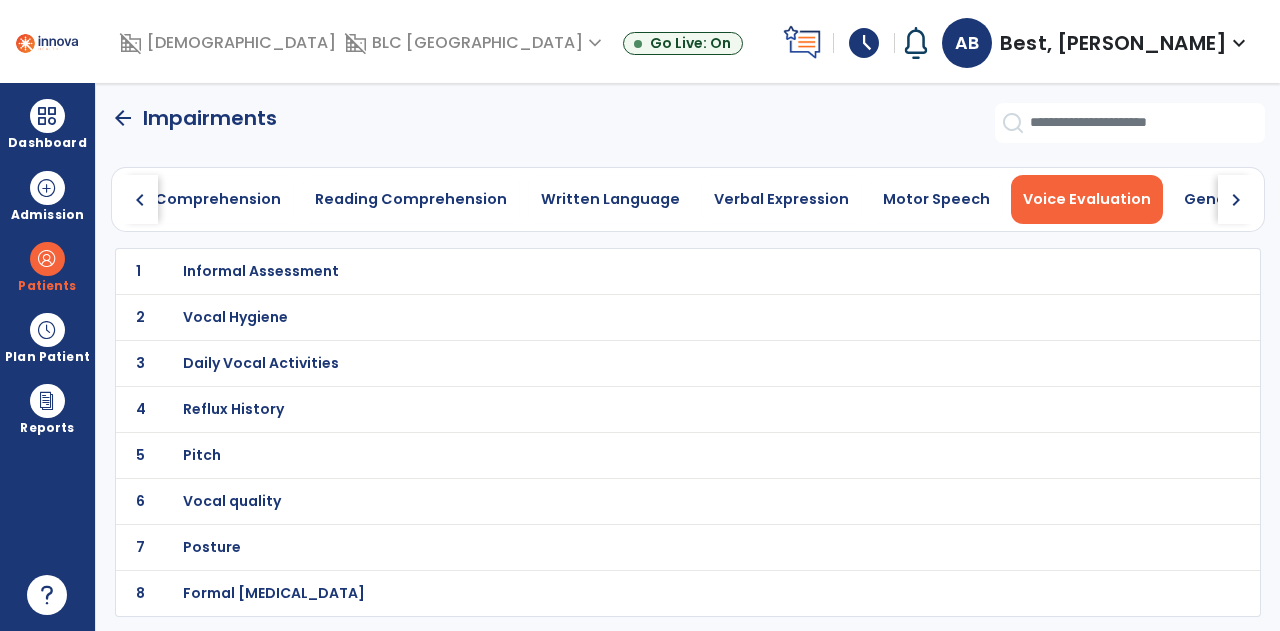click on "Informal Assessment" at bounding box center (261, 271) 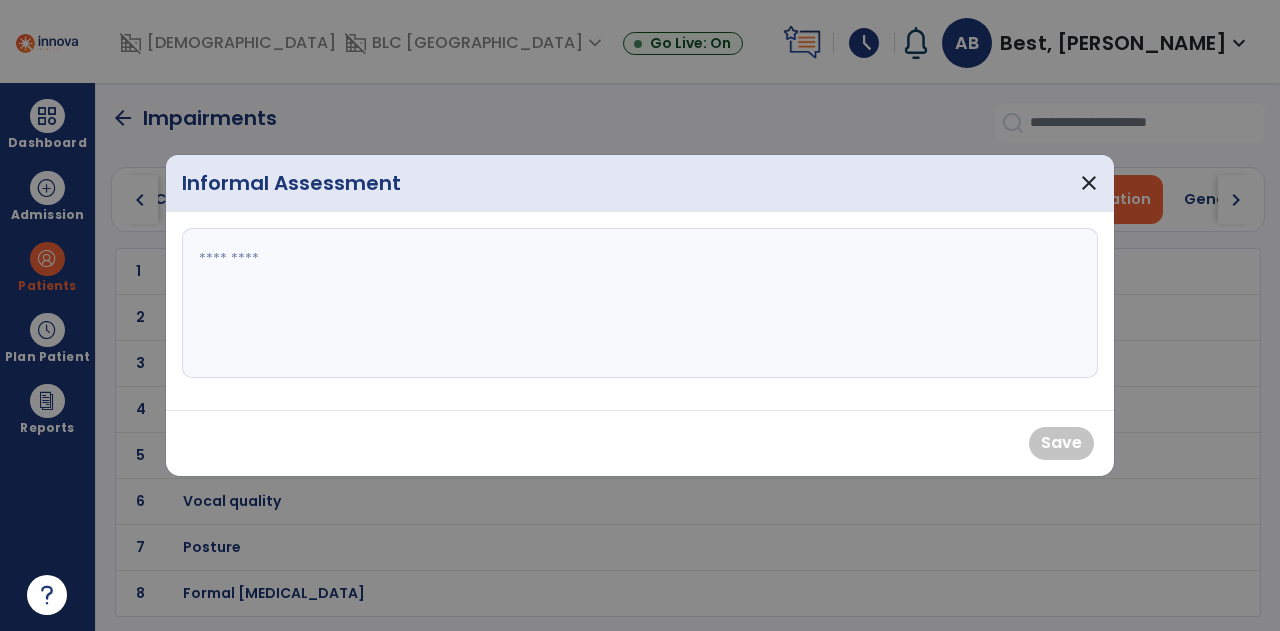click at bounding box center (640, 303) 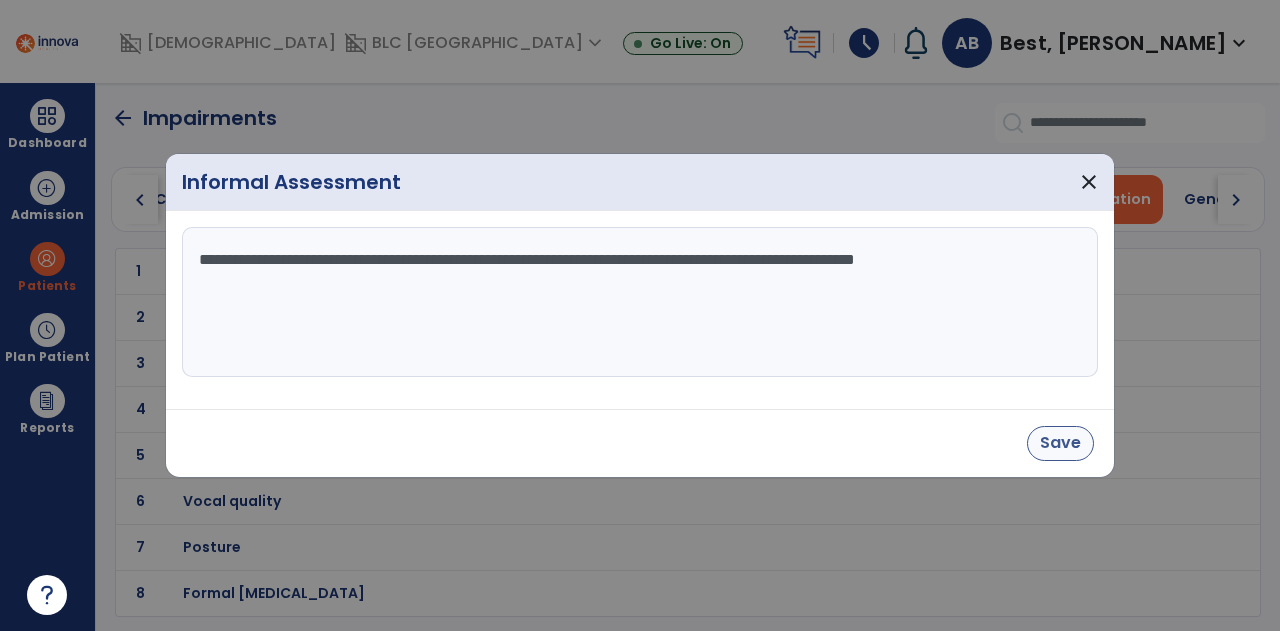 type on "**********" 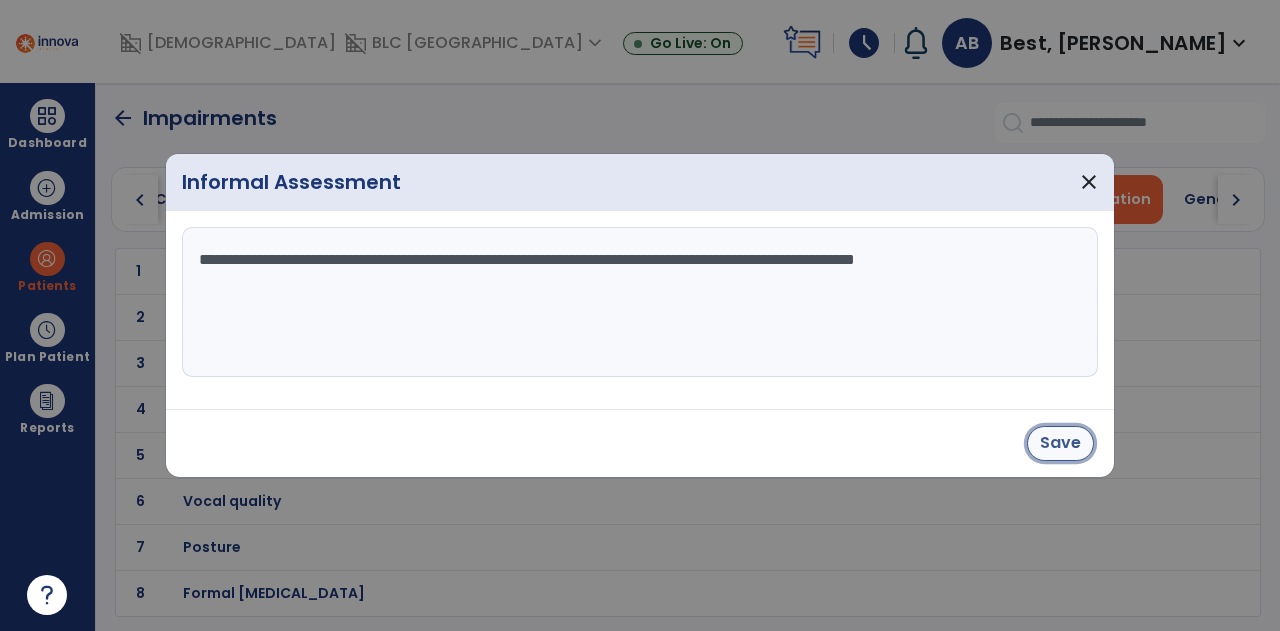 click on "Save" at bounding box center (1060, 443) 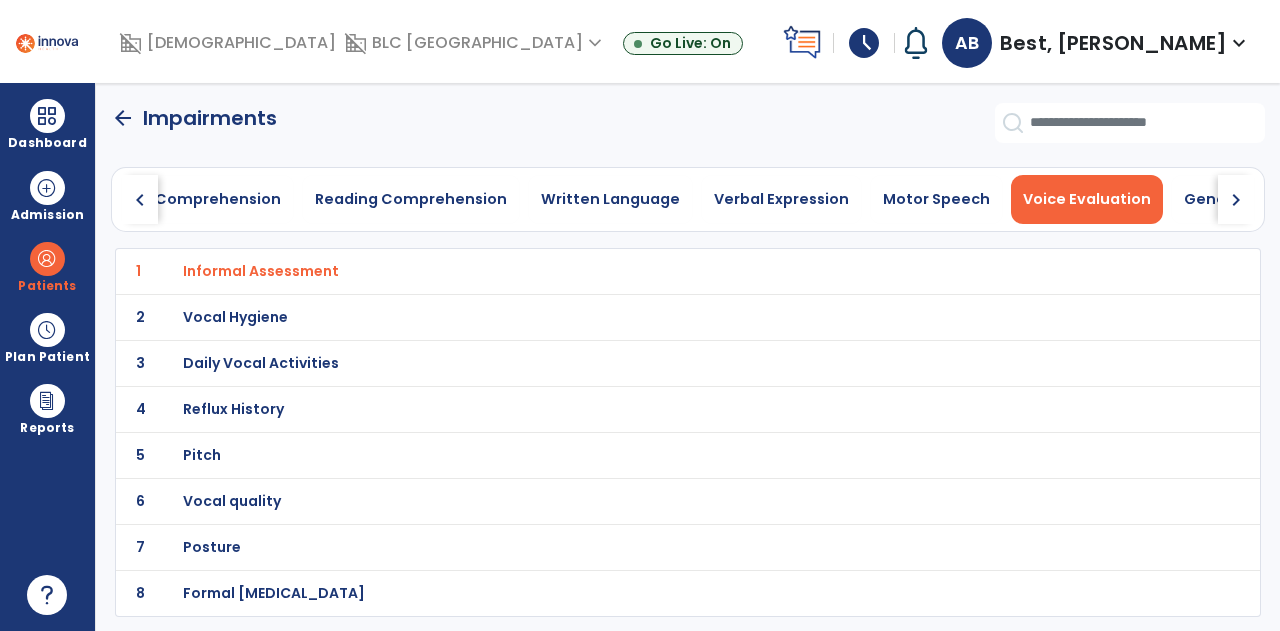 click on "chevron_left   Oral Motor Examination   Auditory Comprehension   Reading Comprehension   Written Language   Verbal Expression   Motor Speech   Voice Evaluation   General Processing   Memory   Executive Functioning   Pragmatics   Other Cognitive Skills   Swallowing   chevron_right" 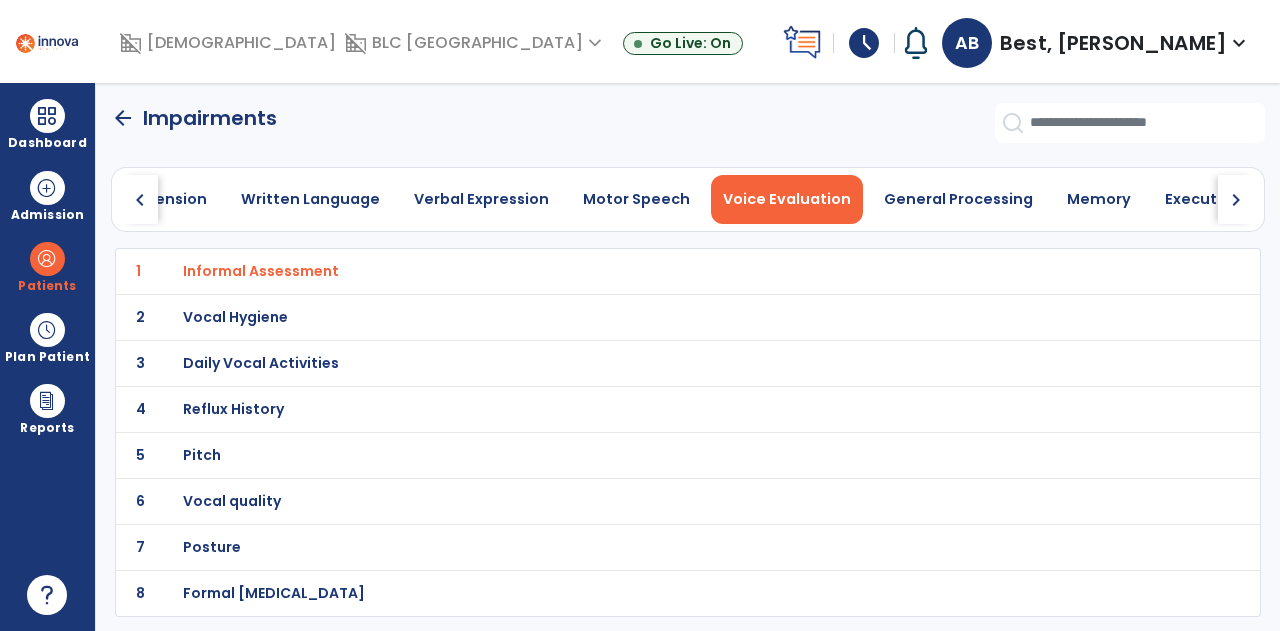 click on "chevron_right" 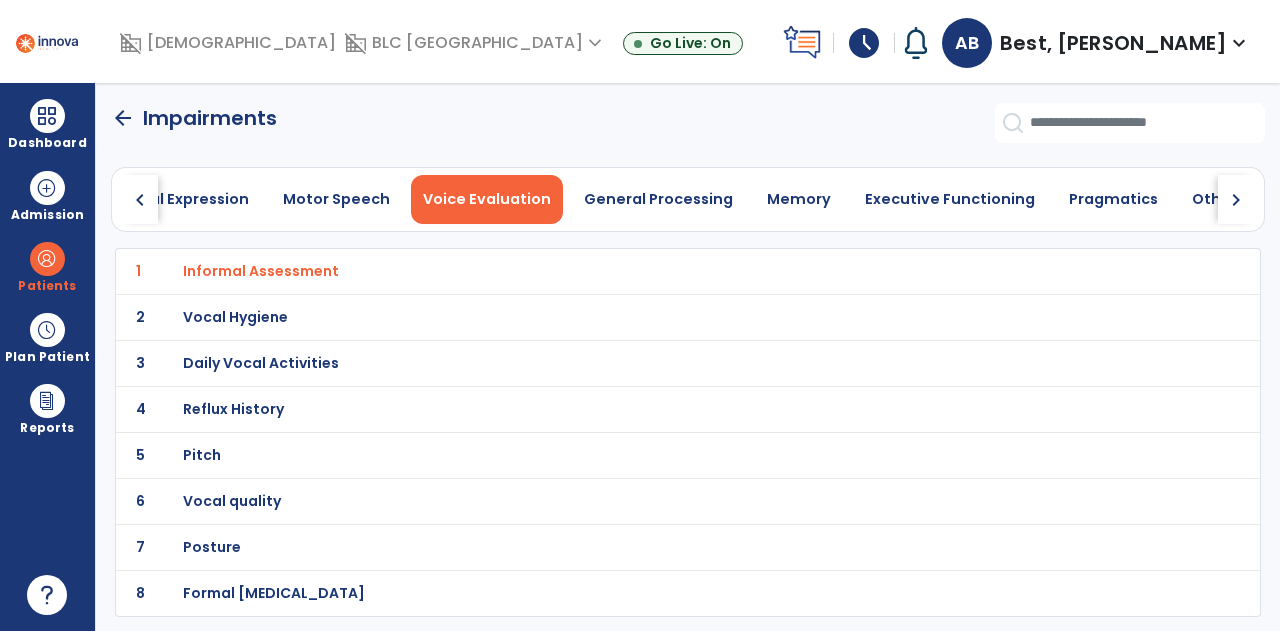 click on "chevron_right" 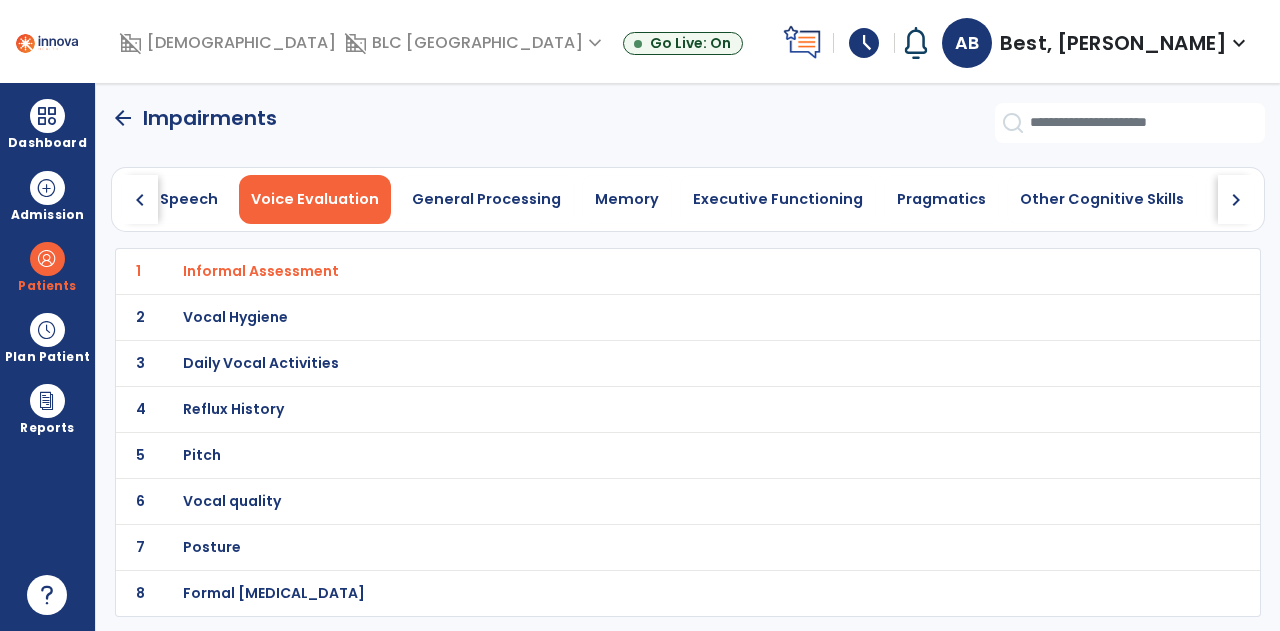 click on "chevron_right" 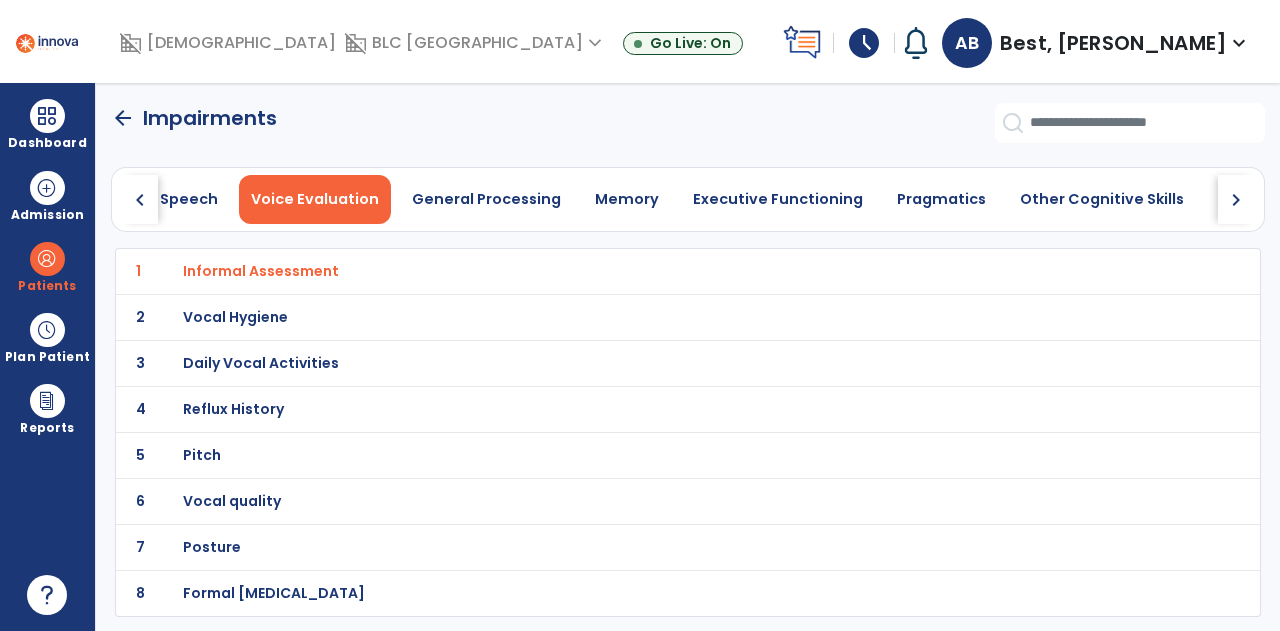 click on "chevron_left" 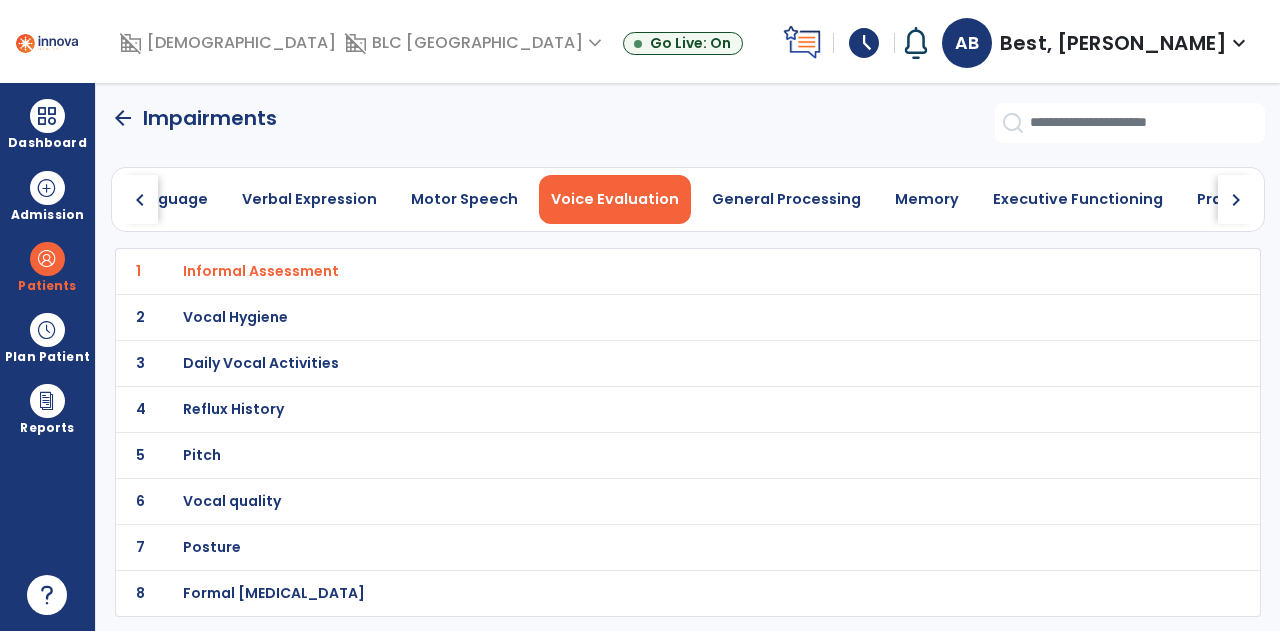 click on "chevron_left" 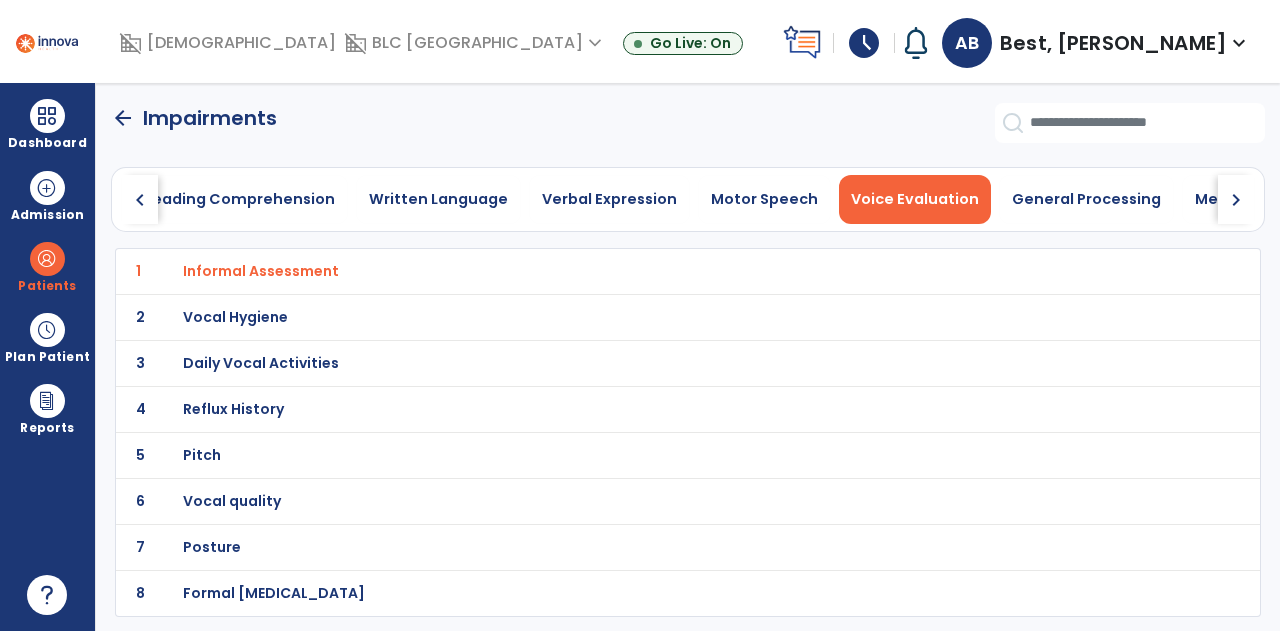 click on "chevron_left" 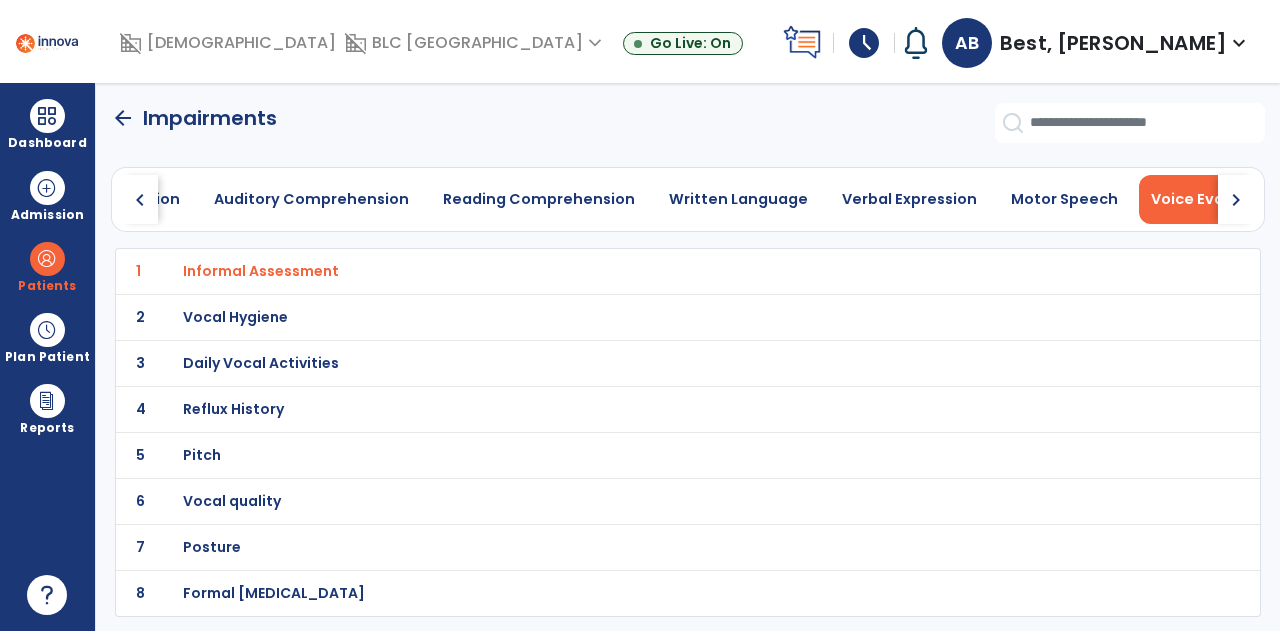 click on "chevron_left" 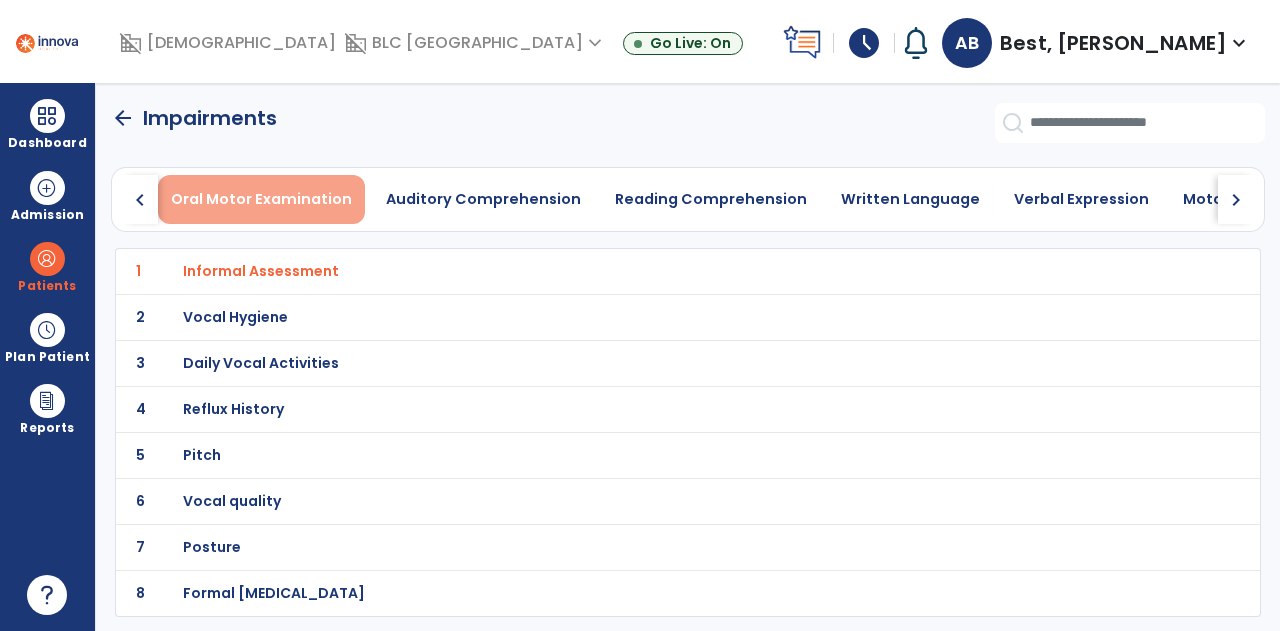 click on "Oral Motor Examination" at bounding box center [261, 199] 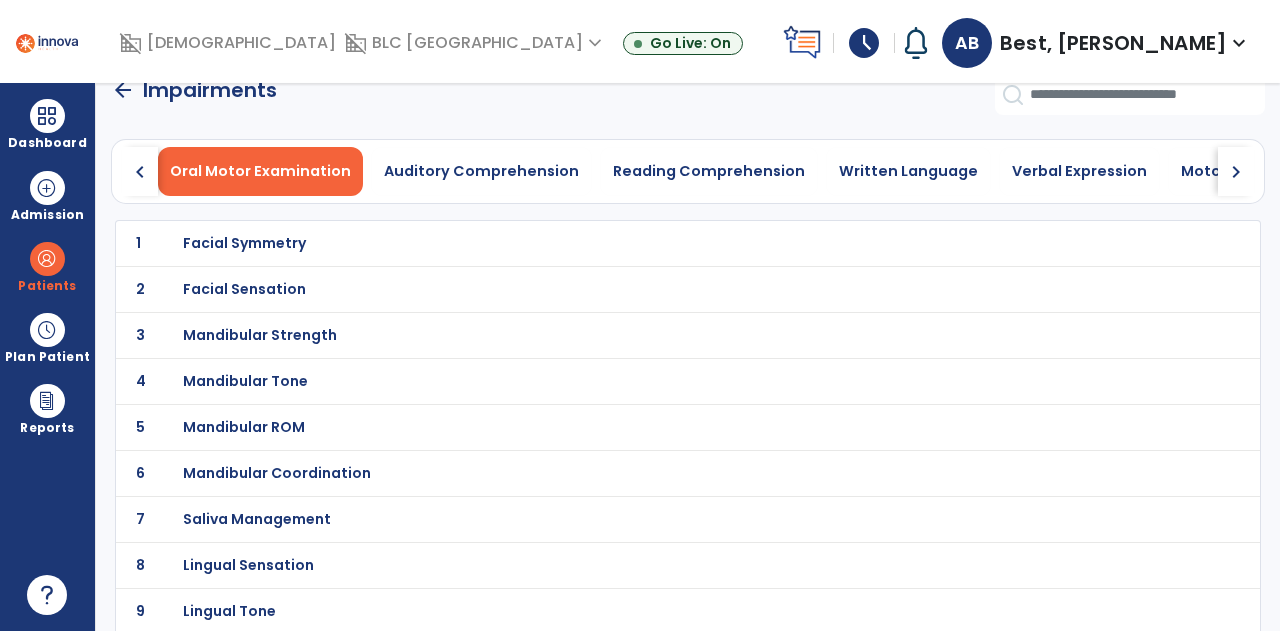 scroll, scrollTop: 0, scrollLeft: 0, axis: both 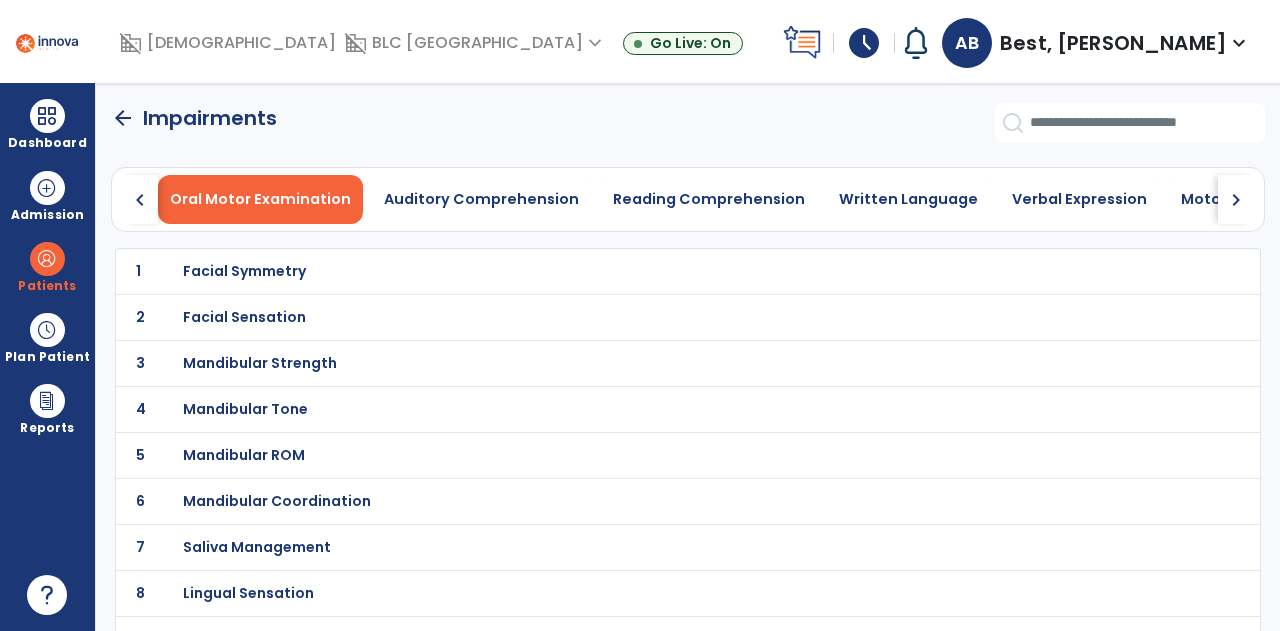 click on "arrow_back" 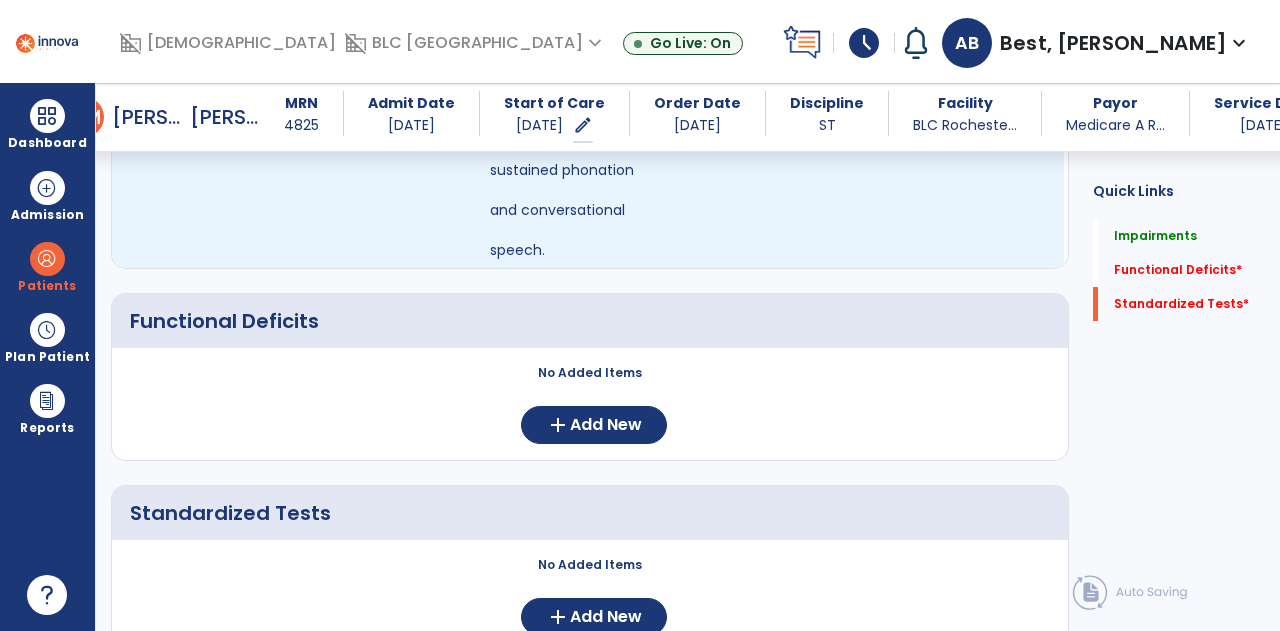 scroll, scrollTop: 600, scrollLeft: 0, axis: vertical 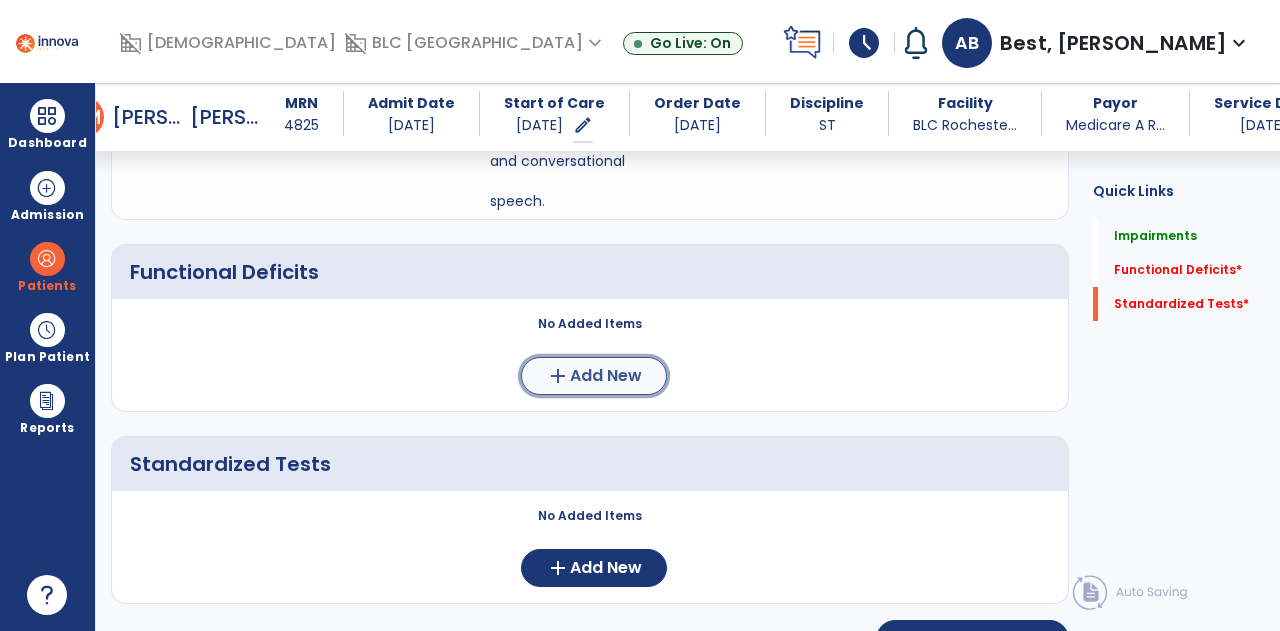 click on "Add New" 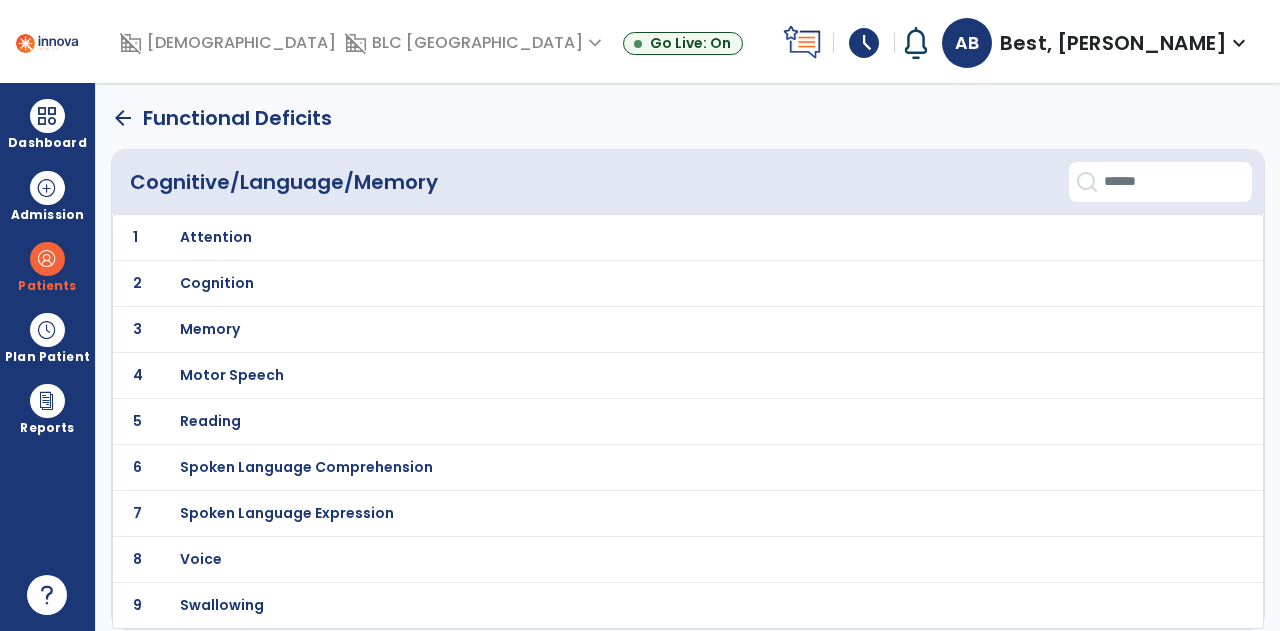 scroll, scrollTop: 0, scrollLeft: 0, axis: both 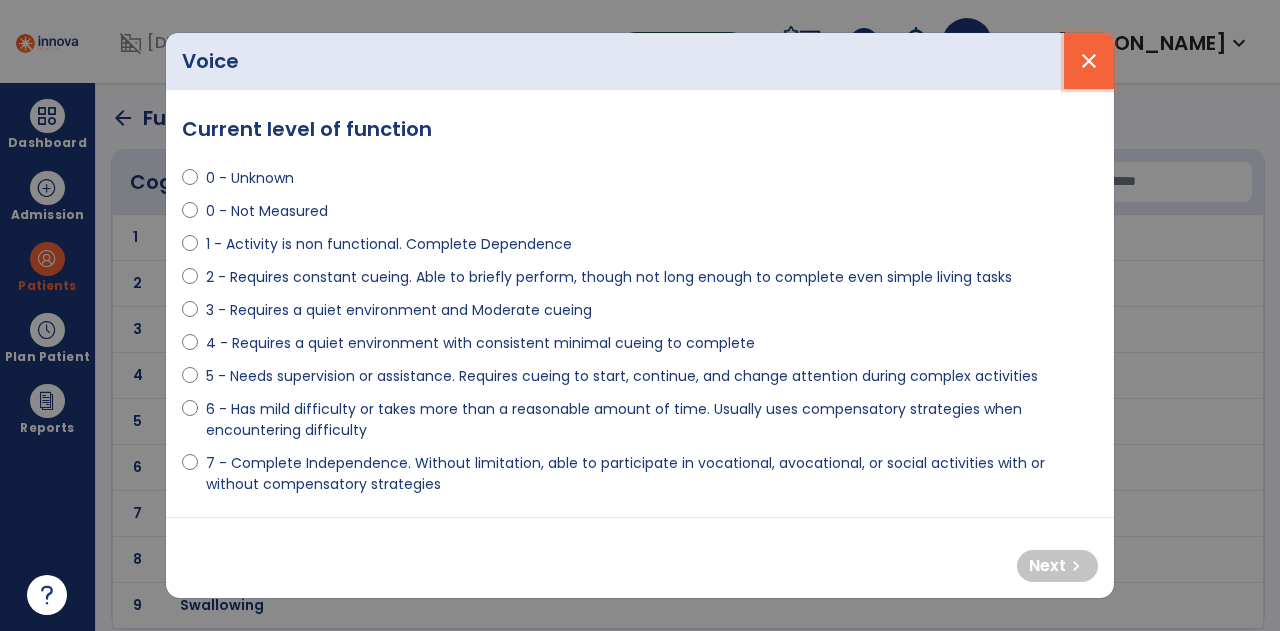 click on "close" at bounding box center [1089, 61] 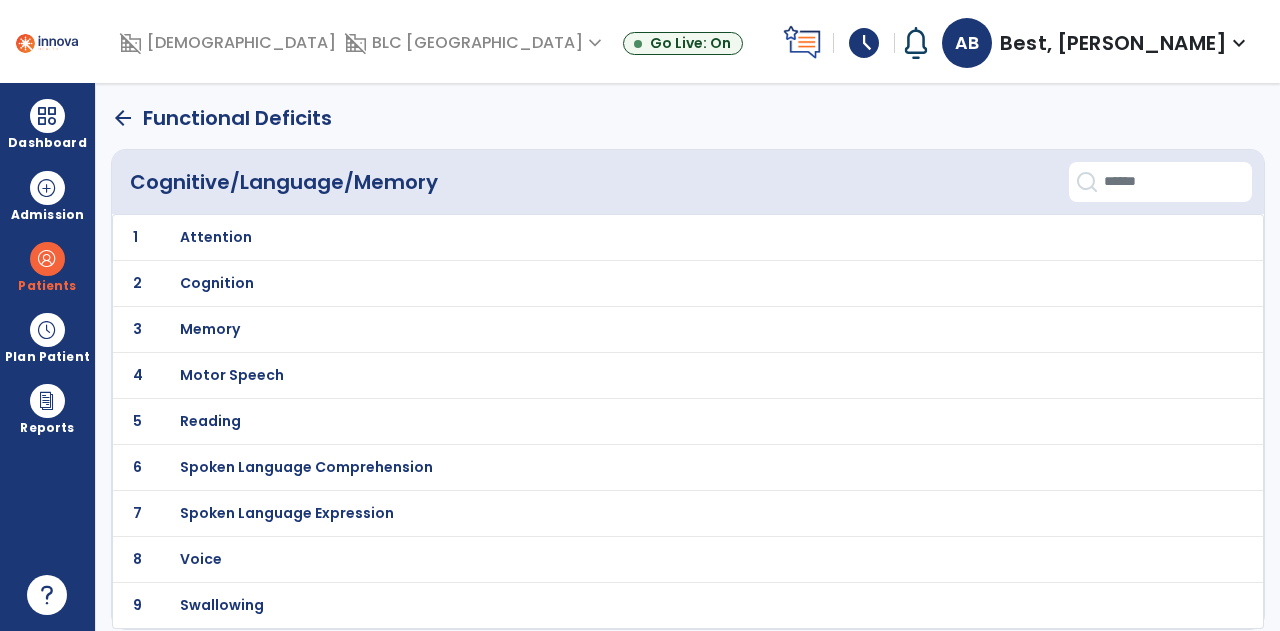 click on "Spoken Language Expression" at bounding box center [216, 237] 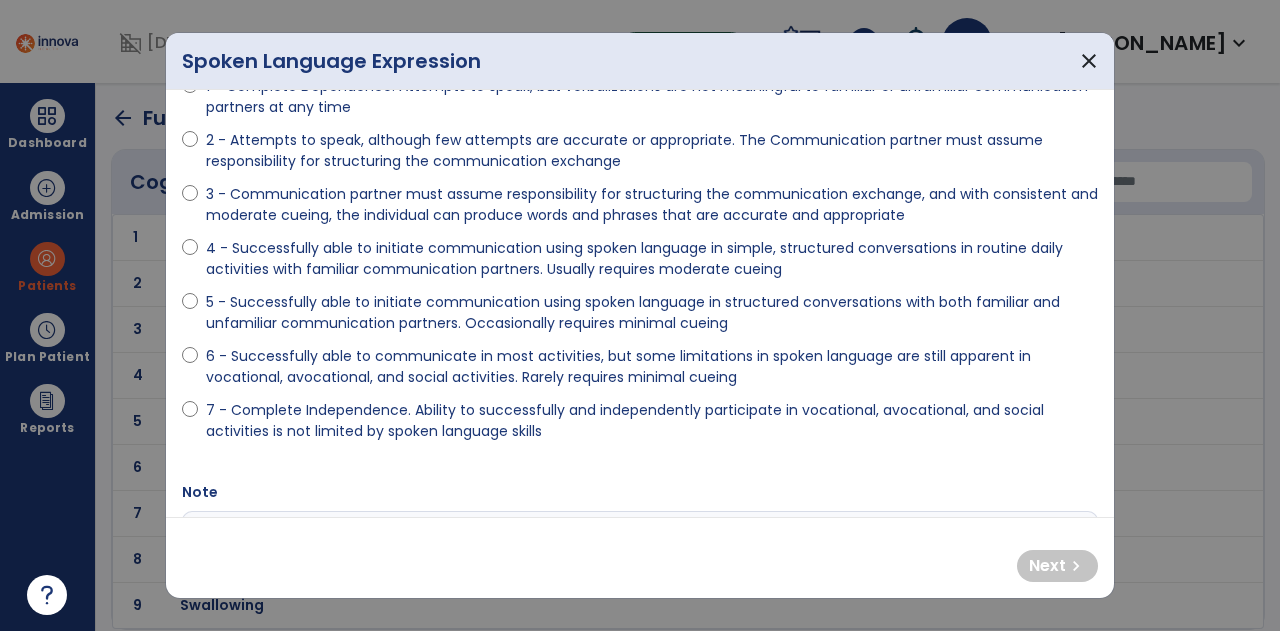 scroll, scrollTop: 200, scrollLeft: 0, axis: vertical 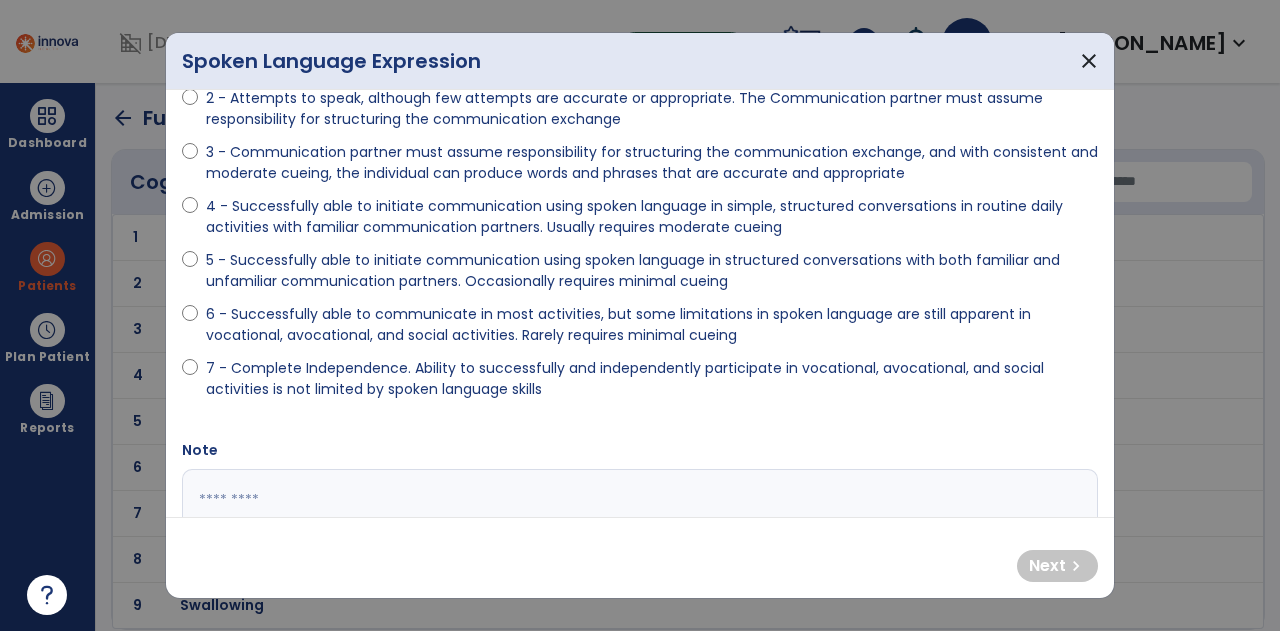 click on "4 - Successfully able to initiate communication using spoken language in simple, structured conversations in routine daily activities with familiar communication partners. Usually requires moderate cueing" at bounding box center [652, 217] 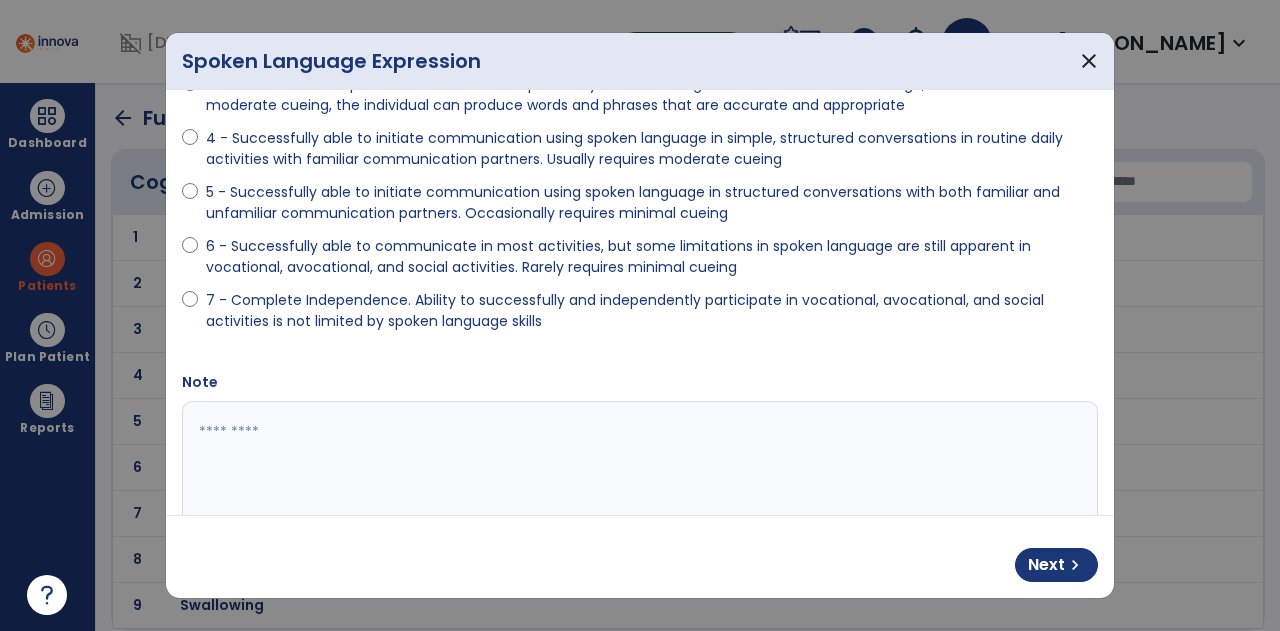 scroll, scrollTop: 333, scrollLeft: 0, axis: vertical 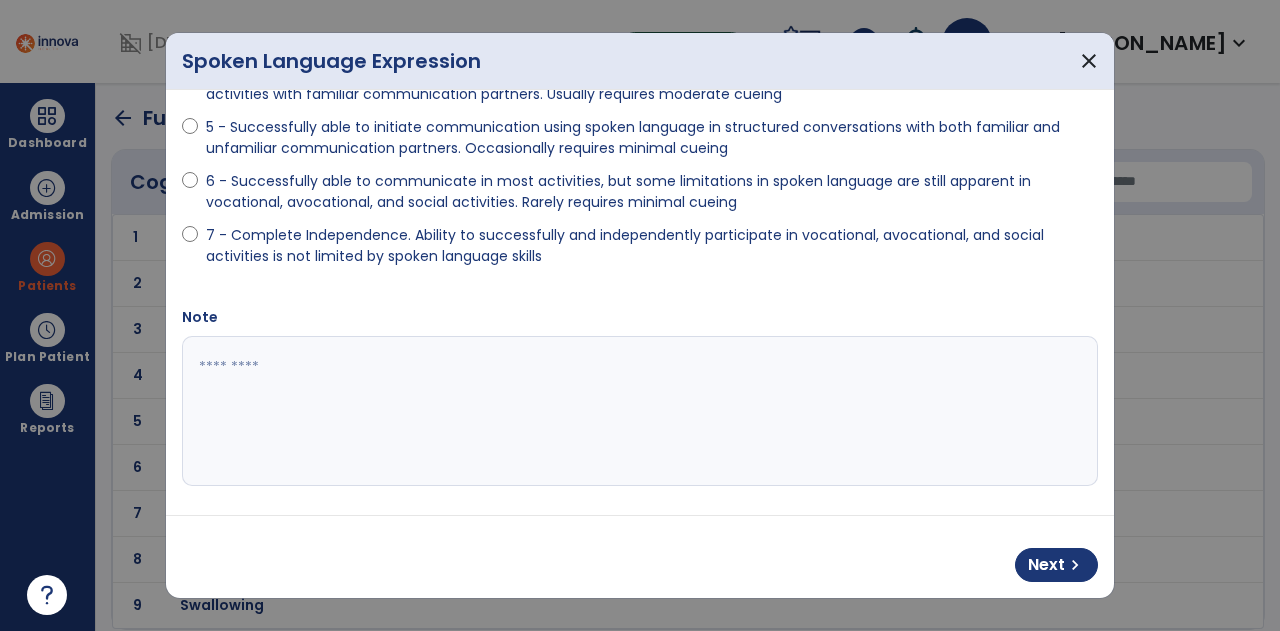 click at bounding box center (638, 411) 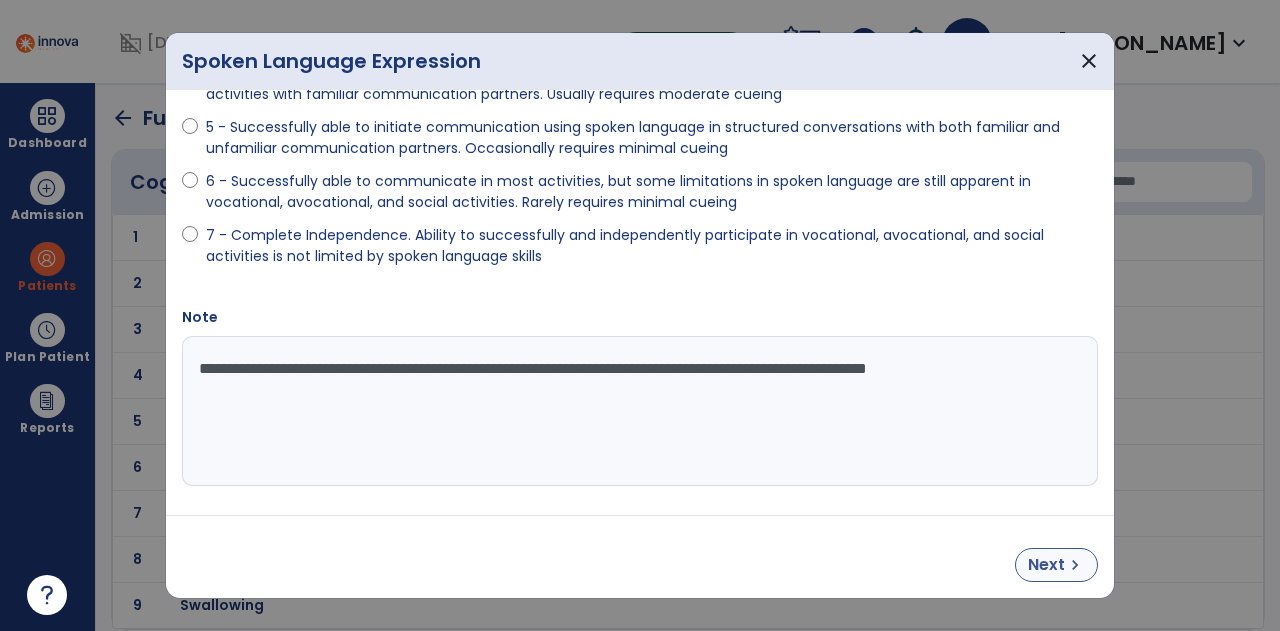 type on "**********" 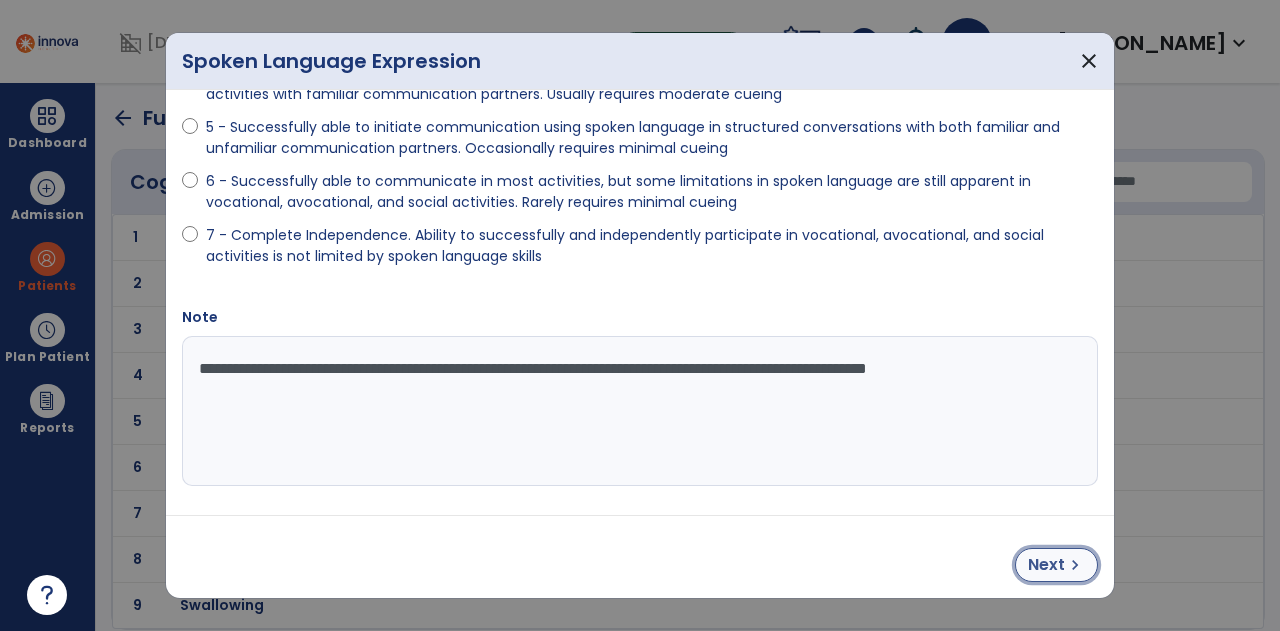 click on "Next" at bounding box center [1046, 565] 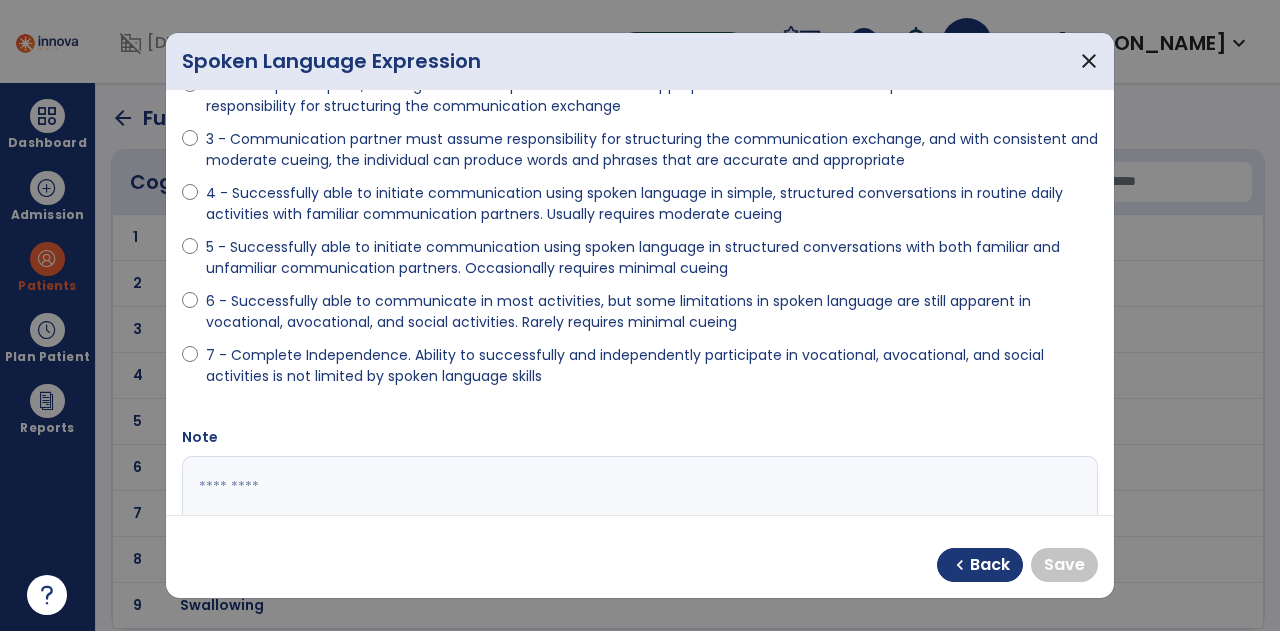 scroll, scrollTop: 300, scrollLeft: 0, axis: vertical 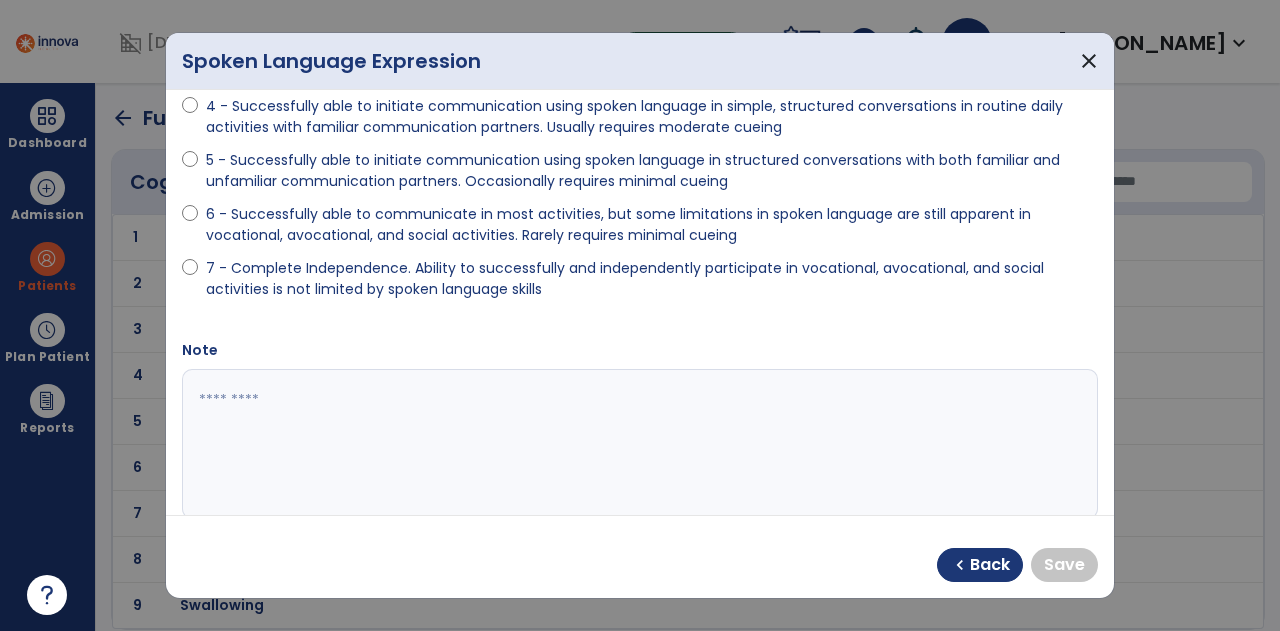 drag, startPoint x: 300, startPoint y: 284, endPoint x: 398, endPoint y: 321, distance: 104.75209 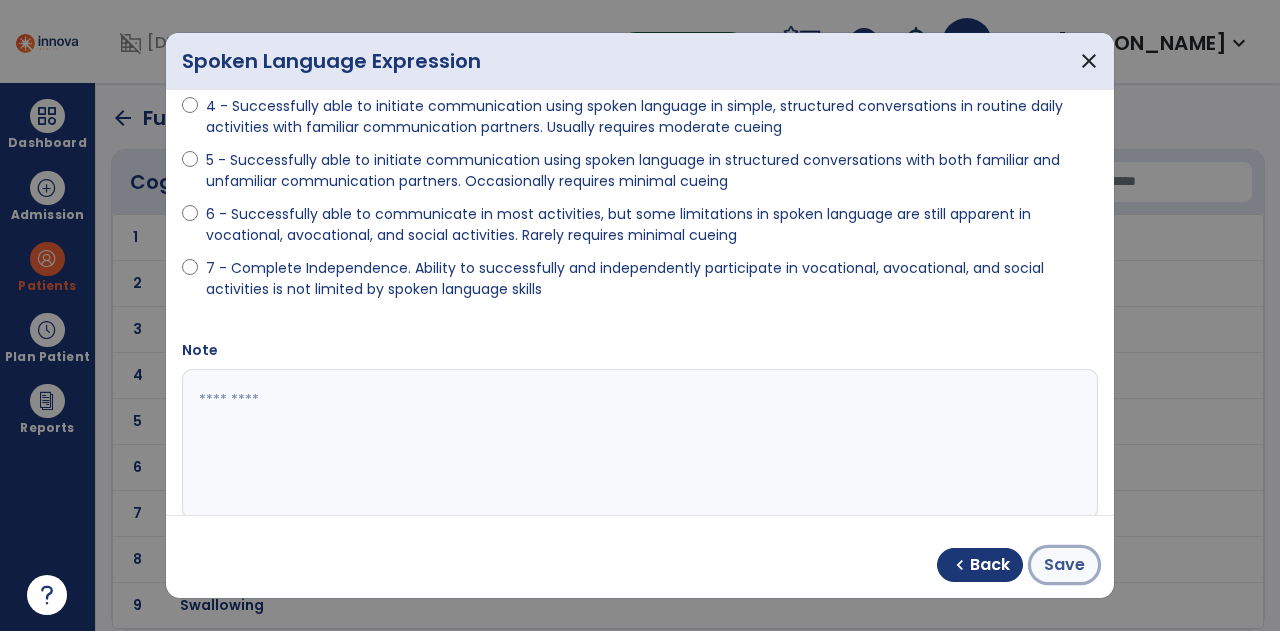 click on "Save" at bounding box center [1064, 565] 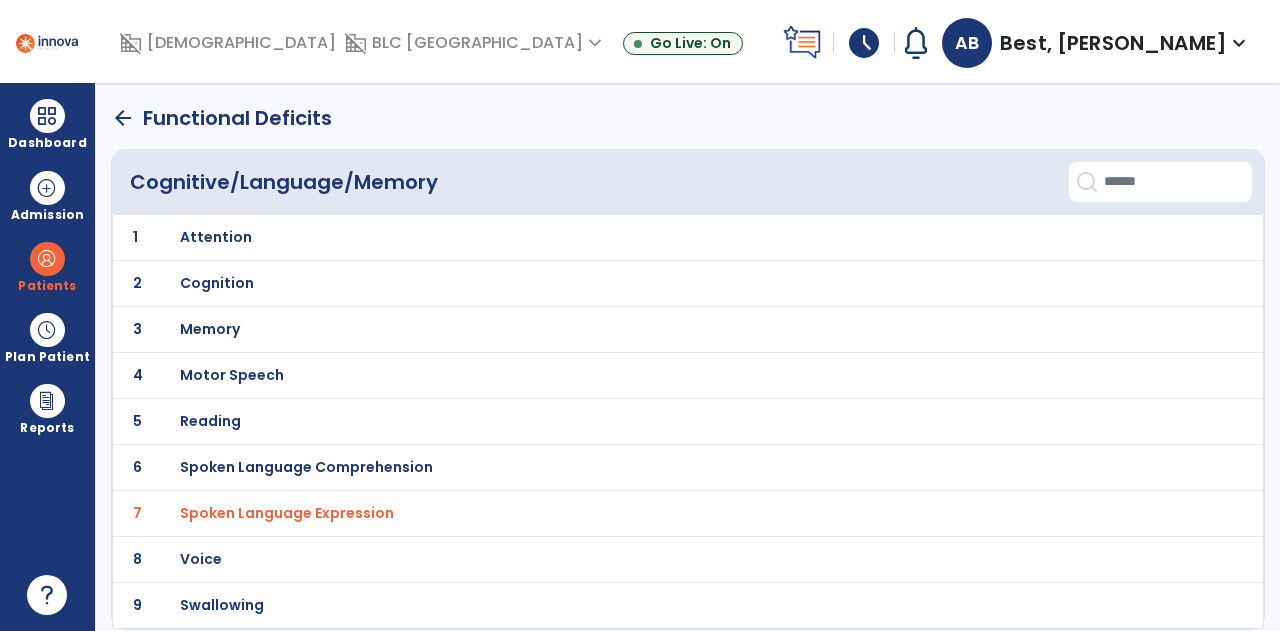 click on "Swallowing" at bounding box center [216, 237] 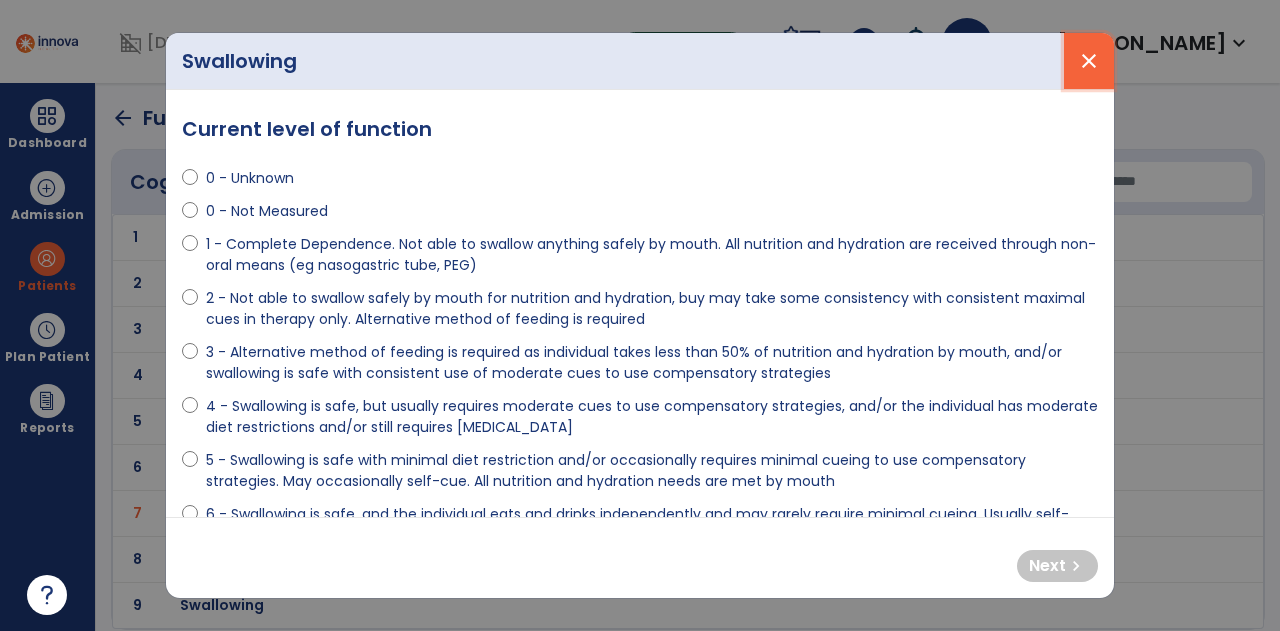 click on "close" at bounding box center [1089, 61] 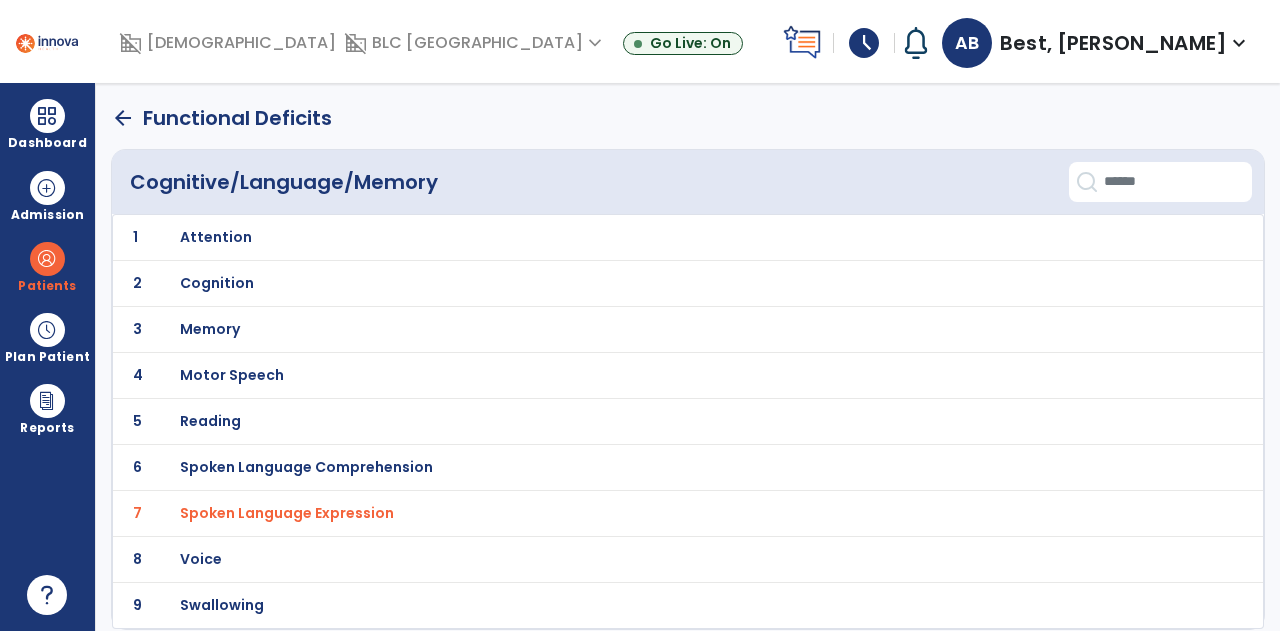 click on "Motor Speech" at bounding box center [216, 237] 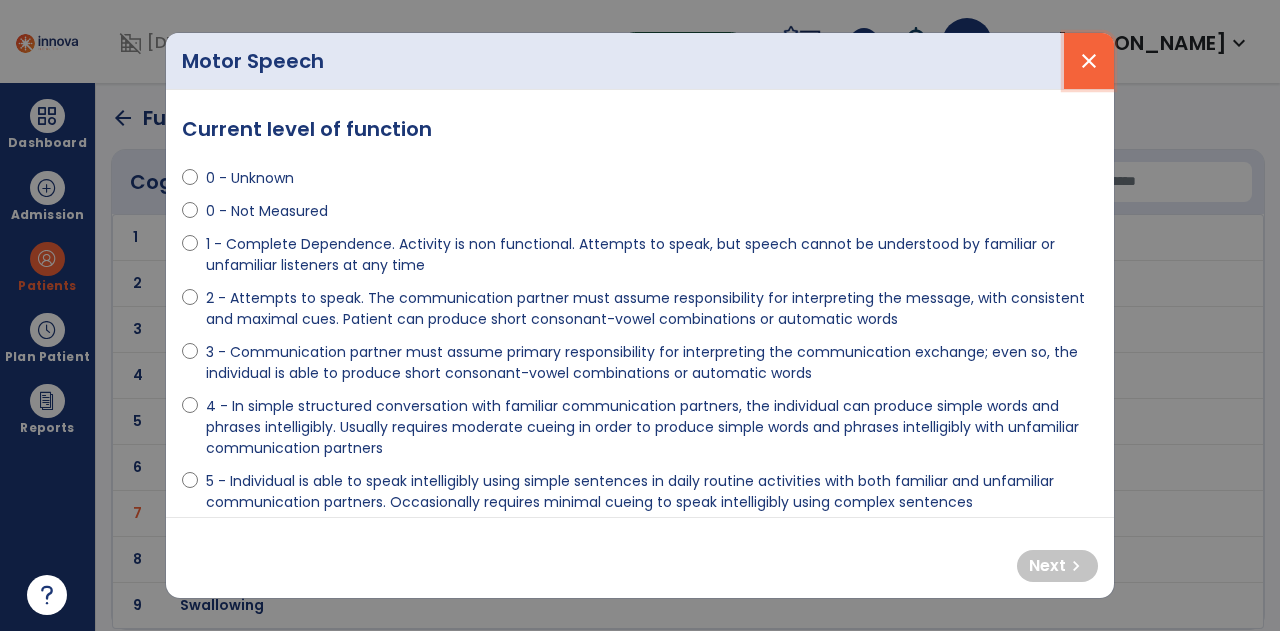 click on "close" at bounding box center [1089, 61] 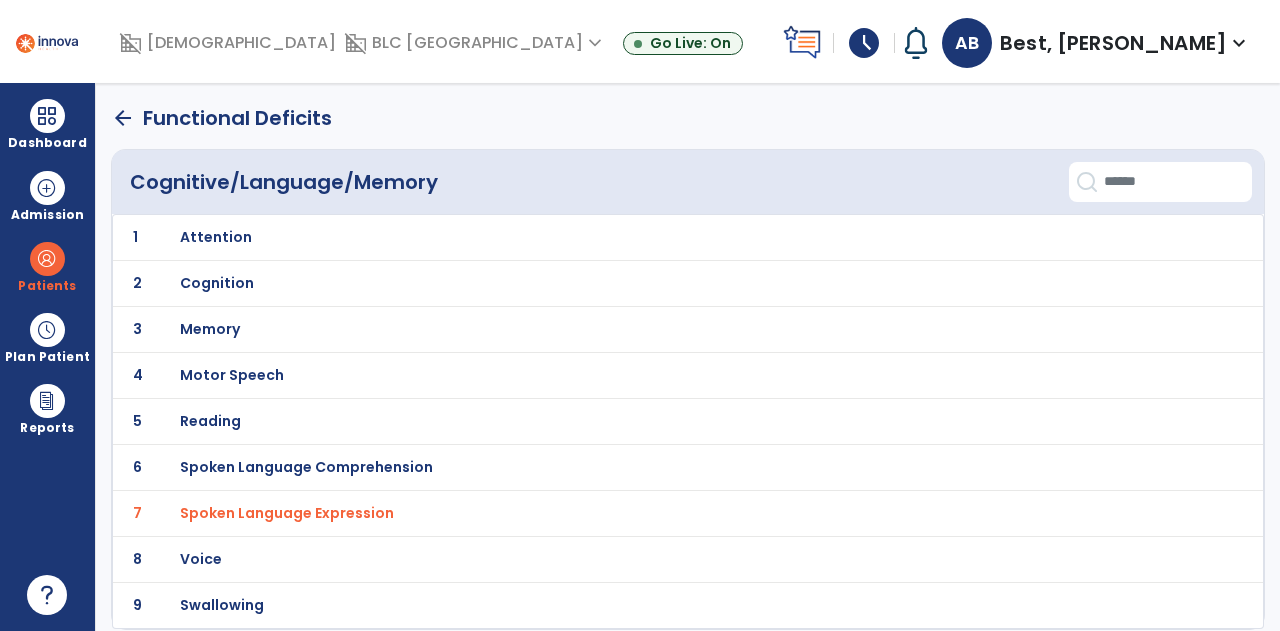 click on "arrow_back" 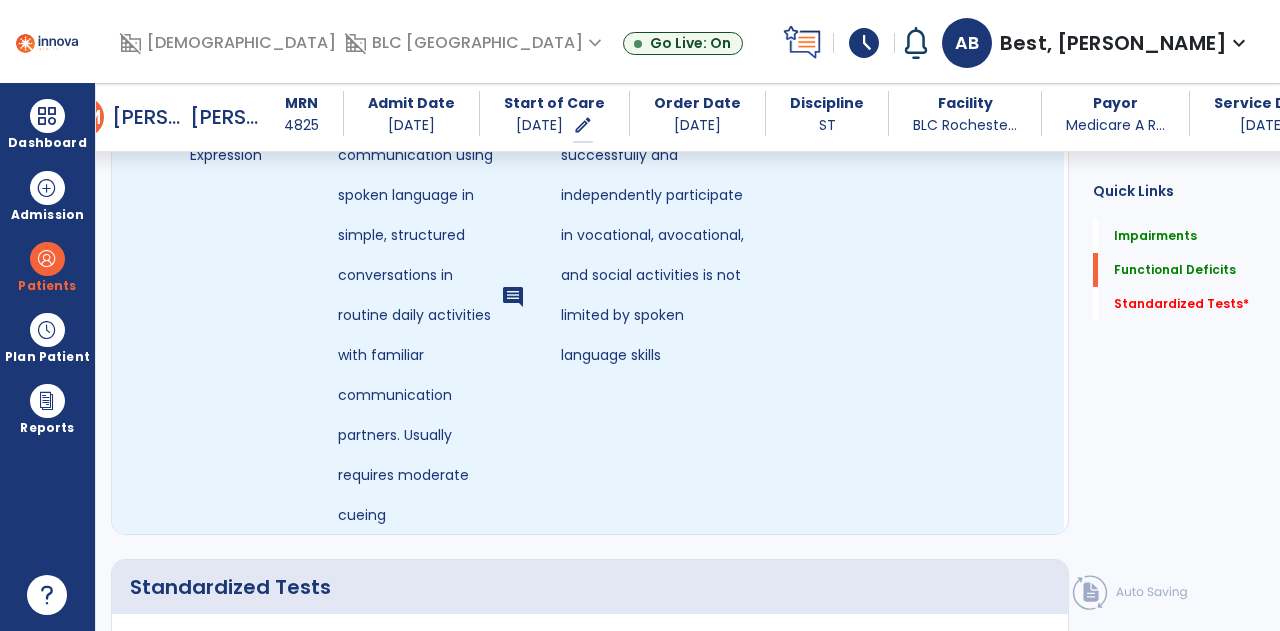scroll, scrollTop: 1051, scrollLeft: 0, axis: vertical 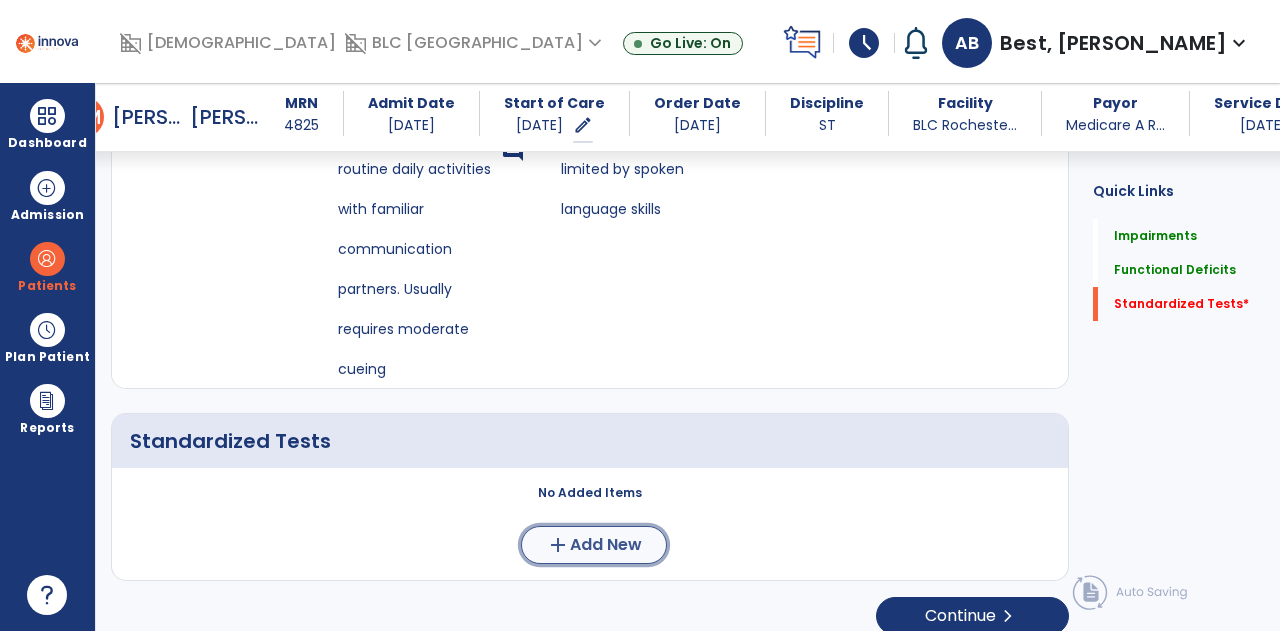 click on "Add New" 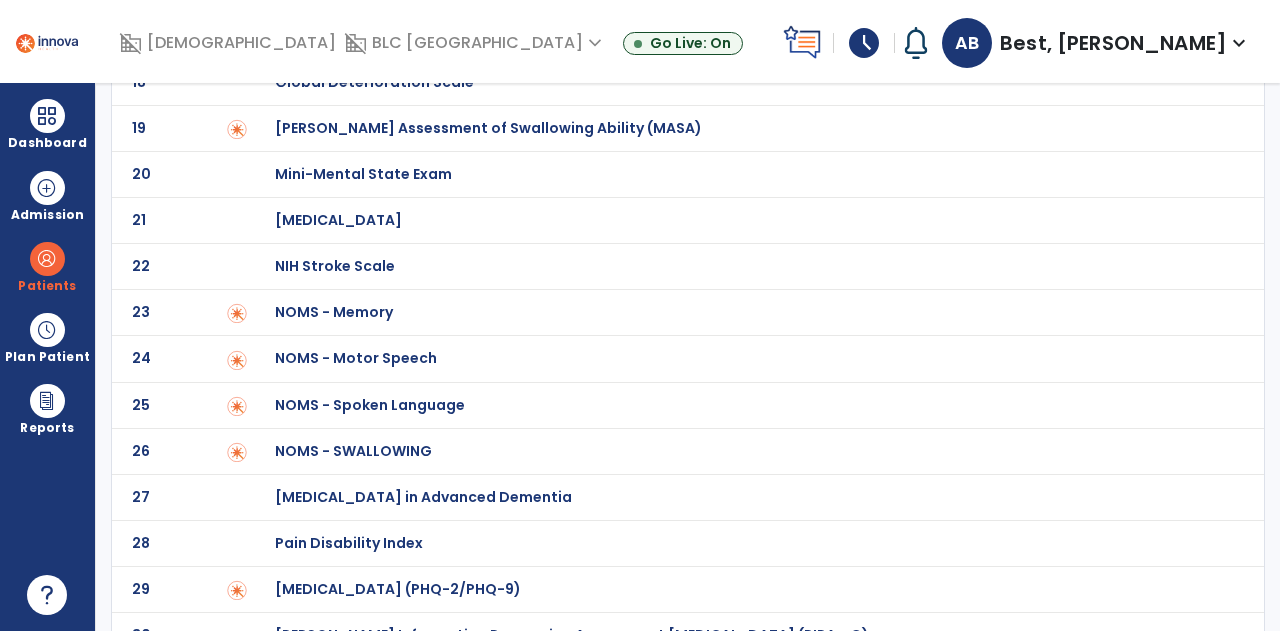 scroll, scrollTop: 1000, scrollLeft: 0, axis: vertical 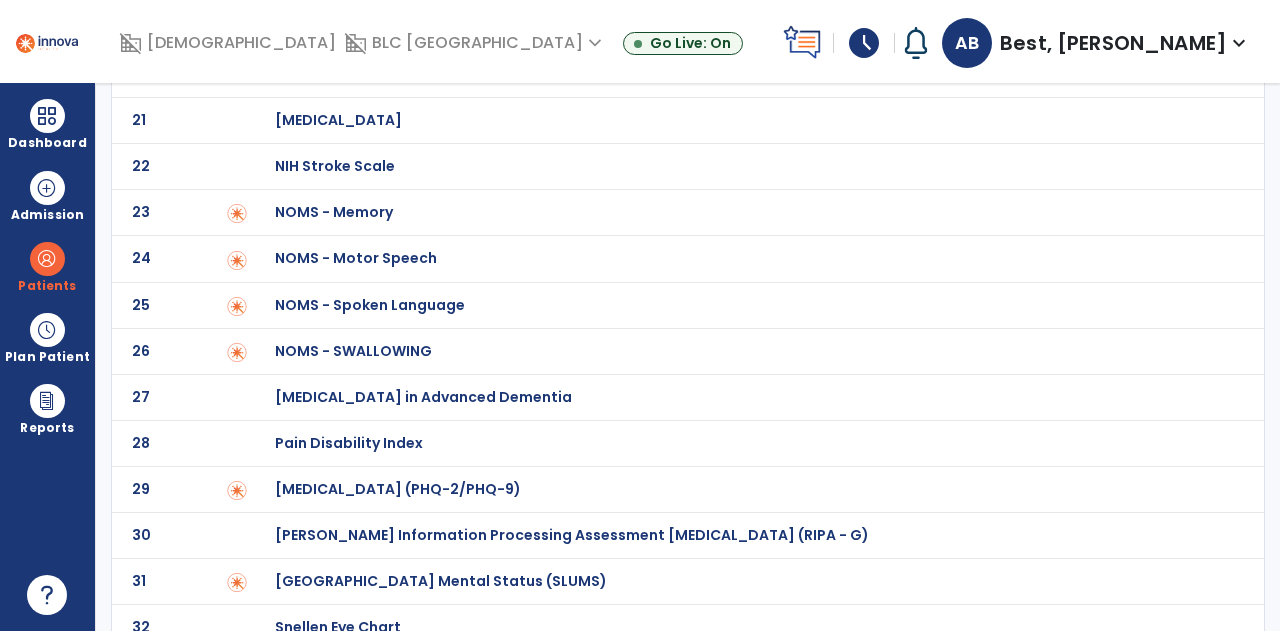 click on "NOMS - Spoken Language" at bounding box center [396, -800] 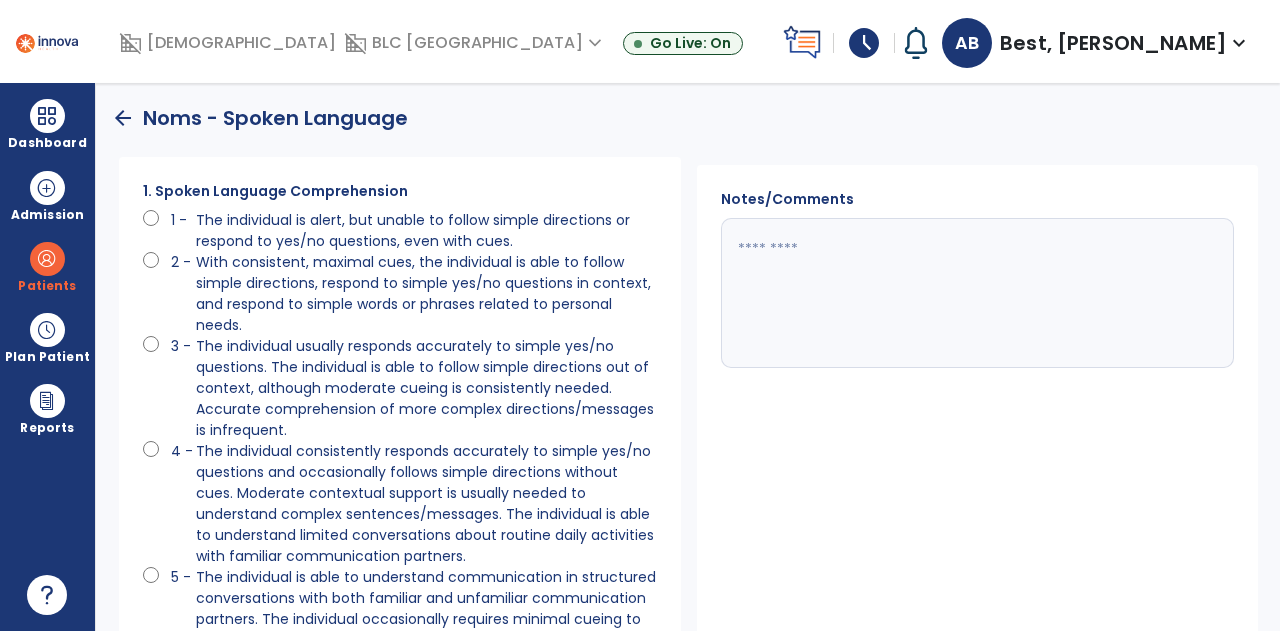 scroll, scrollTop: 0, scrollLeft: 0, axis: both 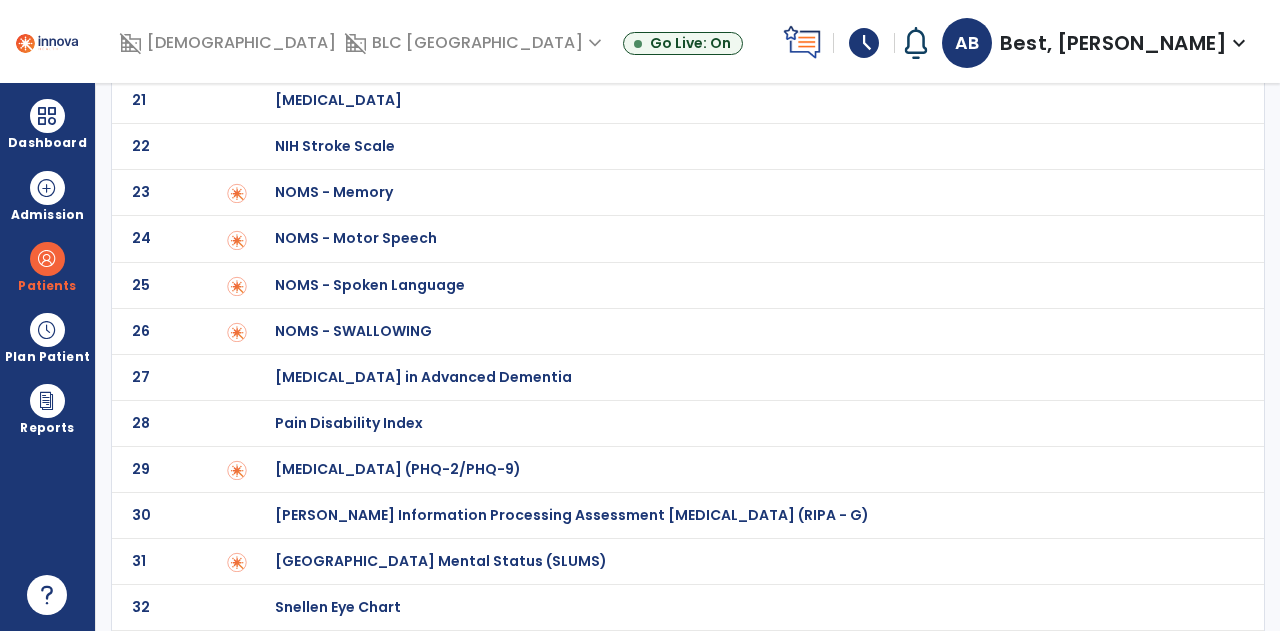 click on "NOMS - Spoken Language" at bounding box center [396, -820] 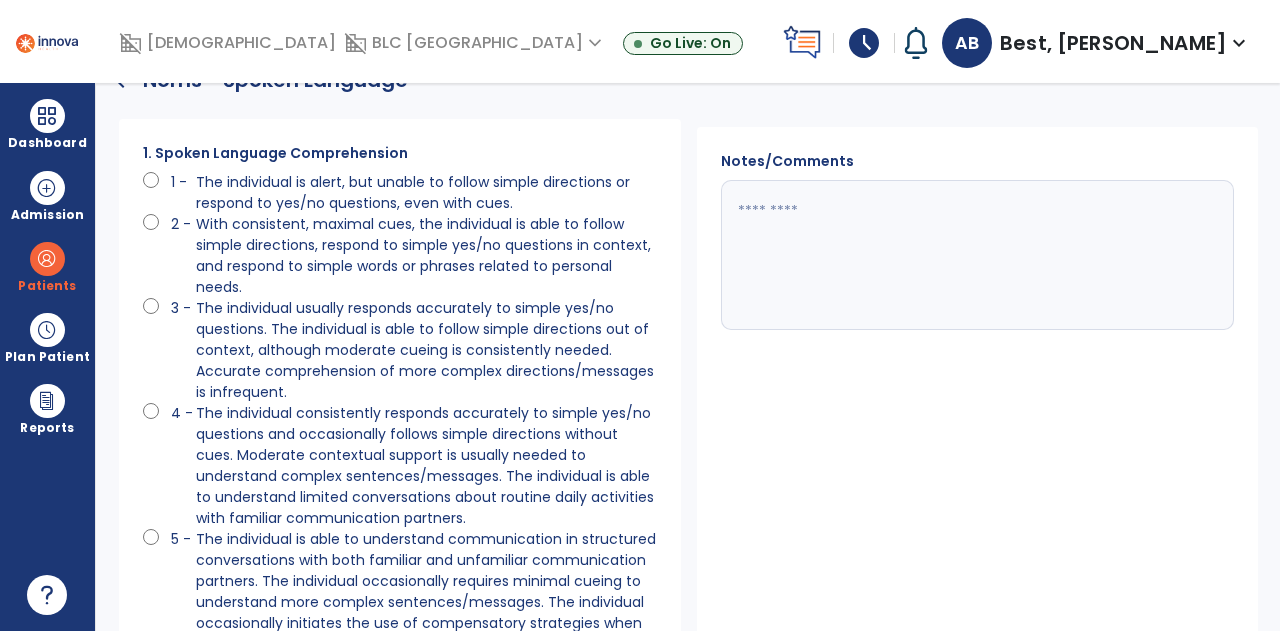 scroll, scrollTop: 0, scrollLeft: 0, axis: both 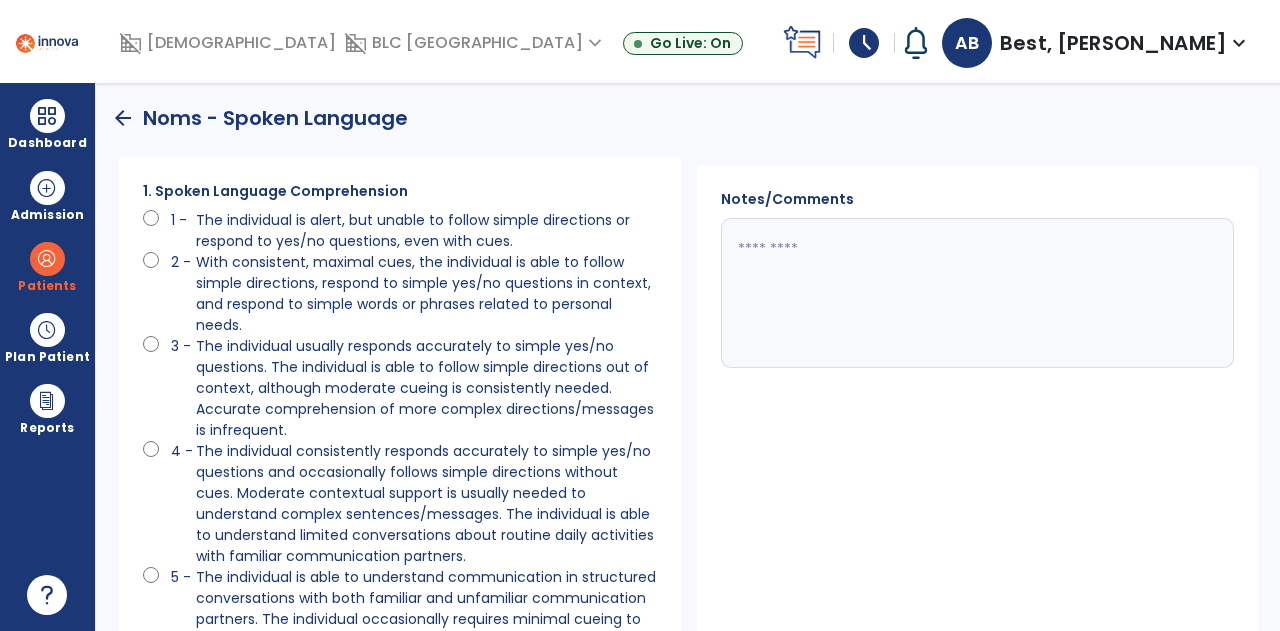 click on "arrow_back" 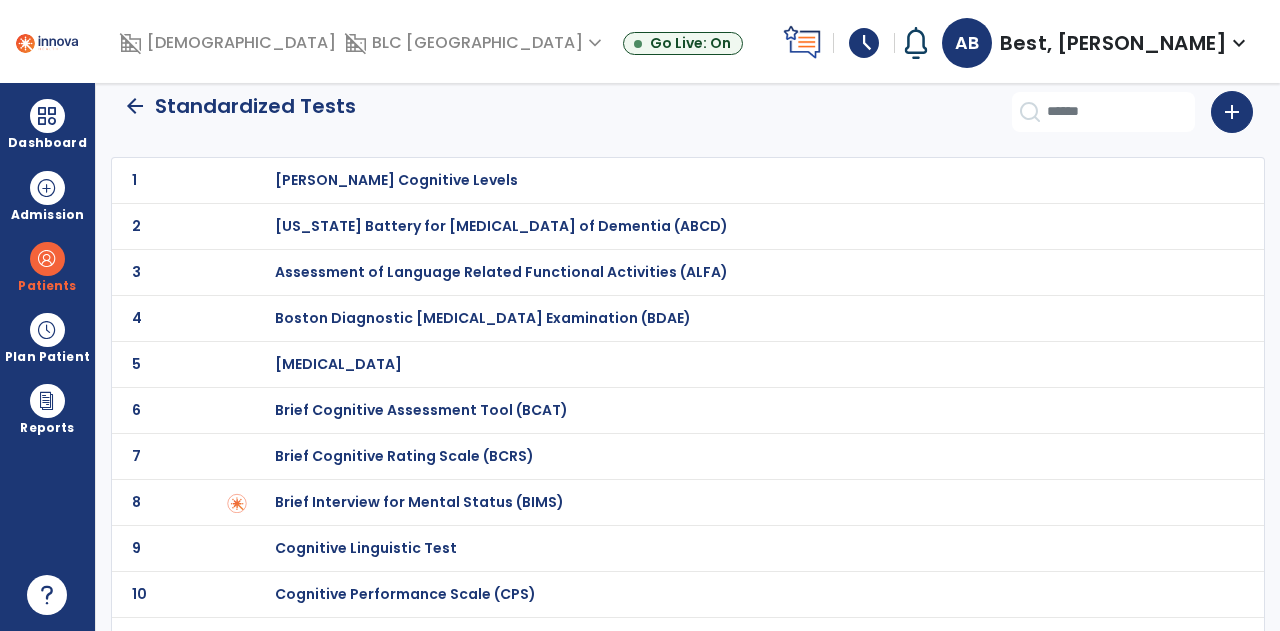 click on "Assessment of Language Related Functional Activities (ALFA)" at bounding box center (396, 180) 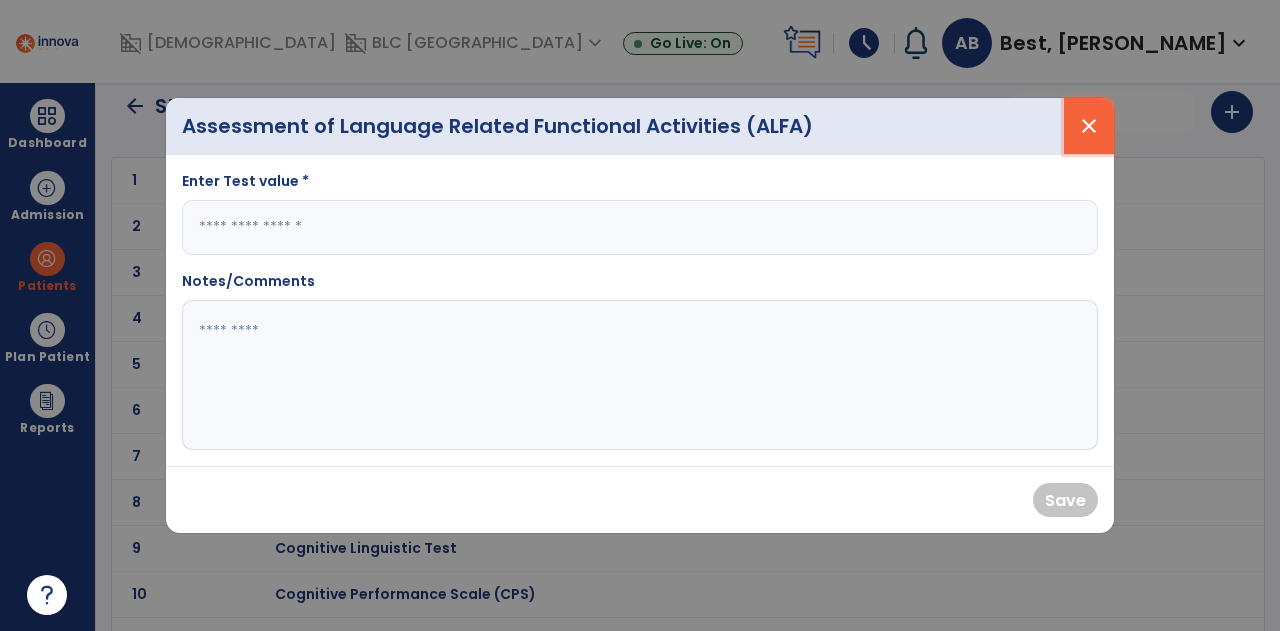 click on "close" at bounding box center [1089, 126] 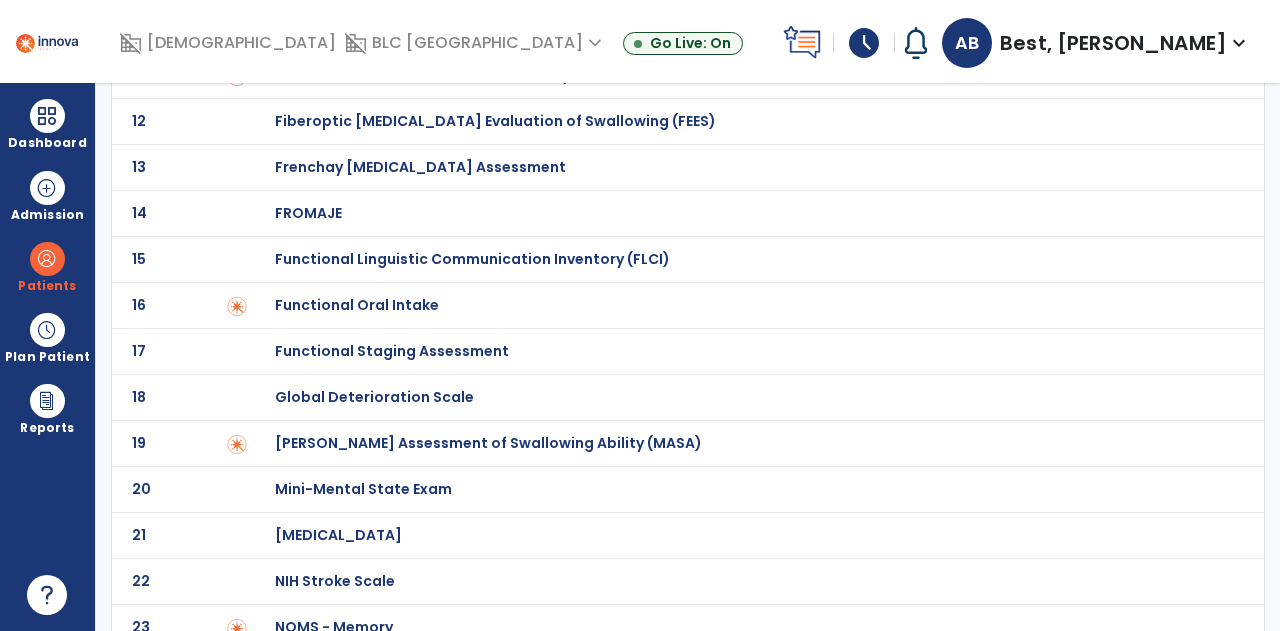 scroll, scrollTop: 557, scrollLeft: 0, axis: vertical 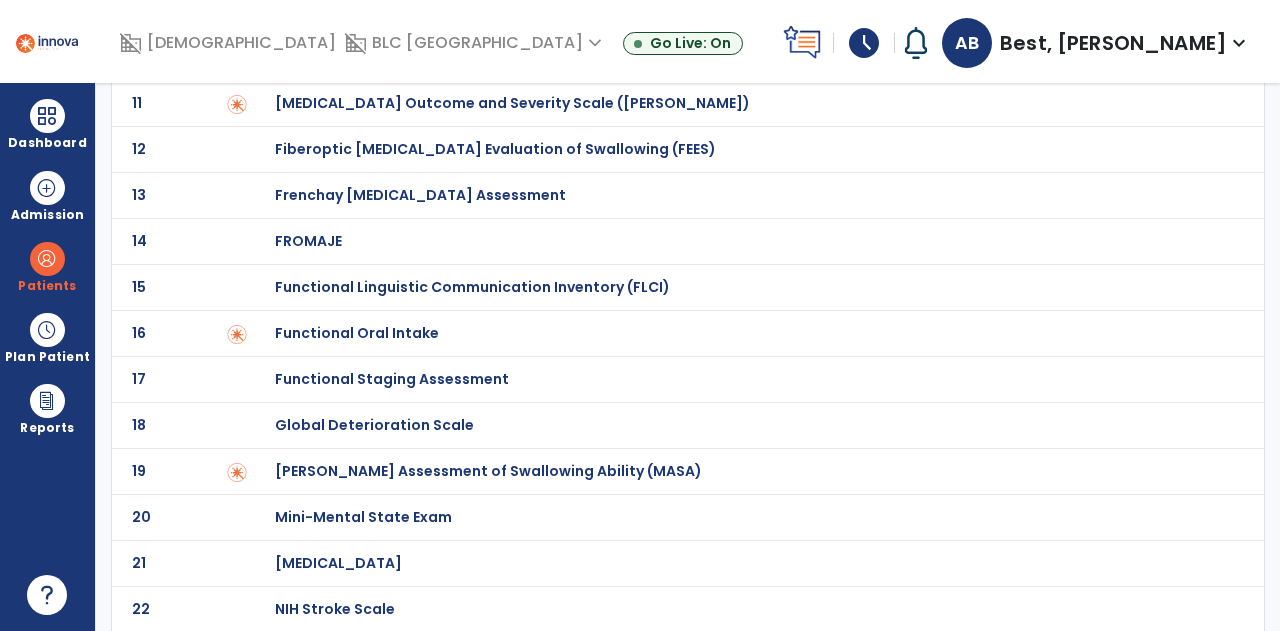 click on "FROMAJE" at bounding box center (739, -357) 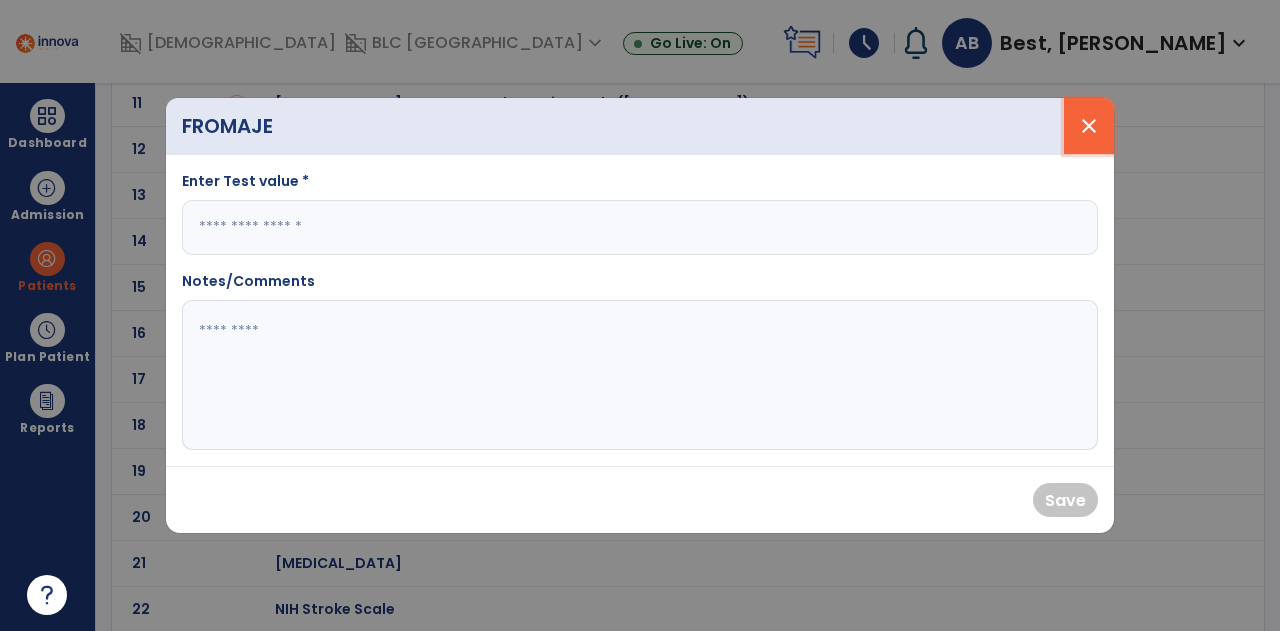 click on "close" at bounding box center [1089, 126] 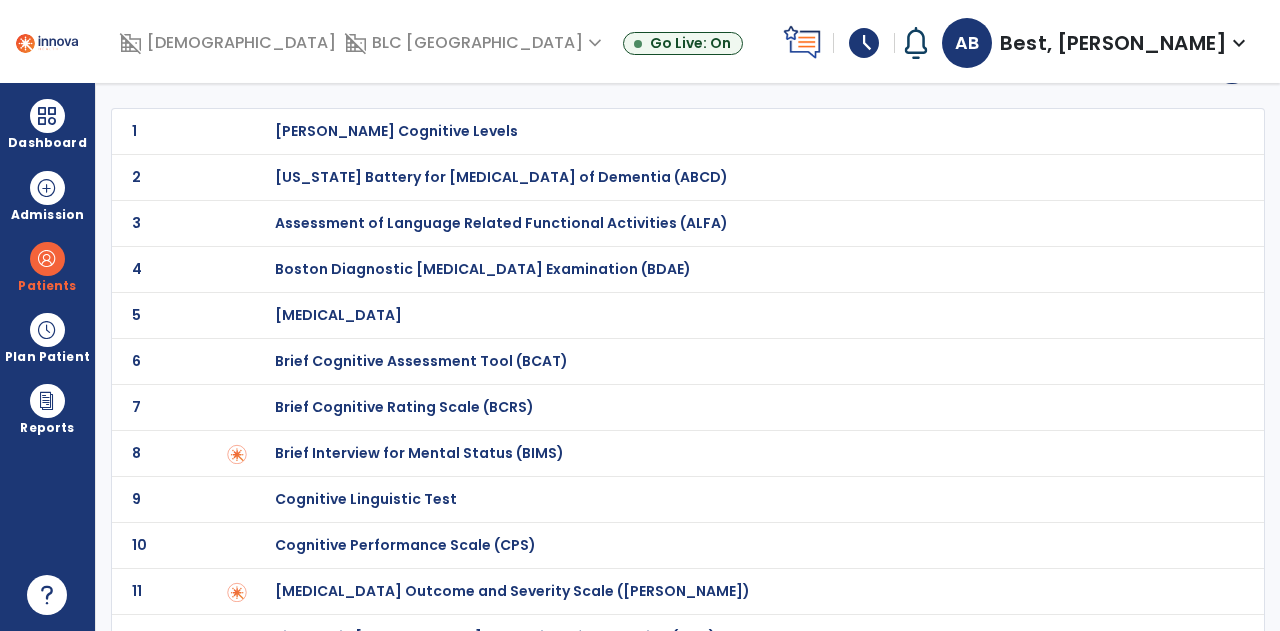 scroll, scrollTop: 57, scrollLeft: 0, axis: vertical 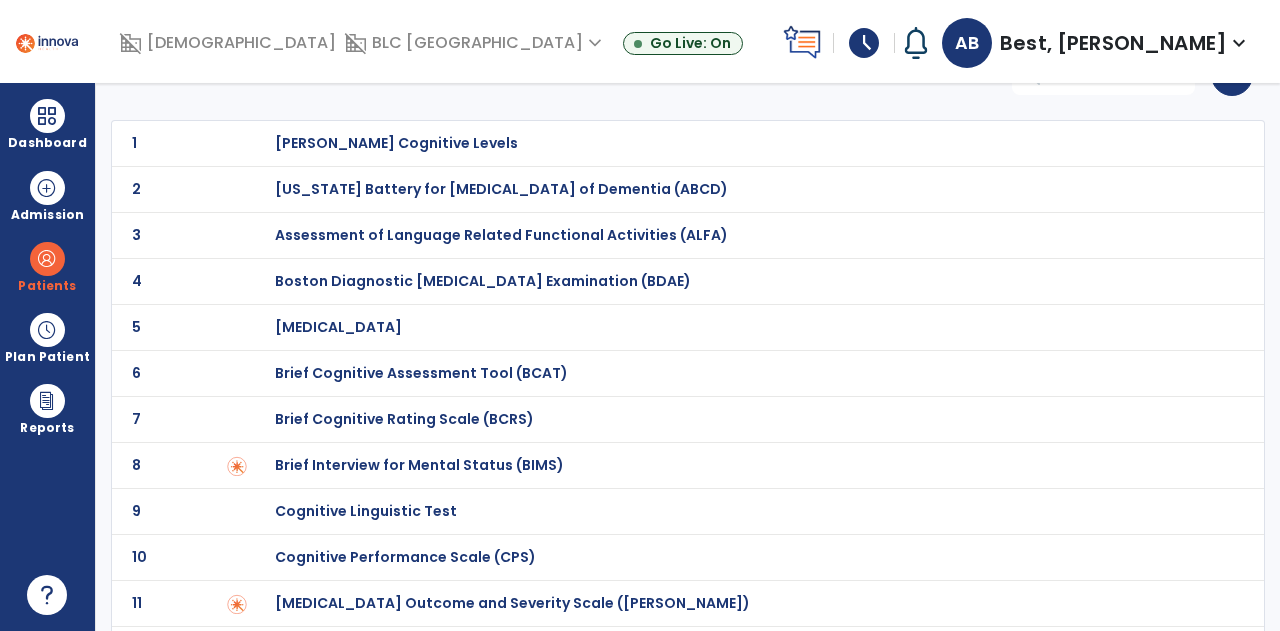 click on "Cognitive Linguistic Test" at bounding box center [739, 143] 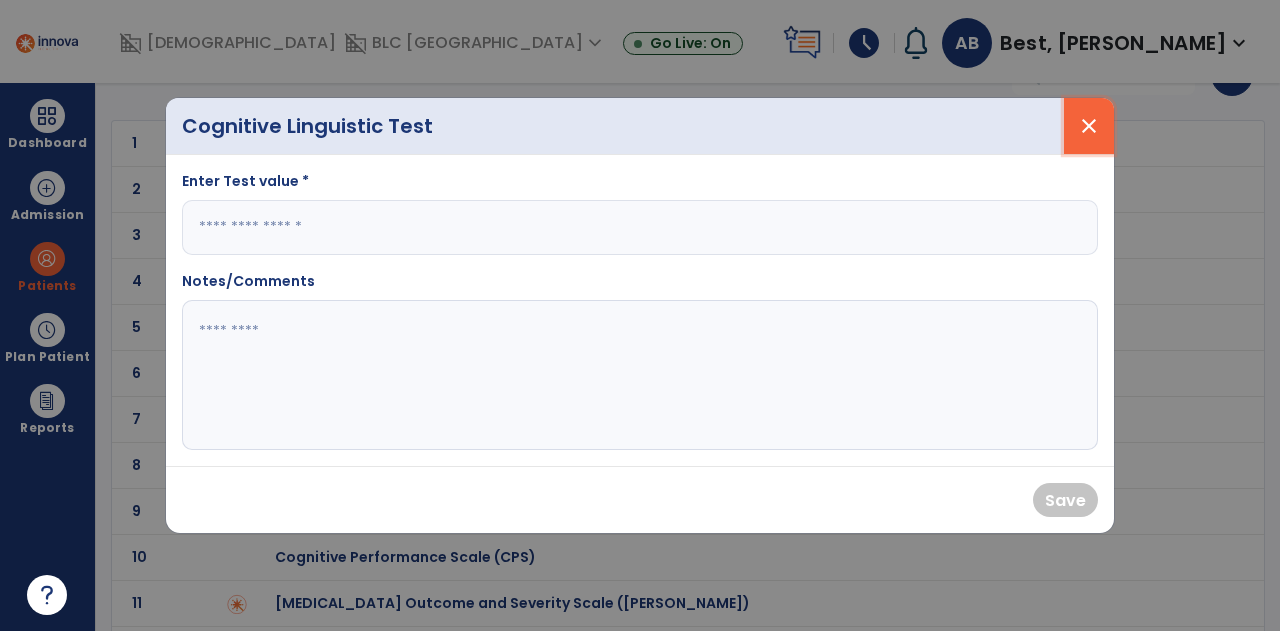 click on "close" at bounding box center (1089, 126) 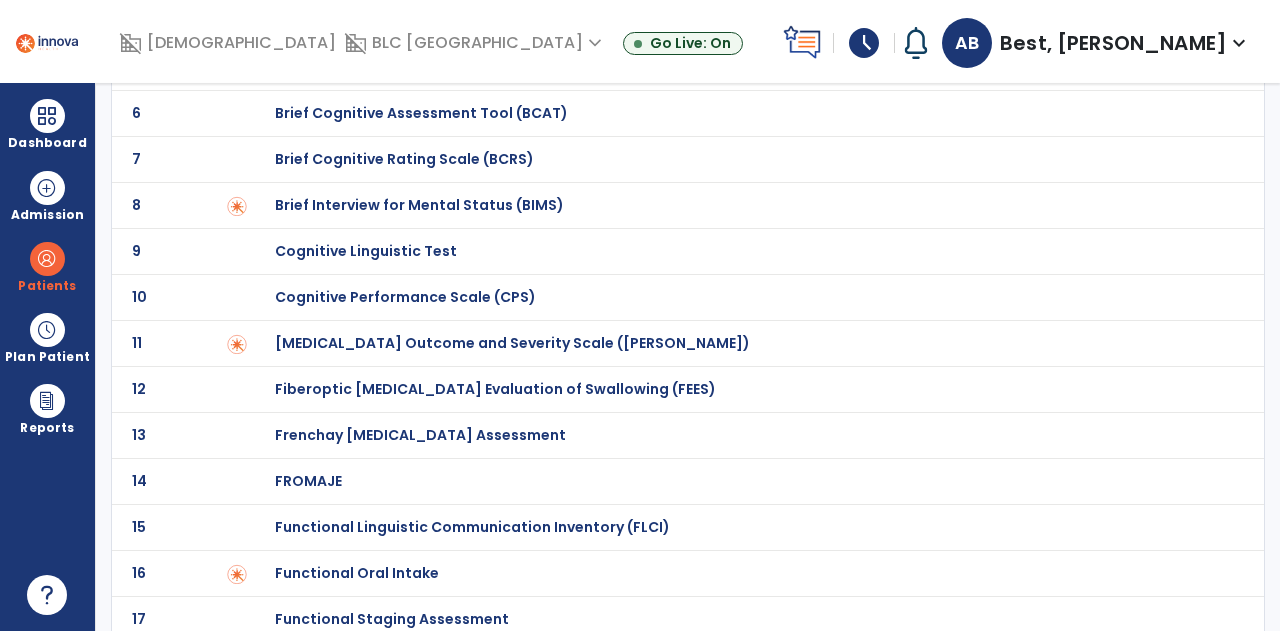 scroll, scrollTop: 0, scrollLeft: 0, axis: both 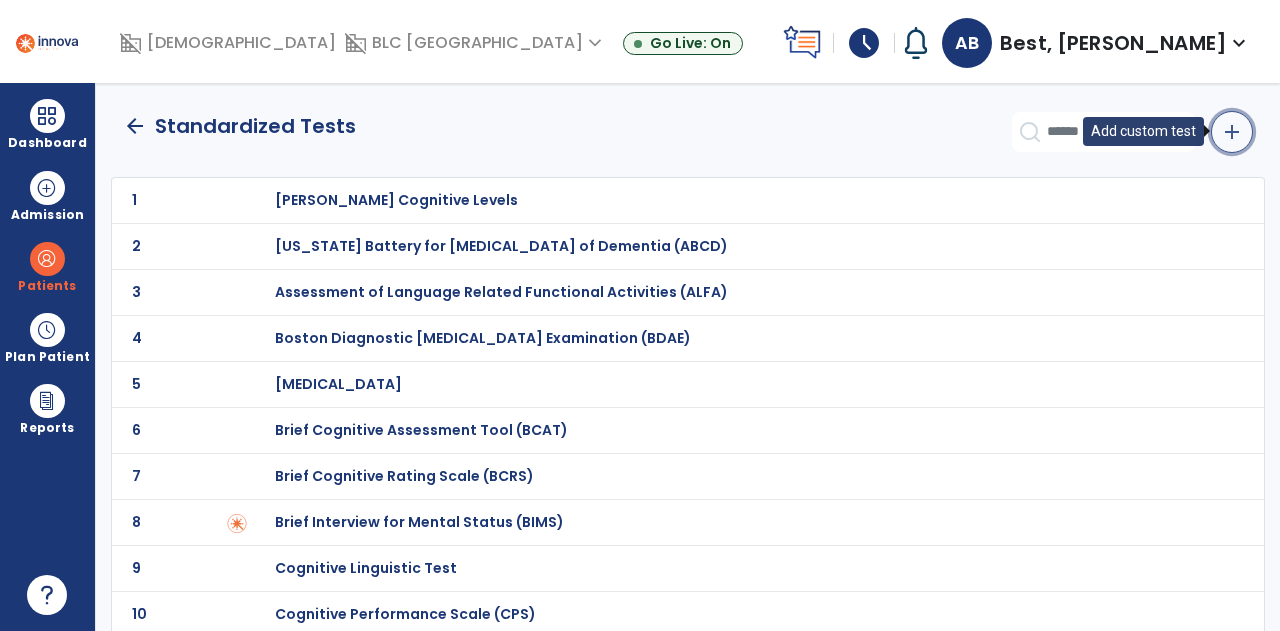 click on "add" 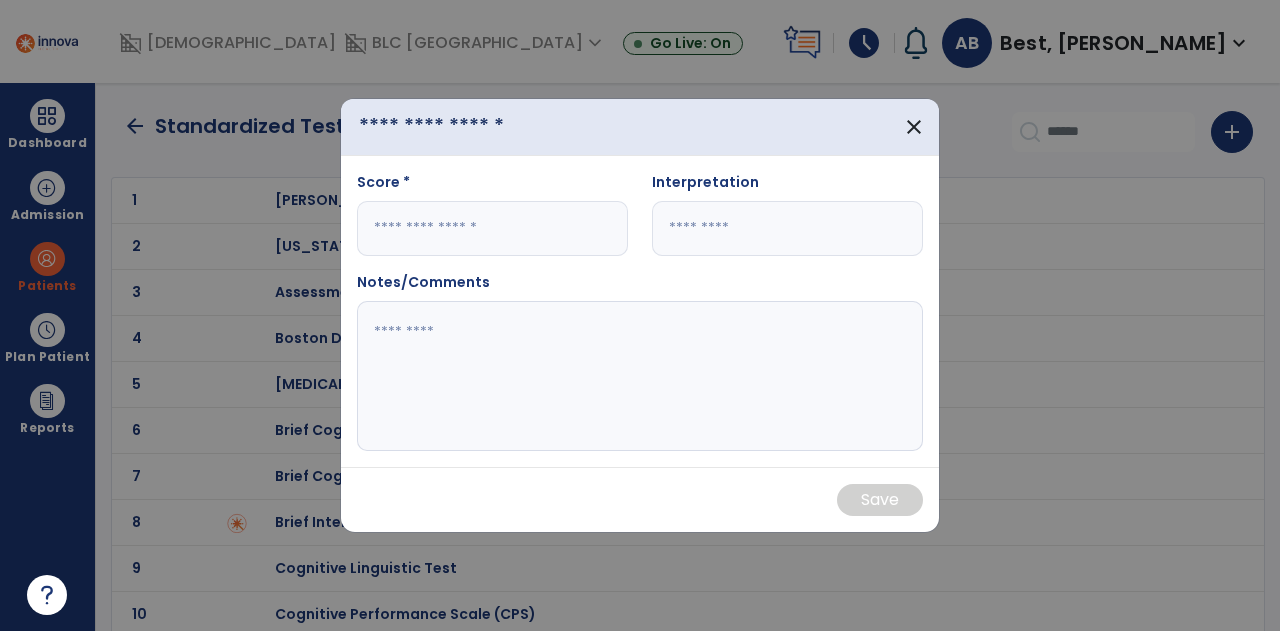 click at bounding box center (453, 127) 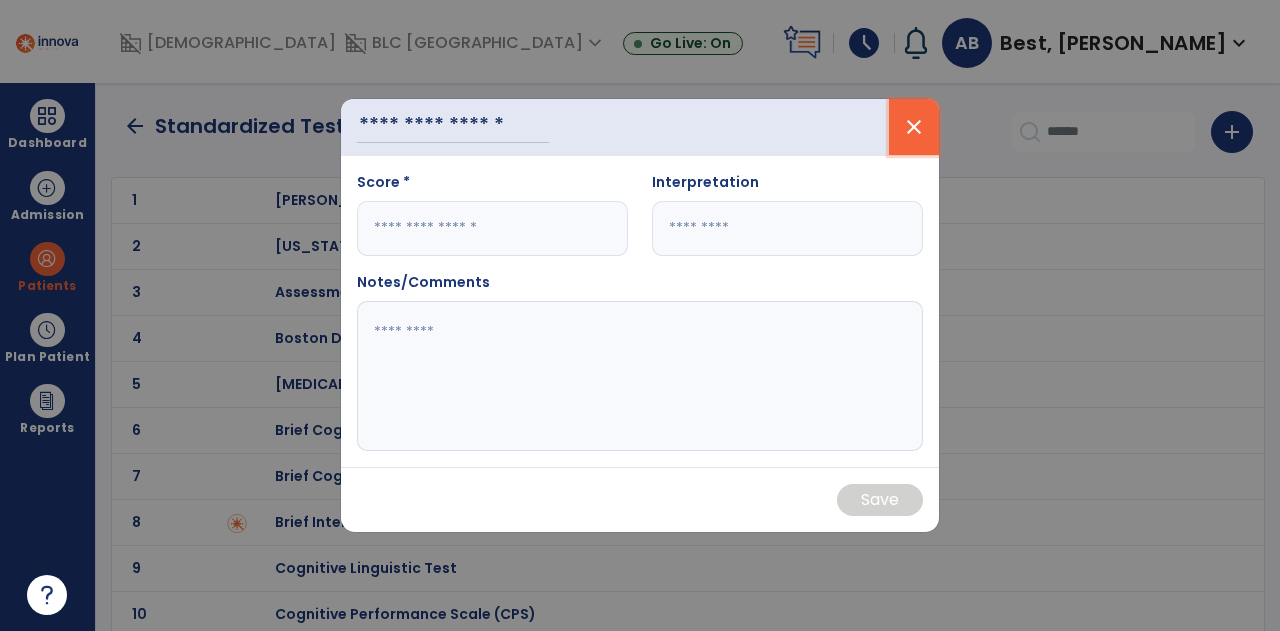 click on "close" at bounding box center [914, 127] 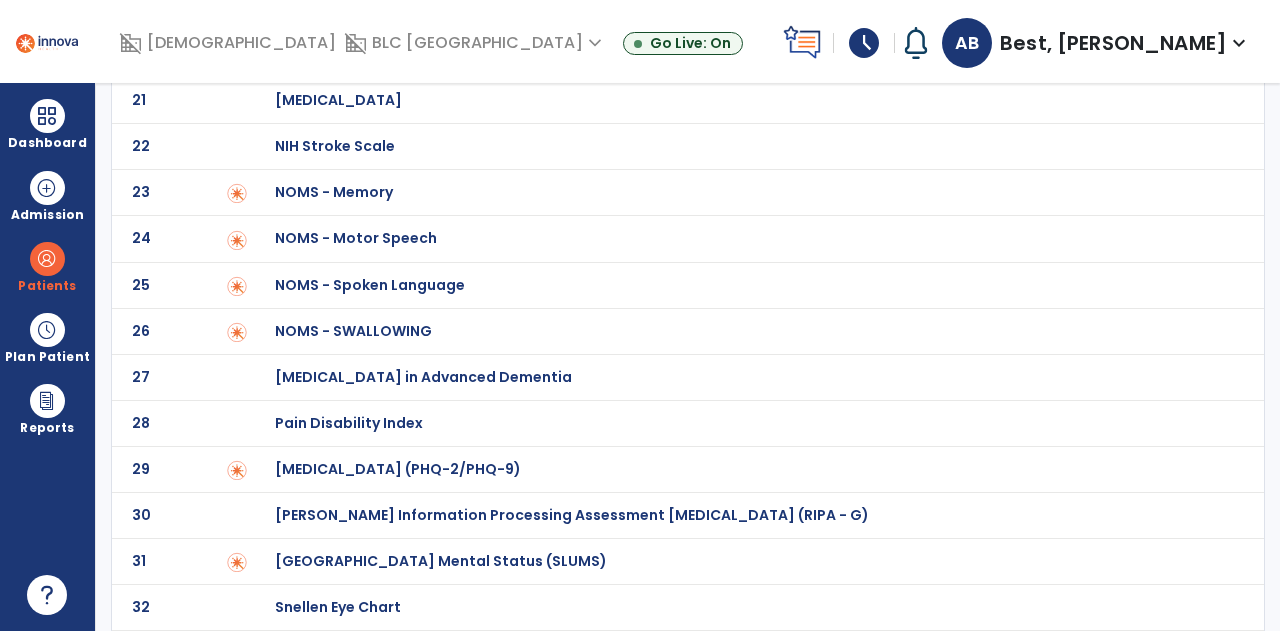 scroll, scrollTop: 1056, scrollLeft: 0, axis: vertical 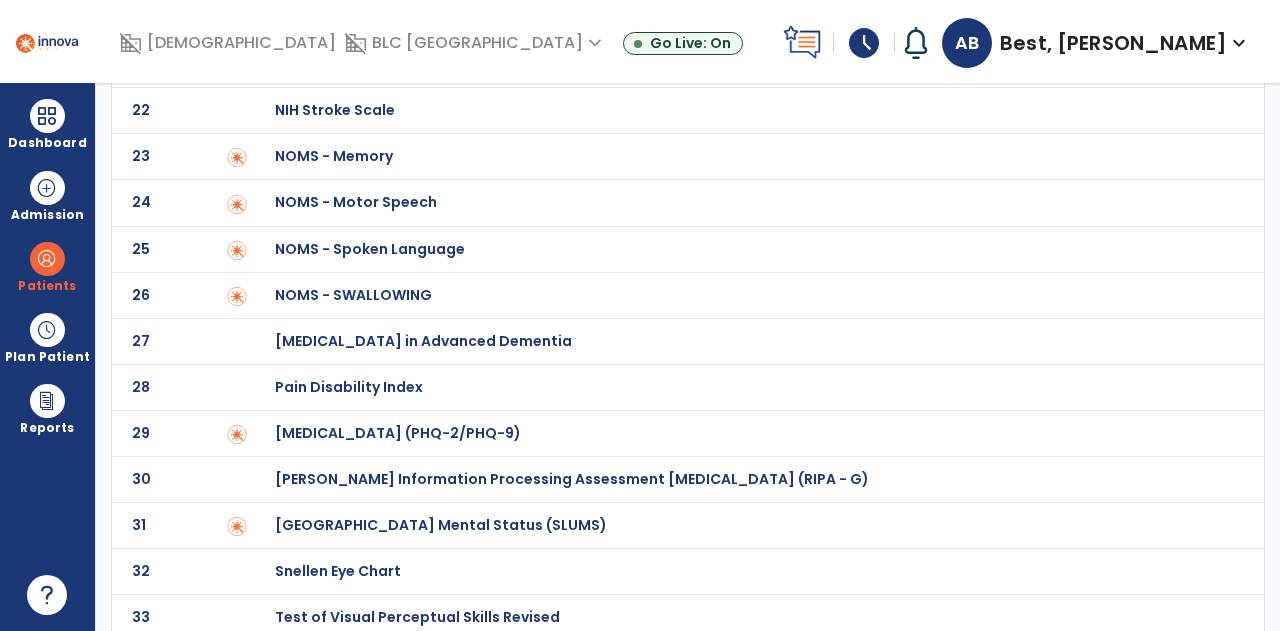 click on "NOMS - Spoken Language" at bounding box center (396, -856) 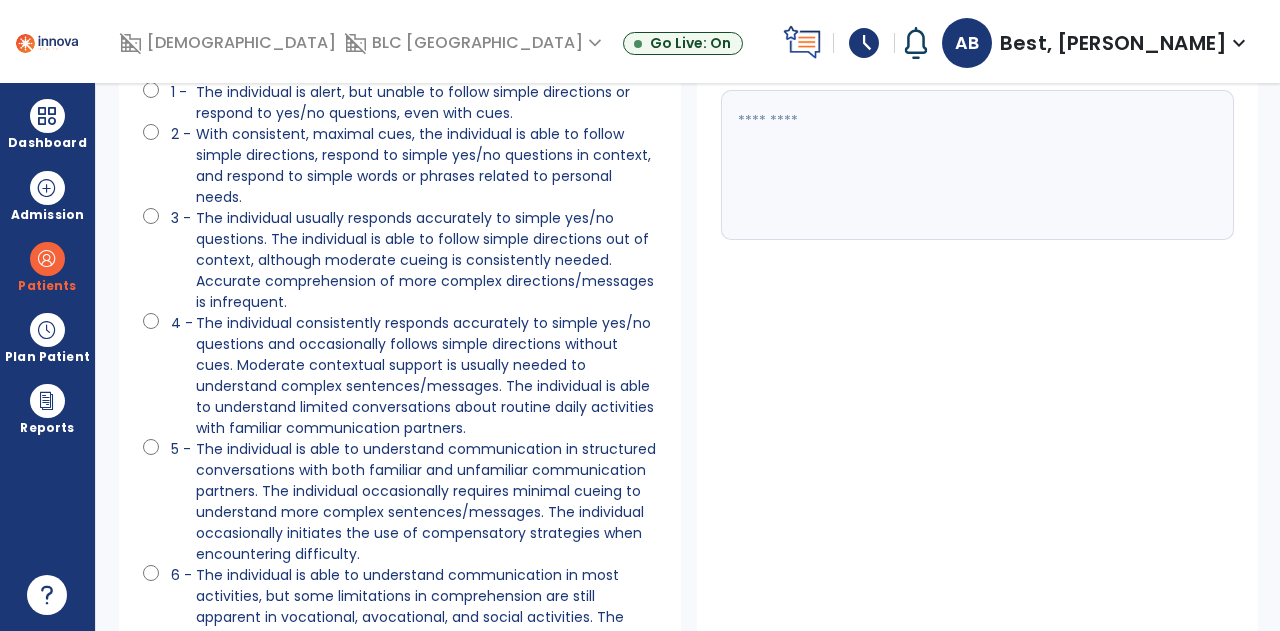 scroll, scrollTop: 0, scrollLeft: 0, axis: both 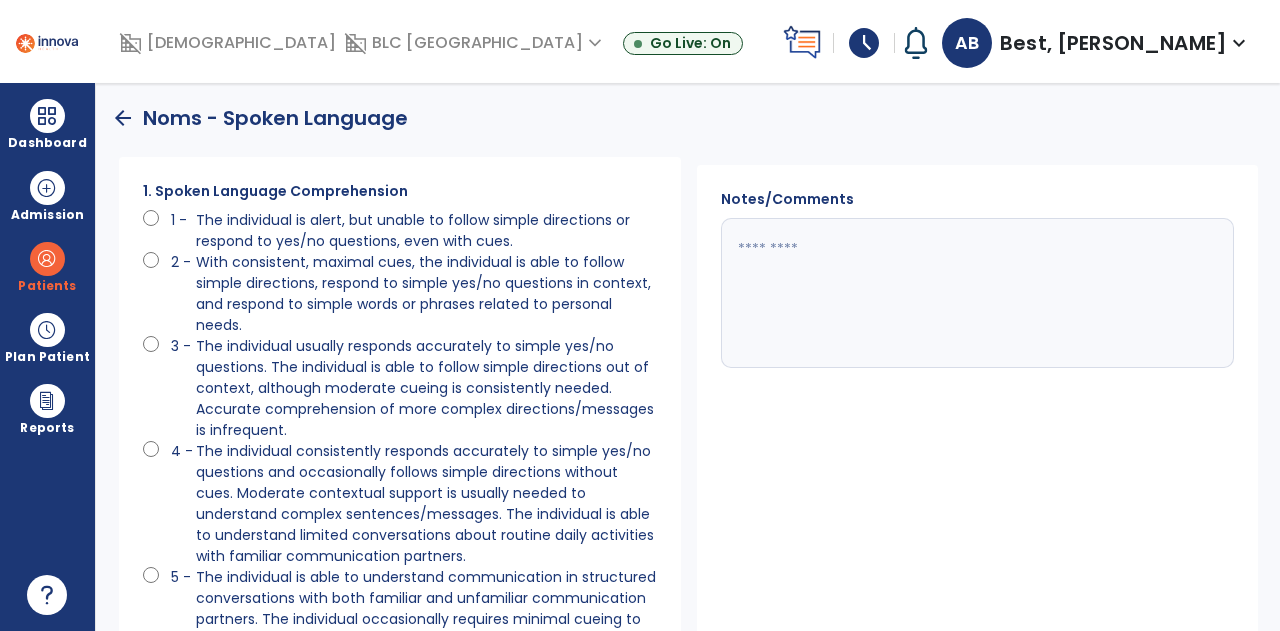 click on "arrow_back" 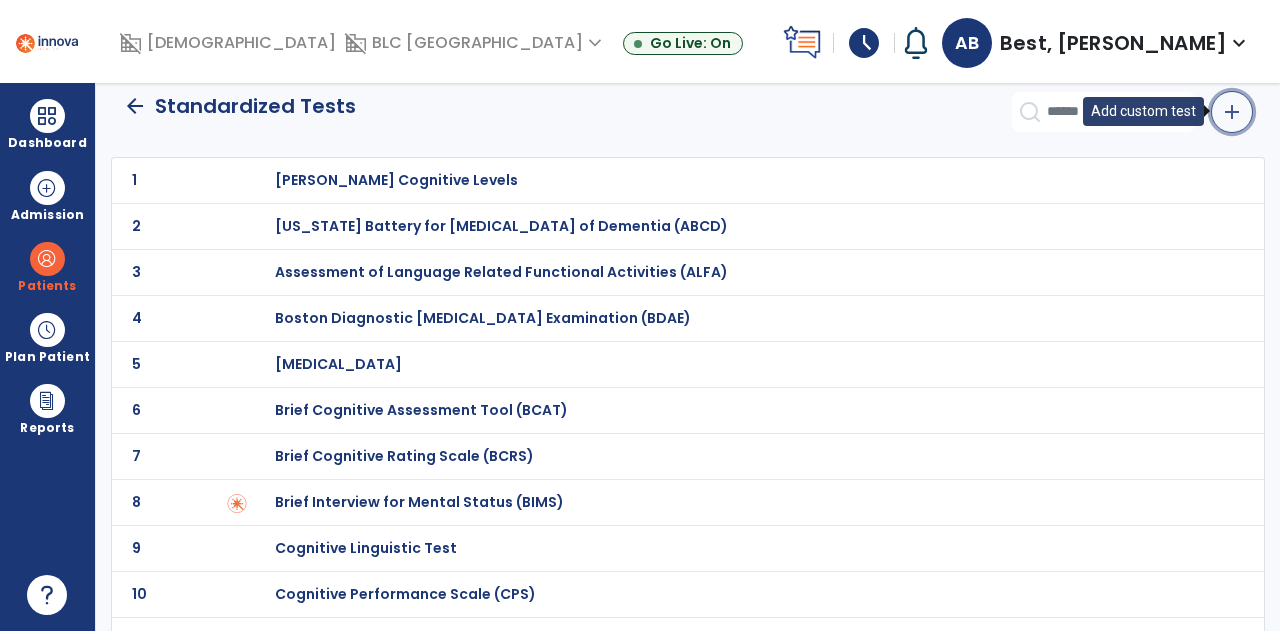 click on "add" 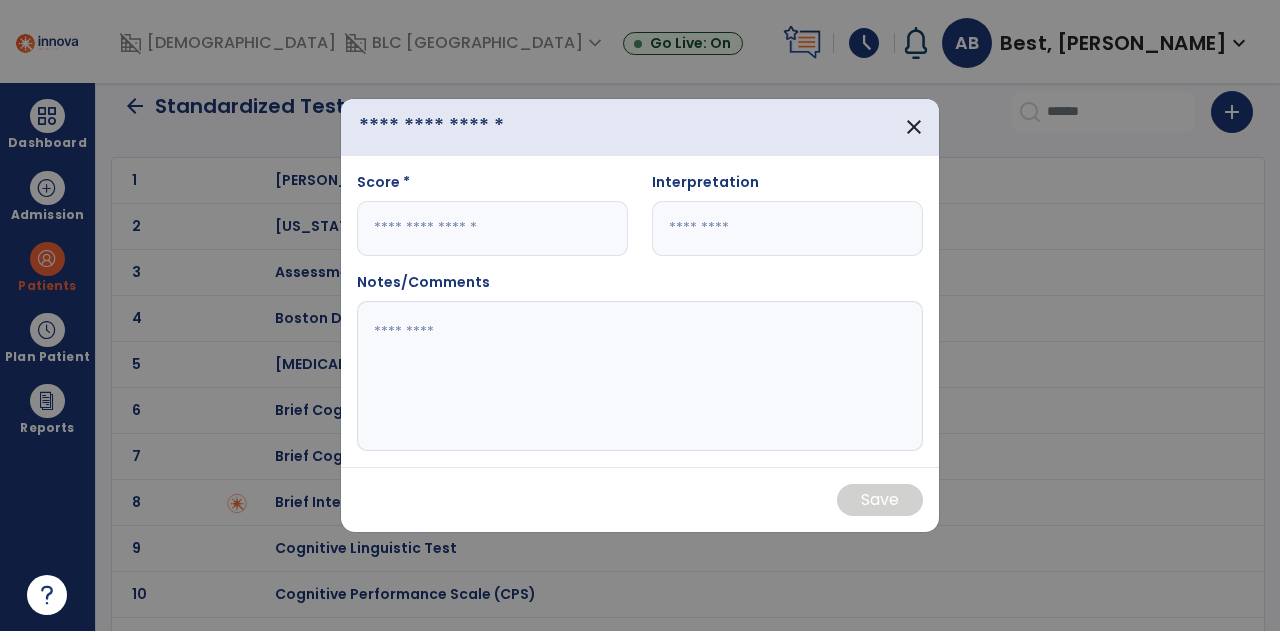 click at bounding box center (453, 127) 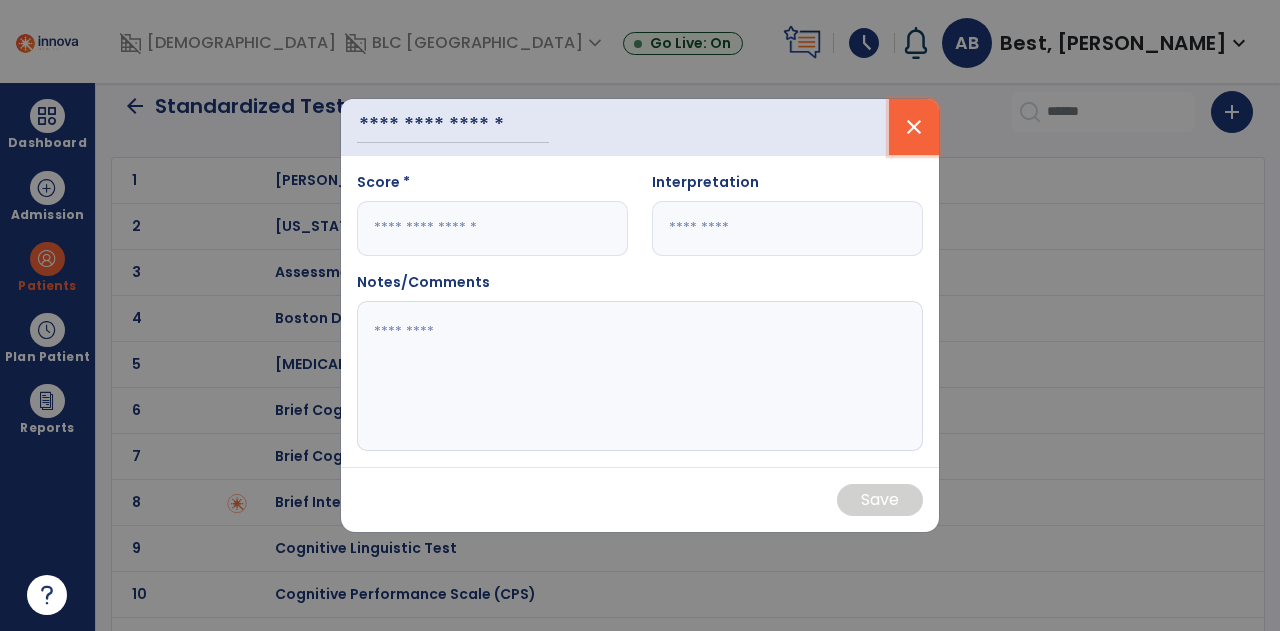 click on "close" at bounding box center (914, 127) 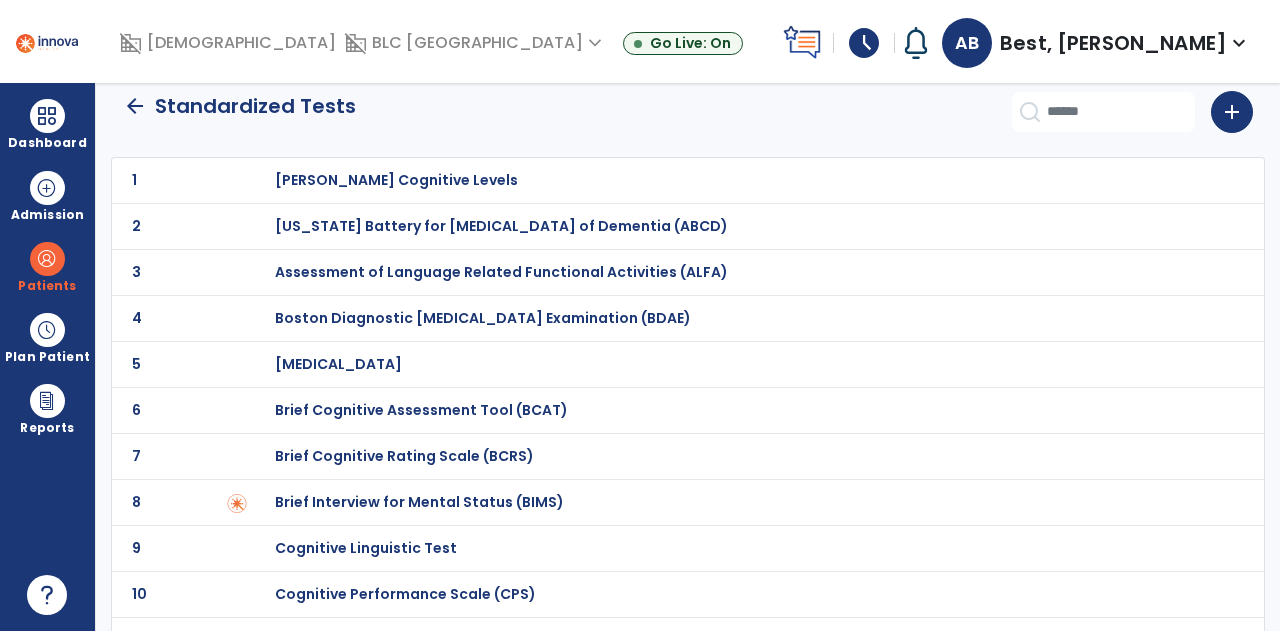 scroll, scrollTop: 0, scrollLeft: 0, axis: both 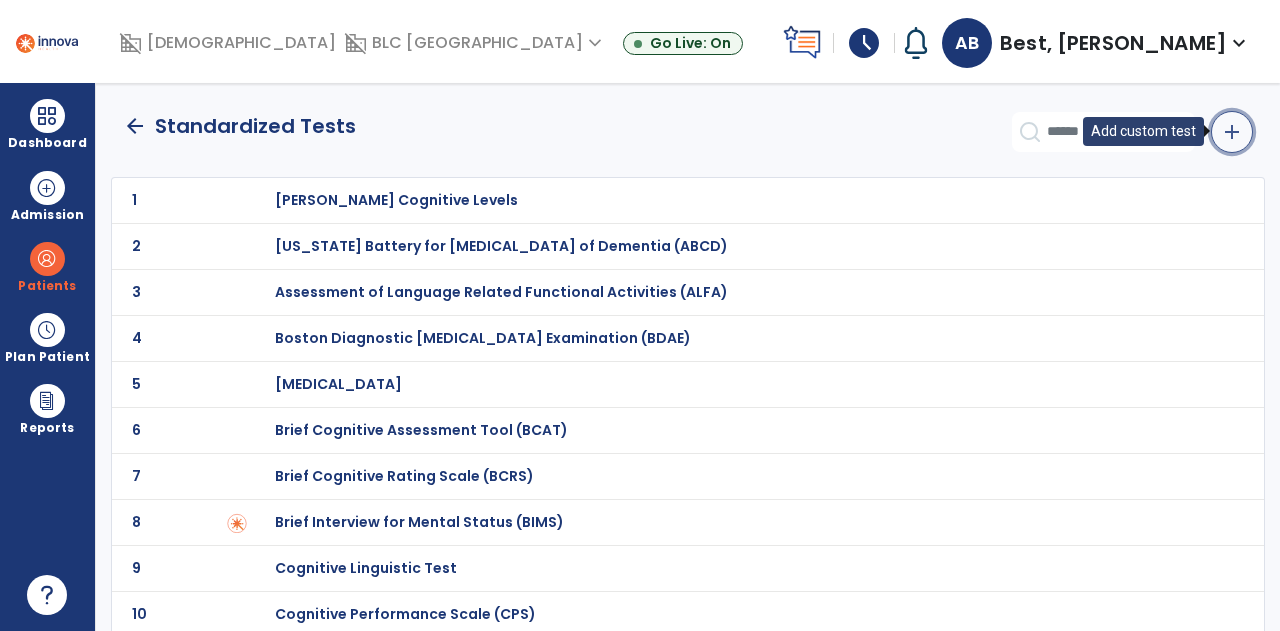 click on "add" 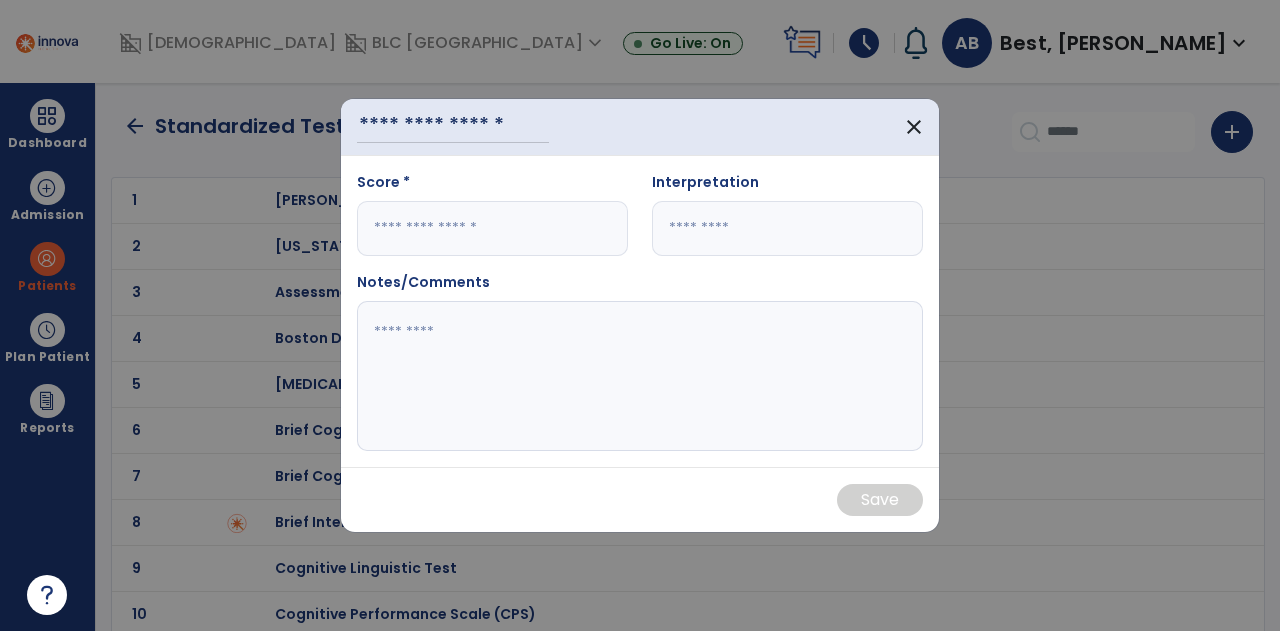 click on "close" at bounding box center [640, 127] 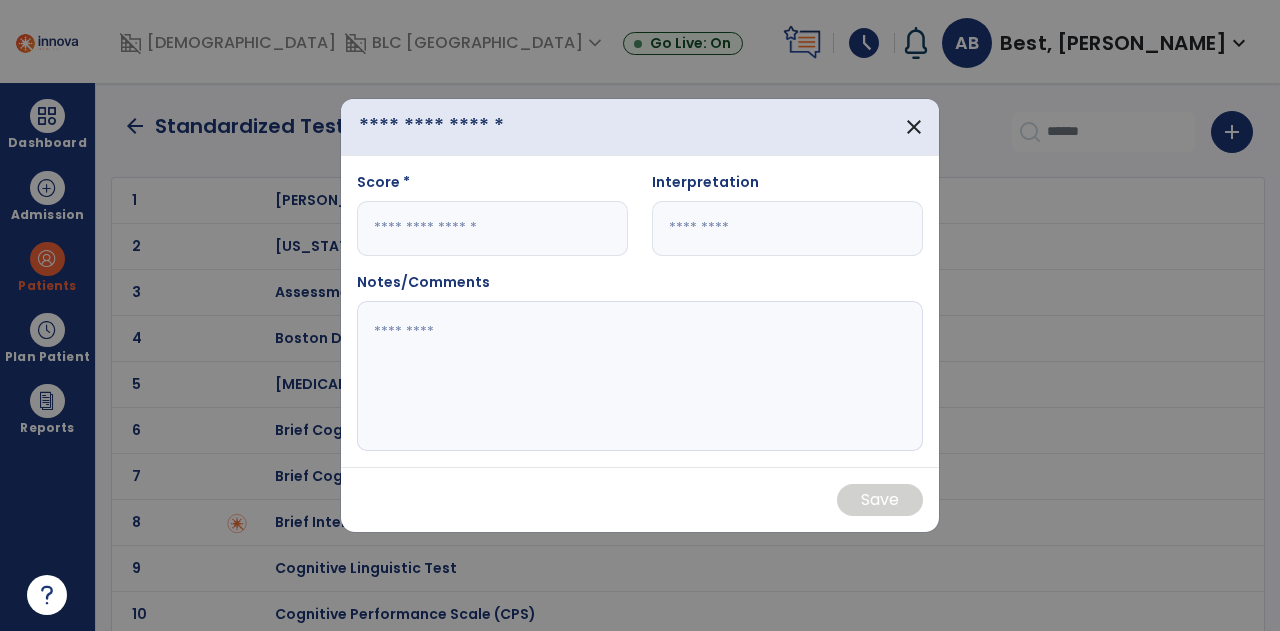 click at bounding box center [453, 127] 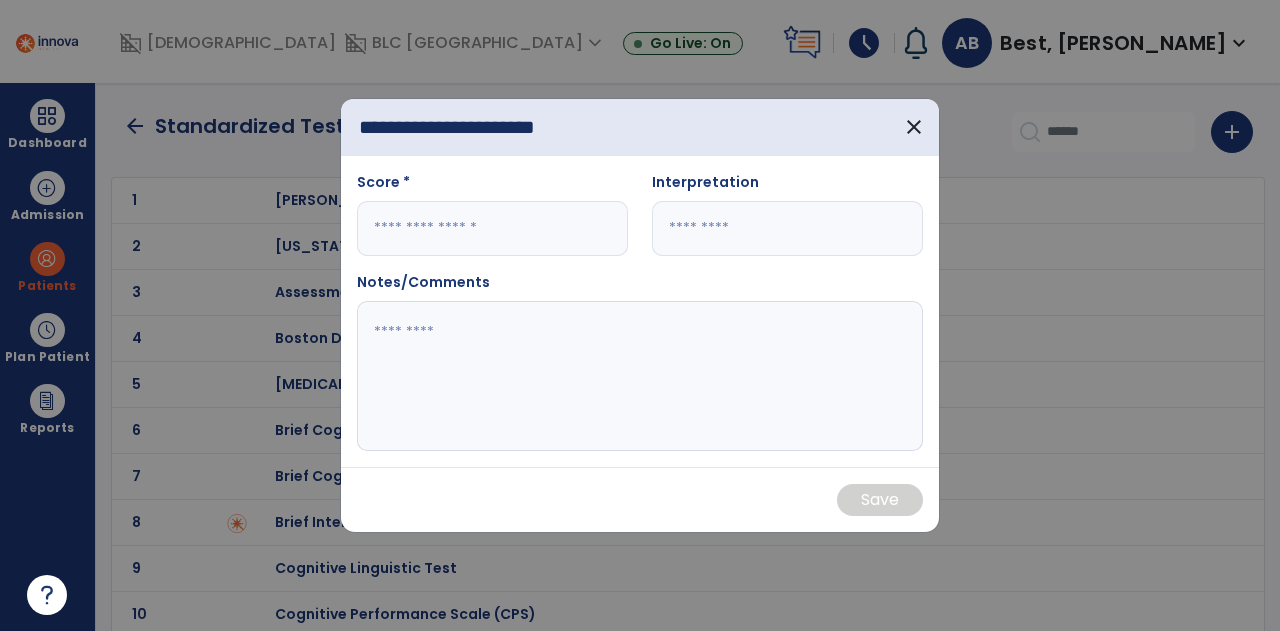 scroll, scrollTop: 0, scrollLeft: 52, axis: horizontal 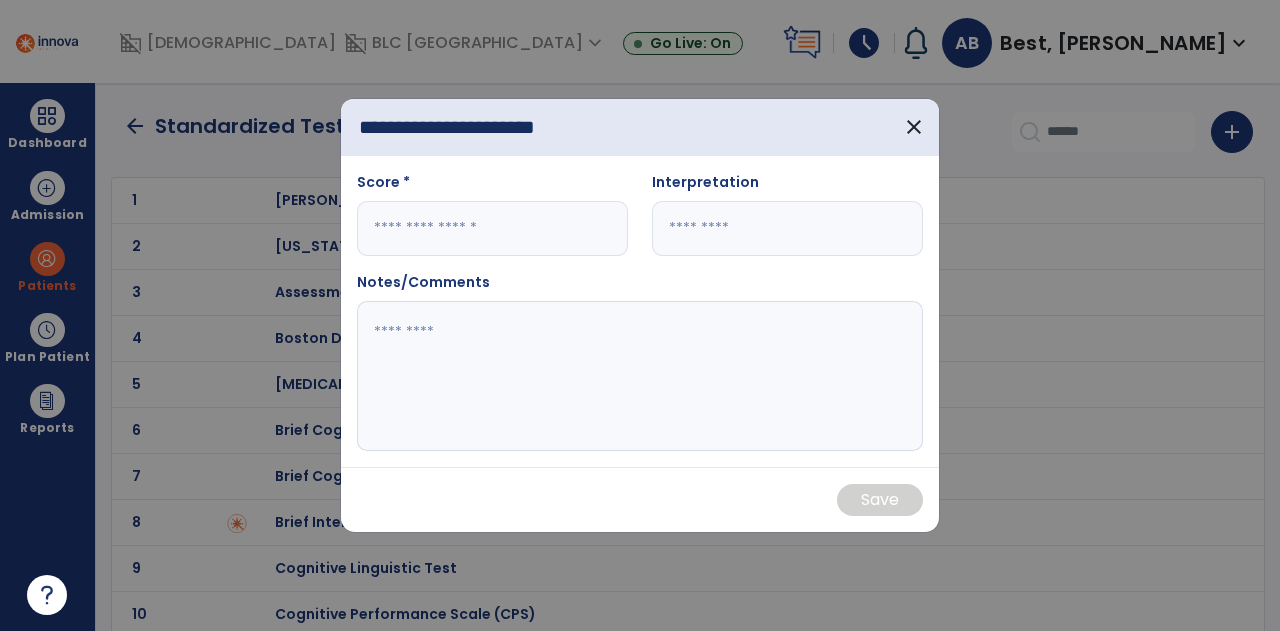 type on "**********" 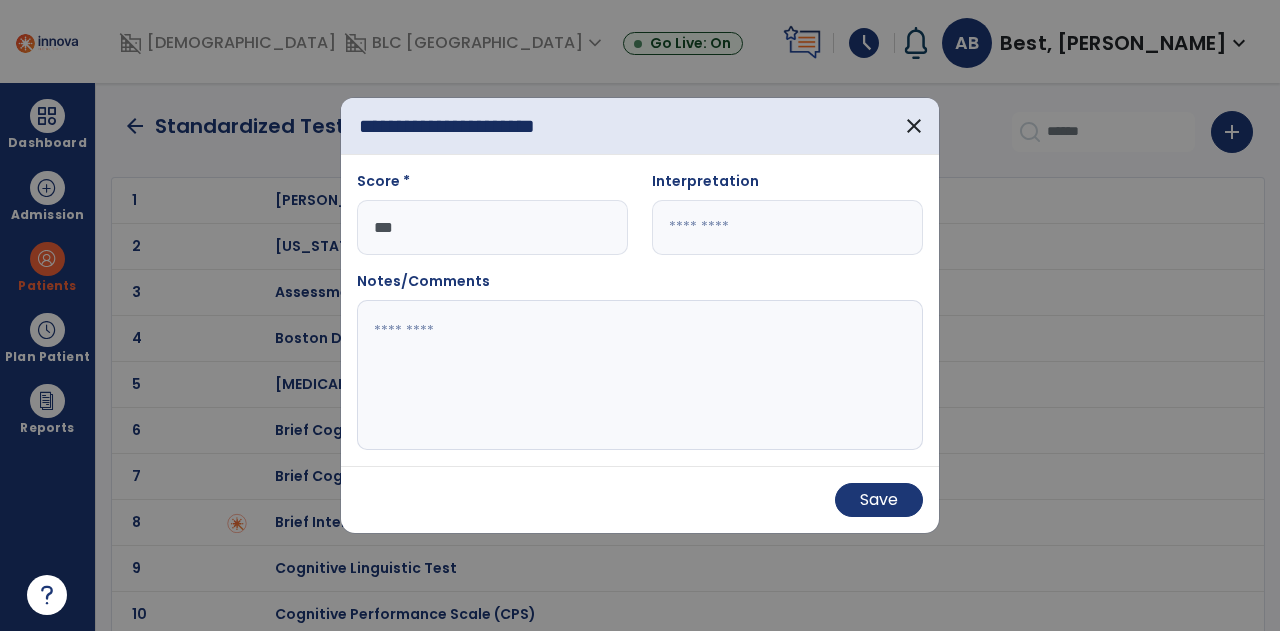 type on "***" 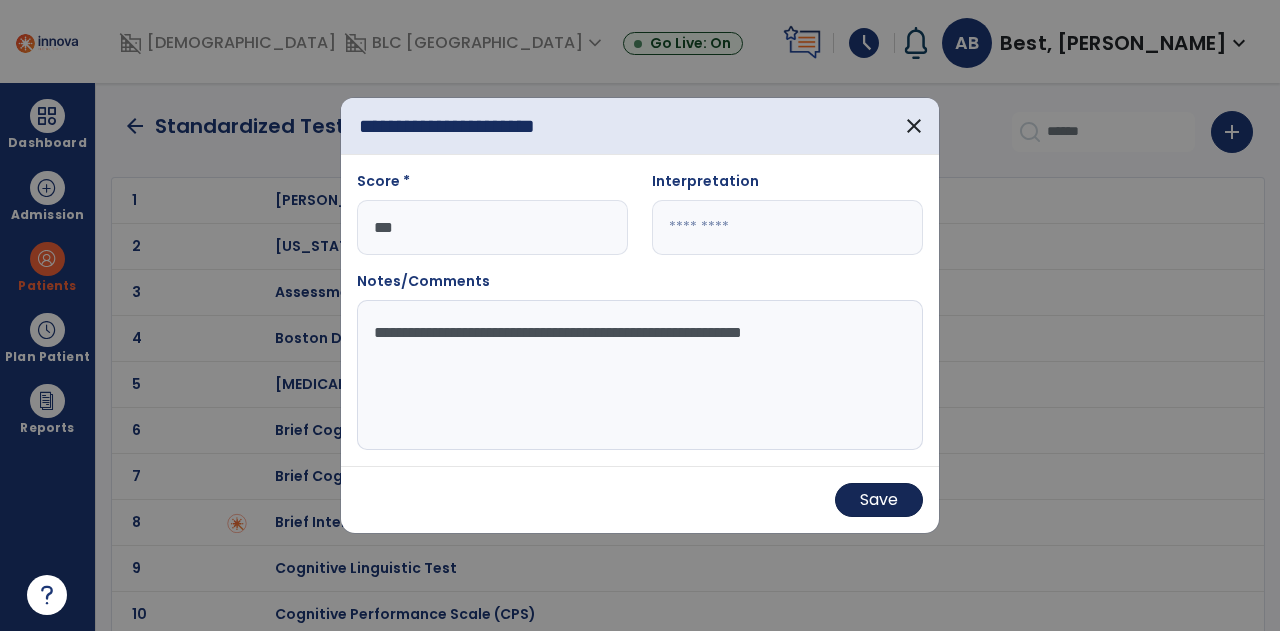 type on "**********" 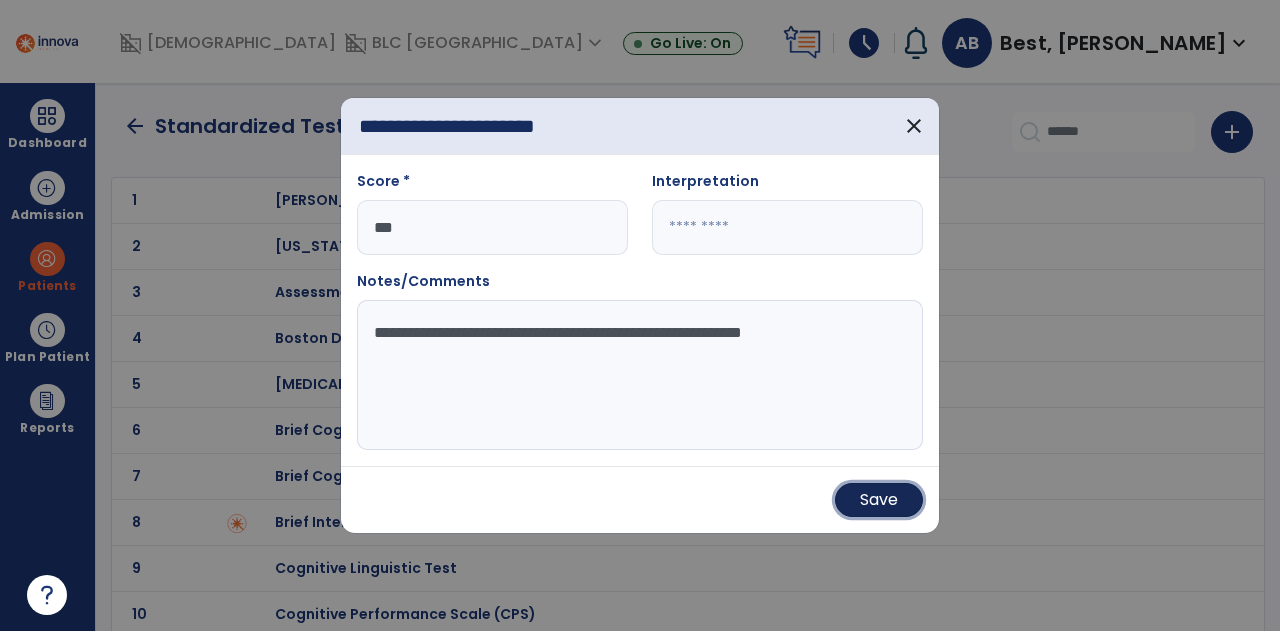 click on "Save" at bounding box center (879, 500) 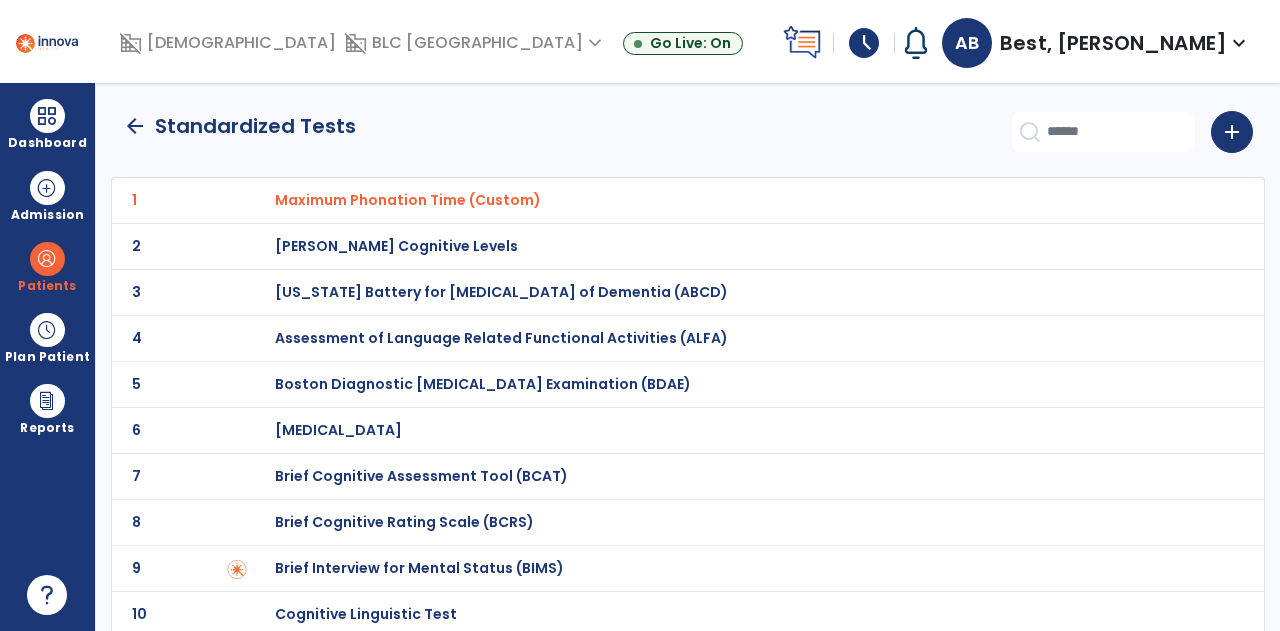 click on "Maximum Phonation Time (Custom)" at bounding box center (408, 200) 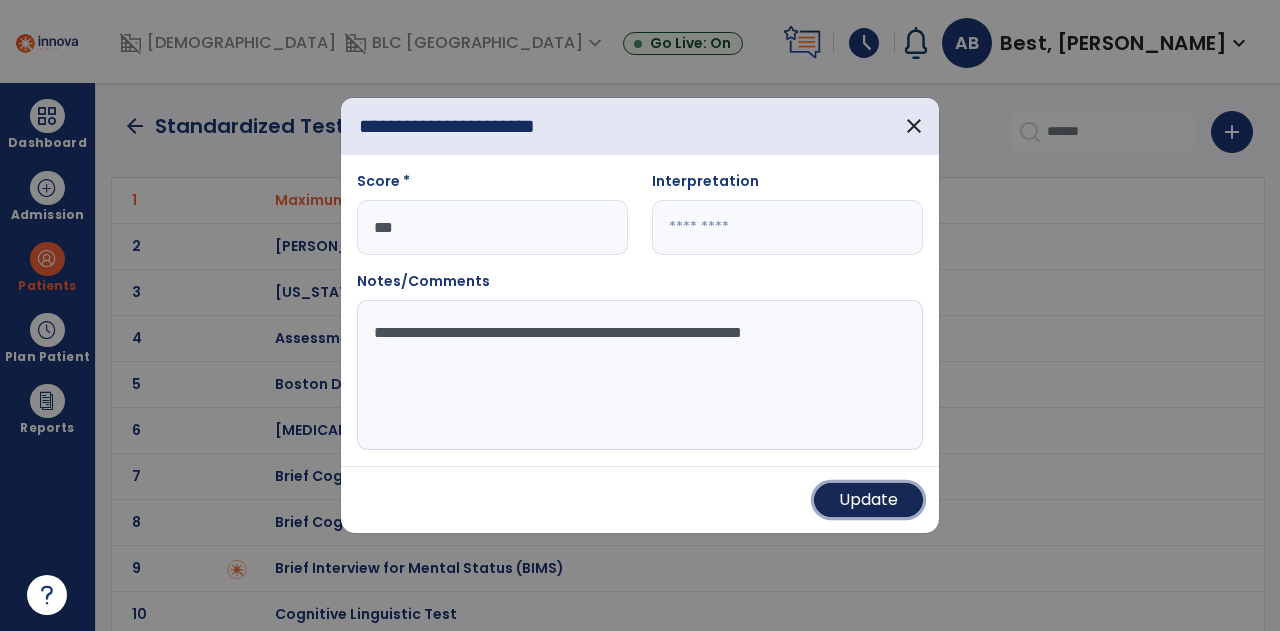 click on "Update" at bounding box center (868, 500) 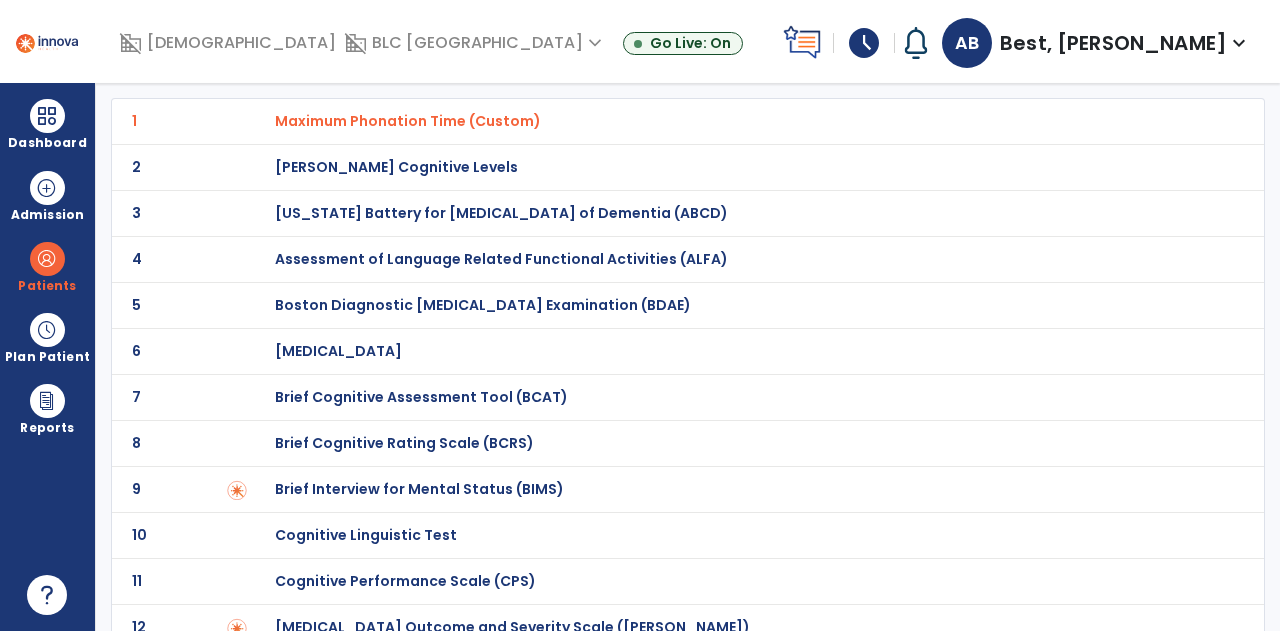 scroll, scrollTop: 0, scrollLeft: 0, axis: both 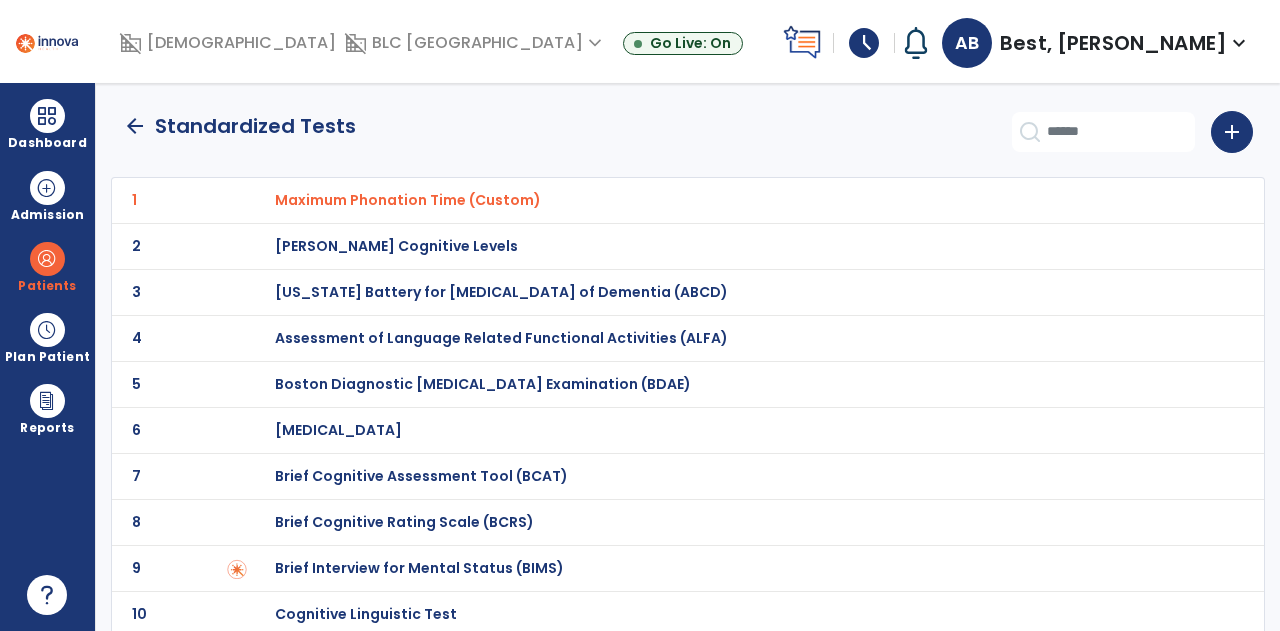 click on "arrow_back" 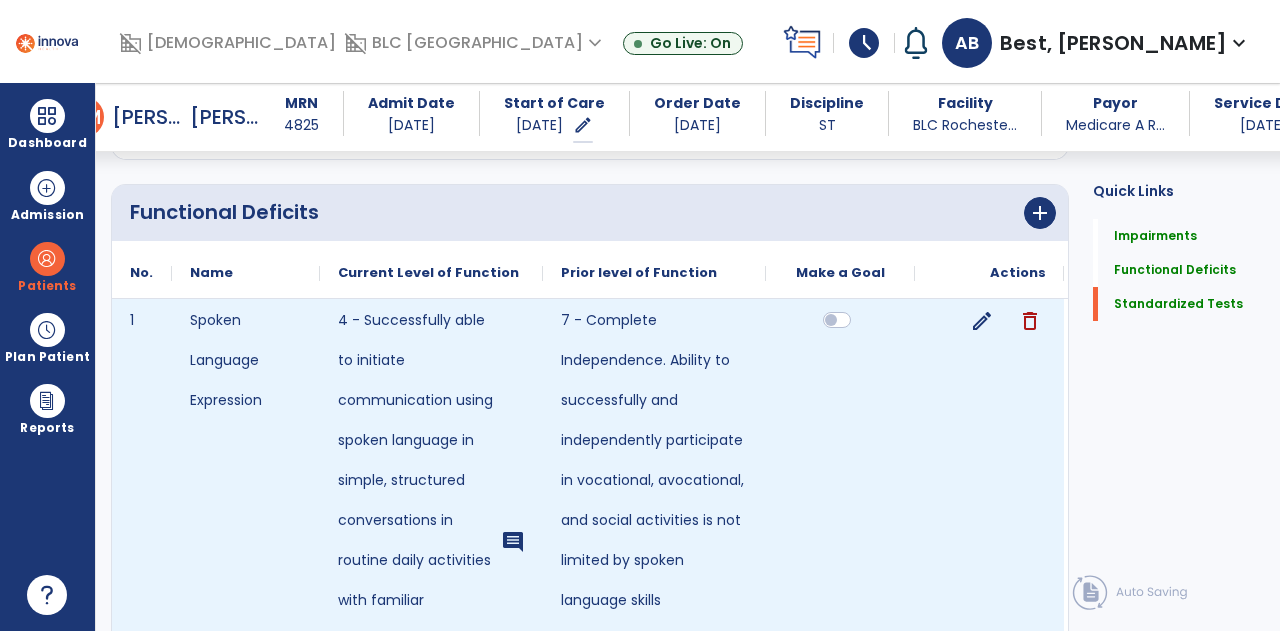 scroll, scrollTop: 1160, scrollLeft: 0, axis: vertical 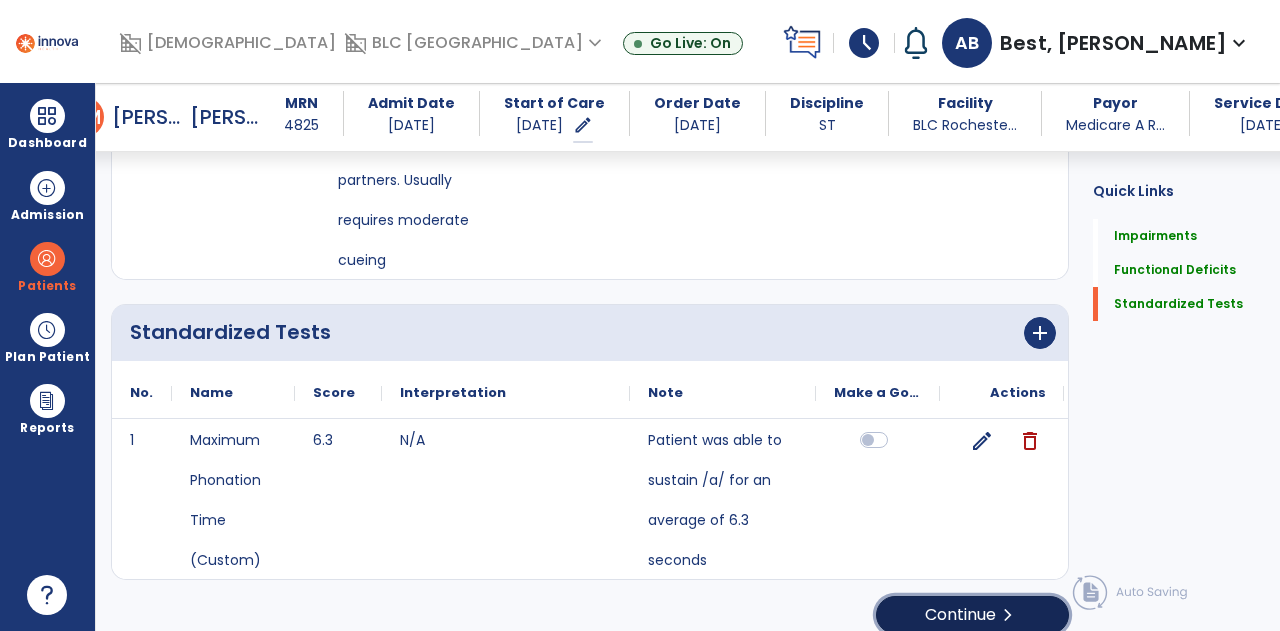 click on "chevron_right" 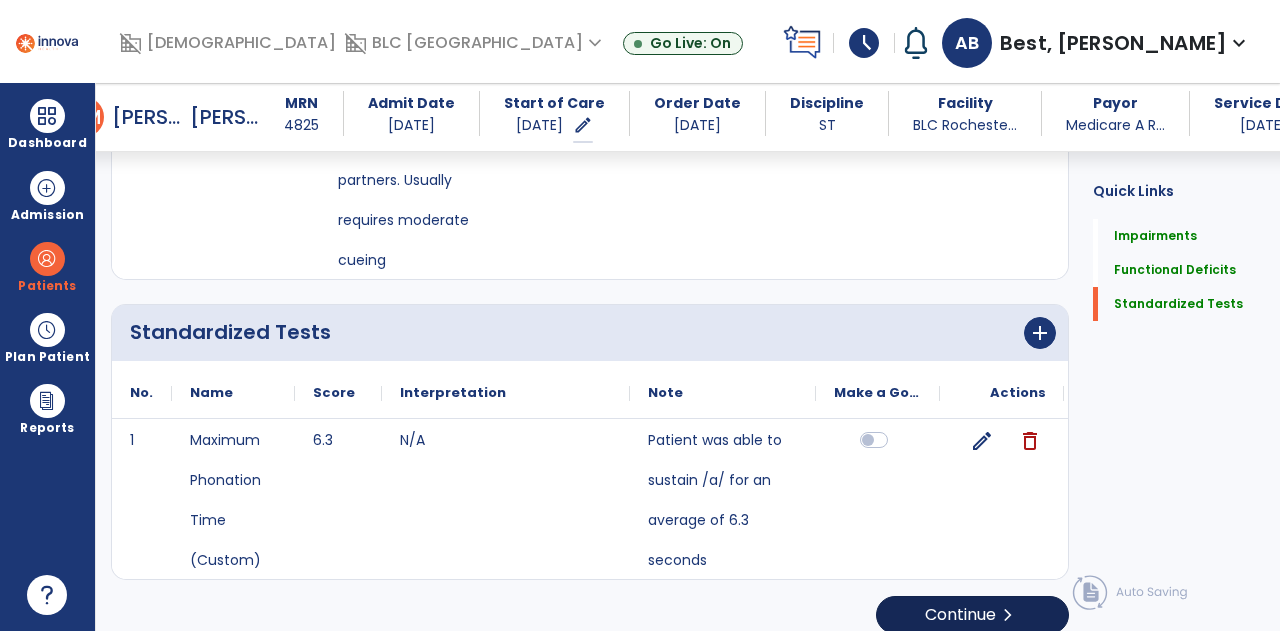 scroll, scrollTop: 0, scrollLeft: 0, axis: both 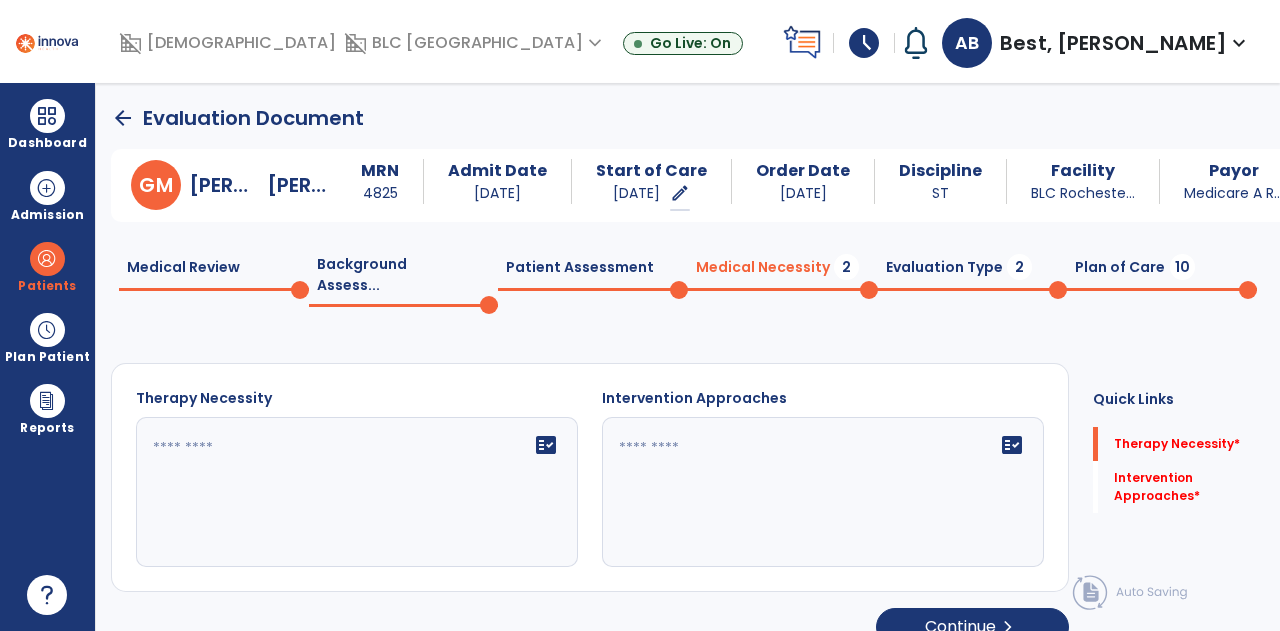 click 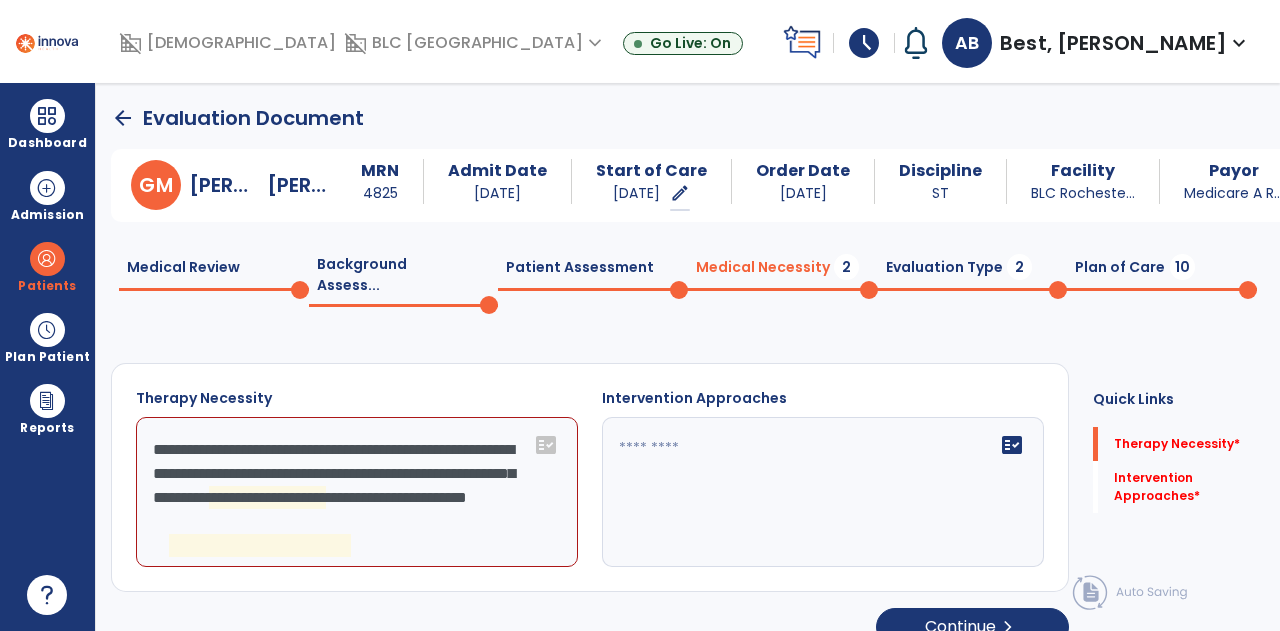 click on "**********" 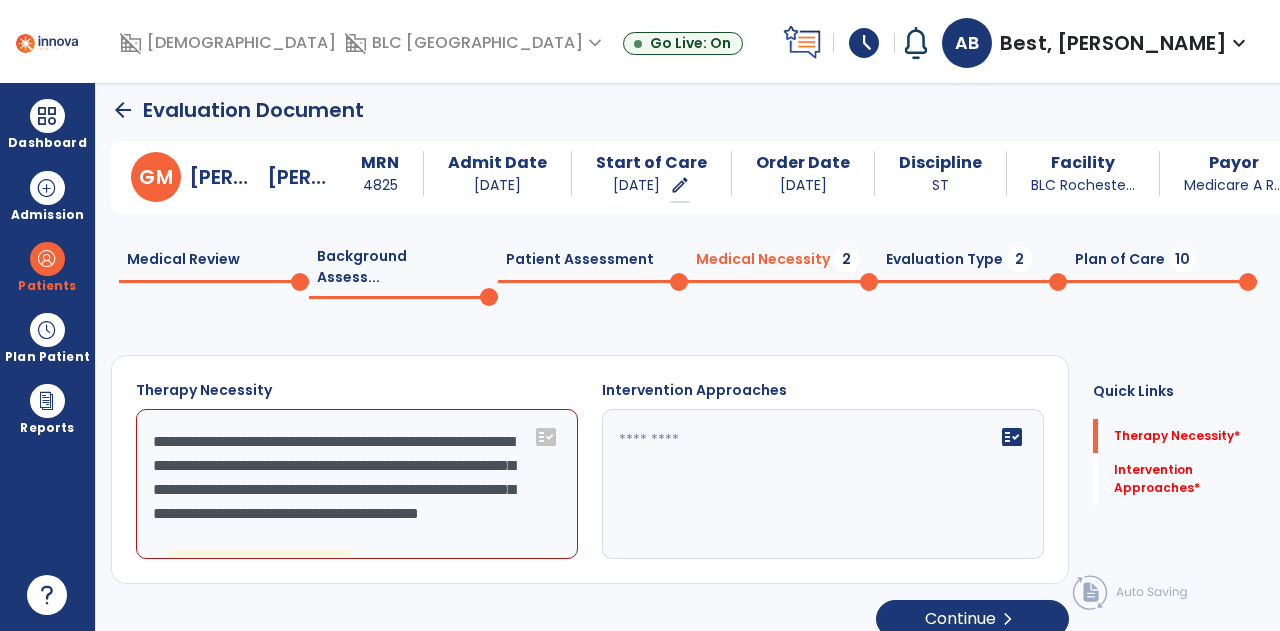 scroll, scrollTop: 12, scrollLeft: 0, axis: vertical 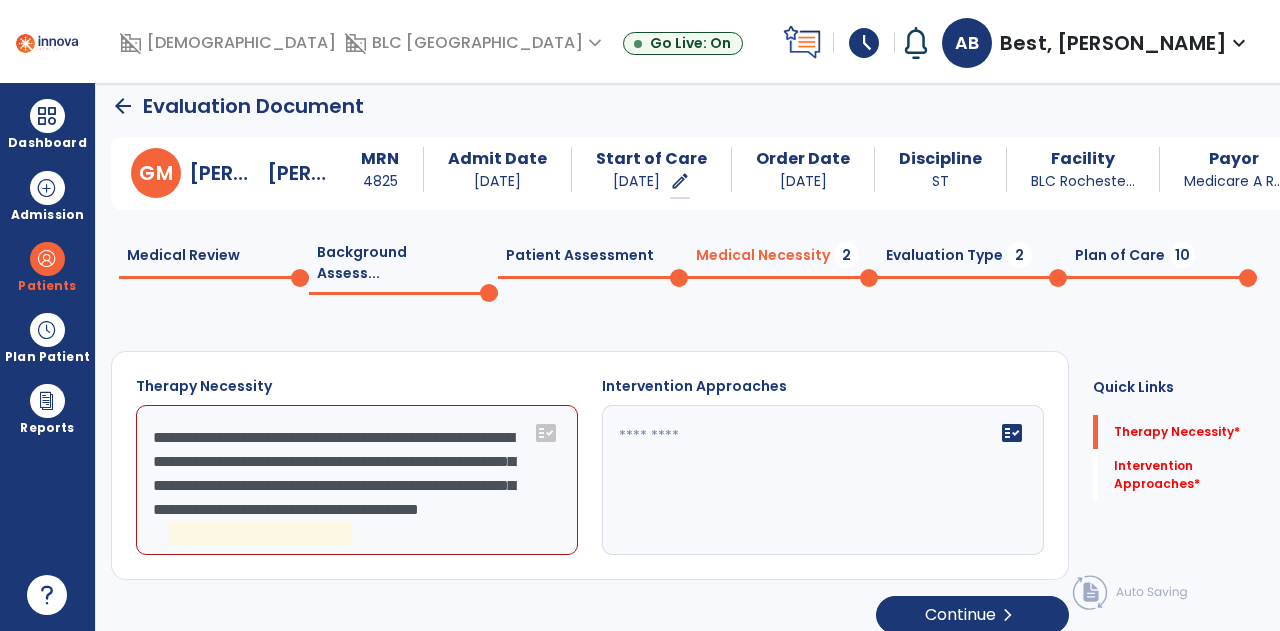 click on "**********" 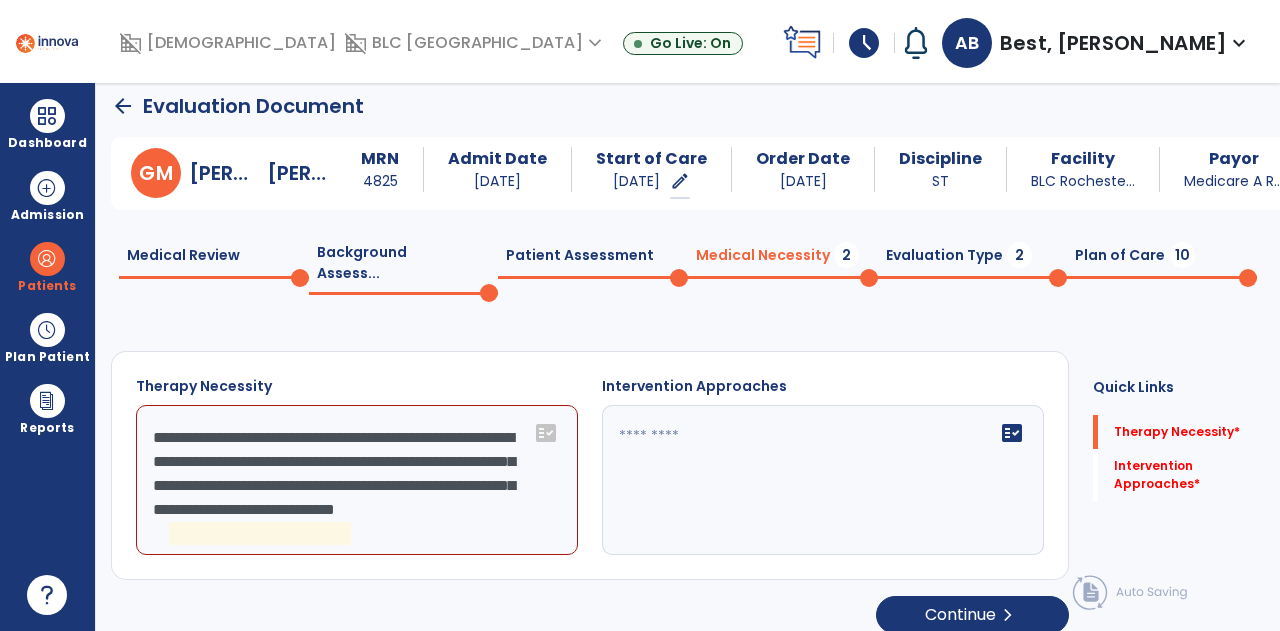 scroll, scrollTop: 0, scrollLeft: 0, axis: both 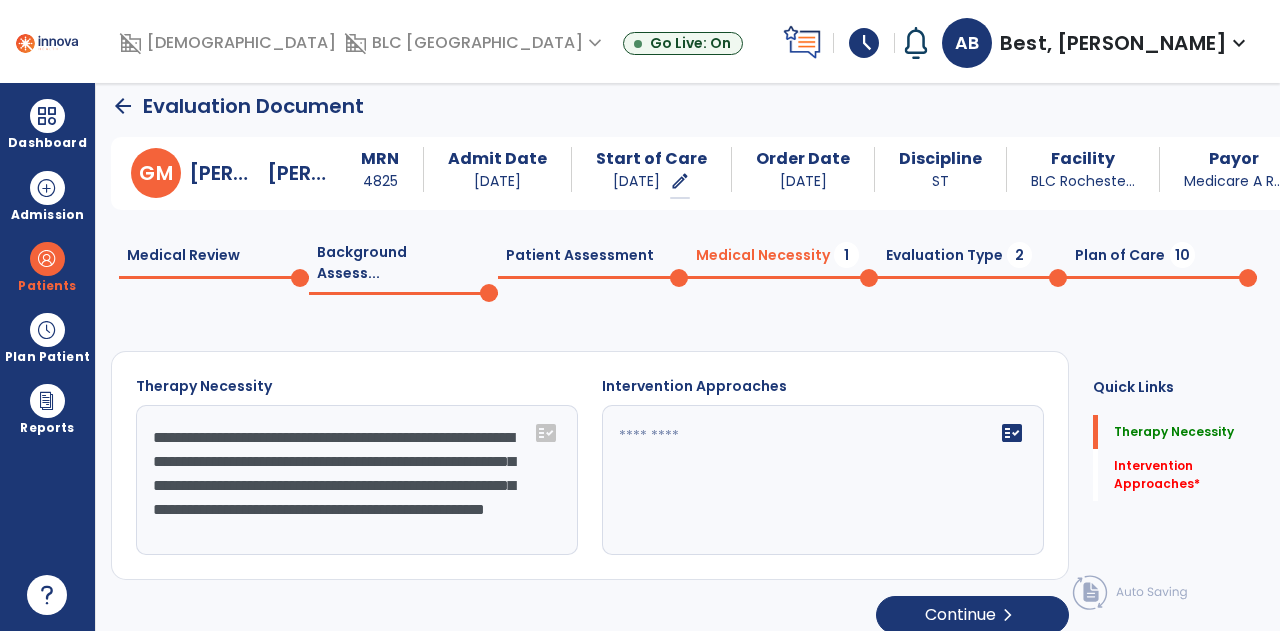 drag, startPoint x: 400, startPoint y: 481, endPoint x: 378, endPoint y: 512, distance: 38.013157 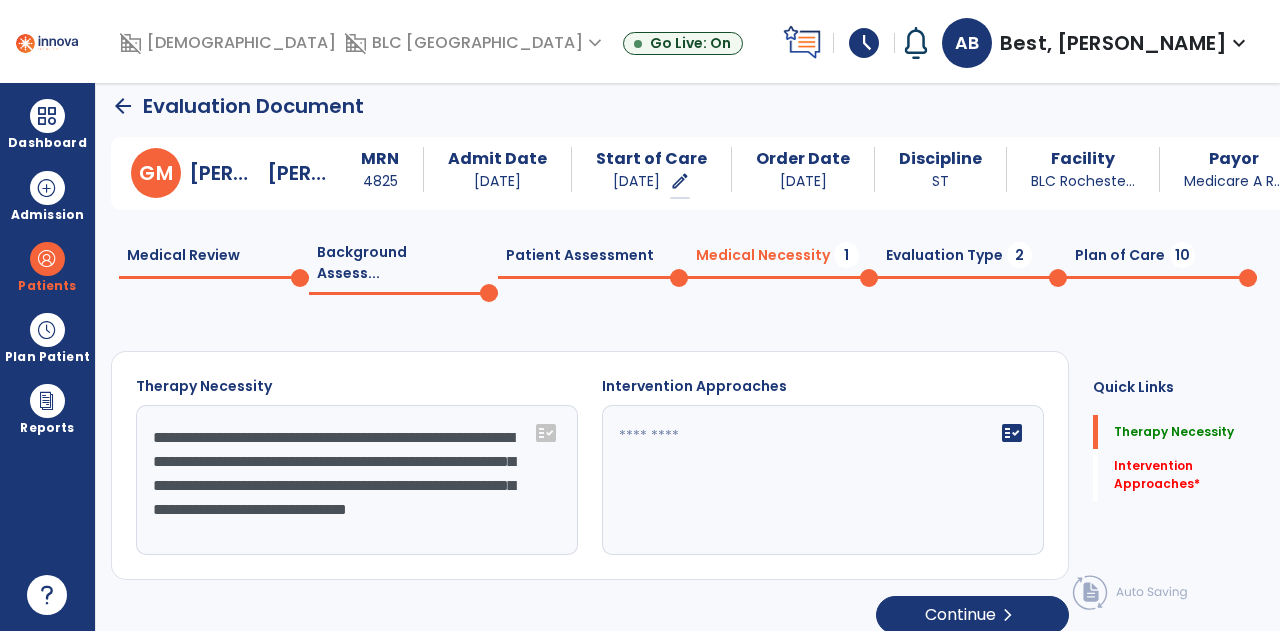 scroll, scrollTop: 0, scrollLeft: 0, axis: both 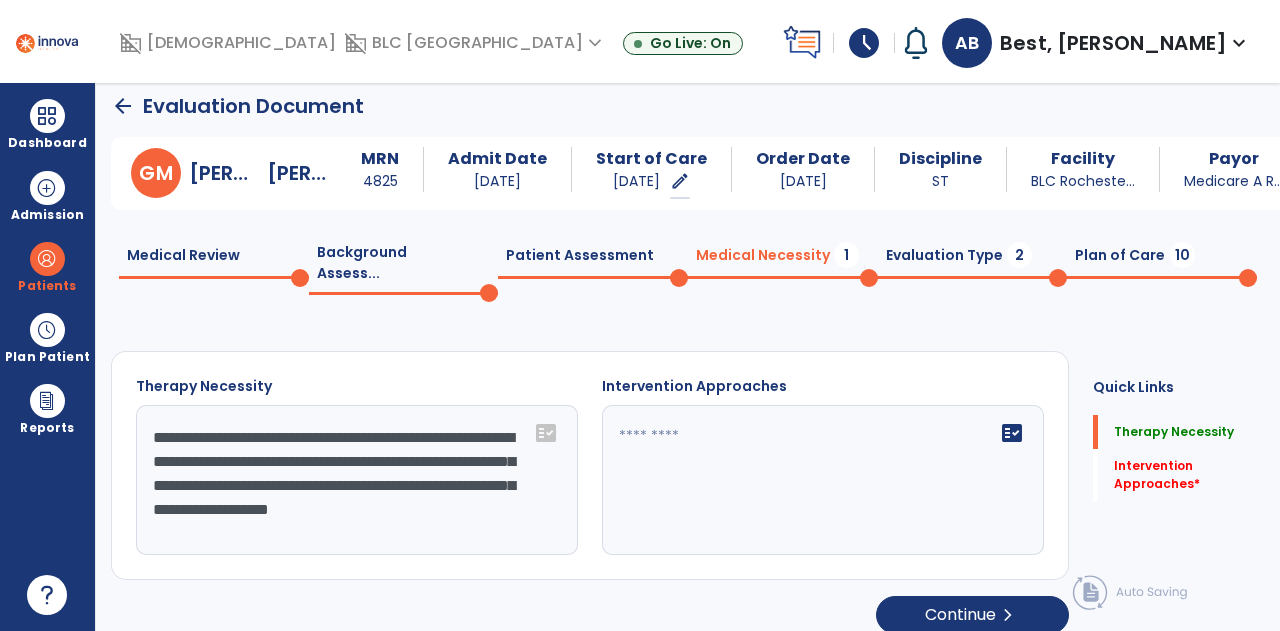 click on "**********" 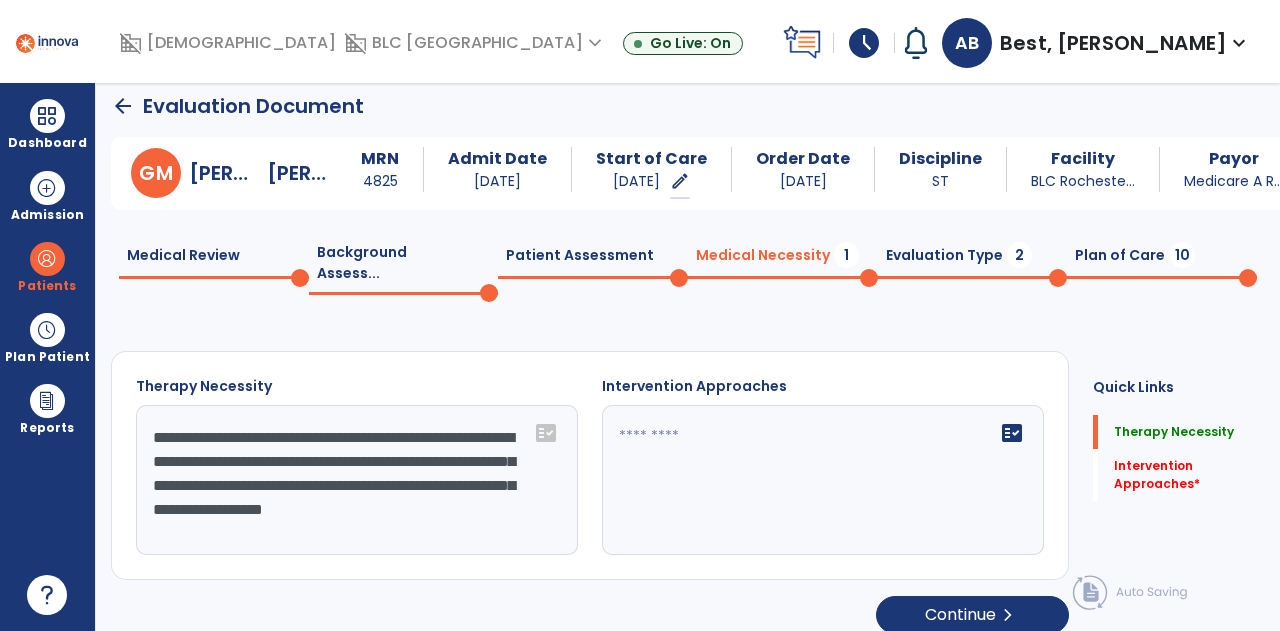 click on "**********" 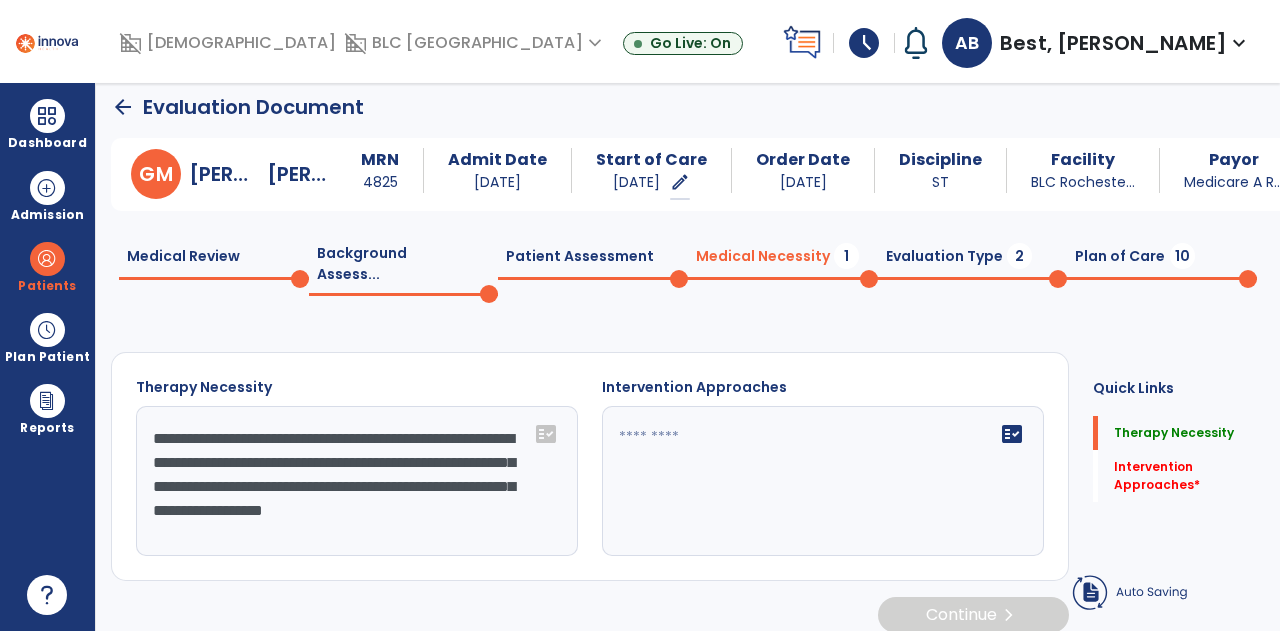 type on "**********" 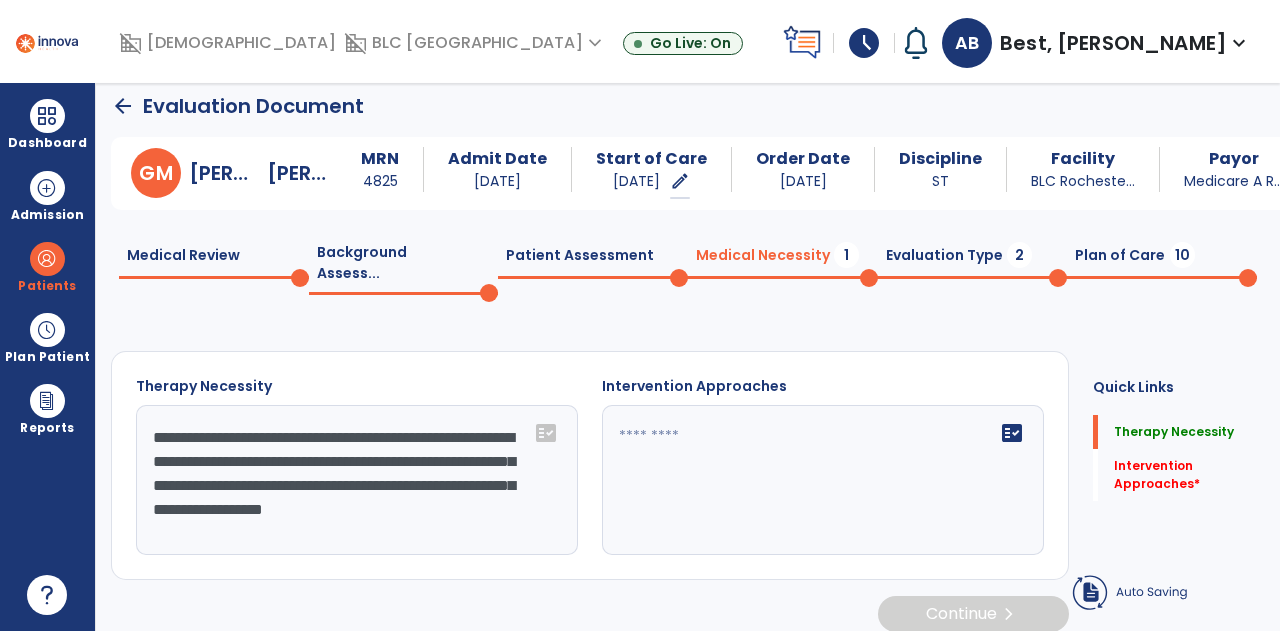 click on "fact_check" 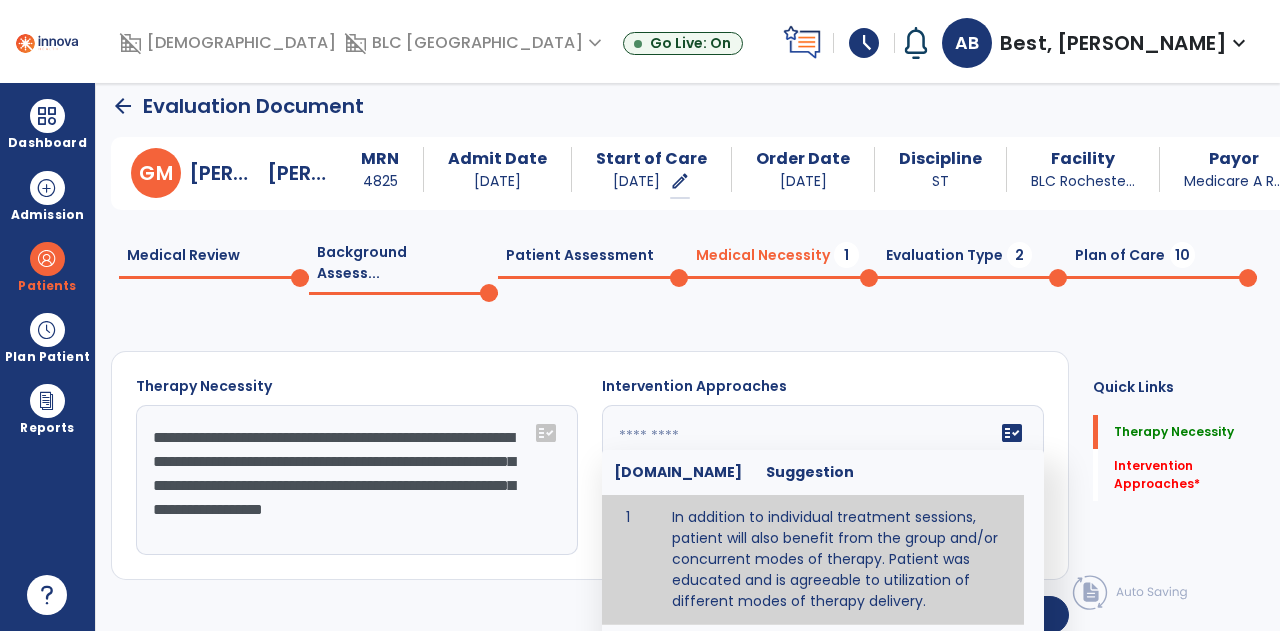 type on "**********" 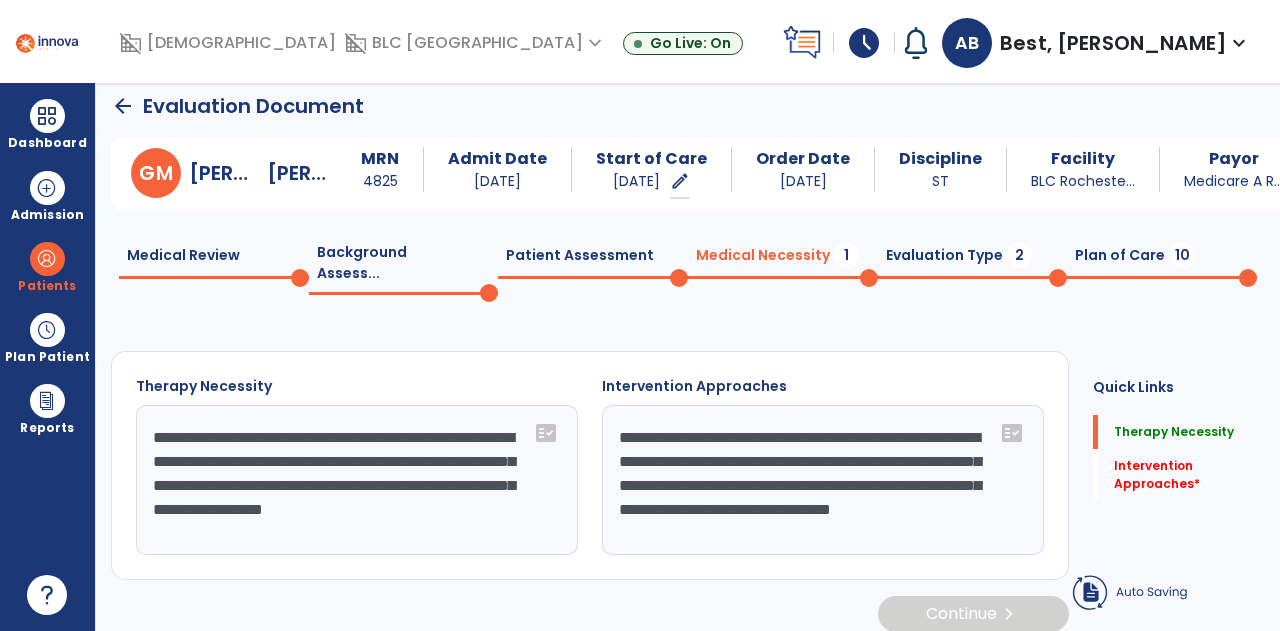 scroll, scrollTop: 11, scrollLeft: 0, axis: vertical 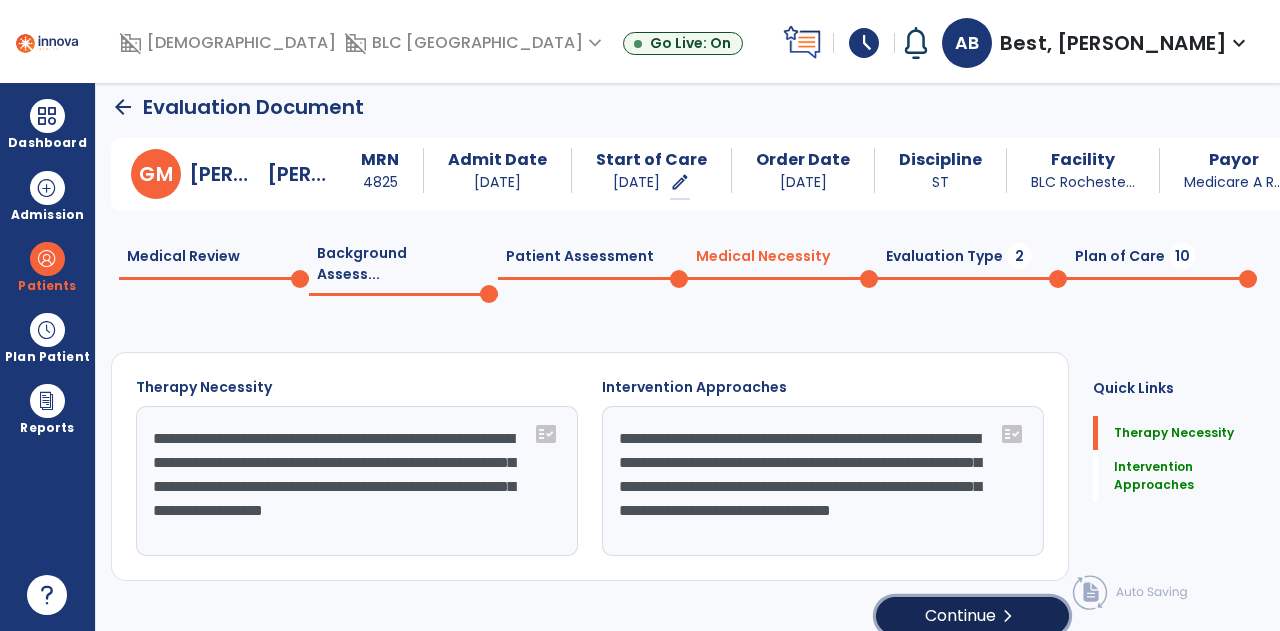 click on "Continue  chevron_right" 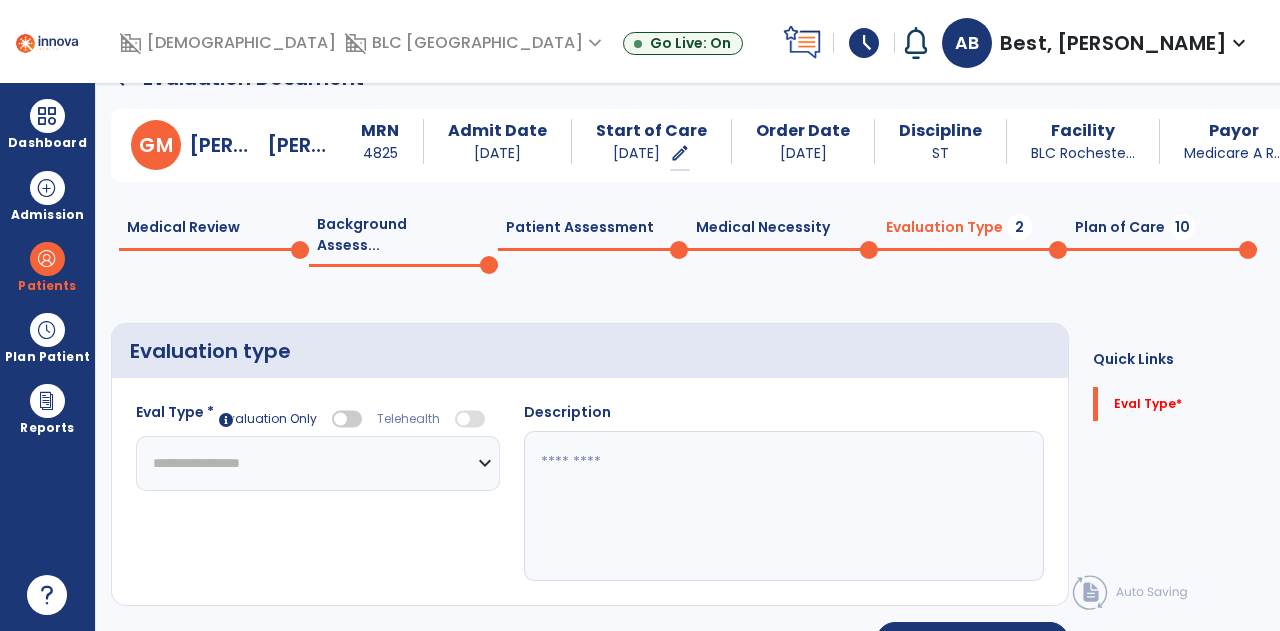 scroll, scrollTop: 54, scrollLeft: 0, axis: vertical 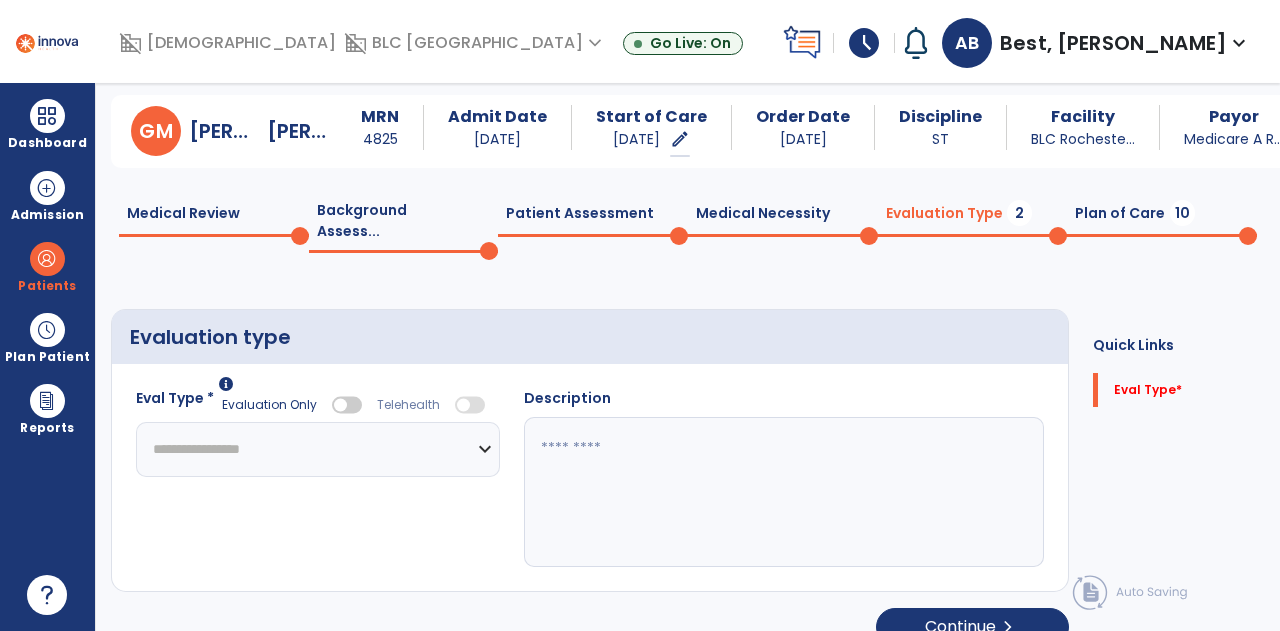 click on "**********" 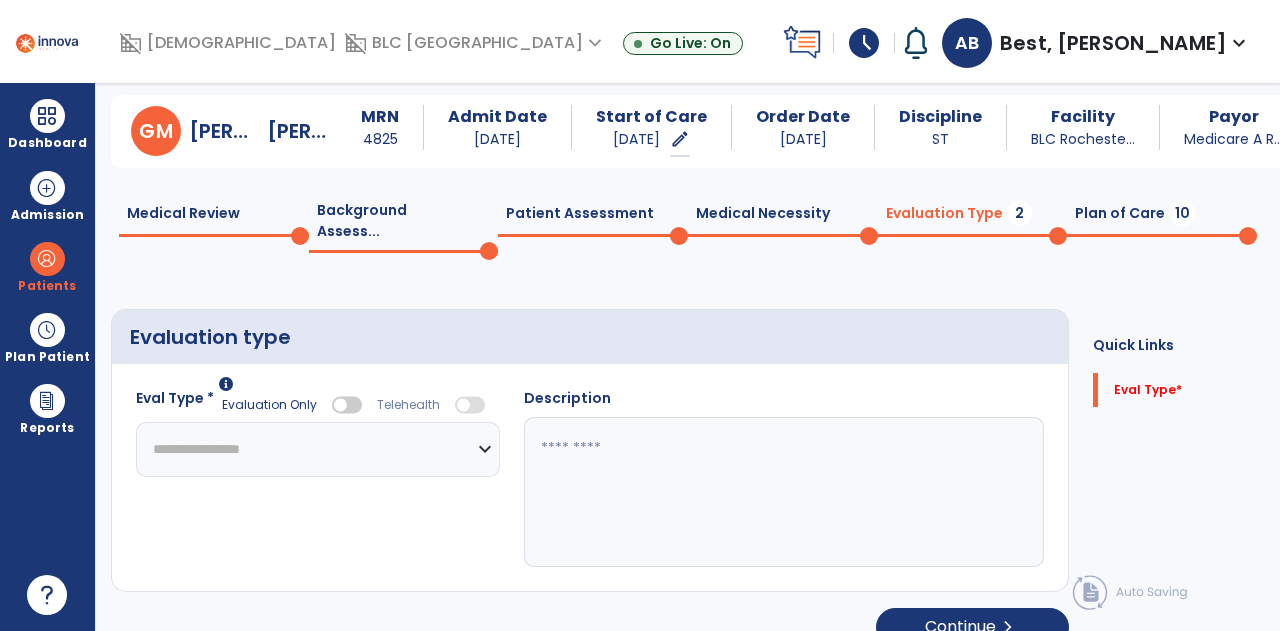 select on "**********" 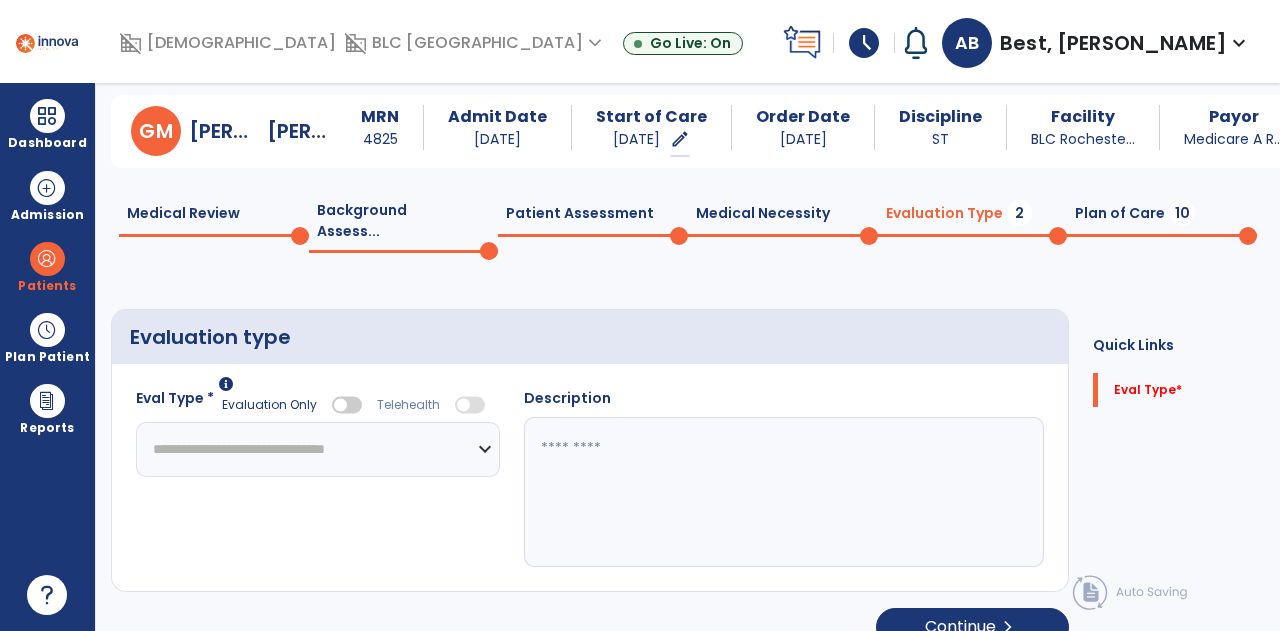 click on "**********" 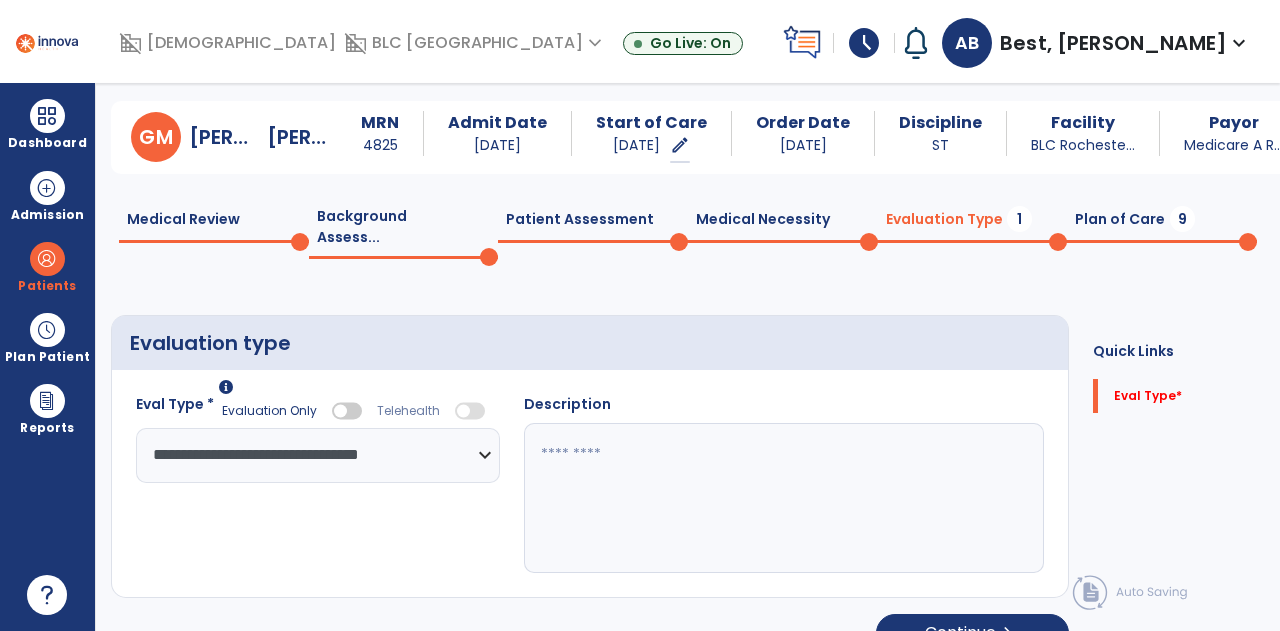 scroll, scrollTop: 48, scrollLeft: 0, axis: vertical 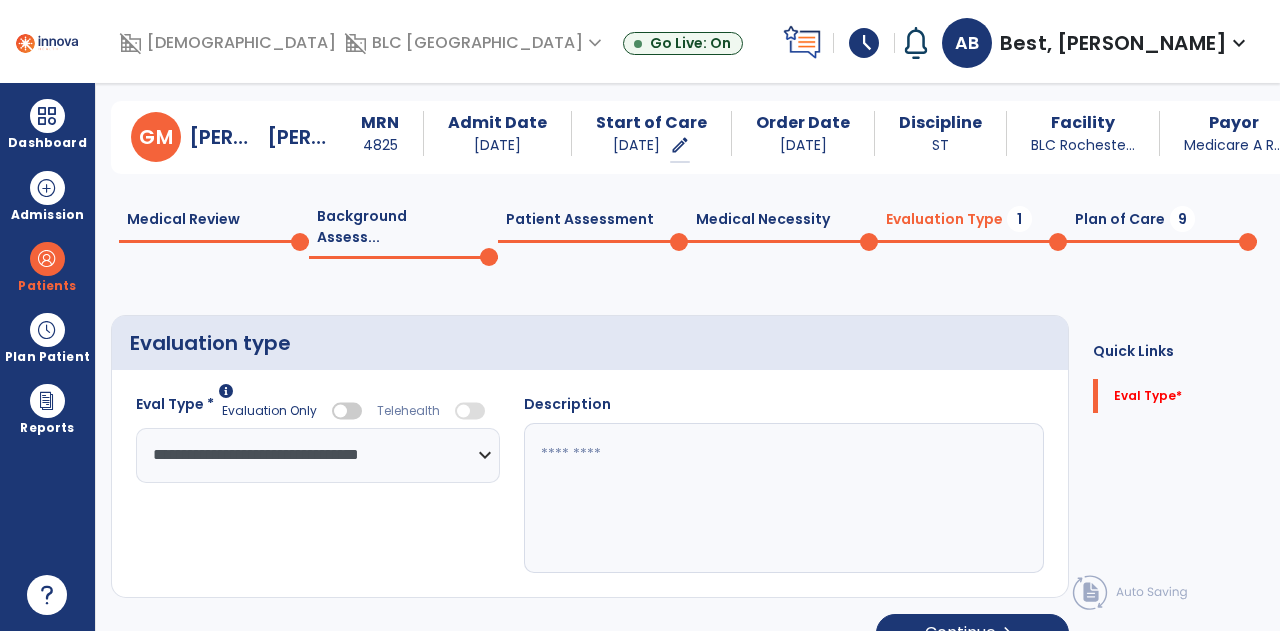 click 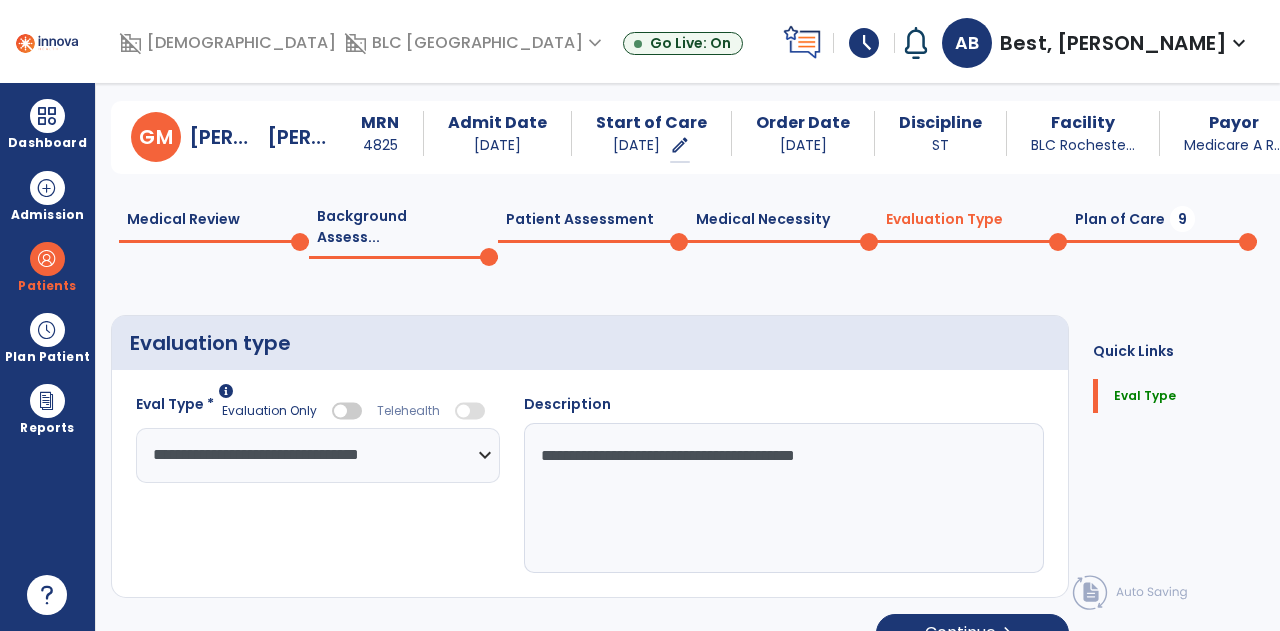 click on "**********" 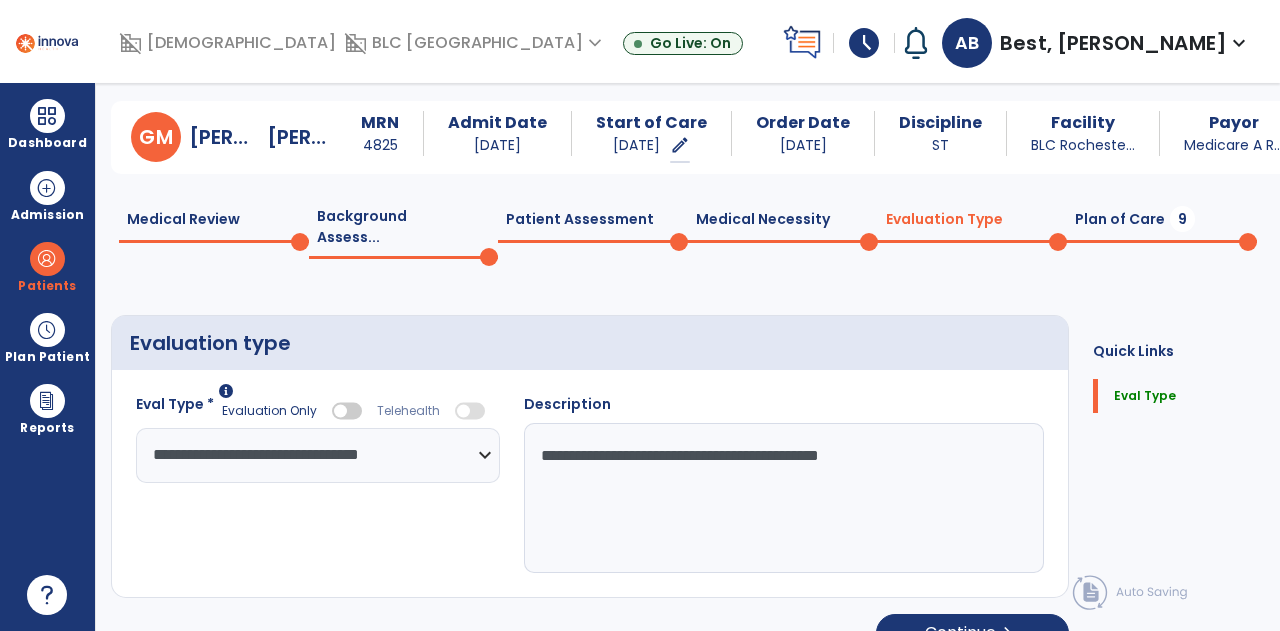 click on "**********" 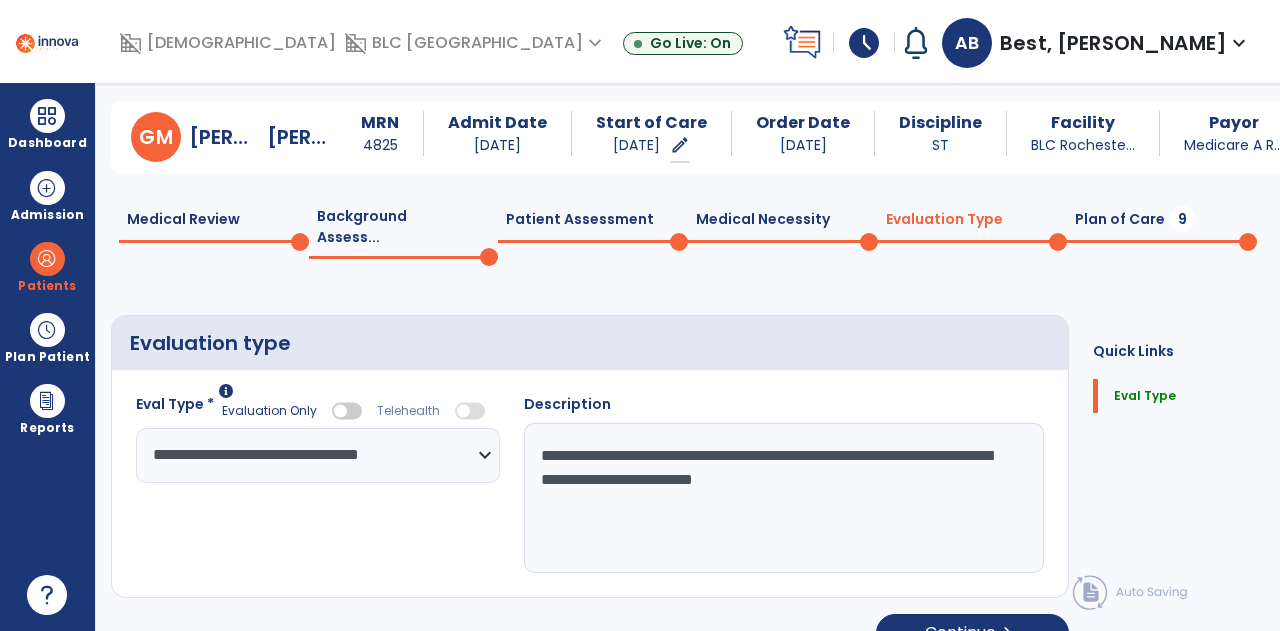 click on "**********" 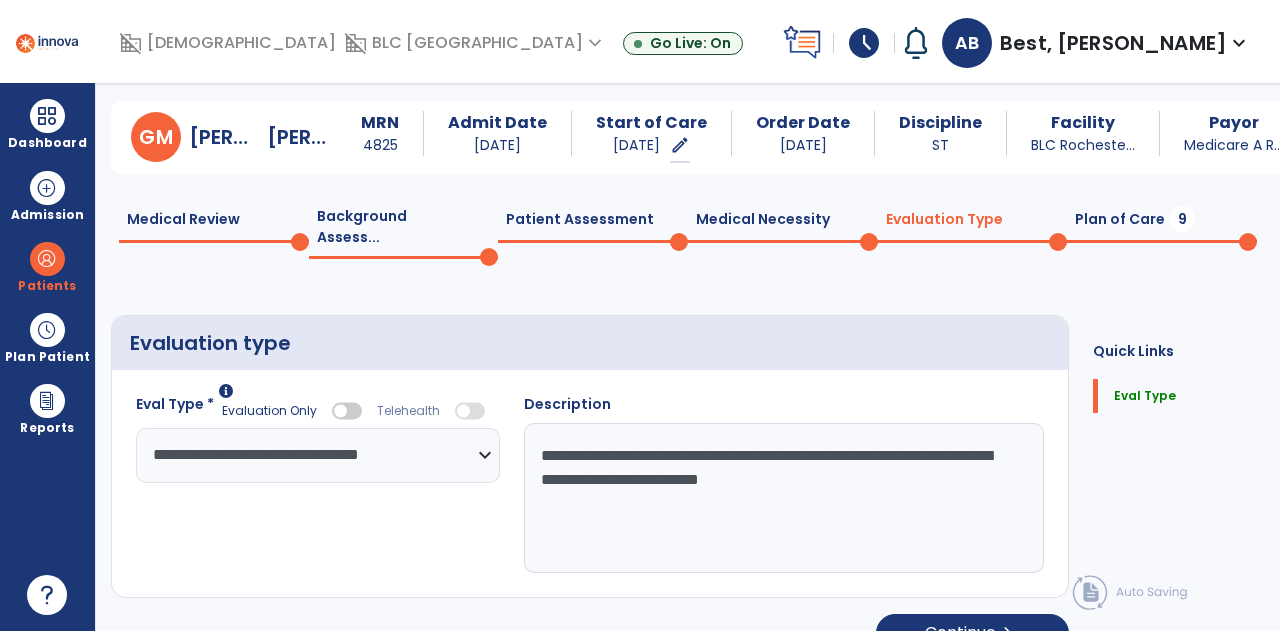 click on "**********" 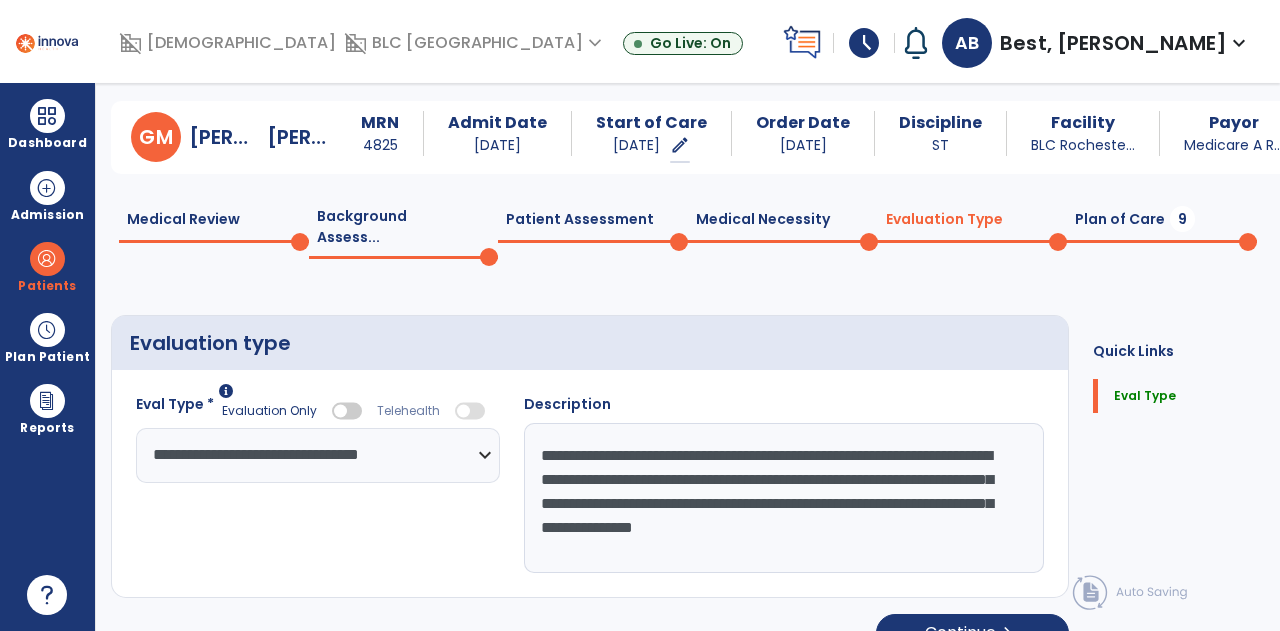 click on "**********" 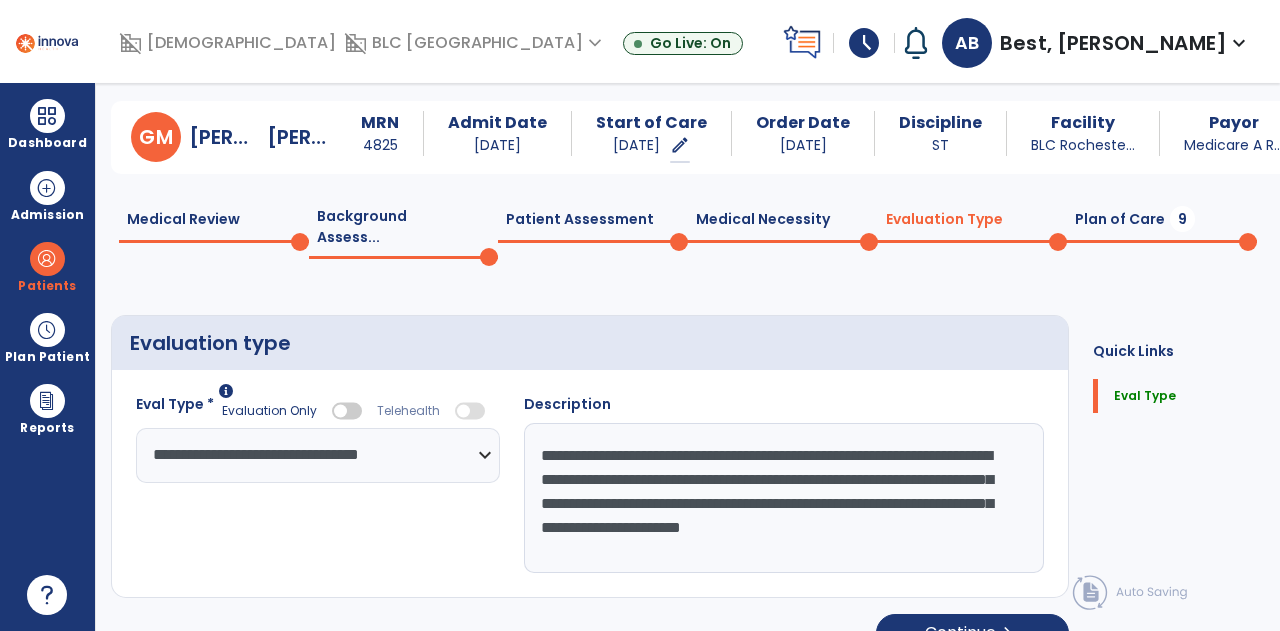 click on "**********" 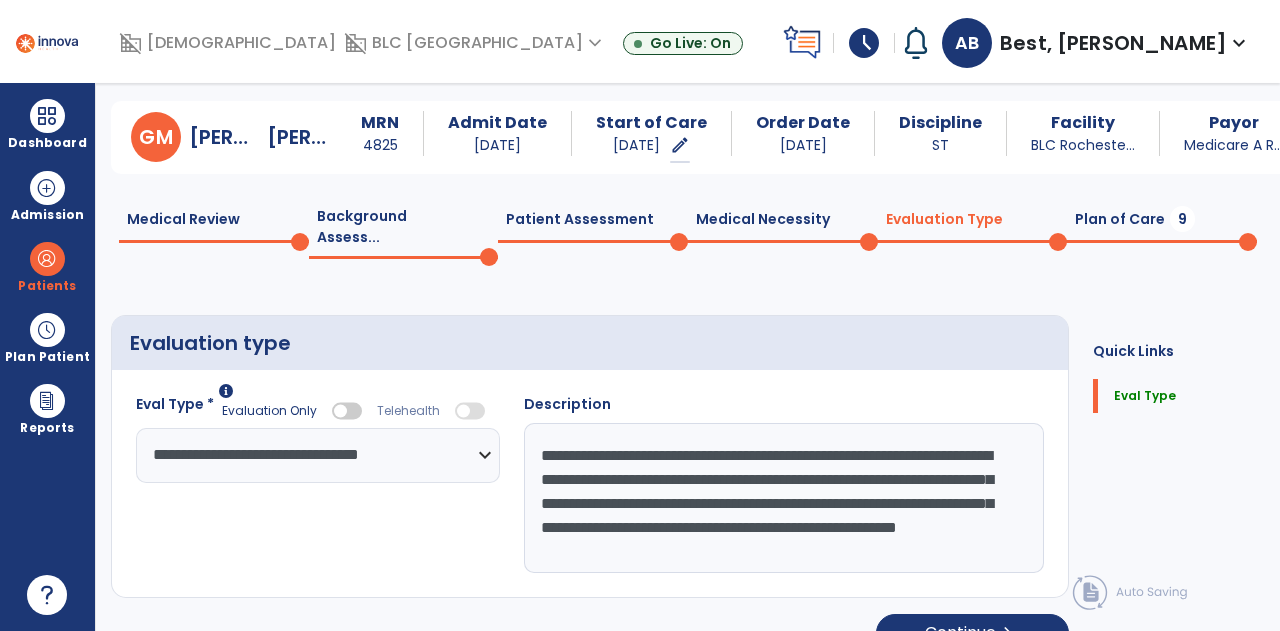 scroll, scrollTop: 14, scrollLeft: 0, axis: vertical 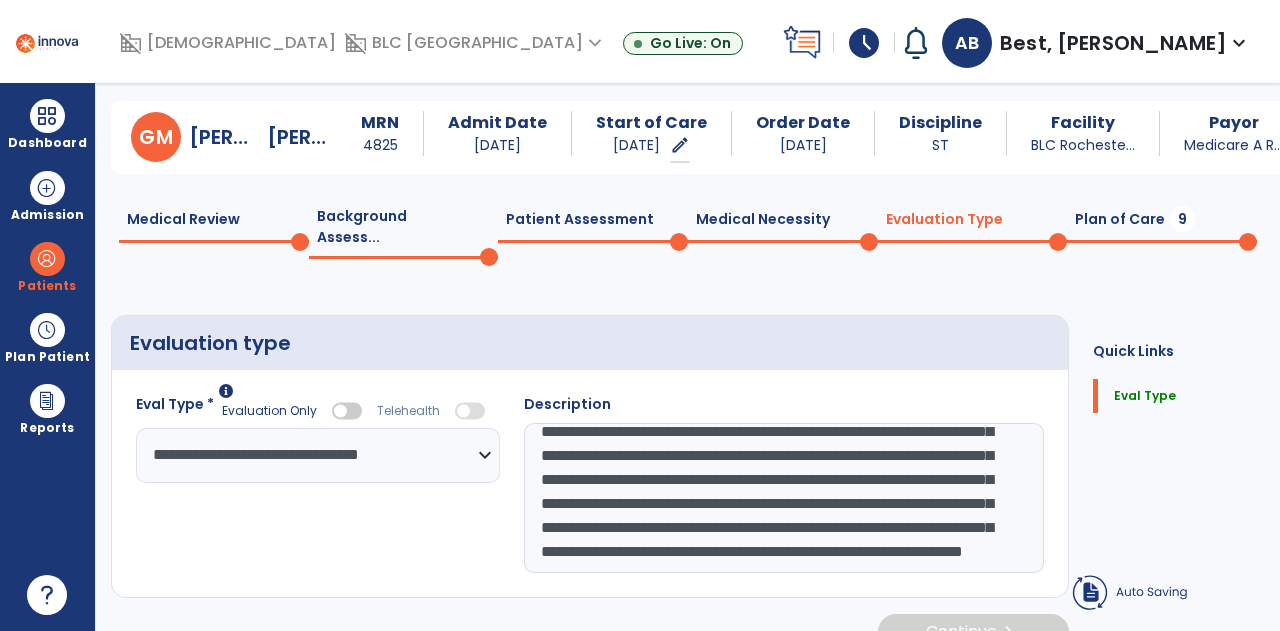 type on "**********" 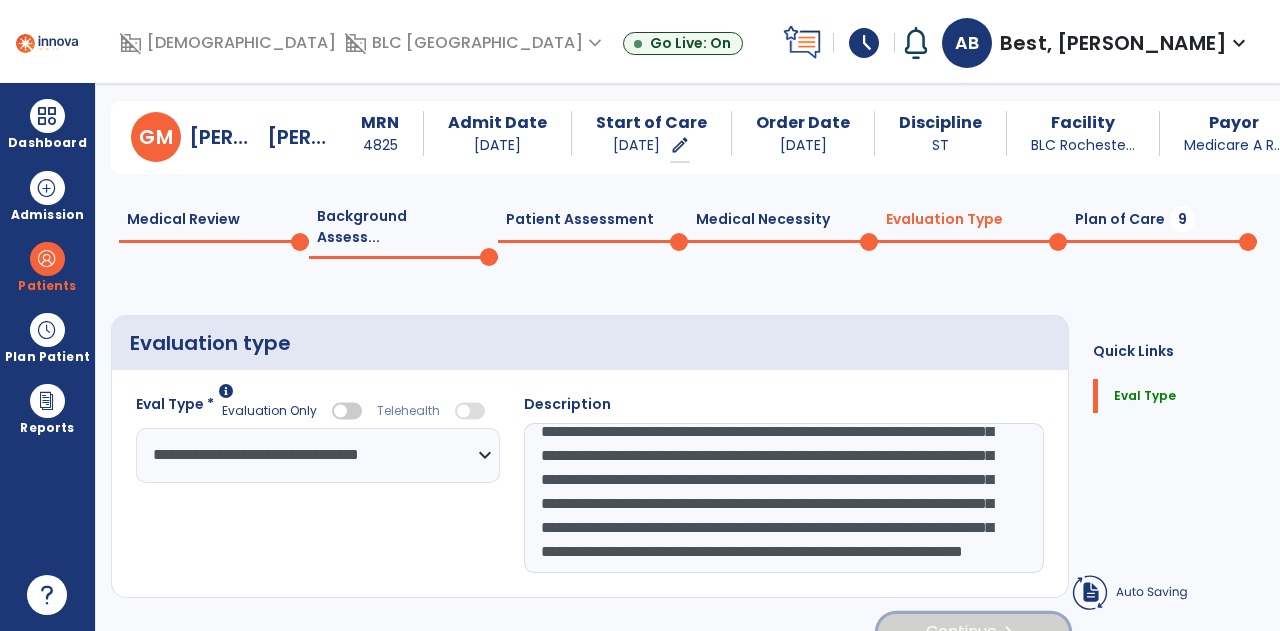 click on "Continue  chevron_right" 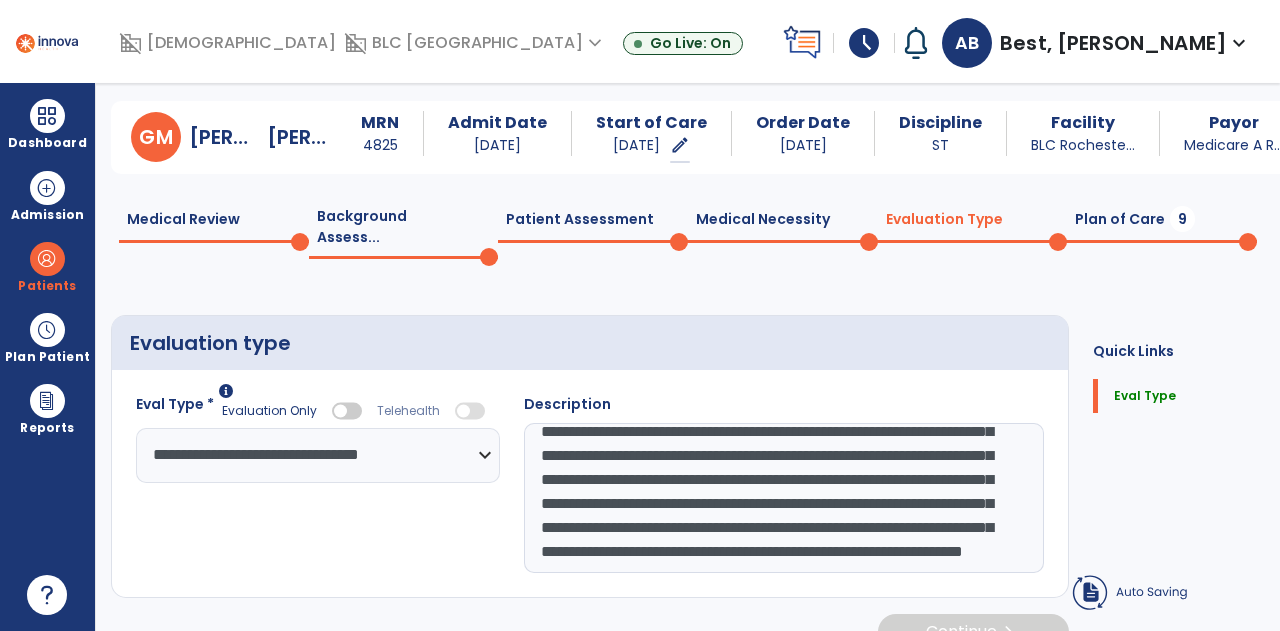 select on "*****" 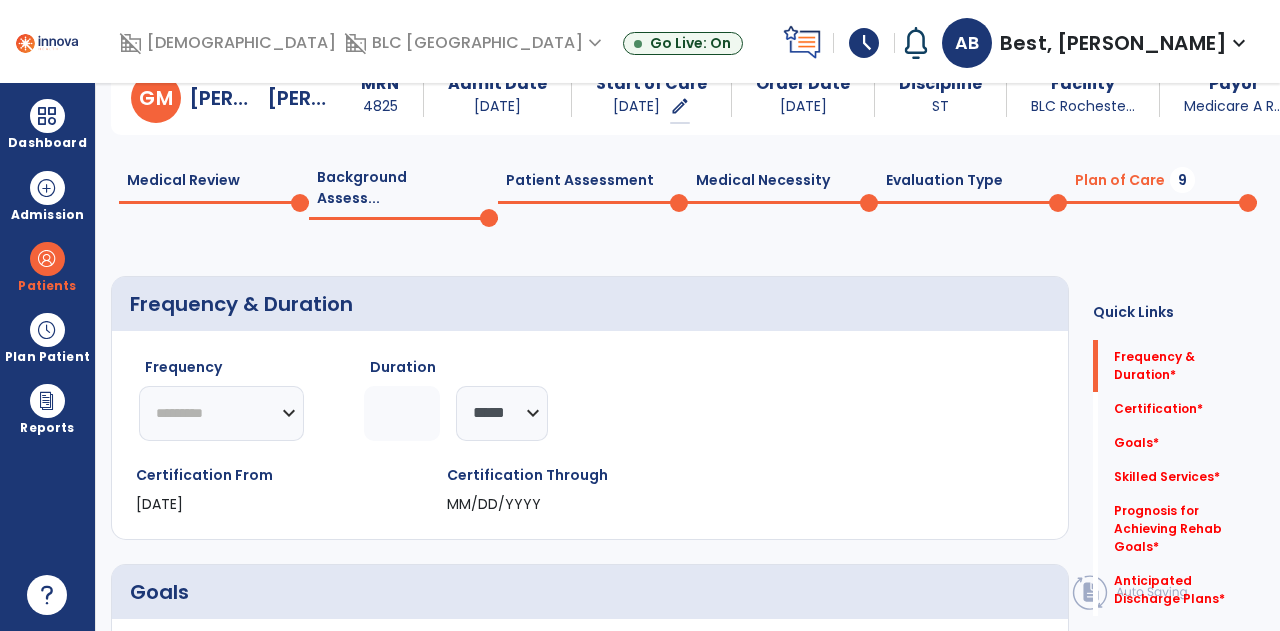 scroll, scrollTop: 148, scrollLeft: 0, axis: vertical 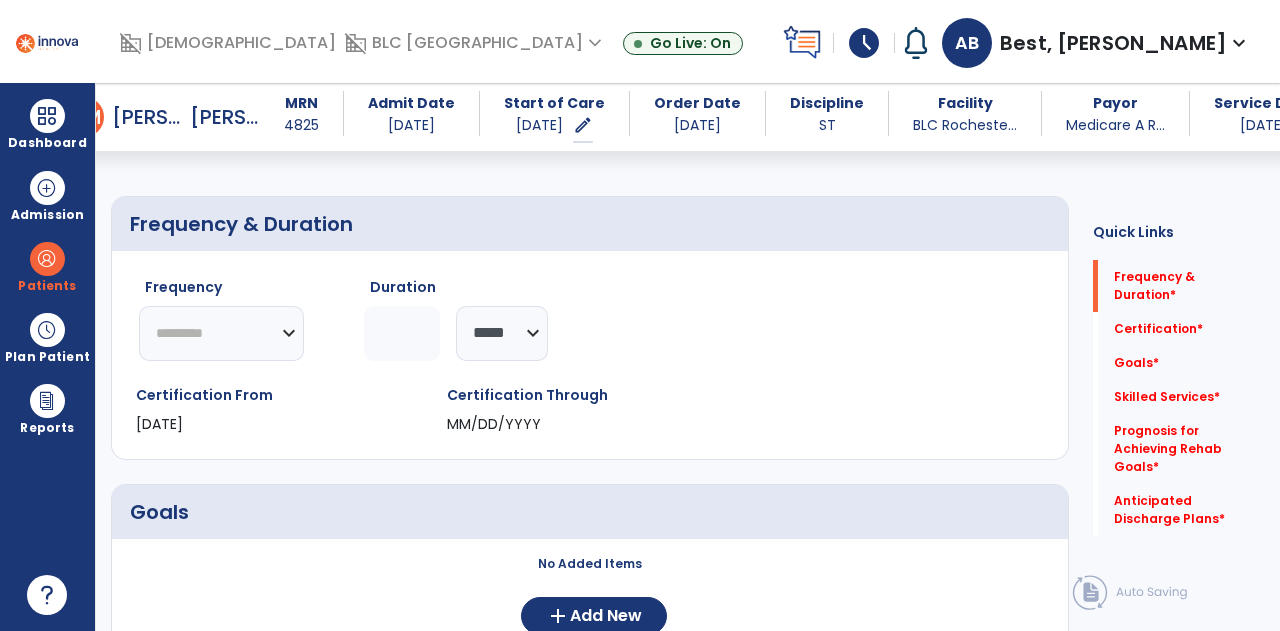 click on "********* ** ** ** ** ** ** **" 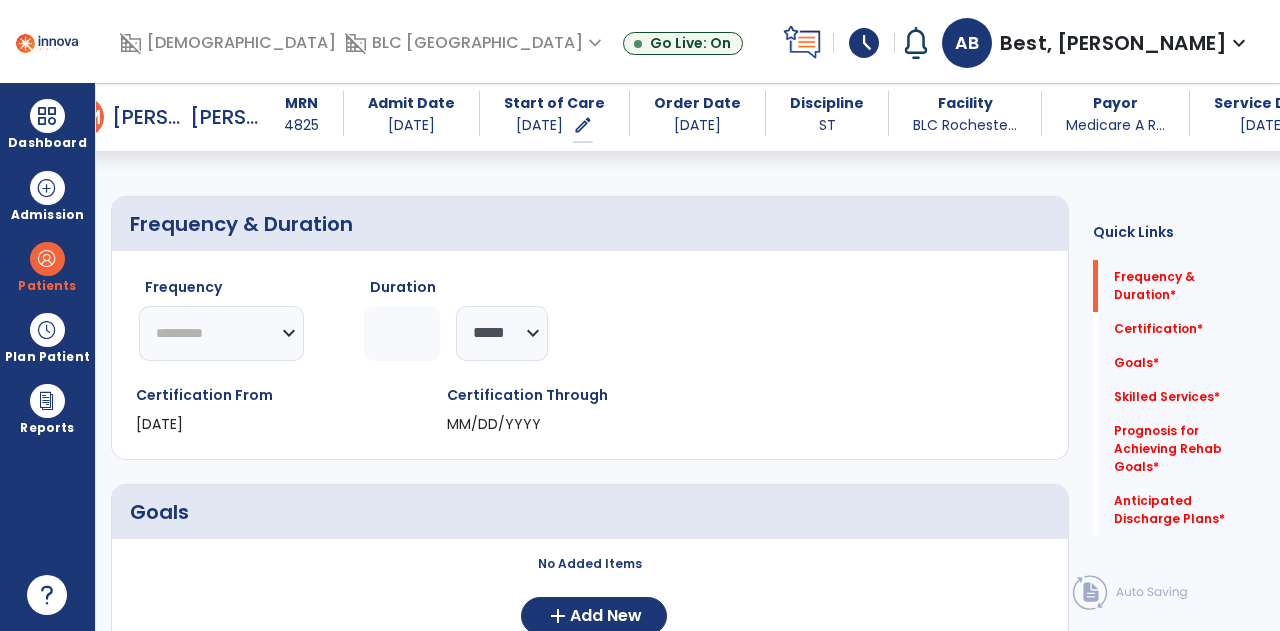 select on "**" 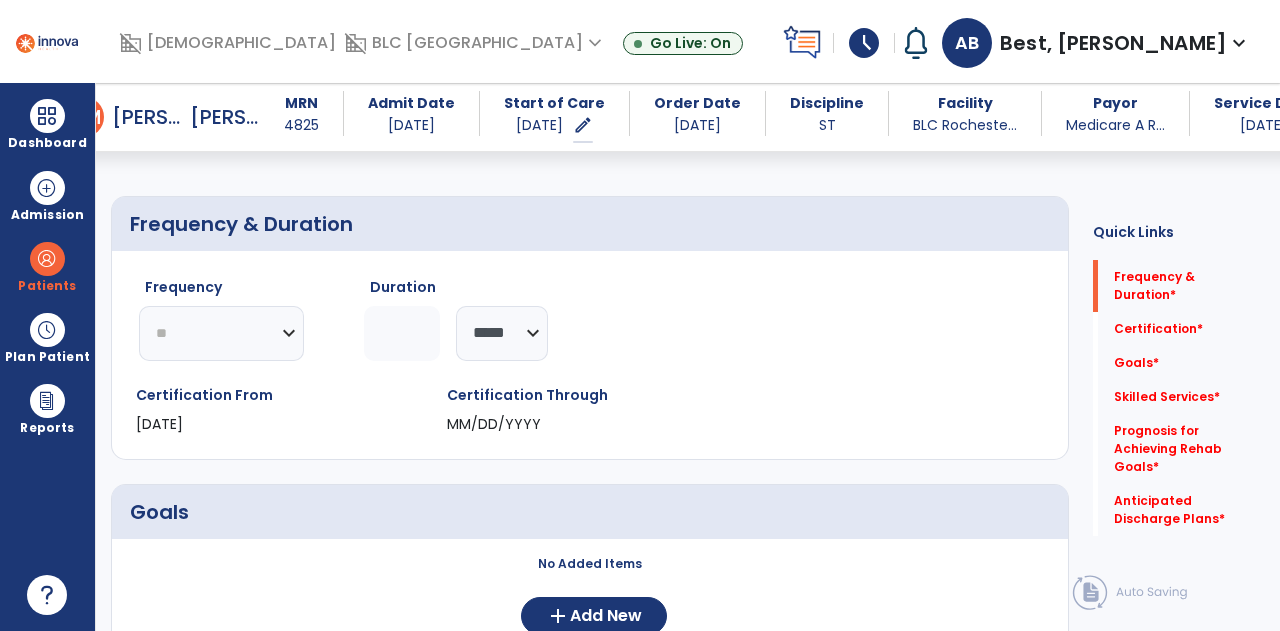 click on "********* ** ** ** ** ** ** **" 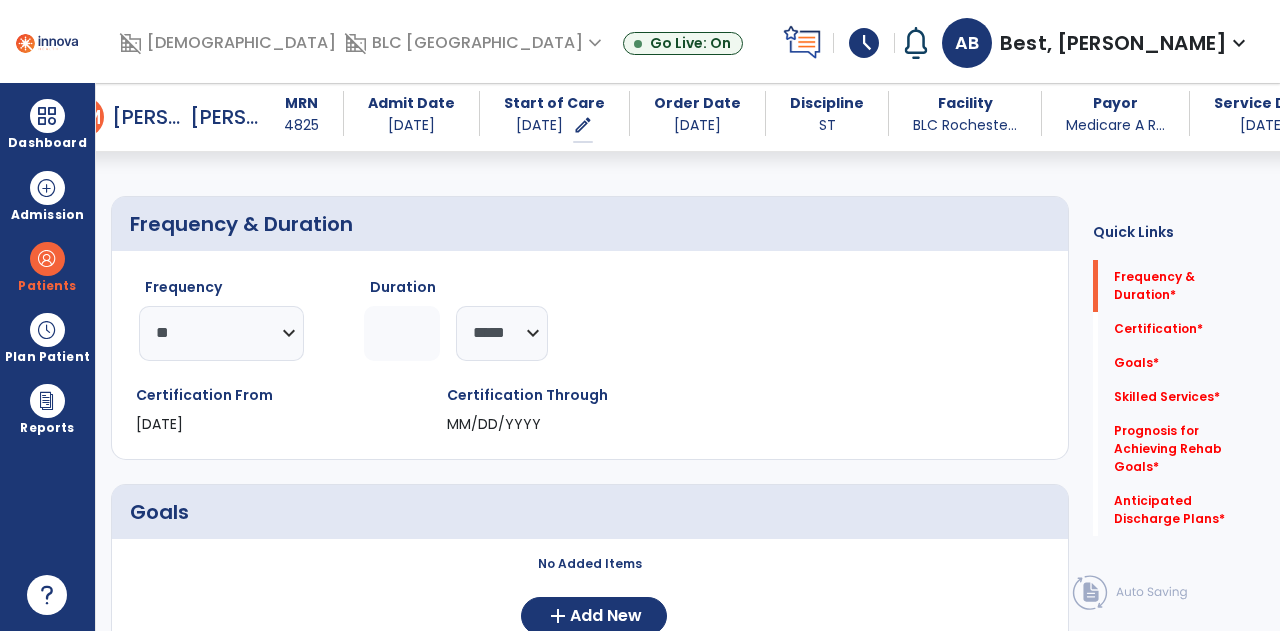 click 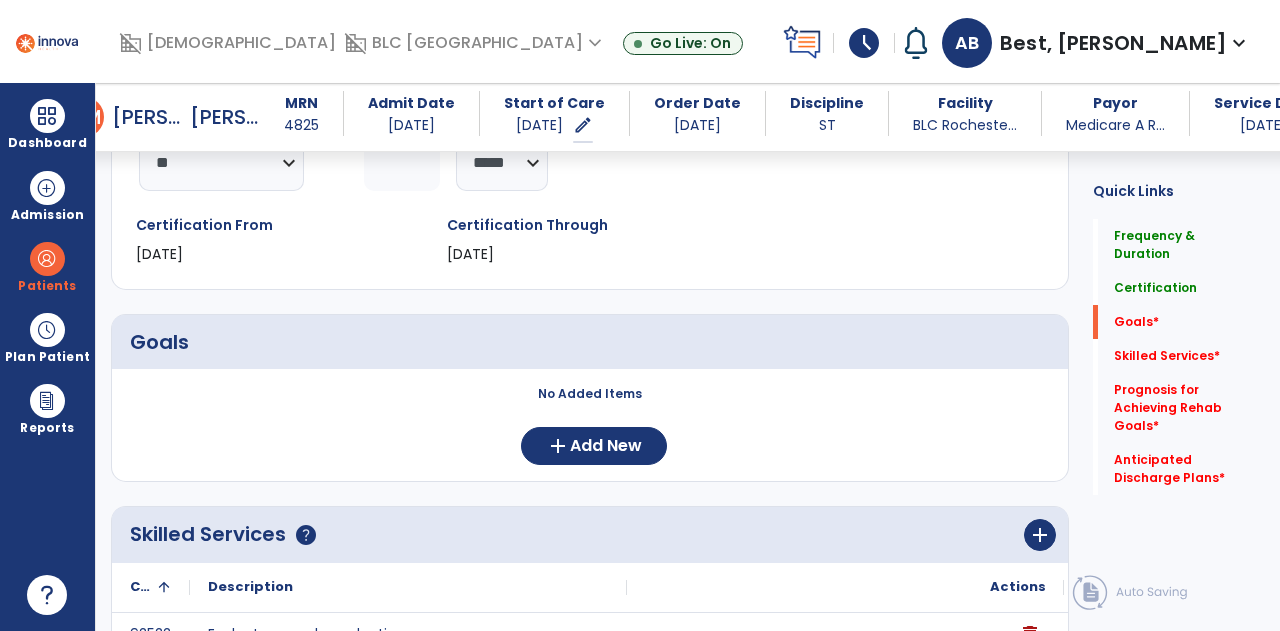 scroll, scrollTop: 348, scrollLeft: 0, axis: vertical 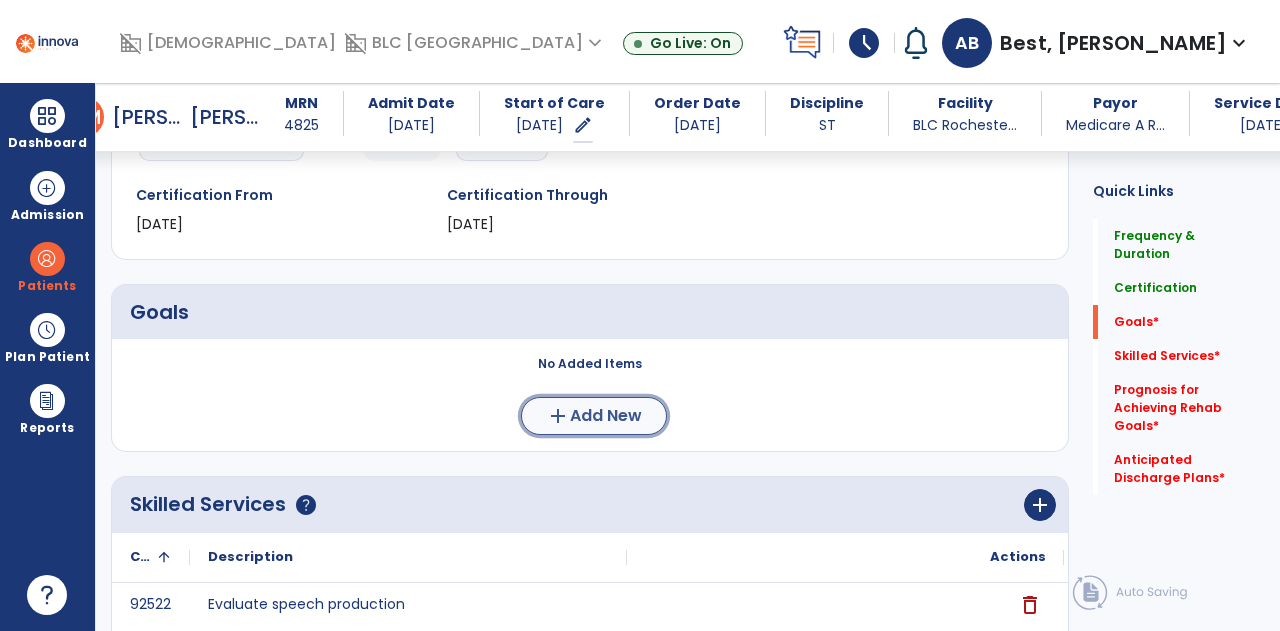 click on "Add New" at bounding box center [606, 416] 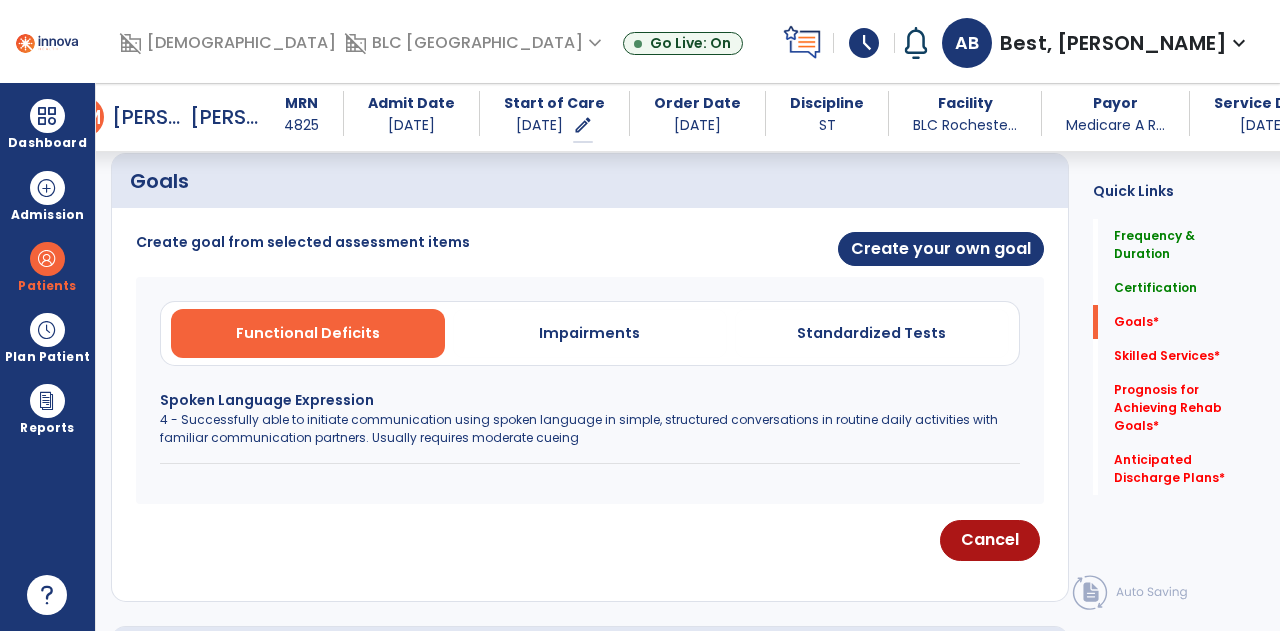 scroll, scrollTop: 448, scrollLeft: 0, axis: vertical 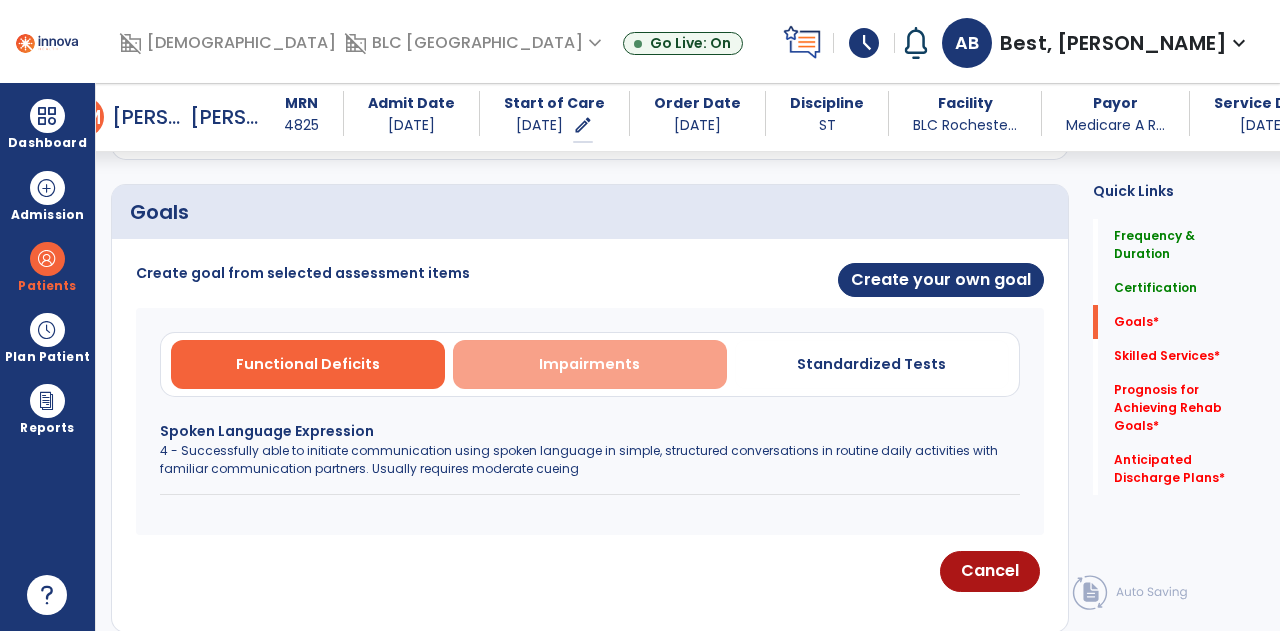 click on "Impairments" at bounding box center [590, 364] 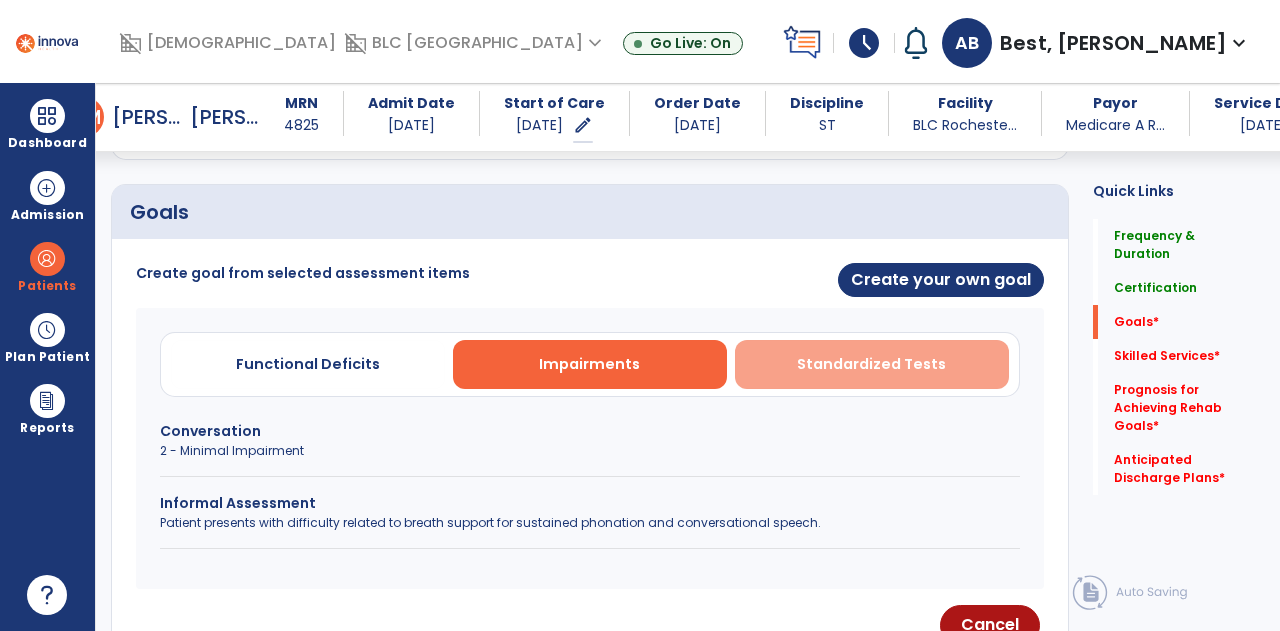 click on "Standardized Tests" at bounding box center (871, 364) 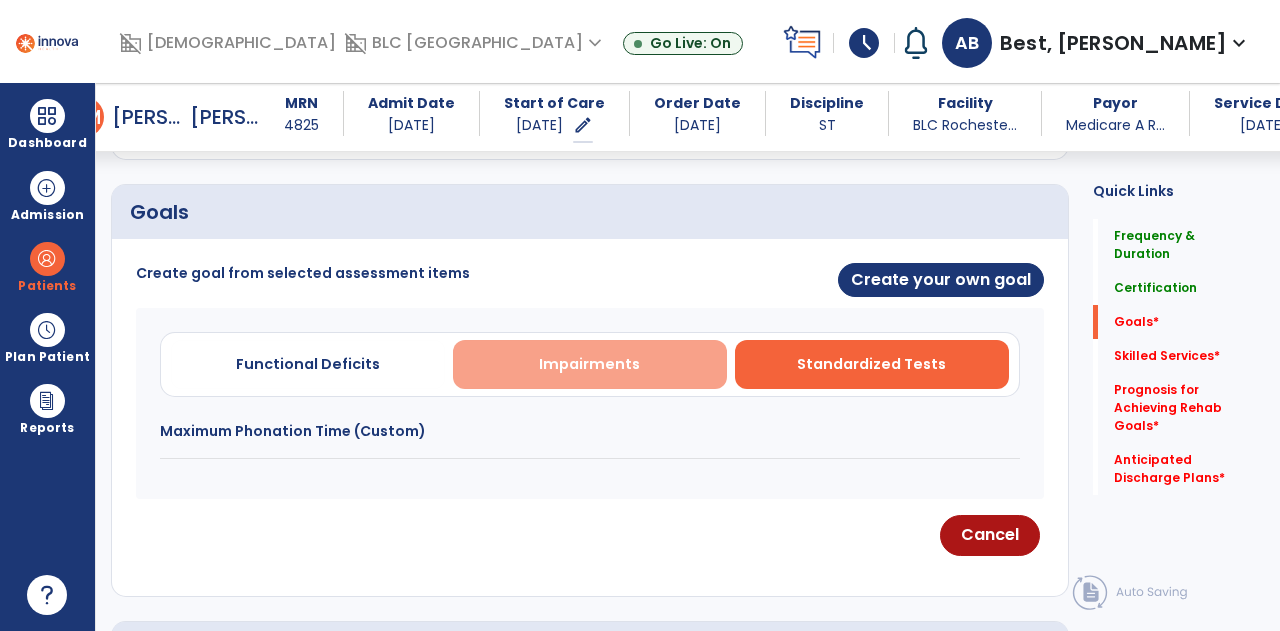 click on "Impairments" at bounding box center [589, 364] 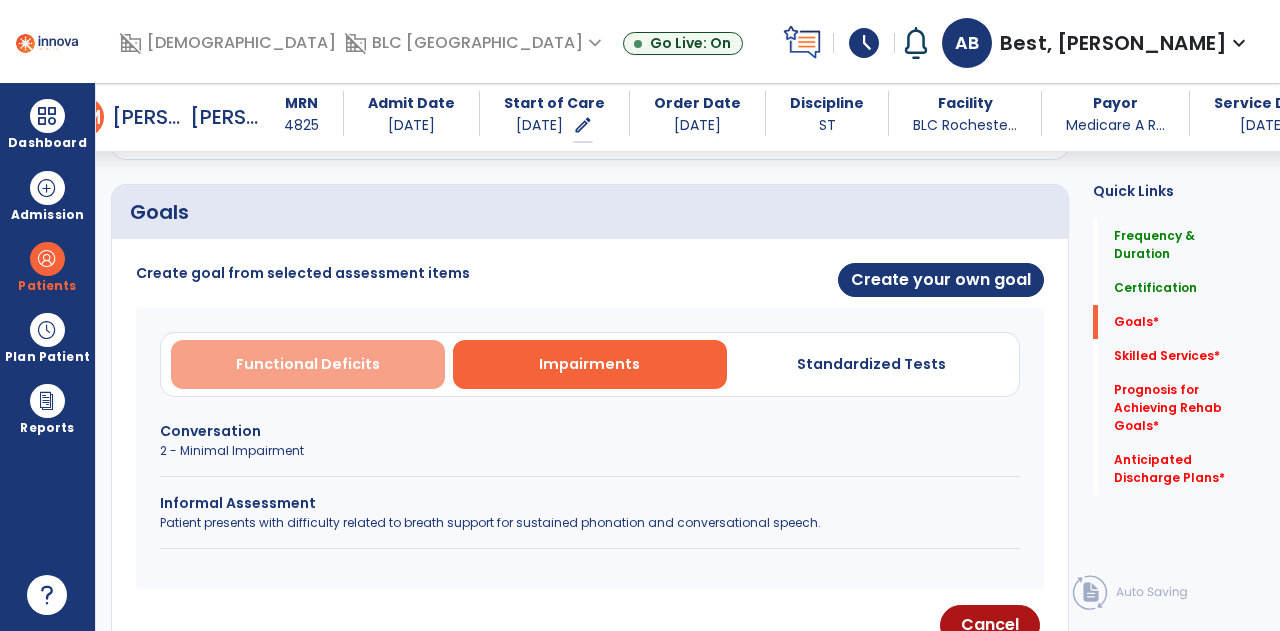 click on "Functional Deficits" at bounding box center [308, 364] 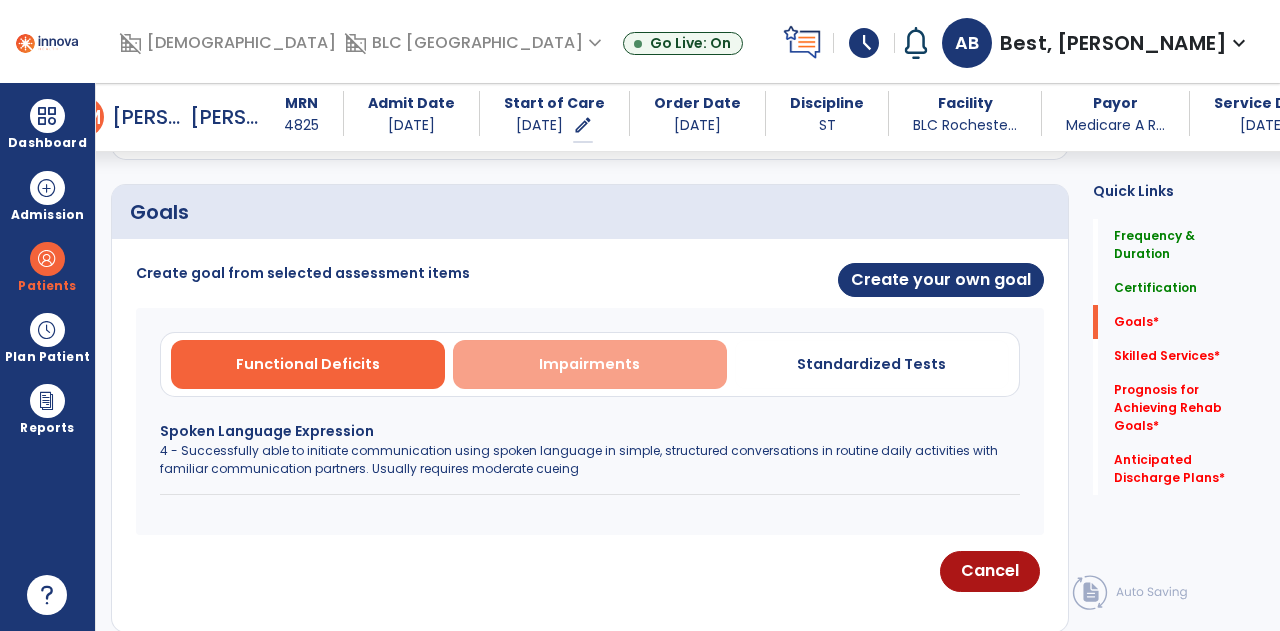 click on "Impairments" at bounding box center (589, 364) 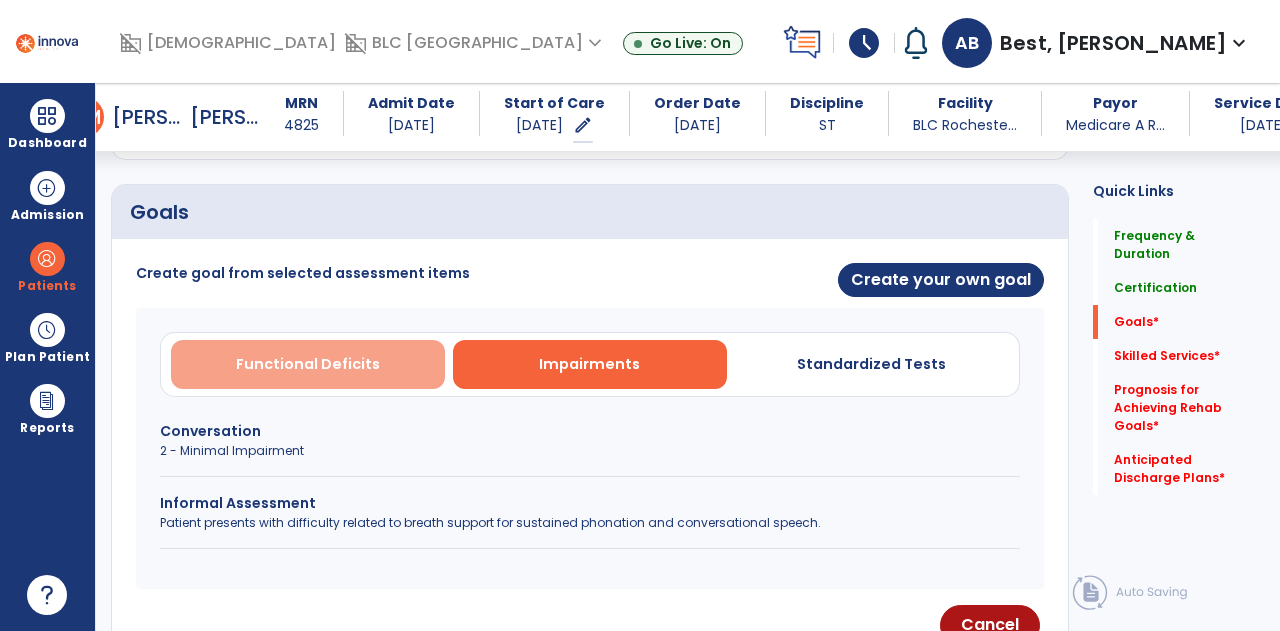 click on "Functional Deficits" at bounding box center (308, 364) 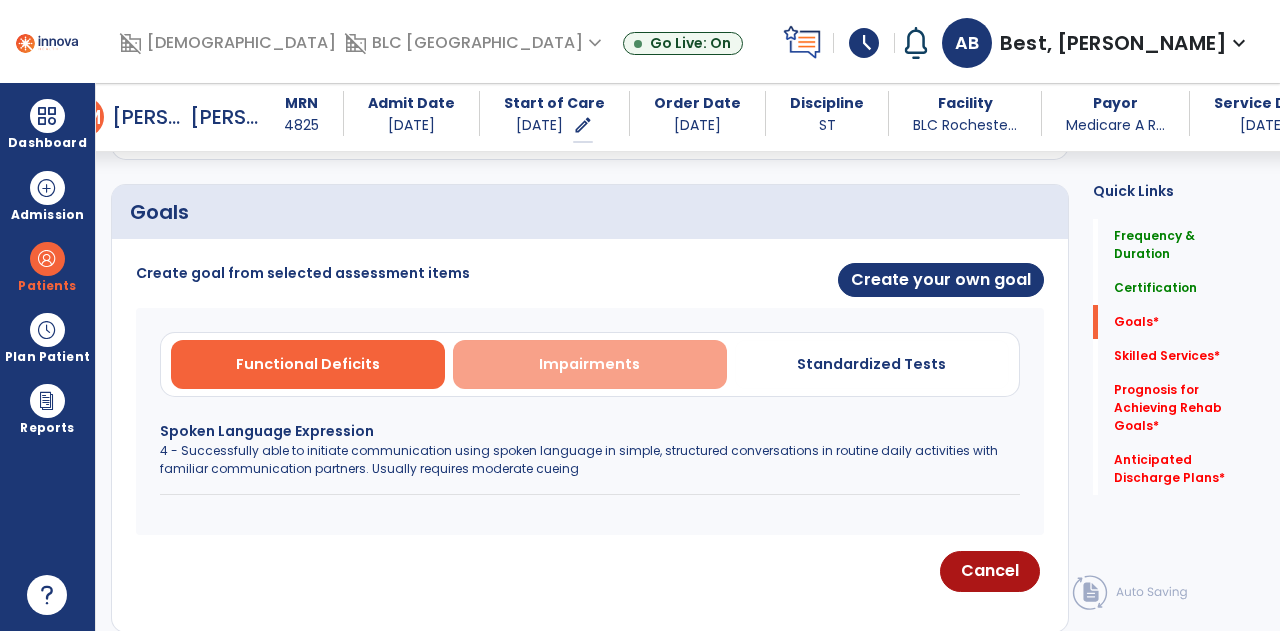 click on "Impairments" at bounding box center [590, 364] 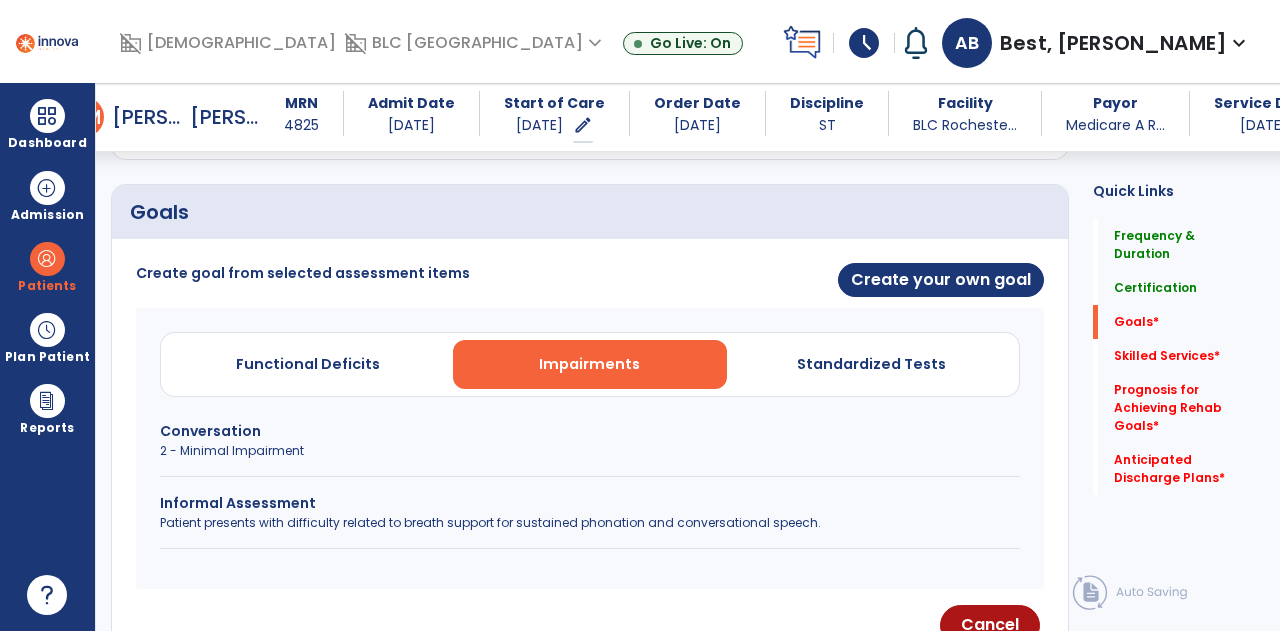 click on "Functional Deficits   Impairments   Standardized Tests  Conversation        2 - Minimal Impairment  Informal Assessment        Patient presents with difficulty related to breath support for sustained phonation and conversational speech." at bounding box center (590, 448) 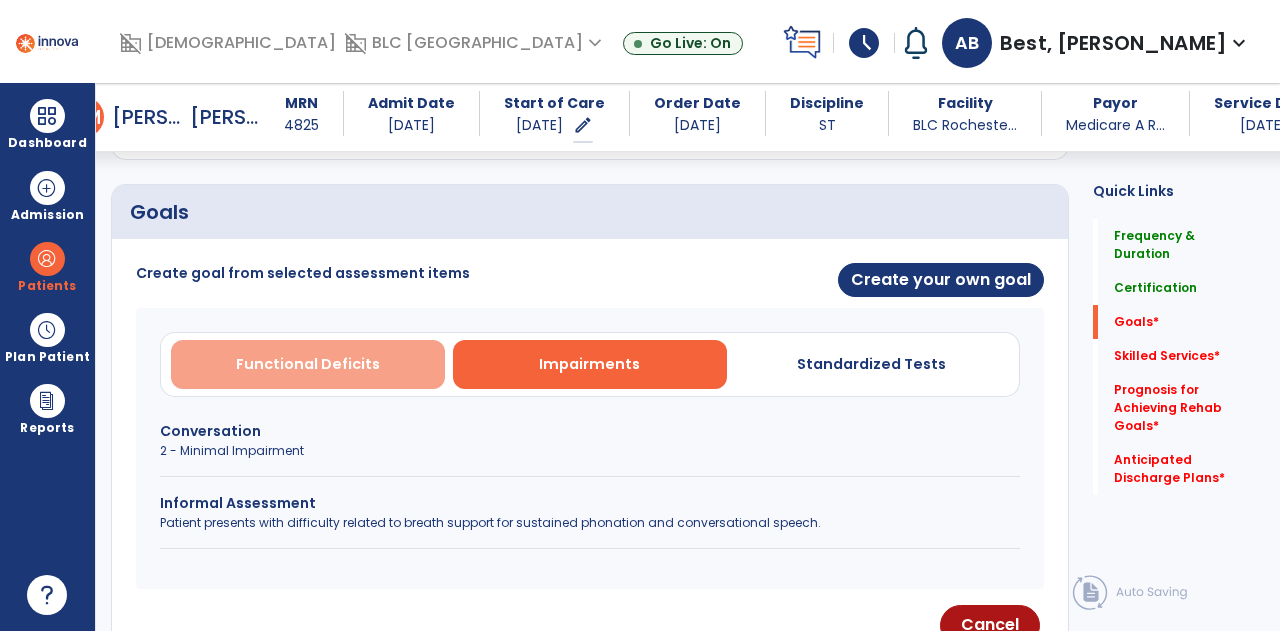 click on "Functional Deficits" at bounding box center (308, 364) 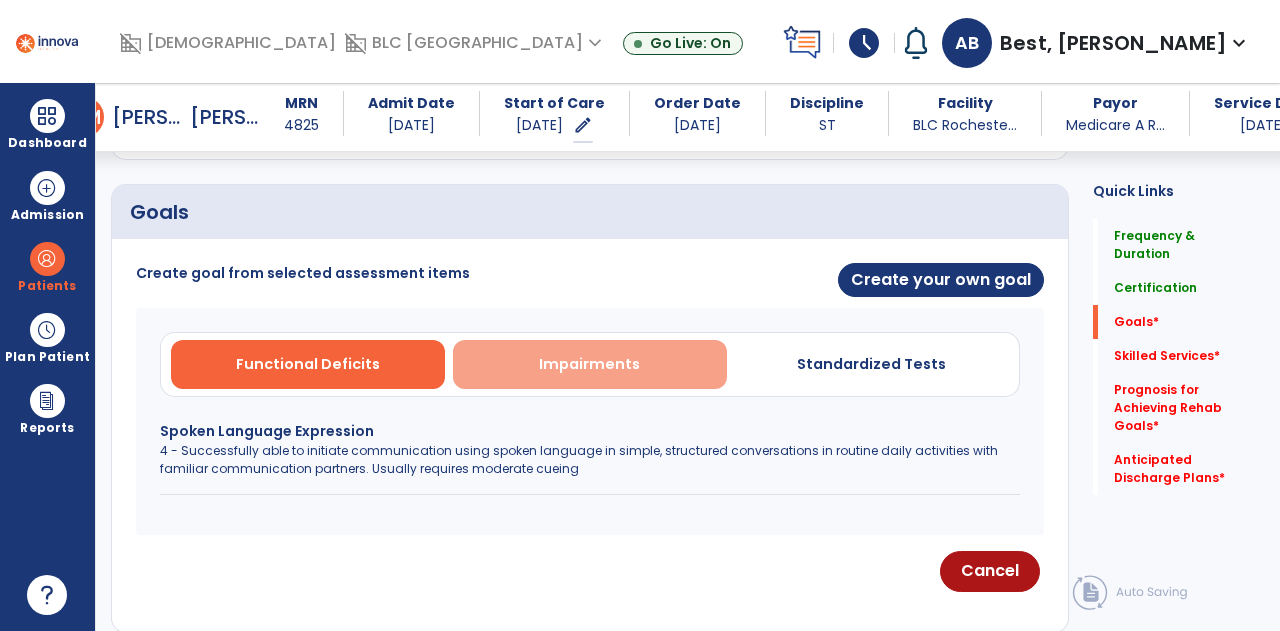 click on "Impairments" at bounding box center (590, 364) 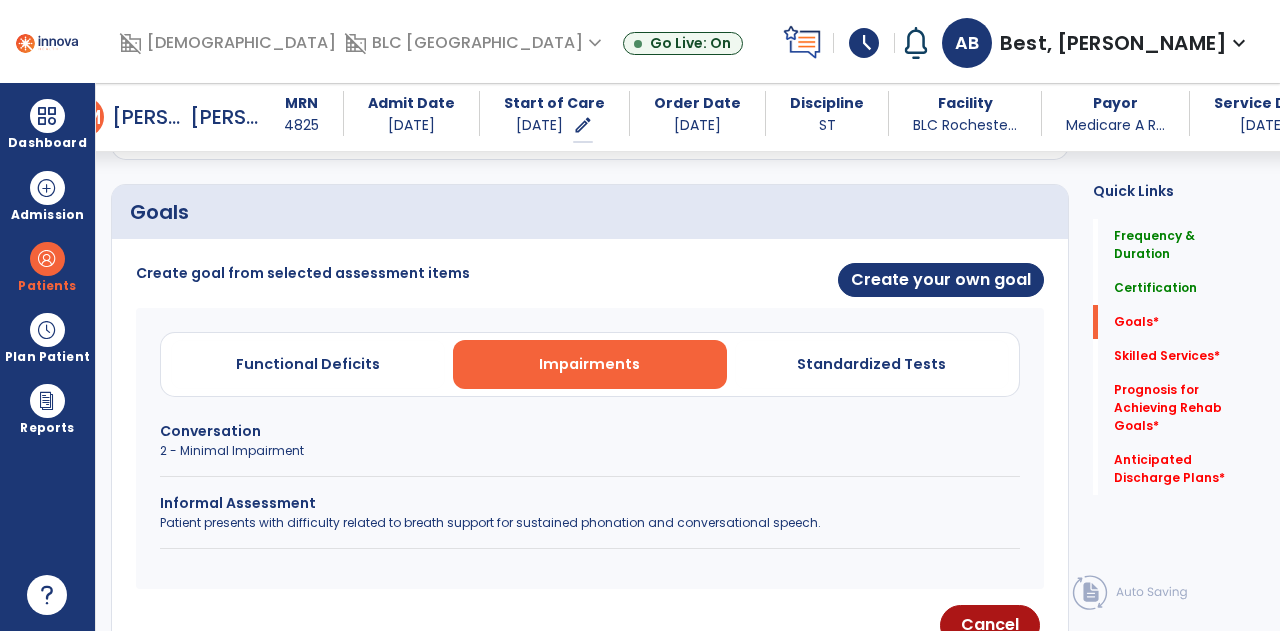 click on "Conversation" at bounding box center (590, 431) 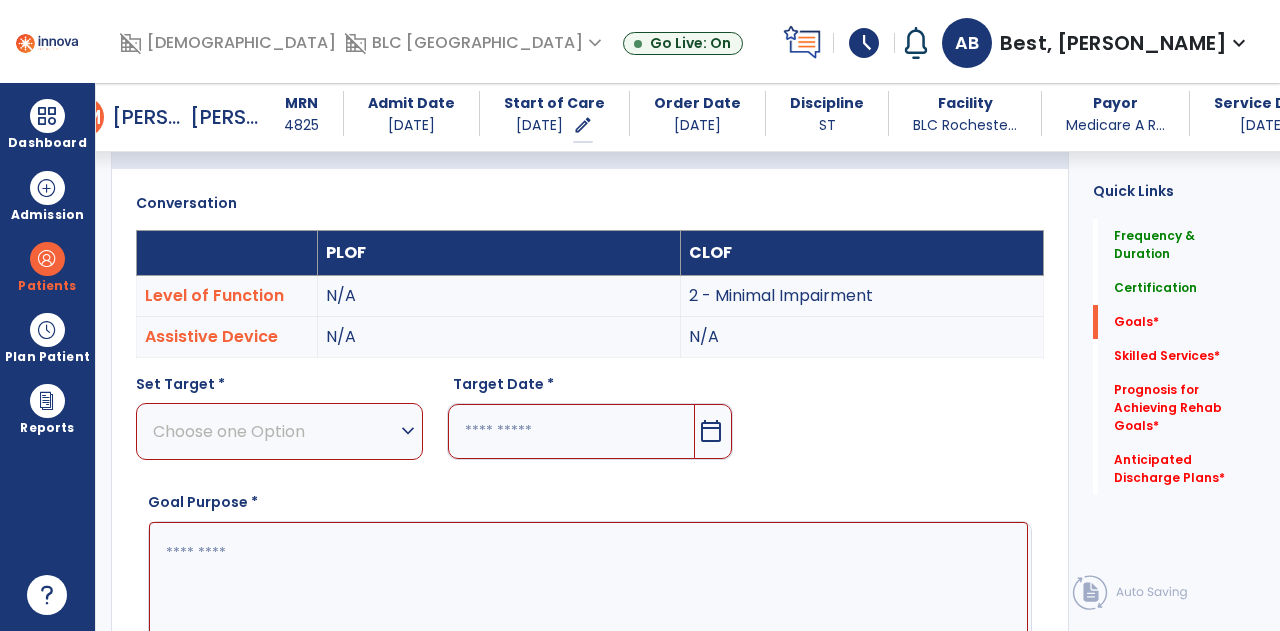 scroll, scrollTop: 548, scrollLeft: 0, axis: vertical 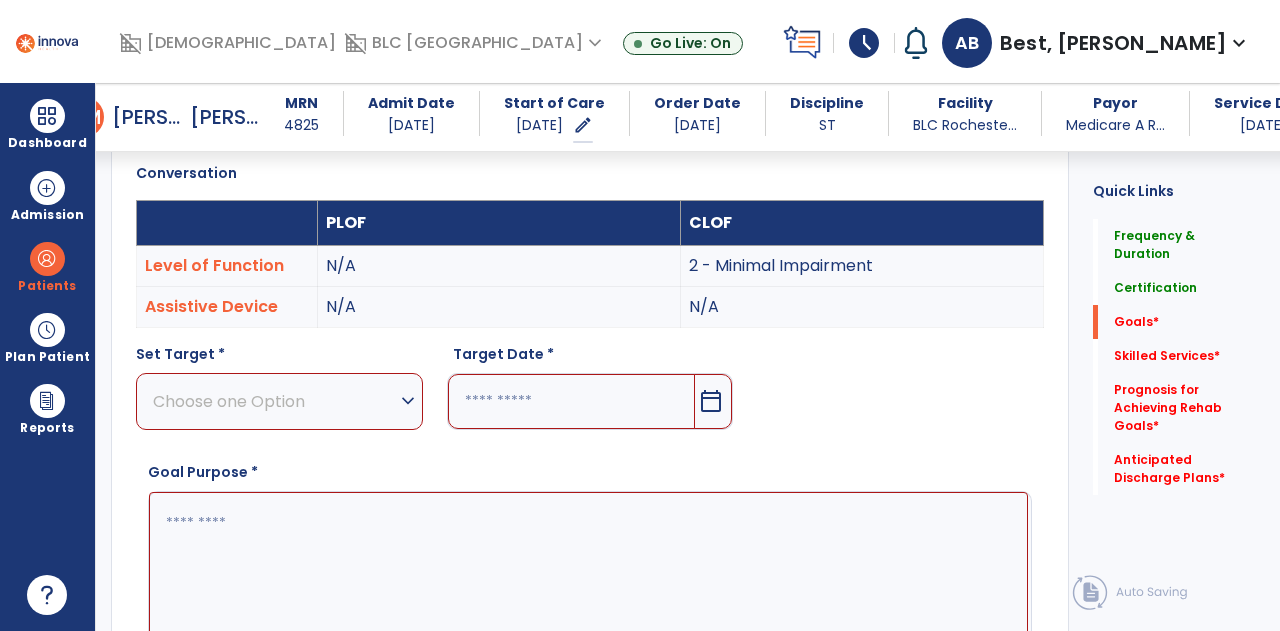click on "Choose one Option" at bounding box center [274, 401] 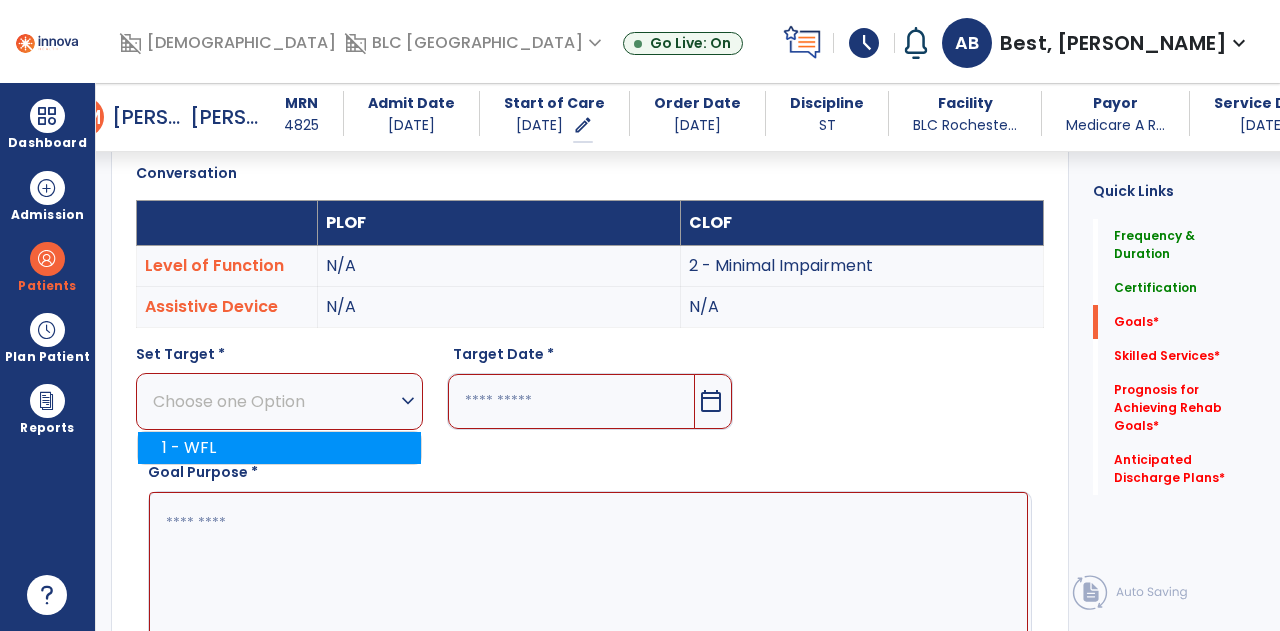 click on "1 - WFL" at bounding box center [279, 448] 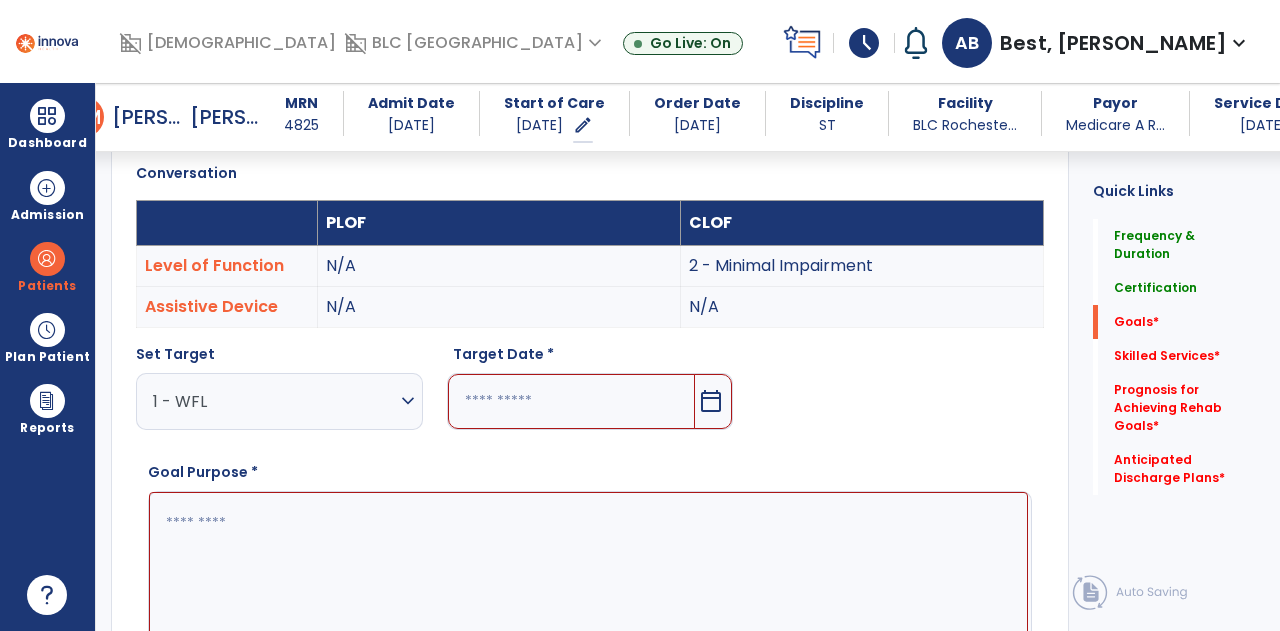click at bounding box center (572, 401) 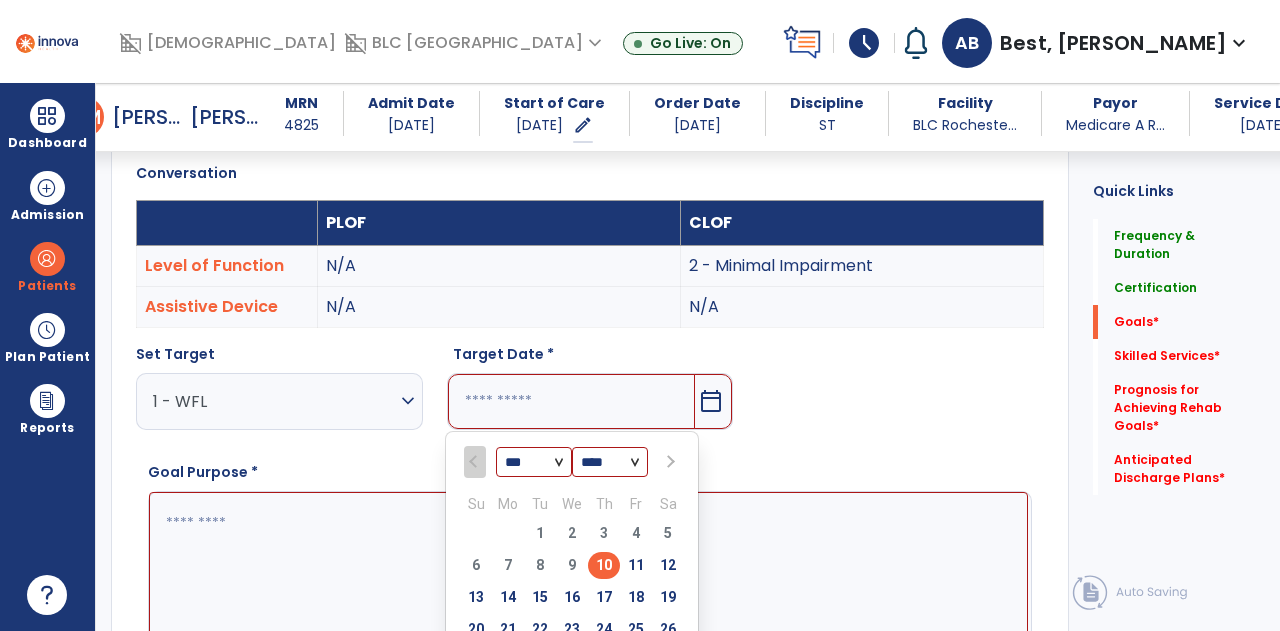 scroll, scrollTop: 648, scrollLeft: 0, axis: vertical 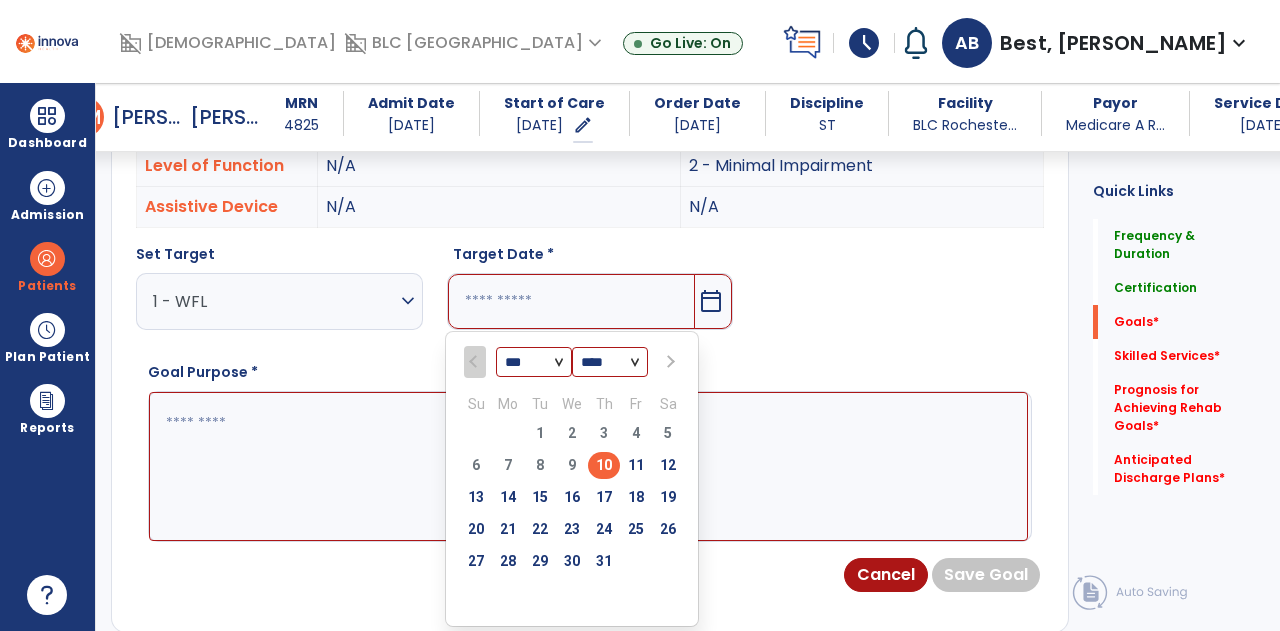 click on "*** *** ***" at bounding box center (534, 362) 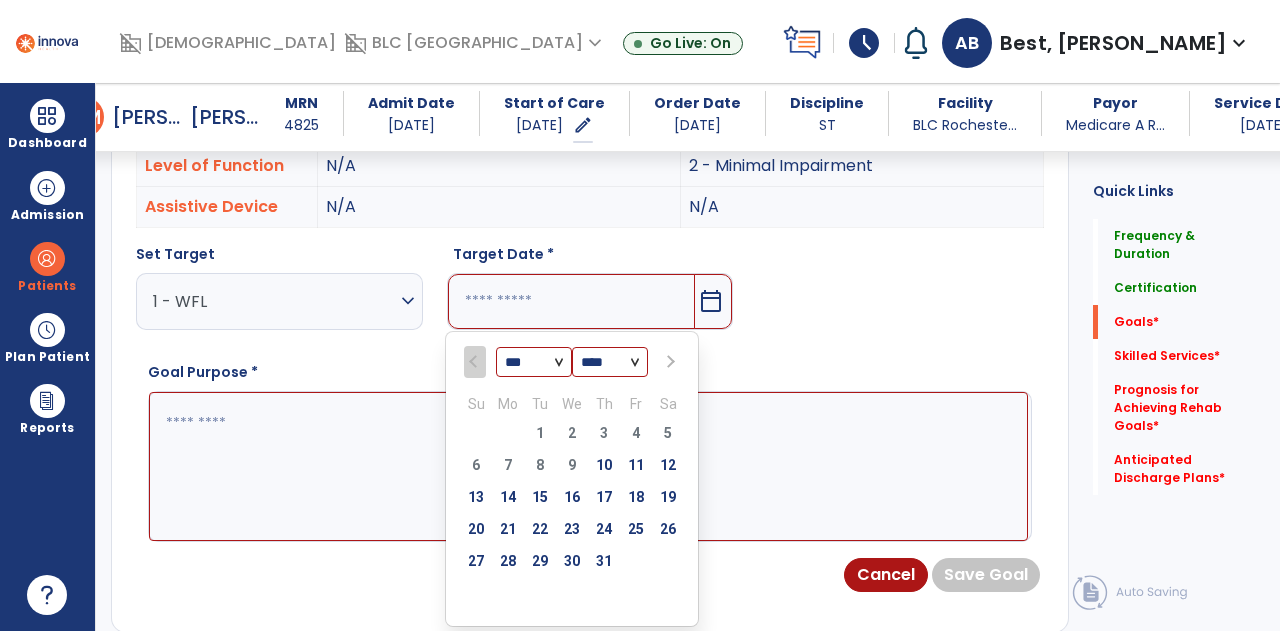 select on "*" 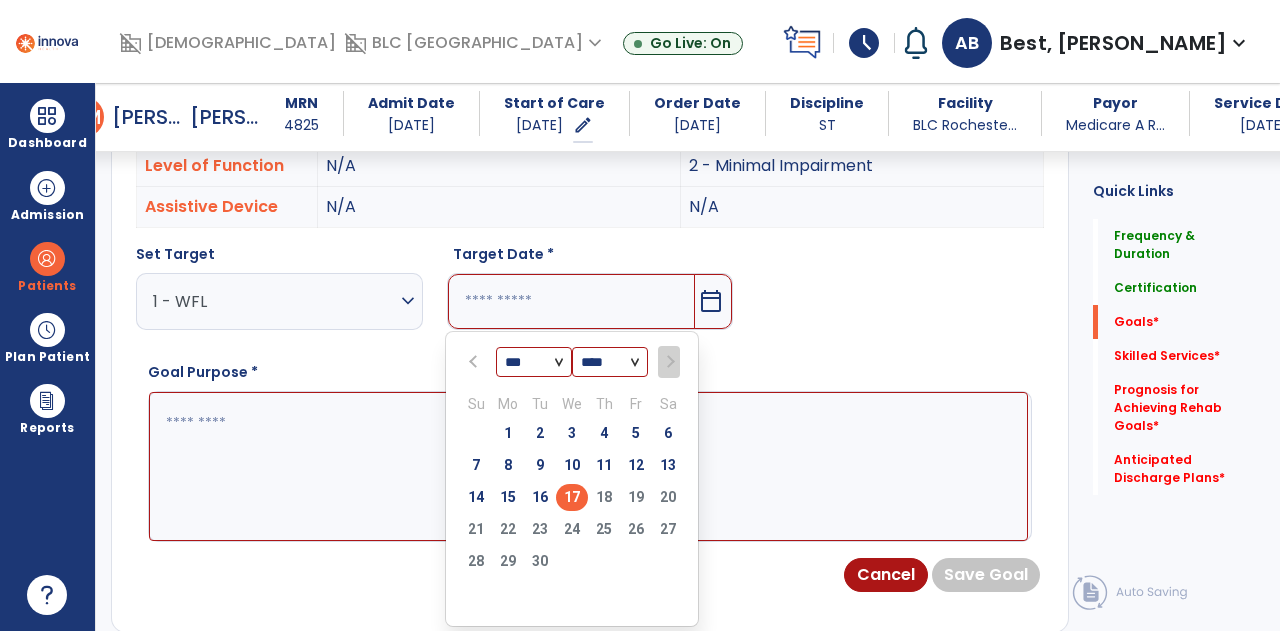click on "17" at bounding box center (572, 497) 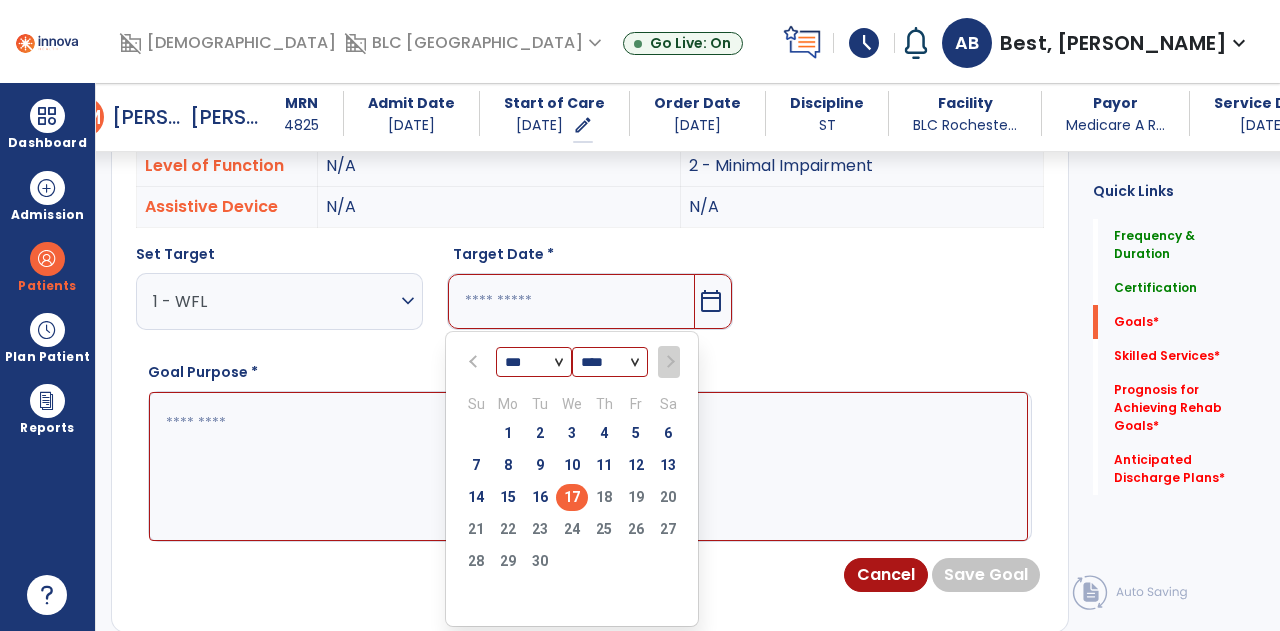 type on "*********" 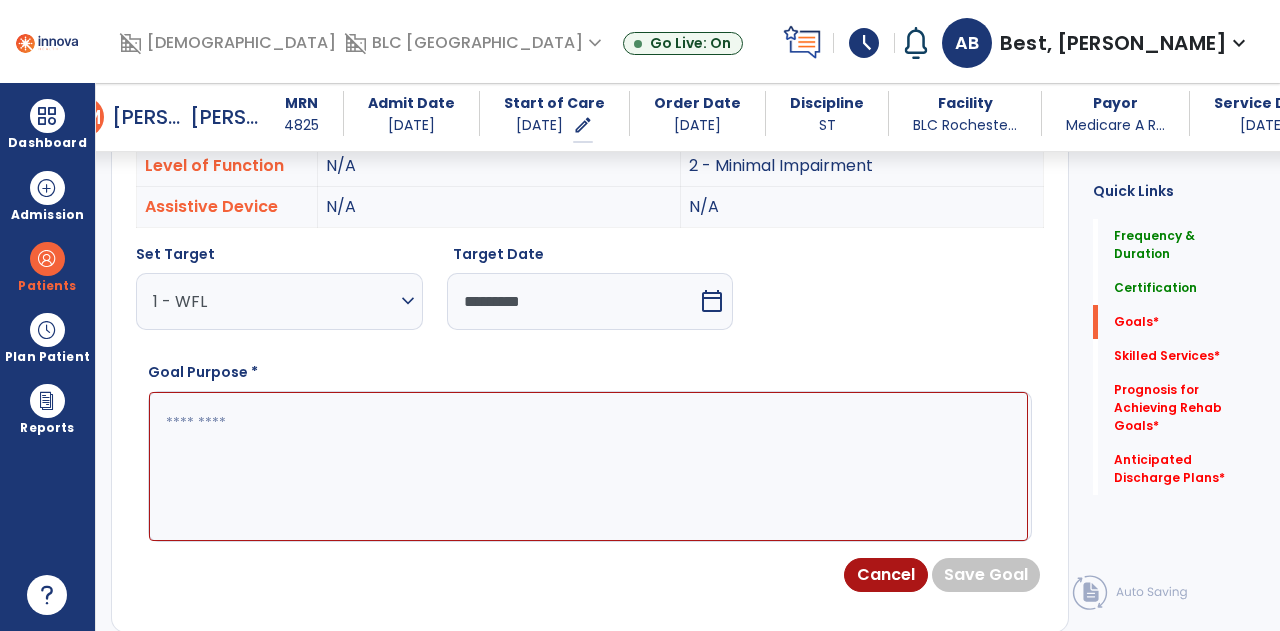 scroll, scrollTop: 548, scrollLeft: 0, axis: vertical 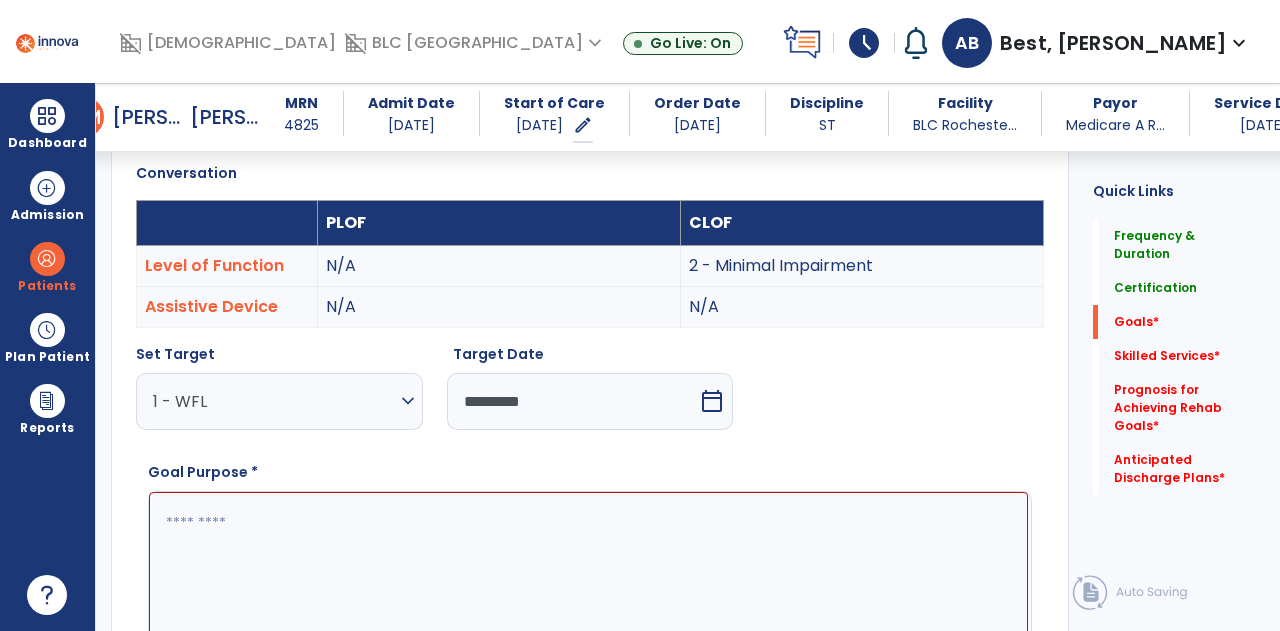 click at bounding box center [588, 566] 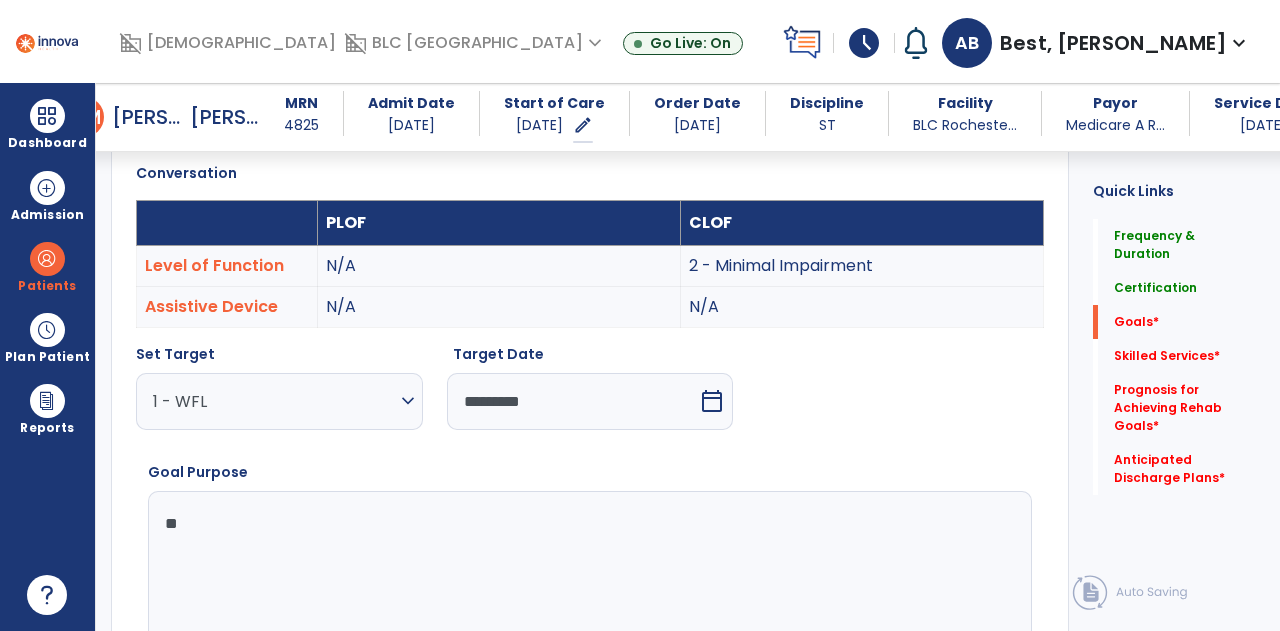 type on "*" 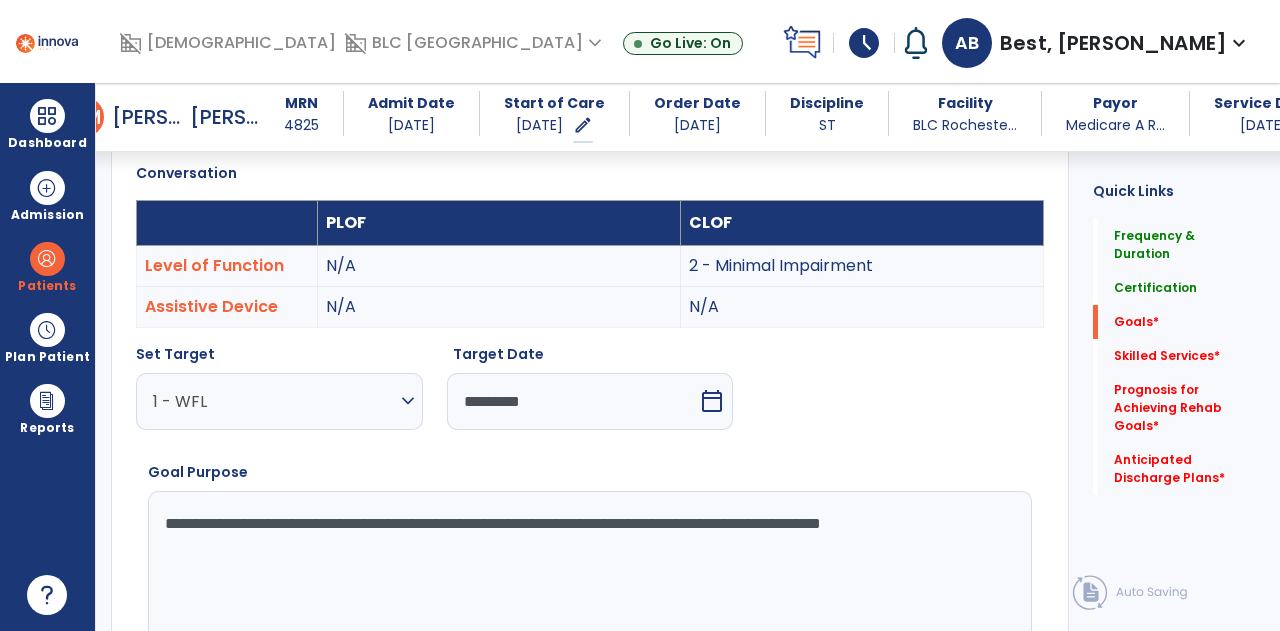 scroll, scrollTop: 748, scrollLeft: 0, axis: vertical 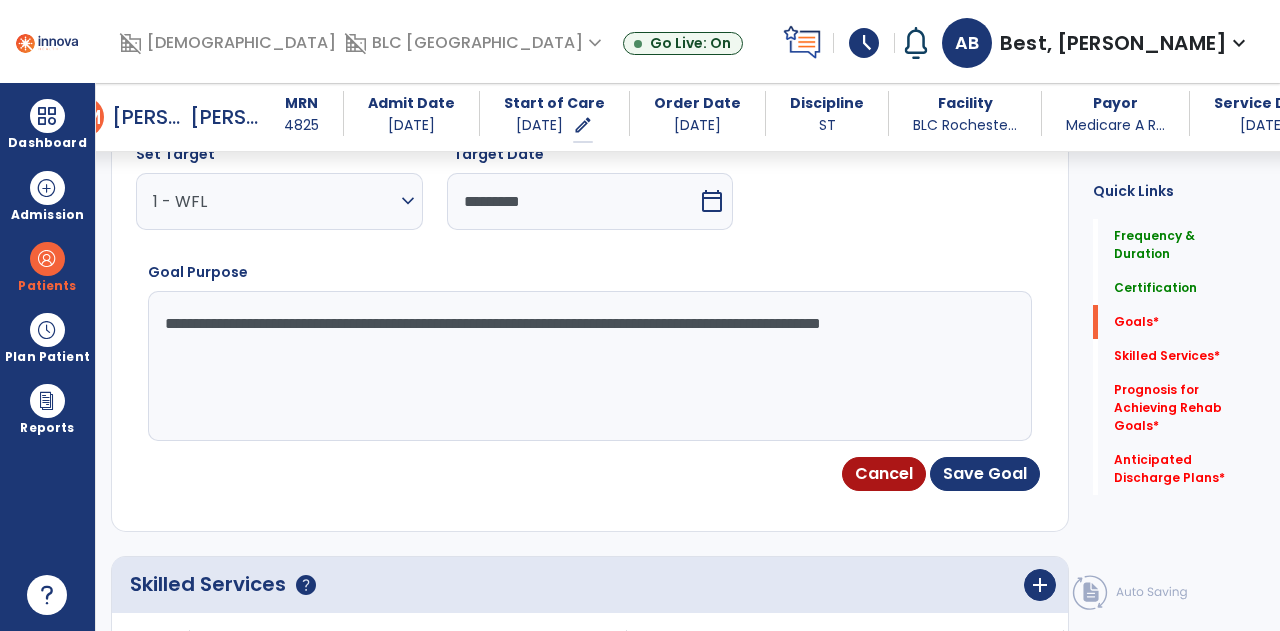 click on "**********" at bounding box center (588, 366) 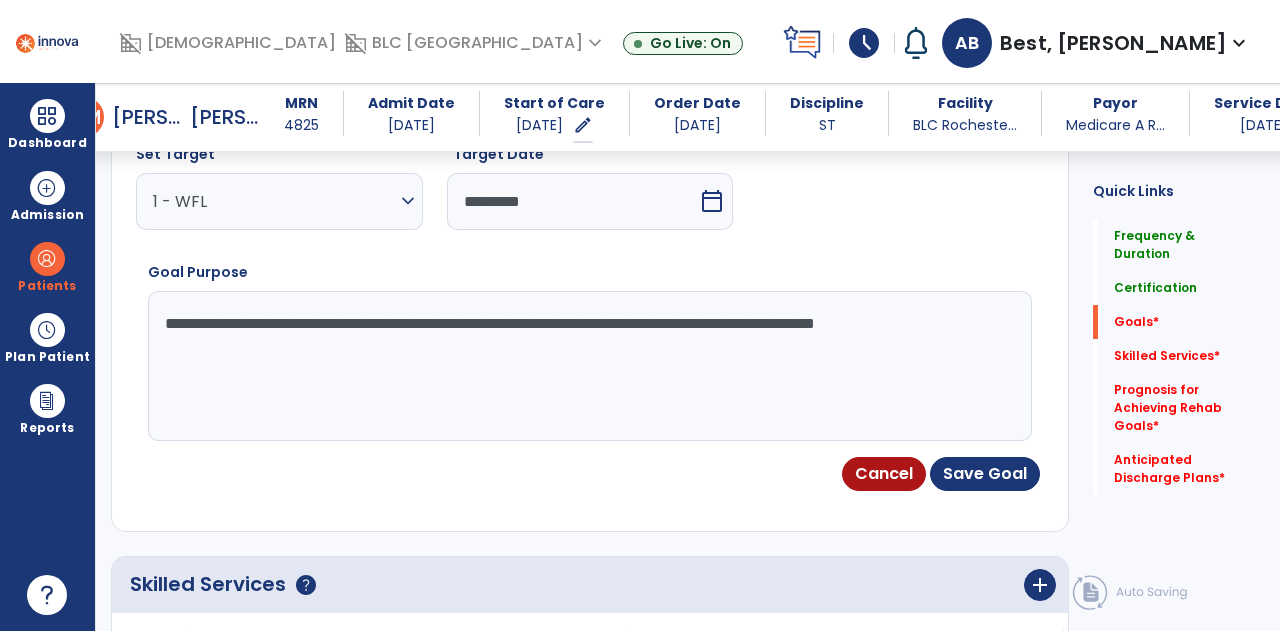 click on "**********" at bounding box center (588, 366) 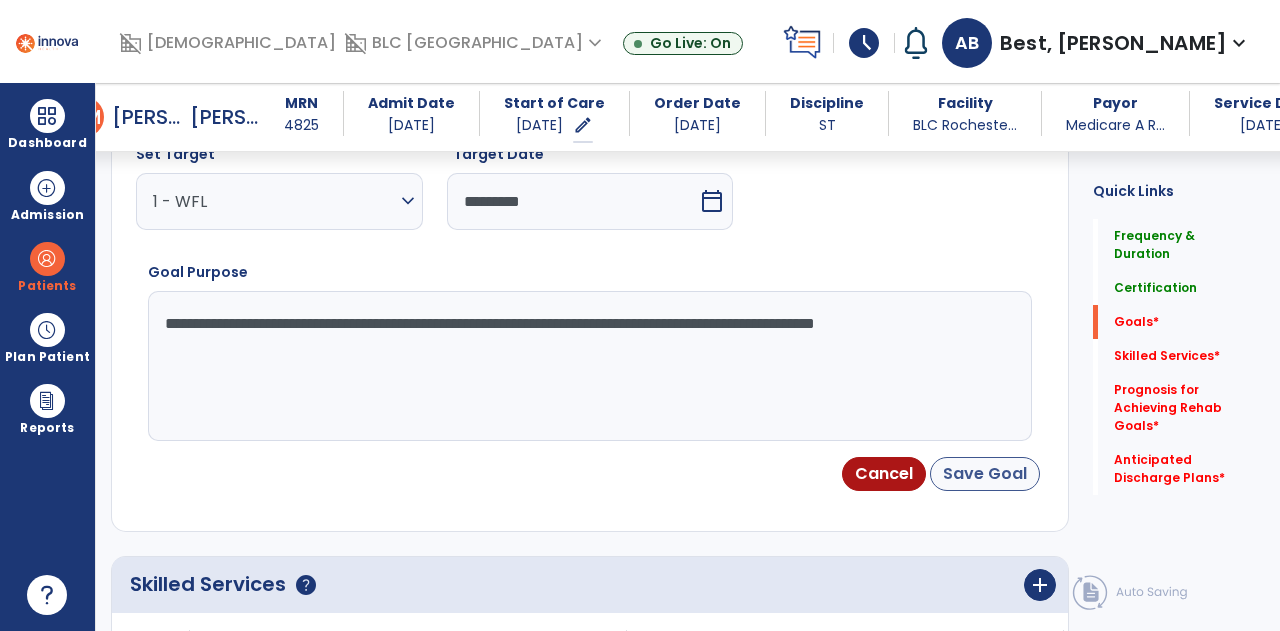 type on "**********" 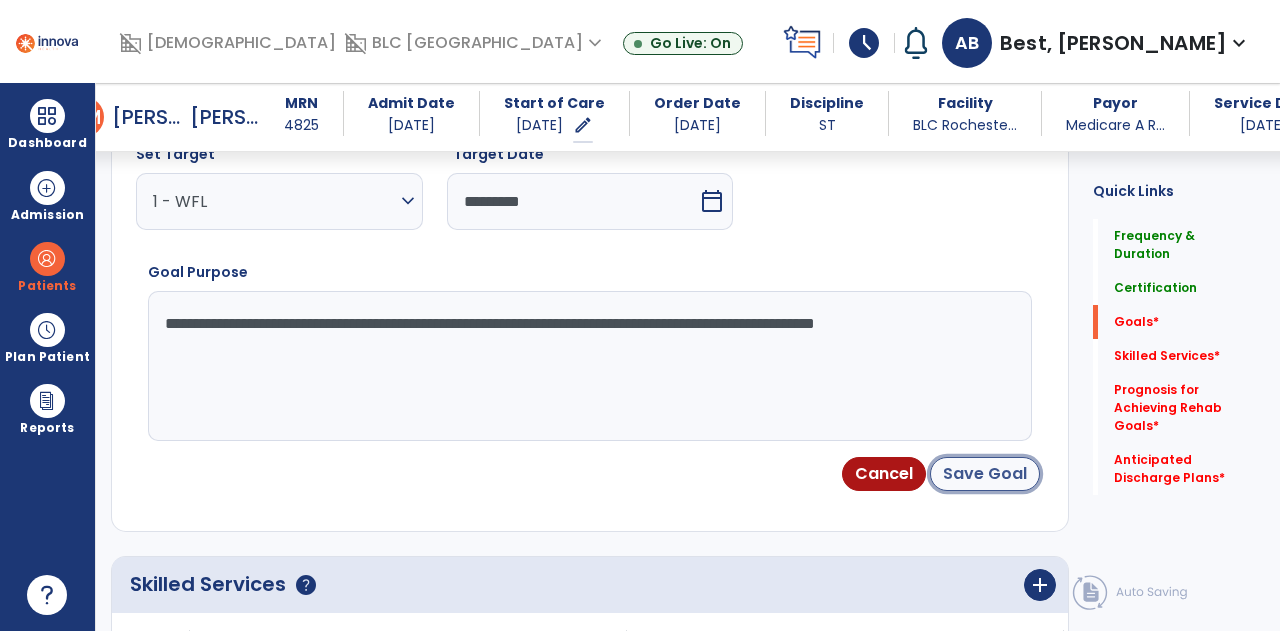 click on "Save Goal" at bounding box center [985, 474] 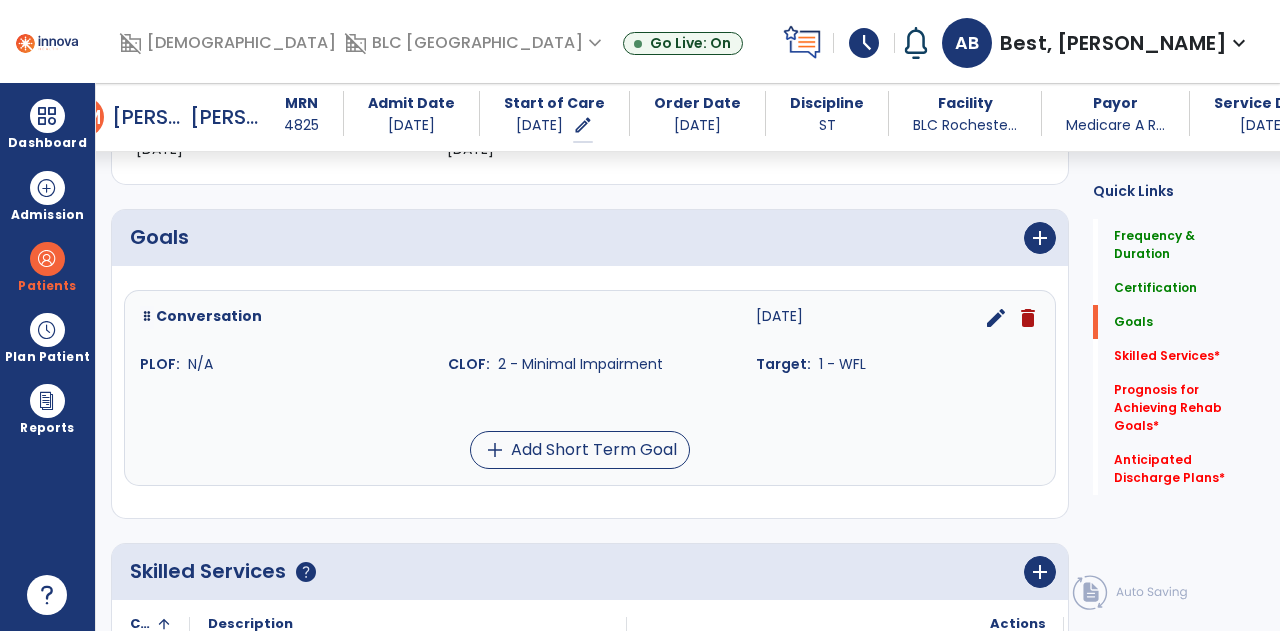 scroll, scrollTop: 461, scrollLeft: 0, axis: vertical 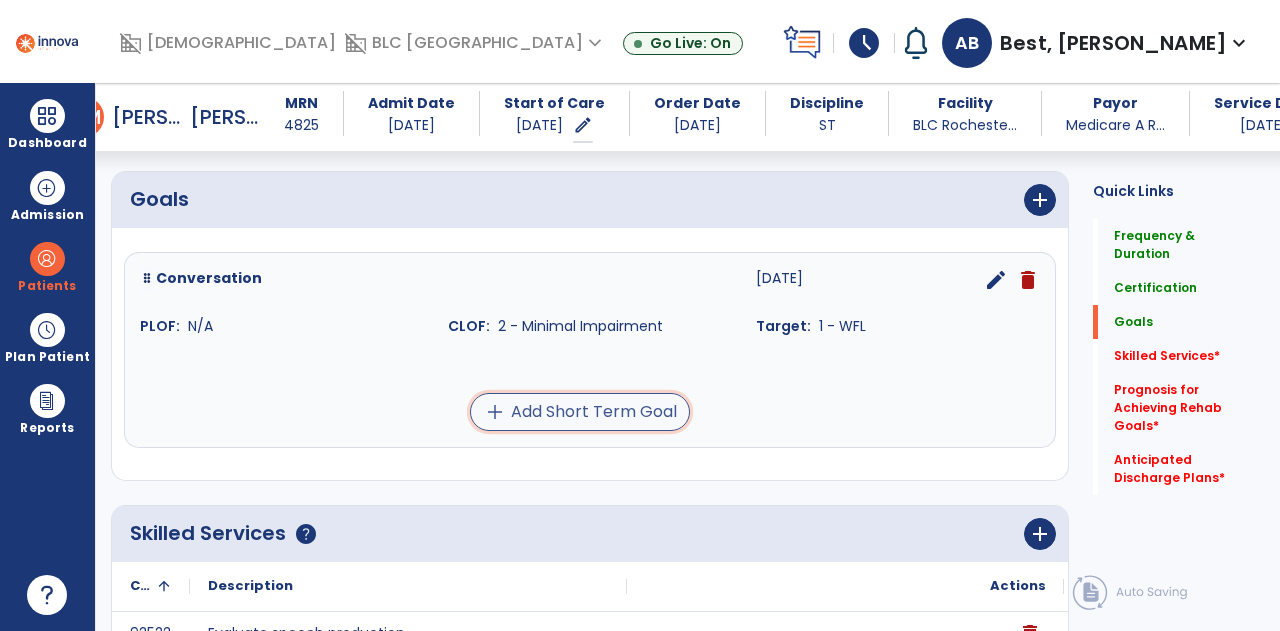 click on "add  Add Short Term Goal" at bounding box center (580, 412) 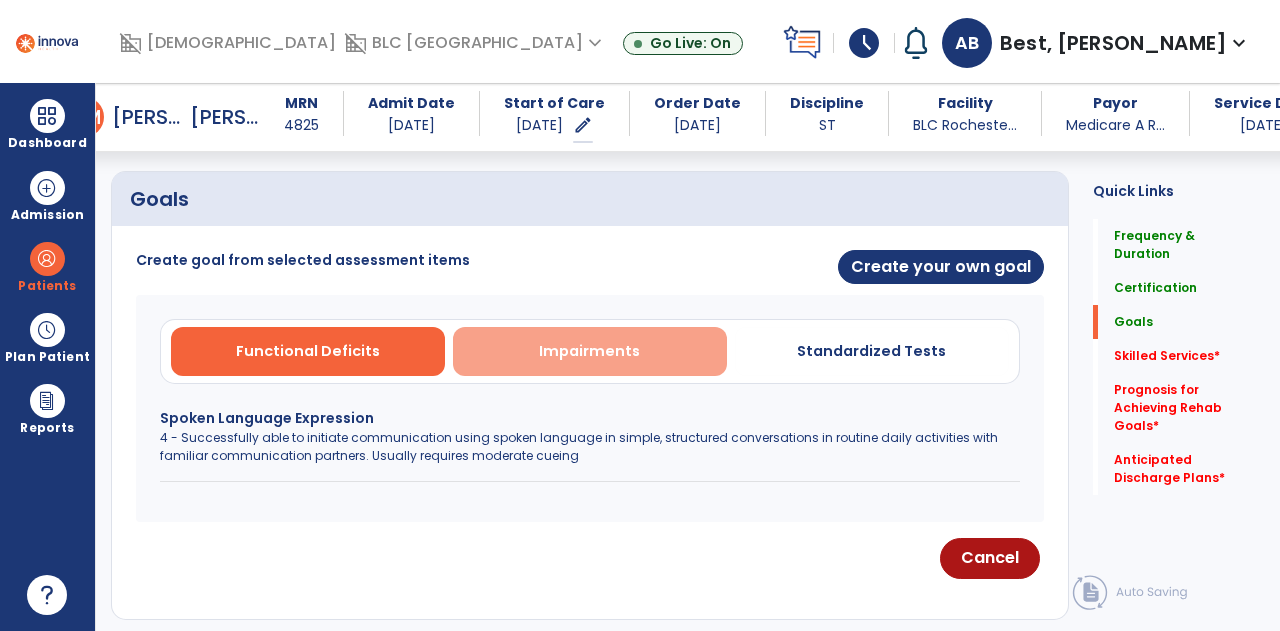 click on "Impairments" at bounding box center (590, 351) 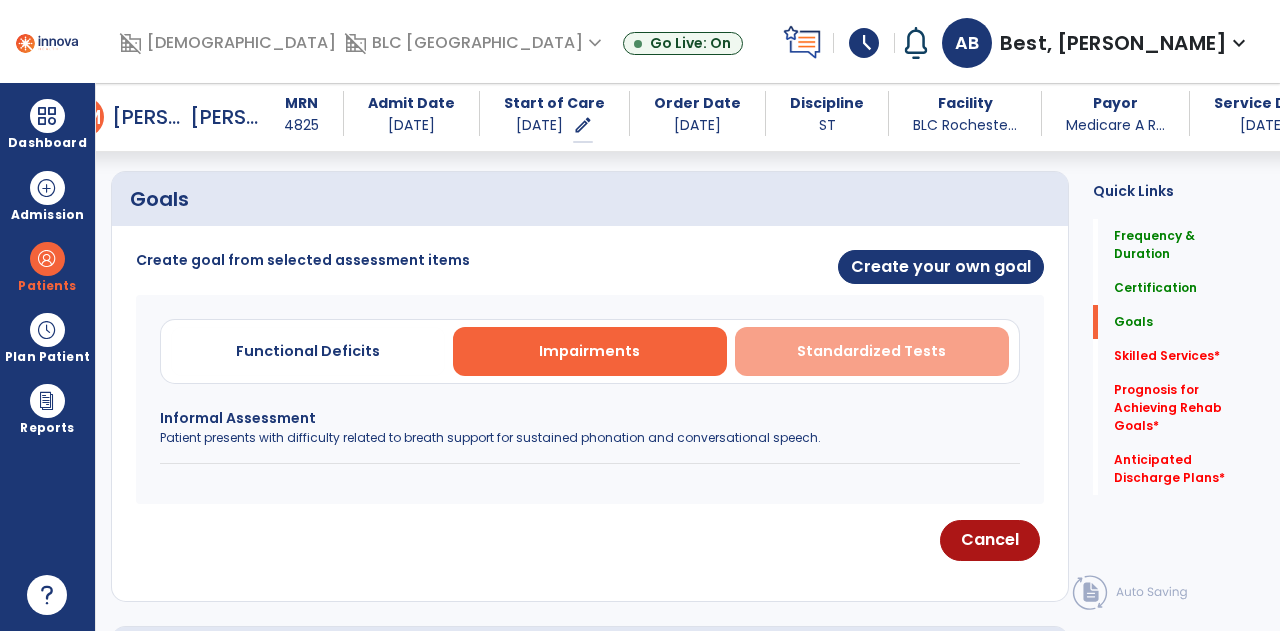 click on "Standardized Tests" at bounding box center [872, 351] 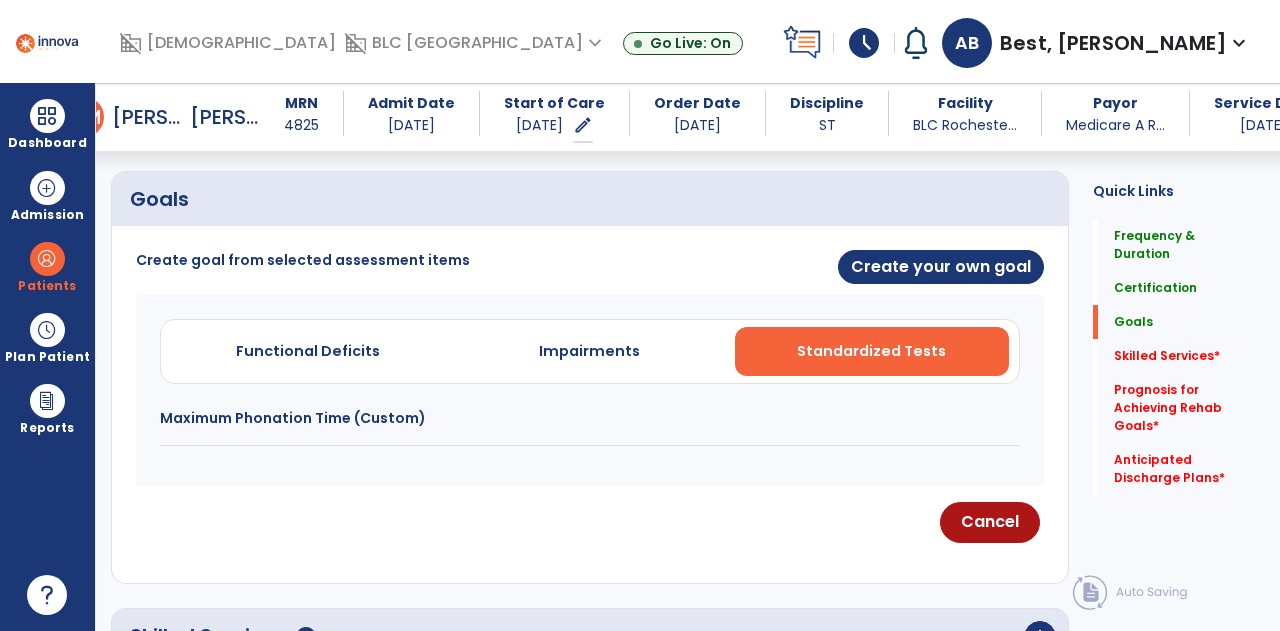 click on "Maximum Phonation Time (Custom)" at bounding box center [590, 427] 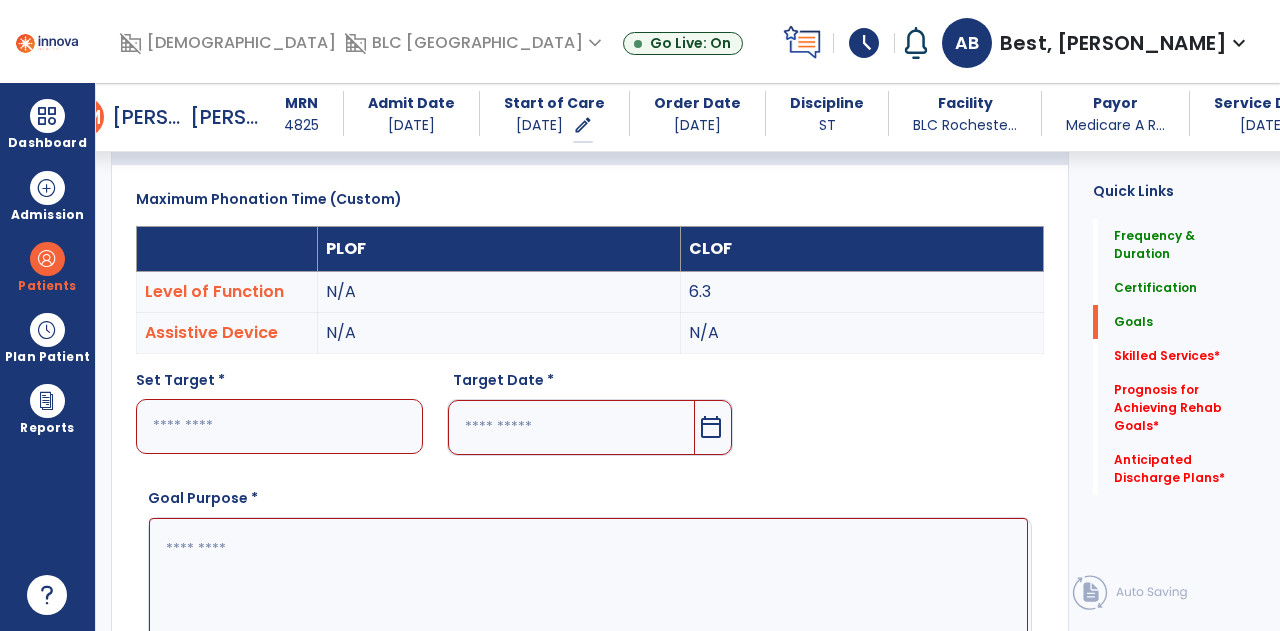 scroll, scrollTop: 561, scrollLeft: 0, axis: vertical 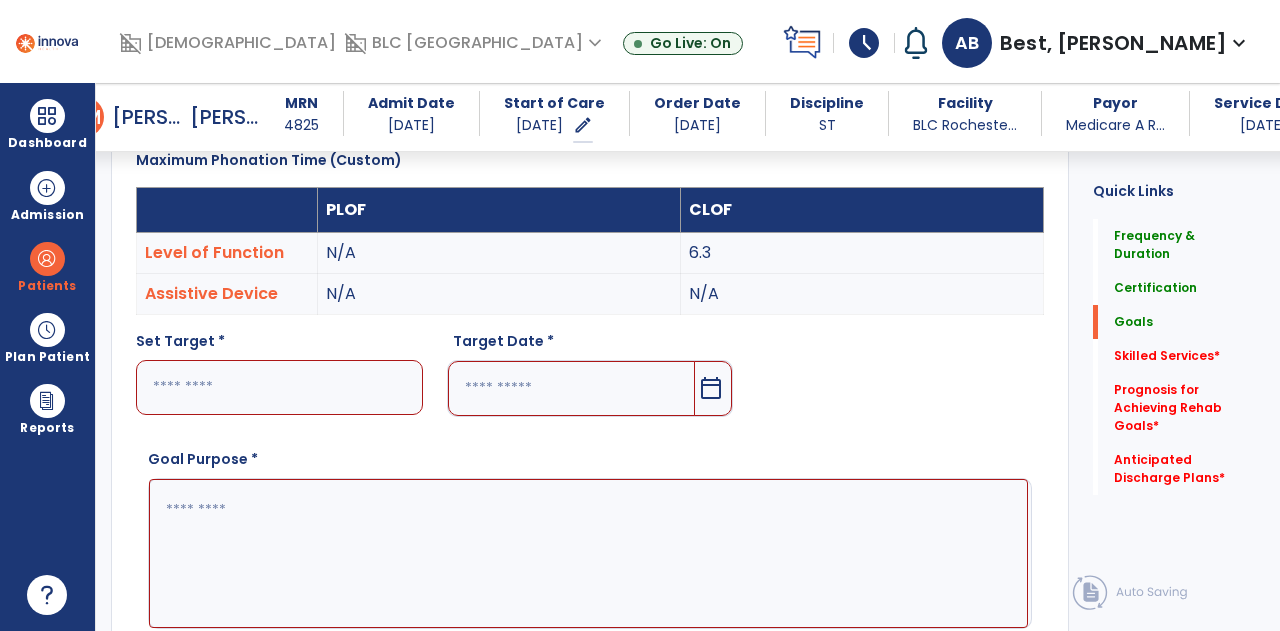 click at bounding box center (279, 387) 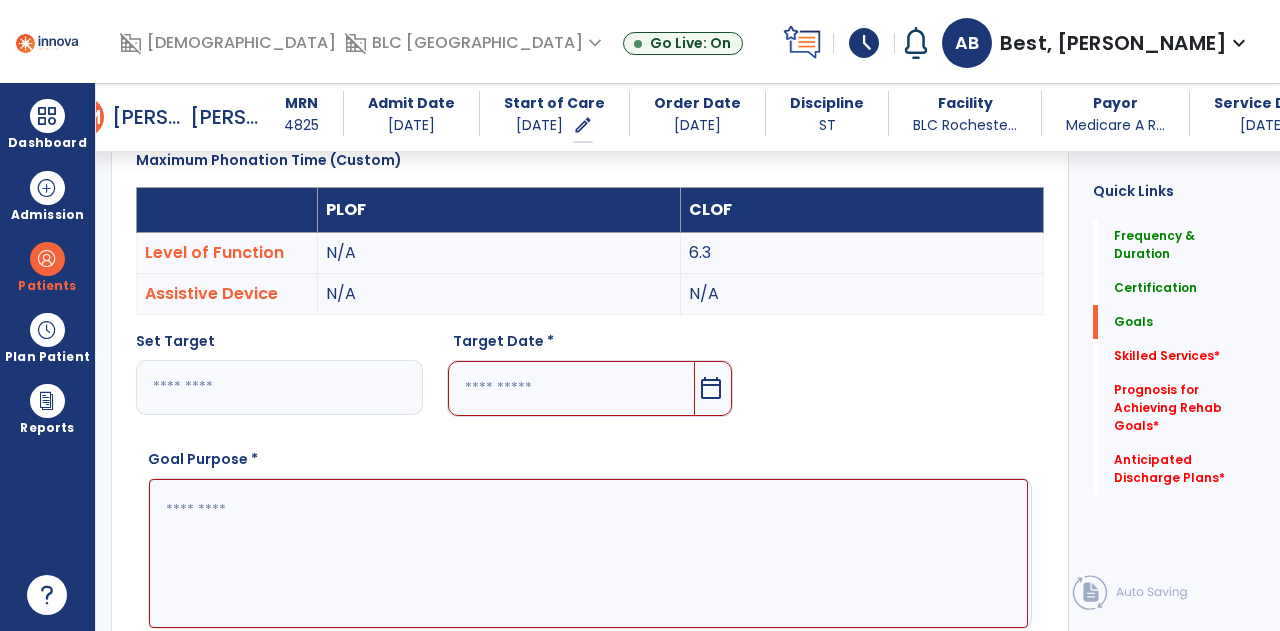 type on "*" 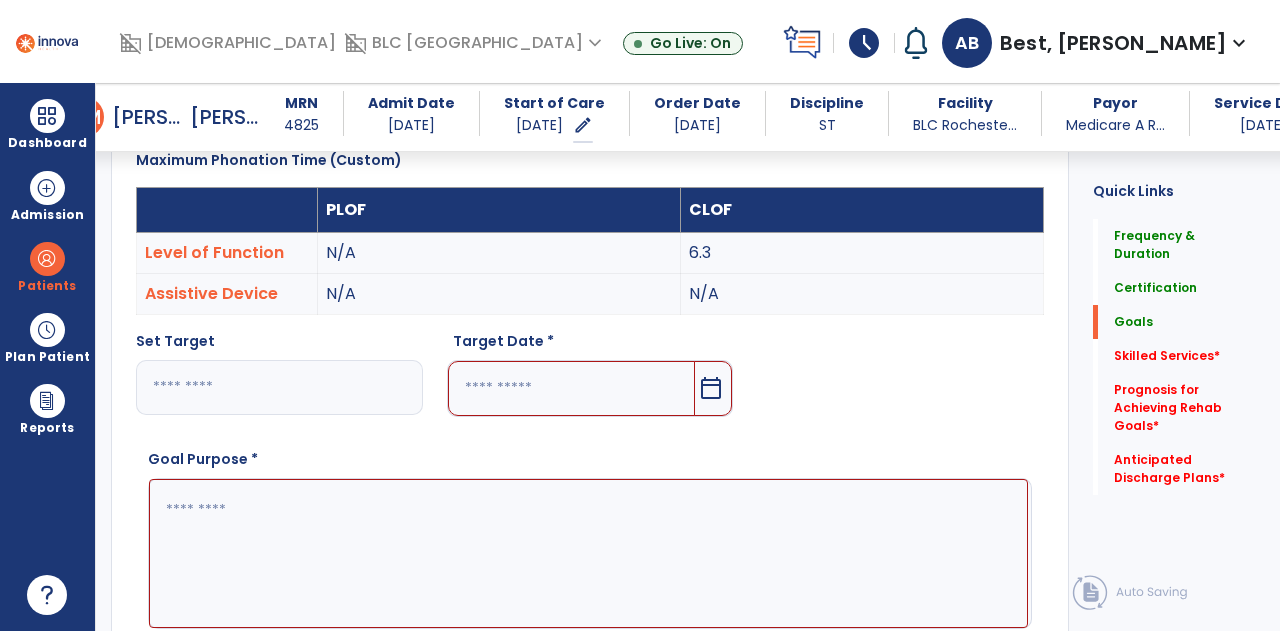 click at bounding box center (572, 388) 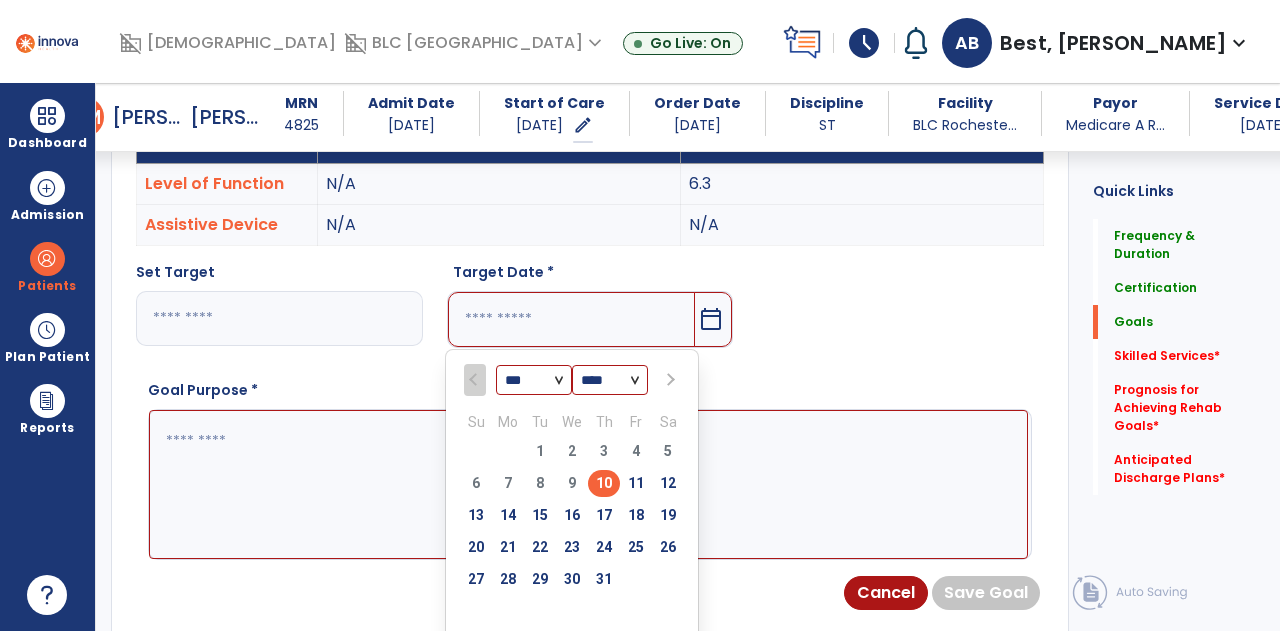 scroll, scrollTop: 661, scrollLeft: 0, axis: vertical 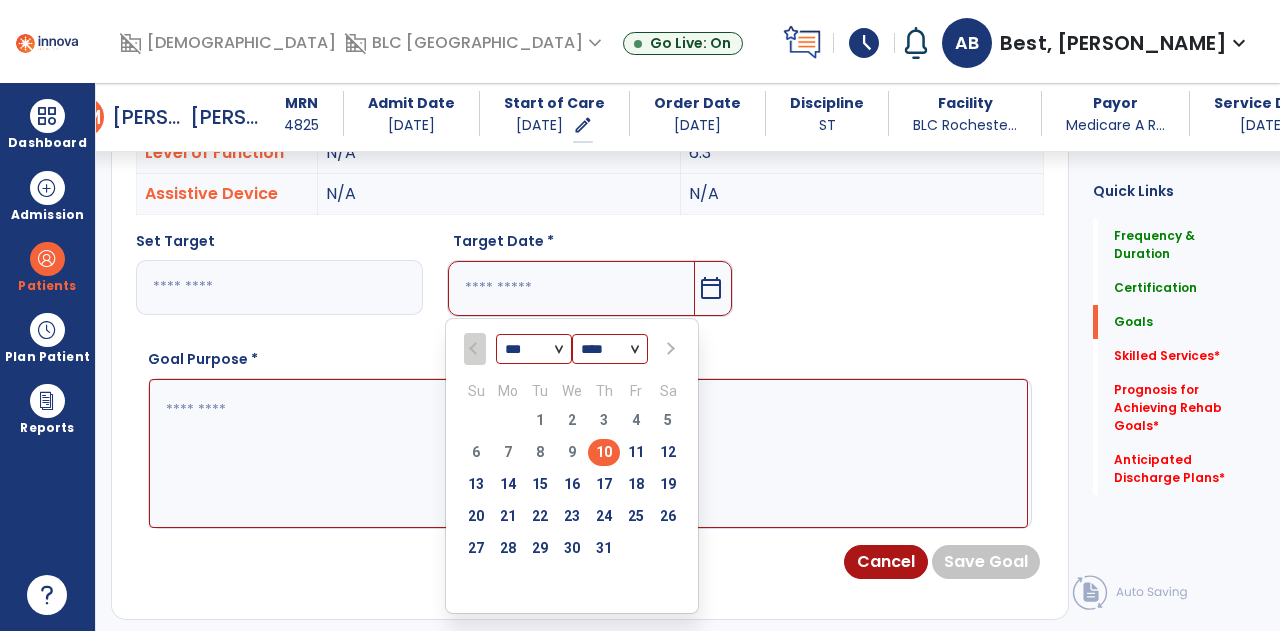 click on "31" at bounding box center [604, 548] 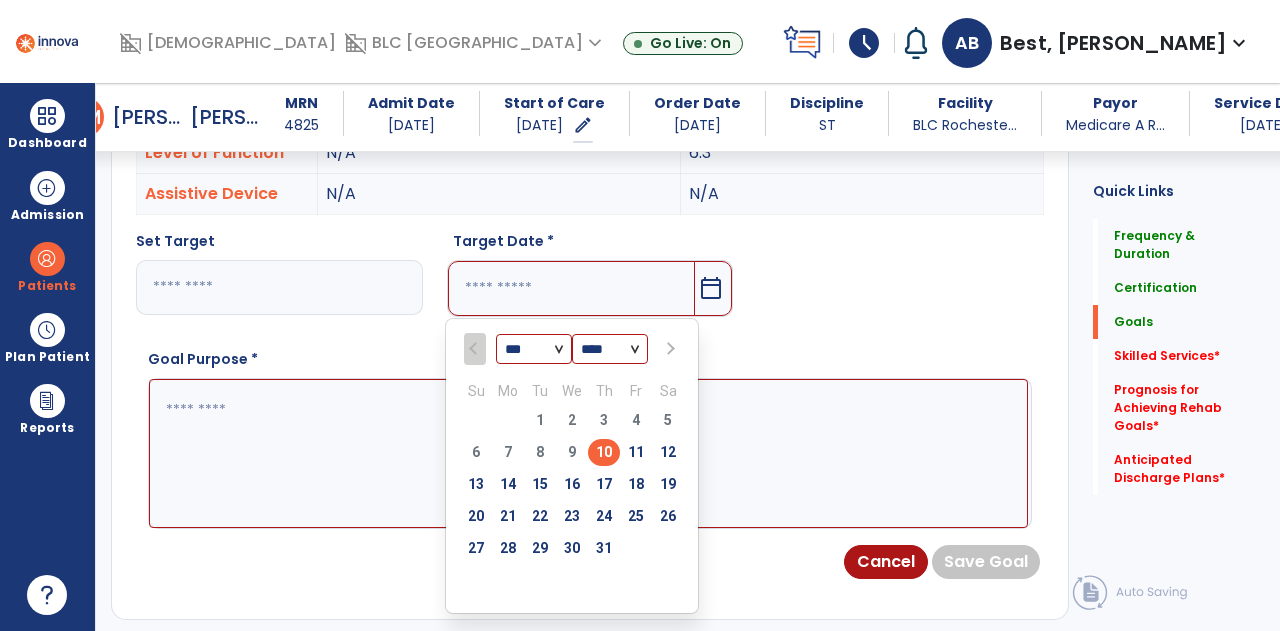 type on "*********" 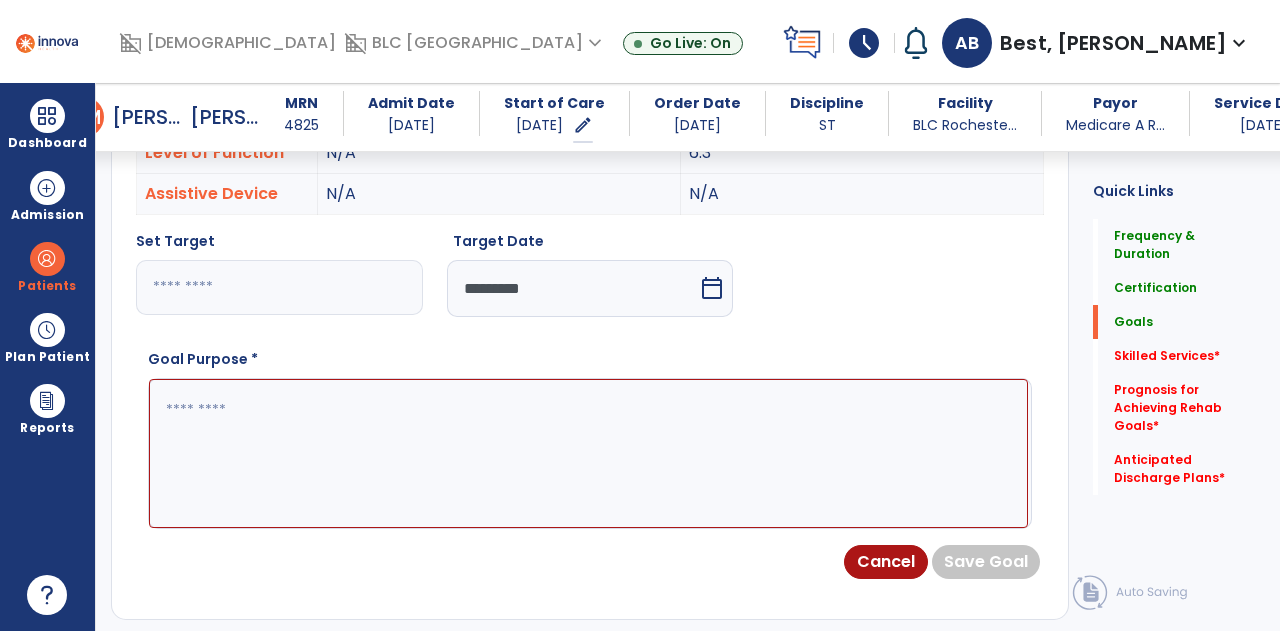 click at bounding box center [588, 453] 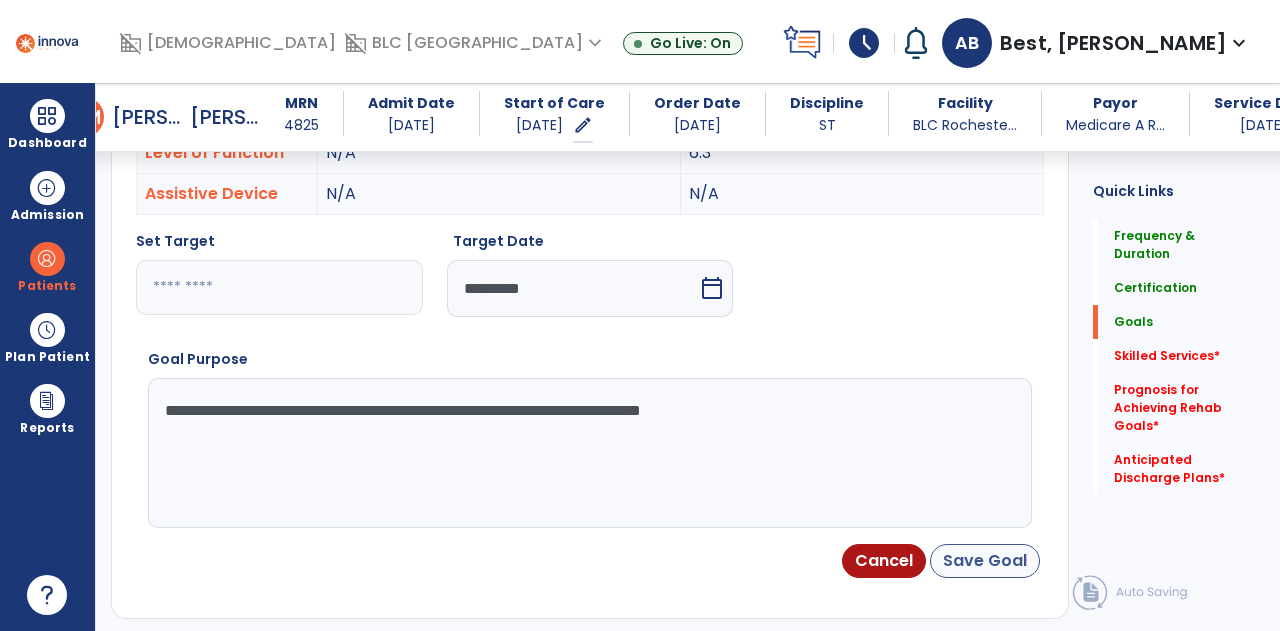 type on "**********" 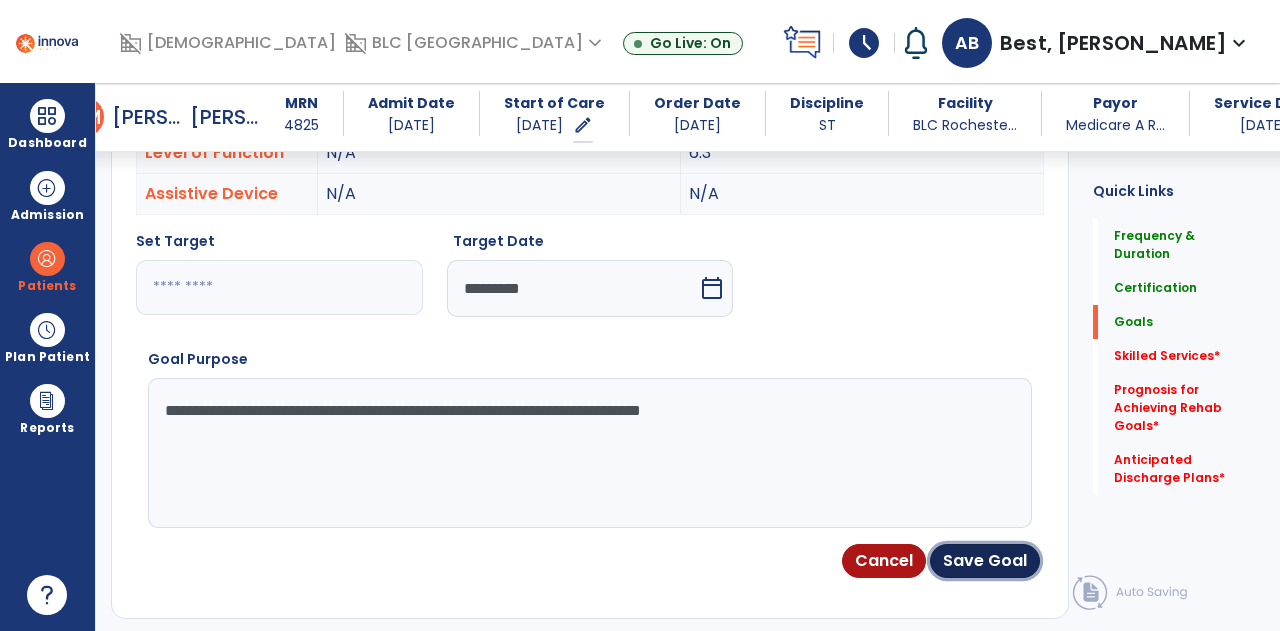 click on "Save Goal" at bounding box center (985, 561) 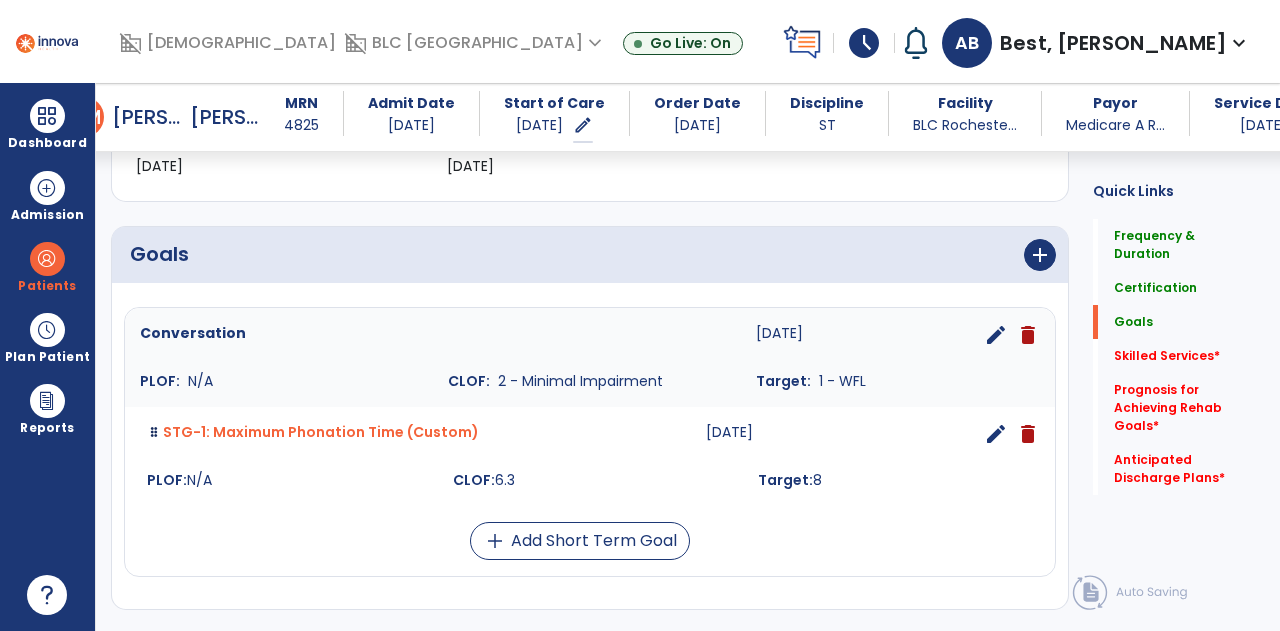 scroll, scrollTop: 374, scrollLeft: 0, axis: vertical 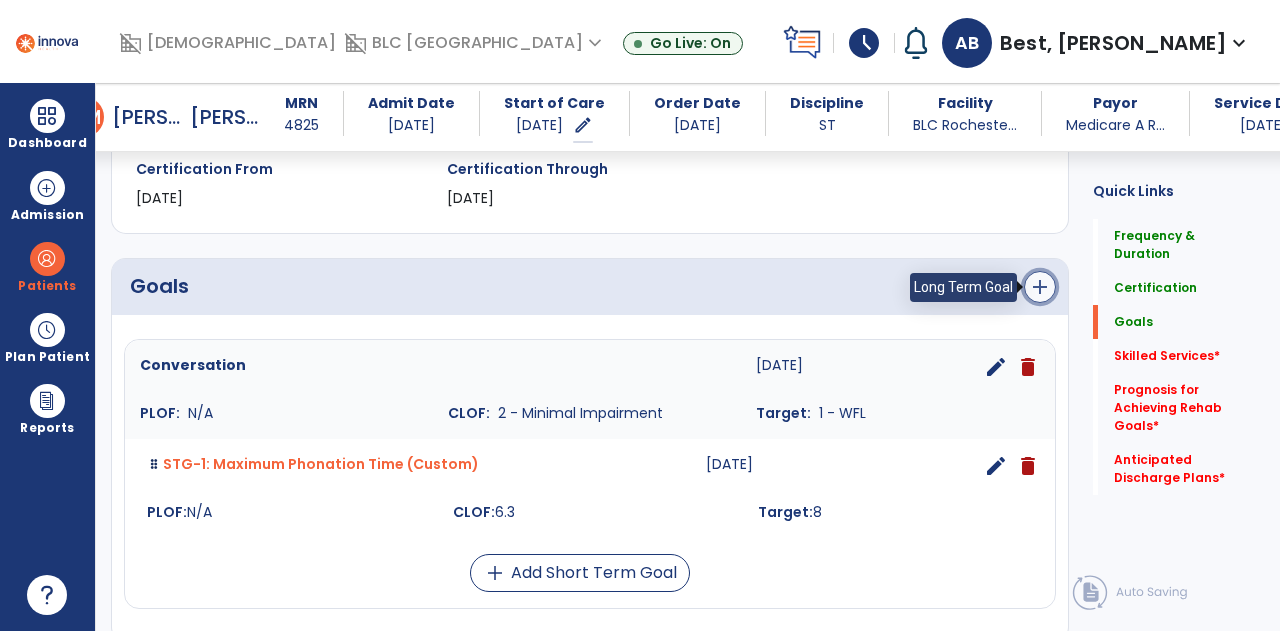 click on "add" at bounding box center (1040, 287) 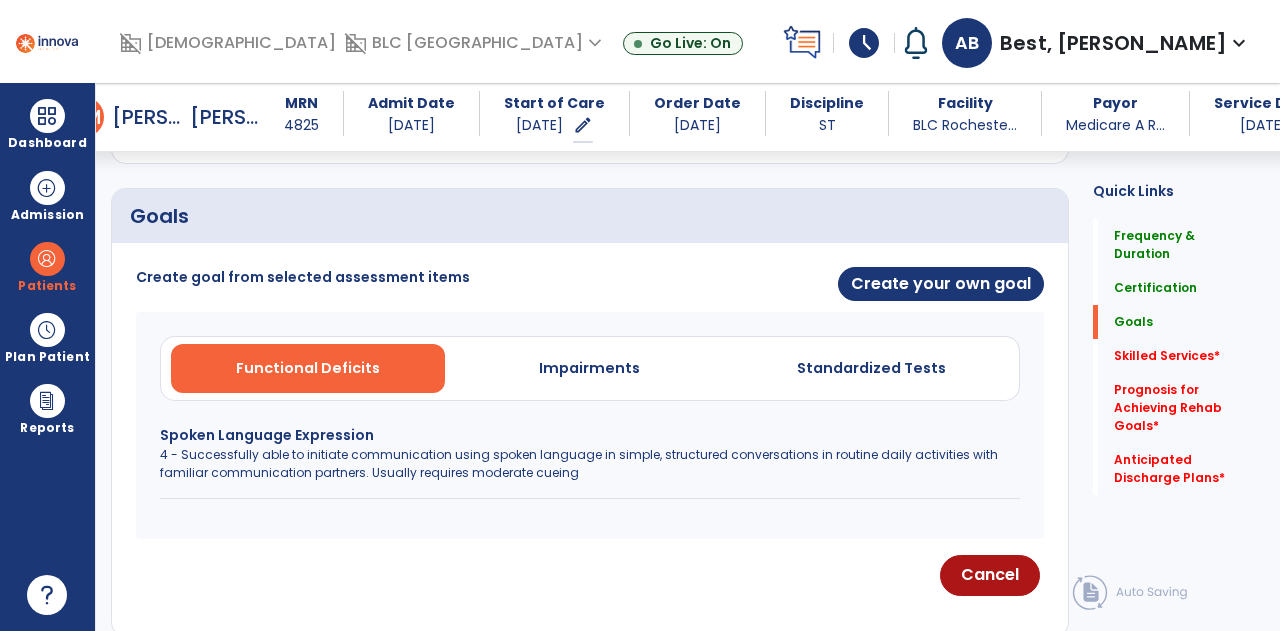 scroll, scrollTop: 474, scrollLeft: 0, axis: vertical 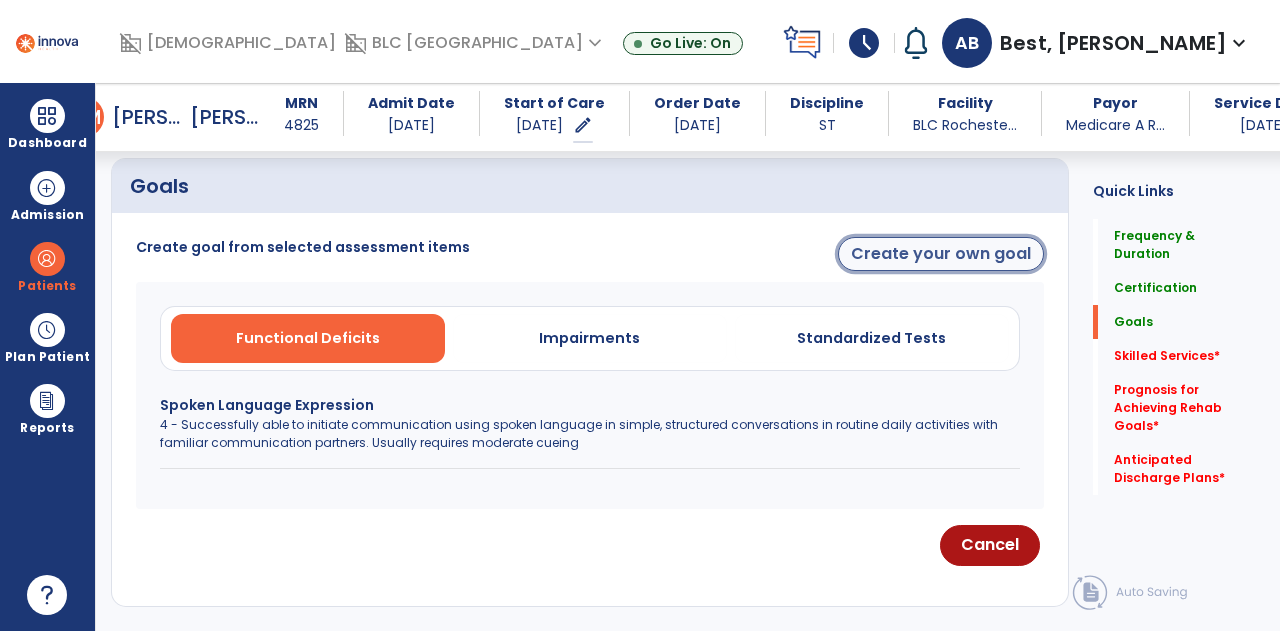 click on "Create your own goal" at bounding box center (941, 254) 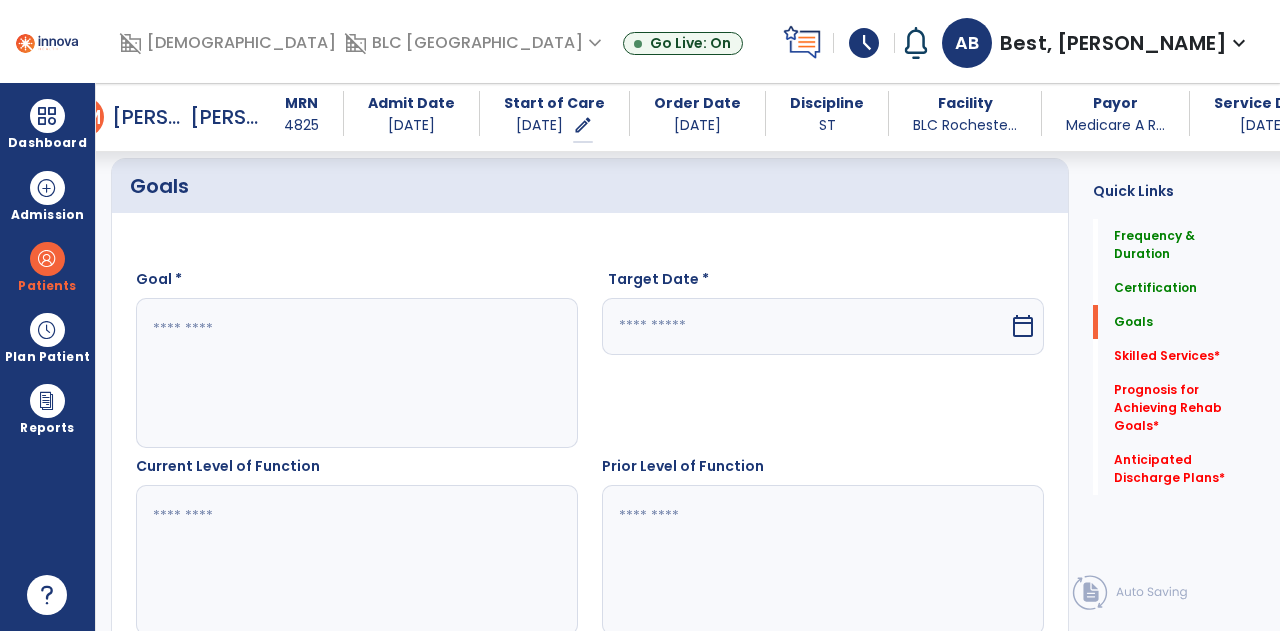 click at bounding box center (356, 373) 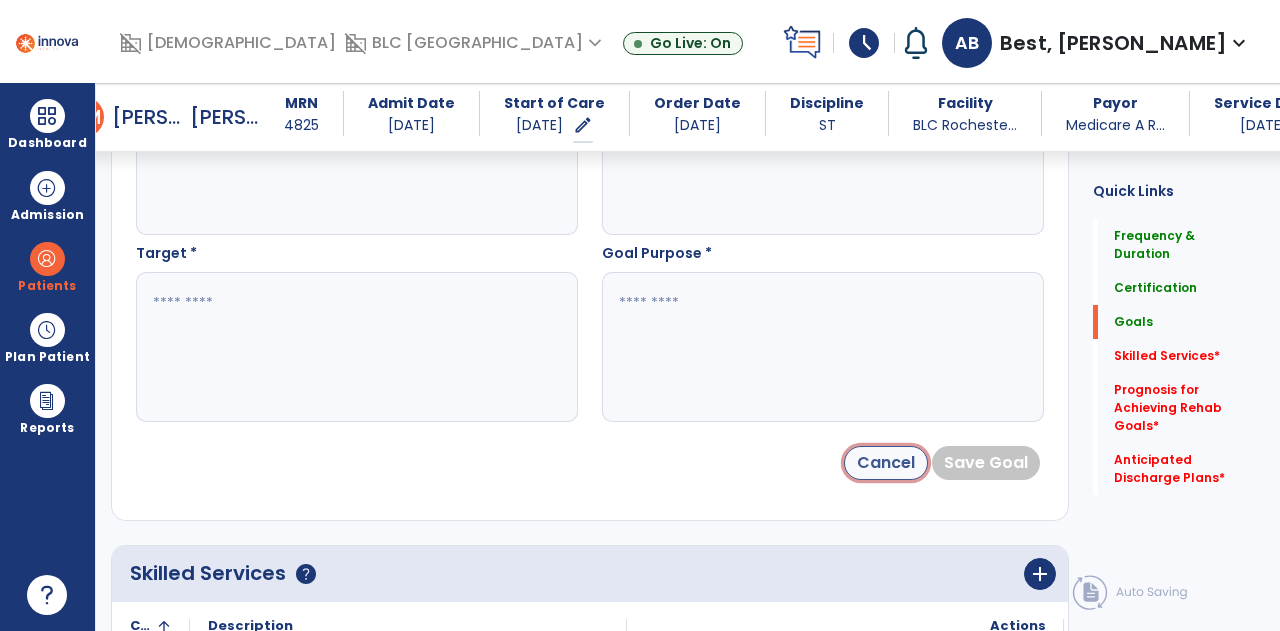 click on "Cancel" at bounding box center (886, 463) 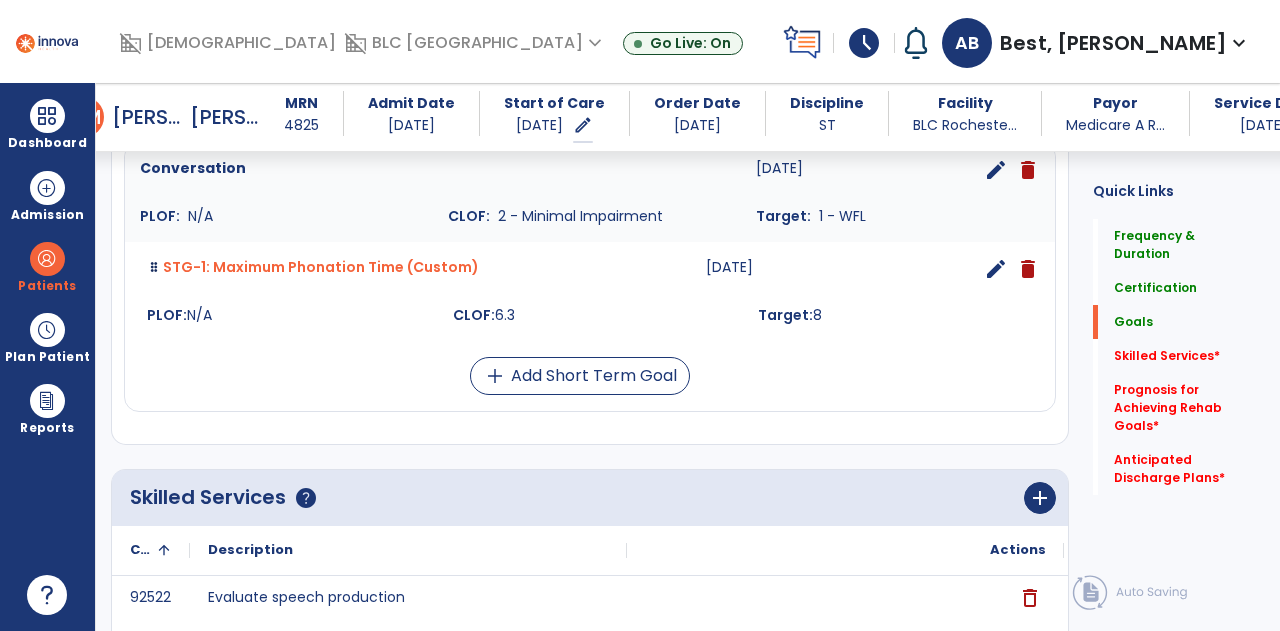 scroll, scrollTop: 572, scrollLeft: 0, axis: vertical 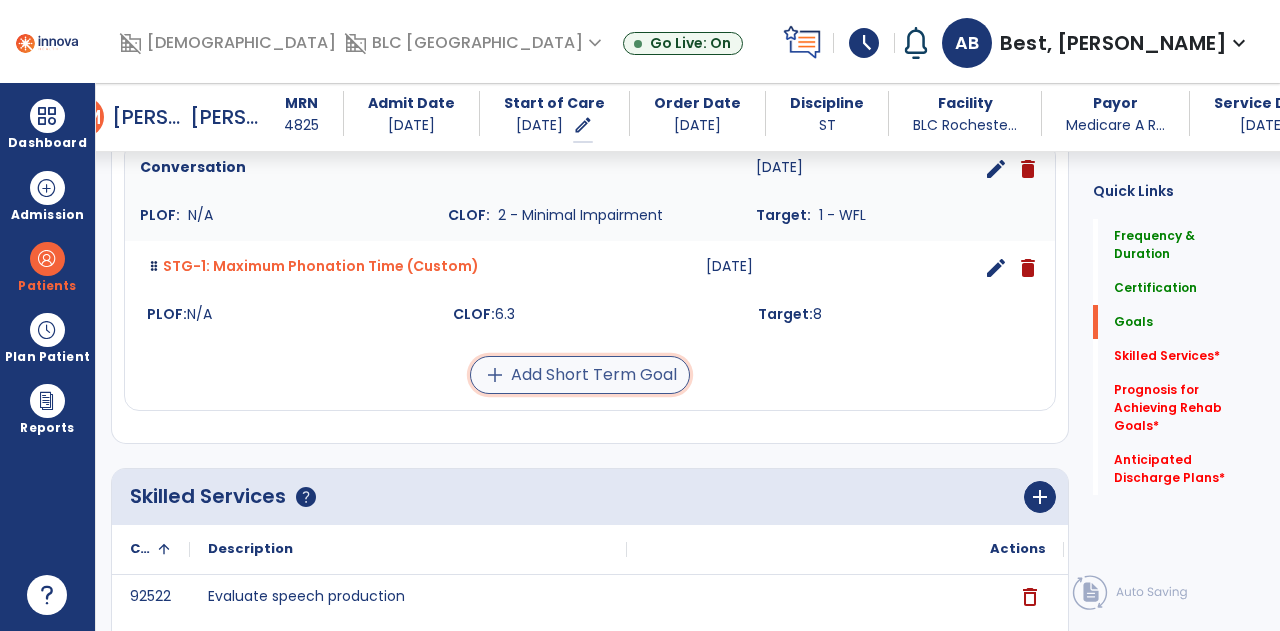 click on "add  Add Short Term Goal" at bounding box center [580, 375] 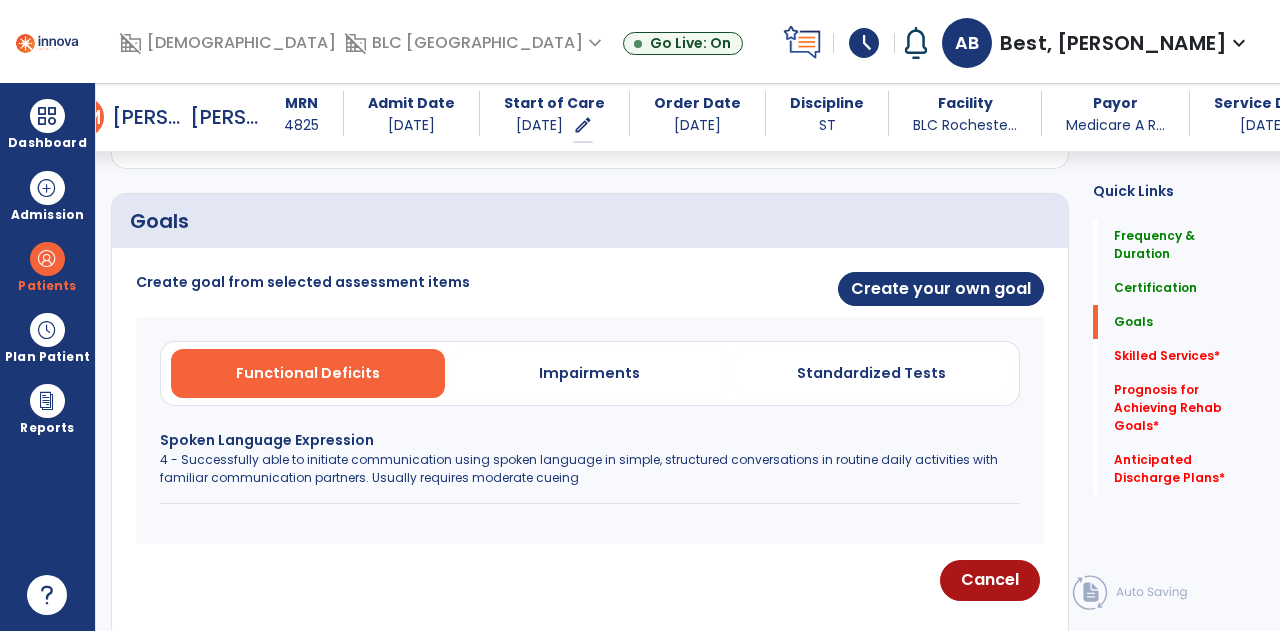 scroll, scrollTop: 372, scrollLeft: 0, axis: vertical 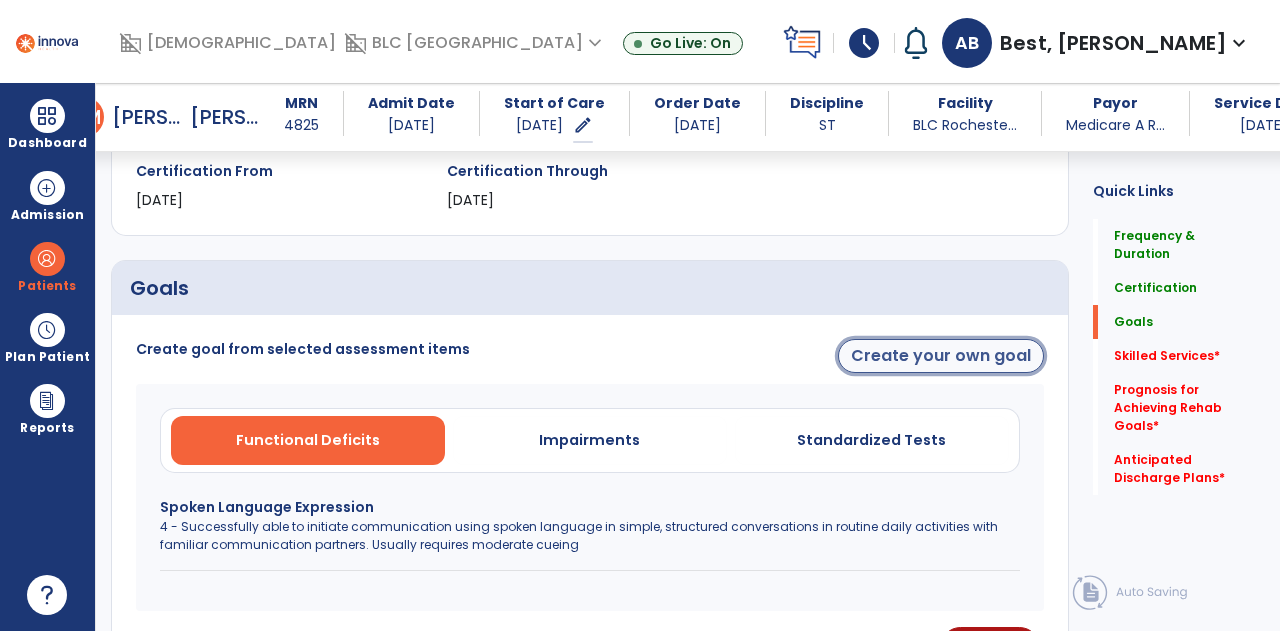 click on "Create your own goal" at bounding box center (941, 356) 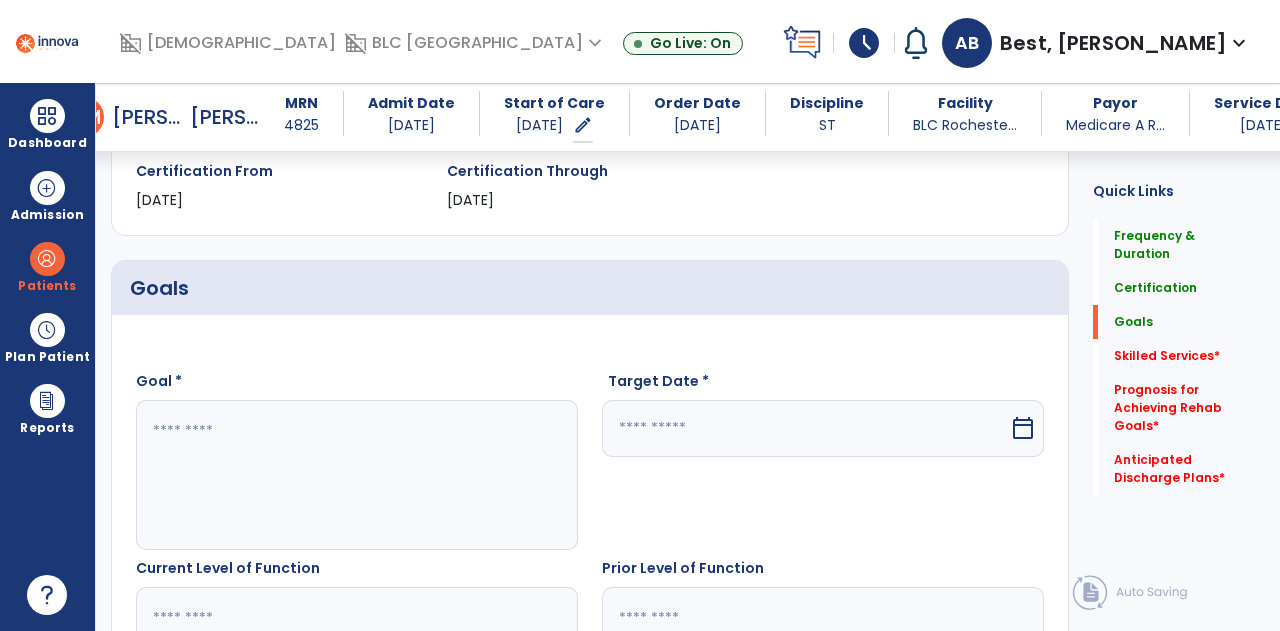 click at bounding box center [356, 475] 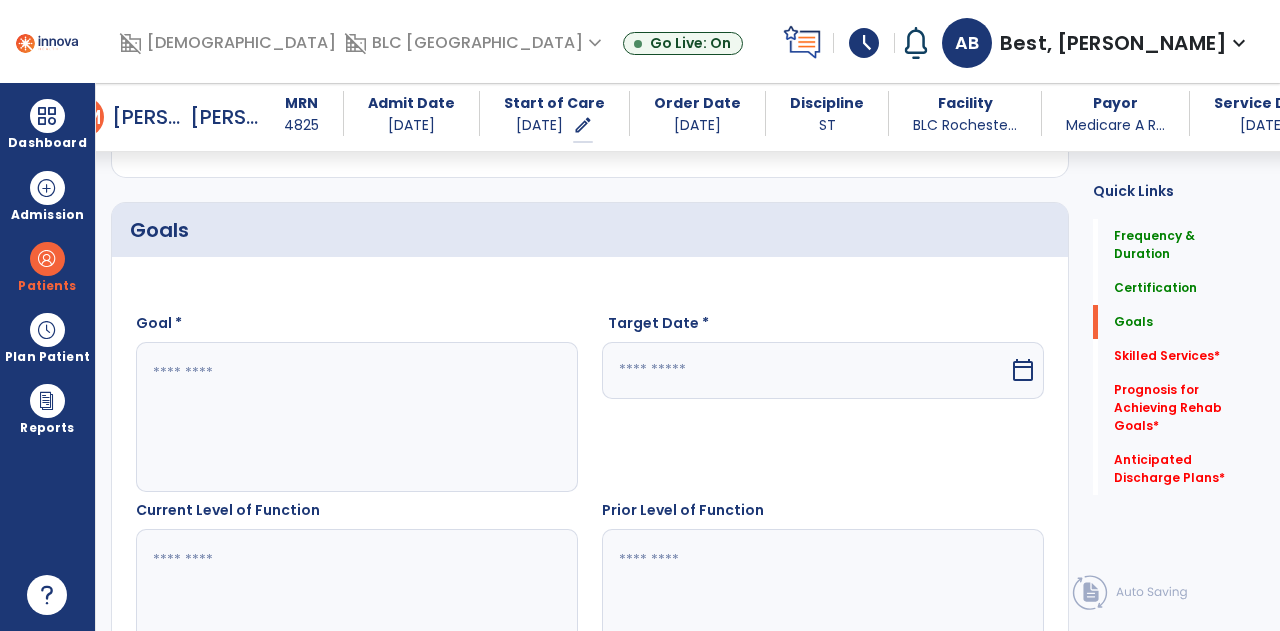 scroll, scrollTop: 472, scrollLeft: 0, axis: vertical 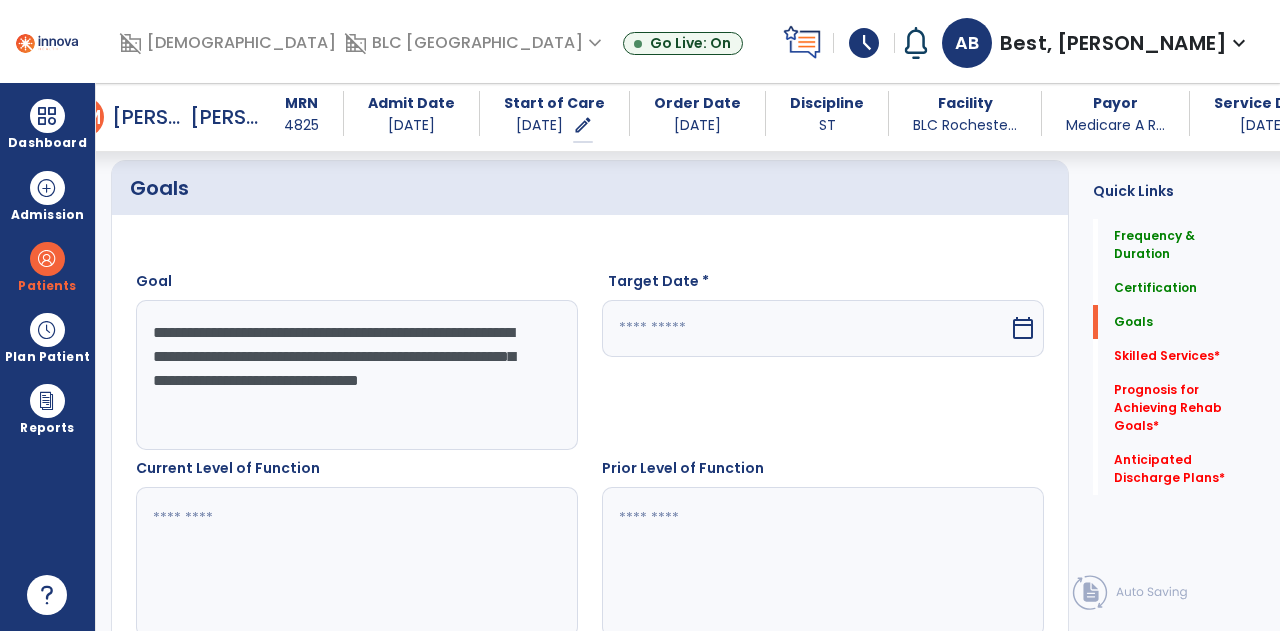 type on "**********" 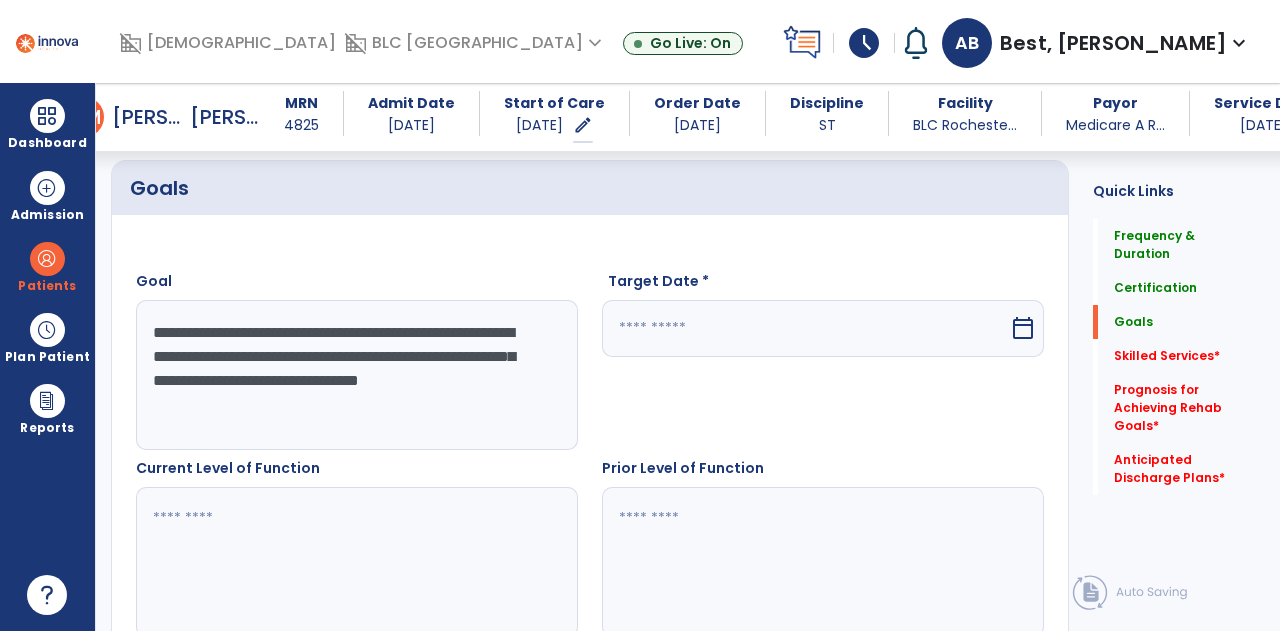 click at bounding box center (805, 328) 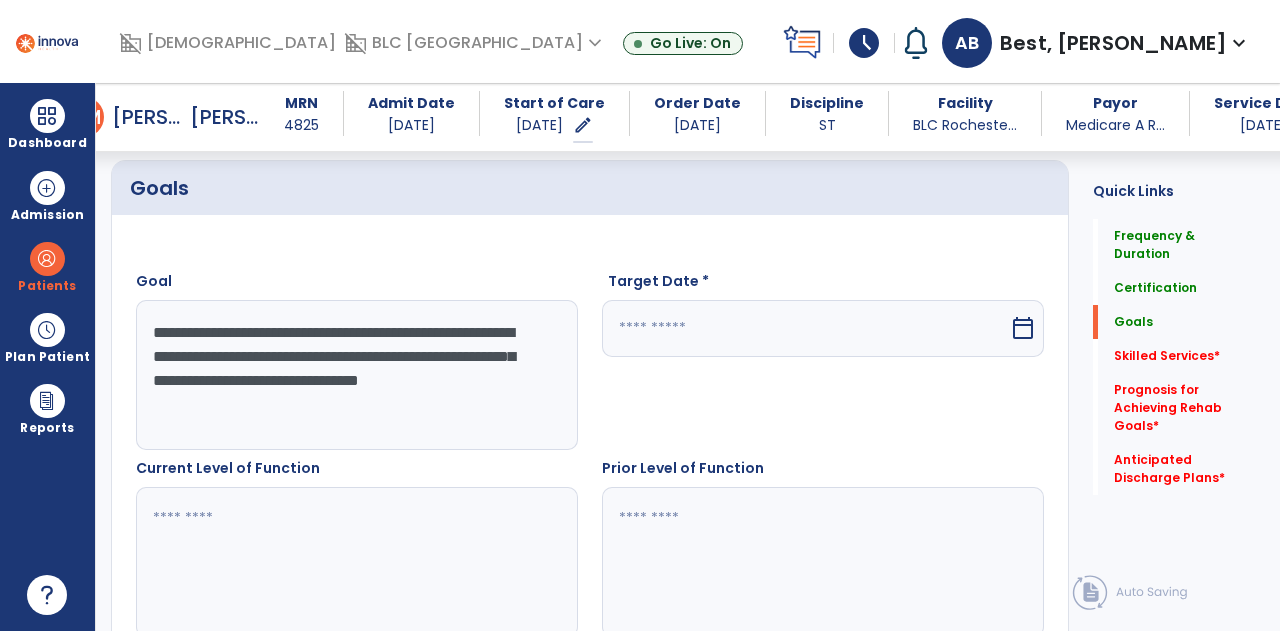 click on "calendar_today" at bounding box center [1025, 328] 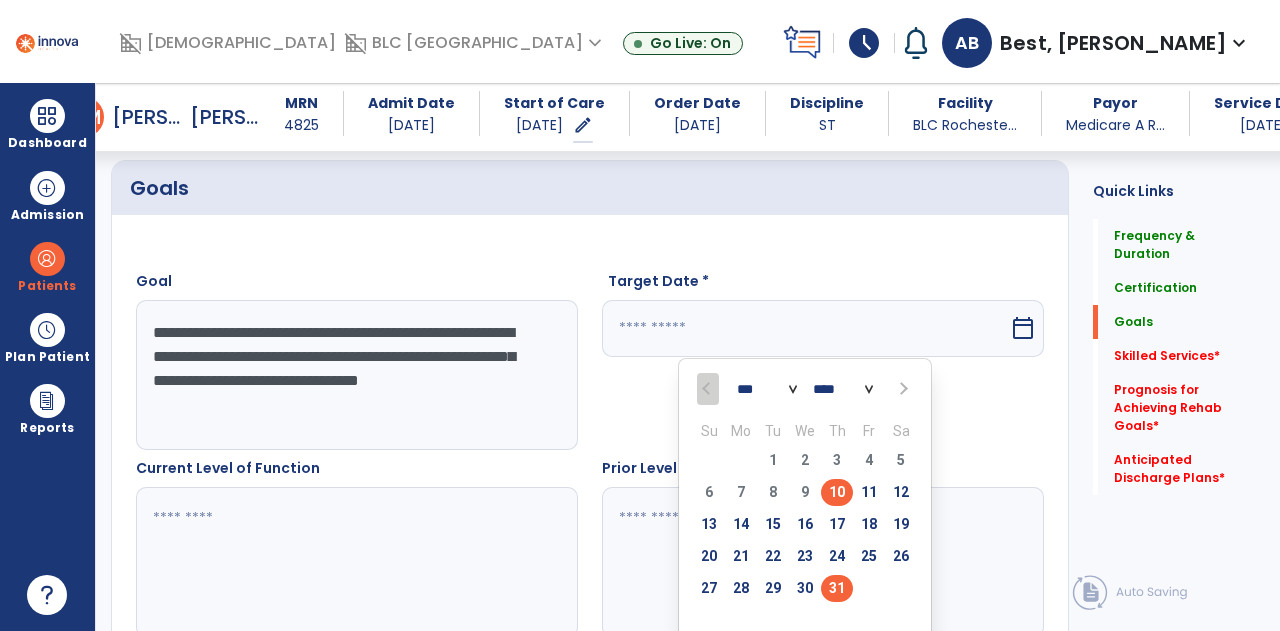 click on "31" at bounding box center [837, 588] 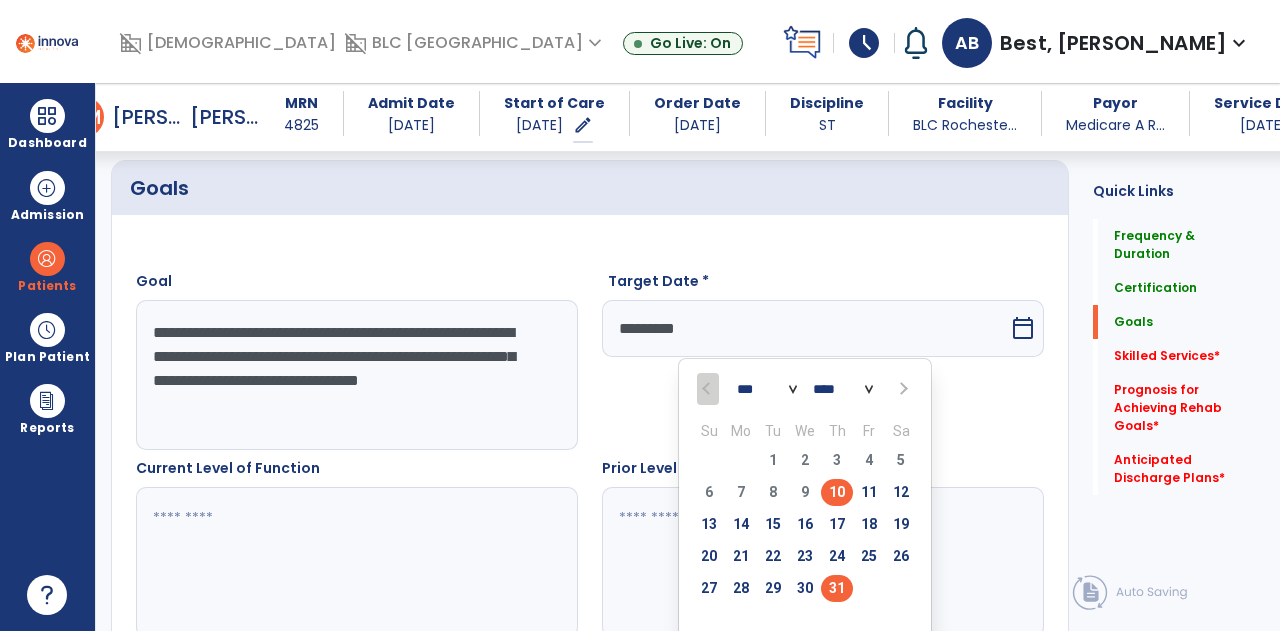 click at bounding box center (822, 562) 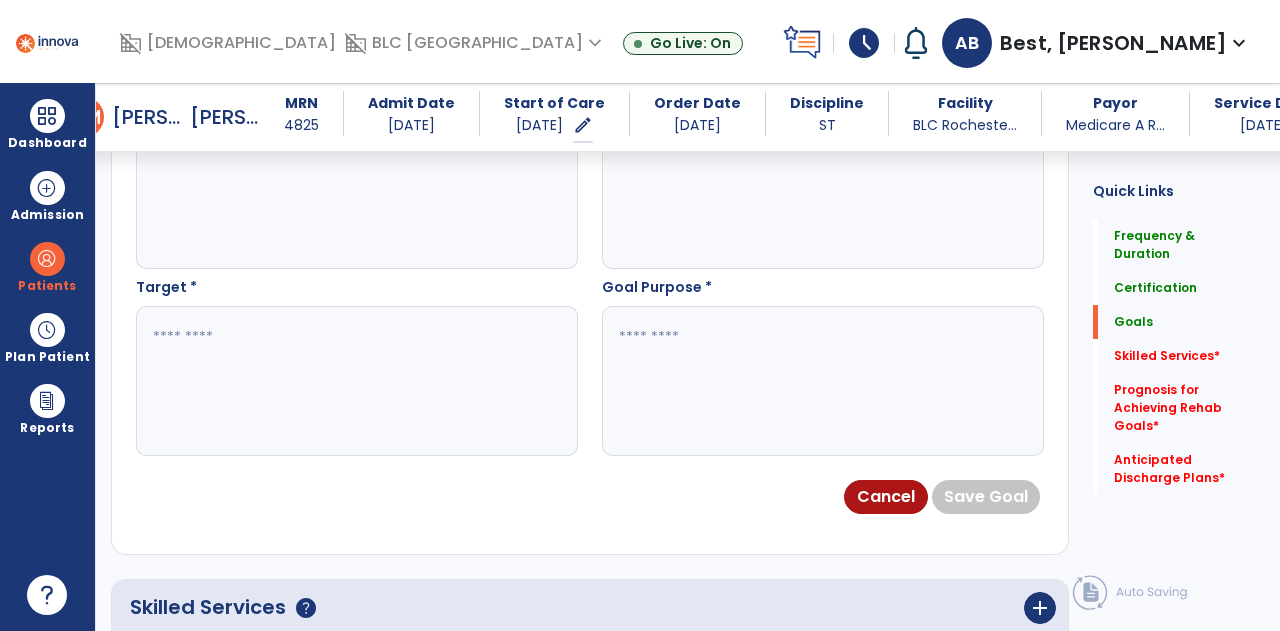 scroll, scrollTop: 872, scrollLeft: 0, axis: vertical 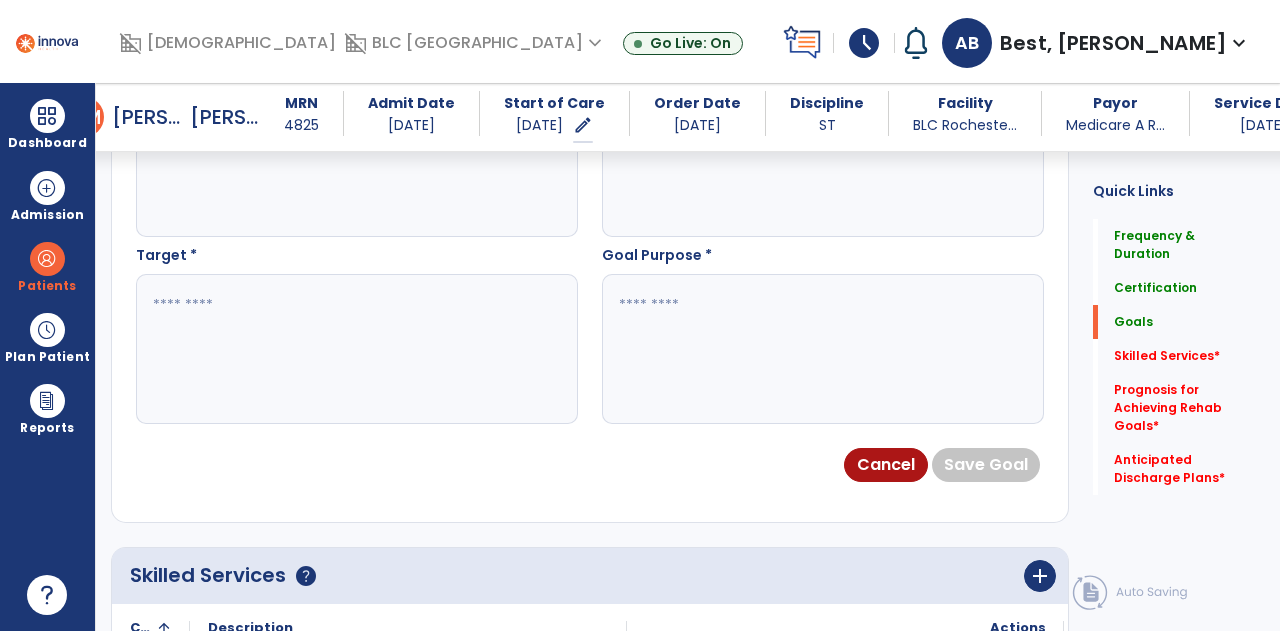 click at bounding box center (356, 349) 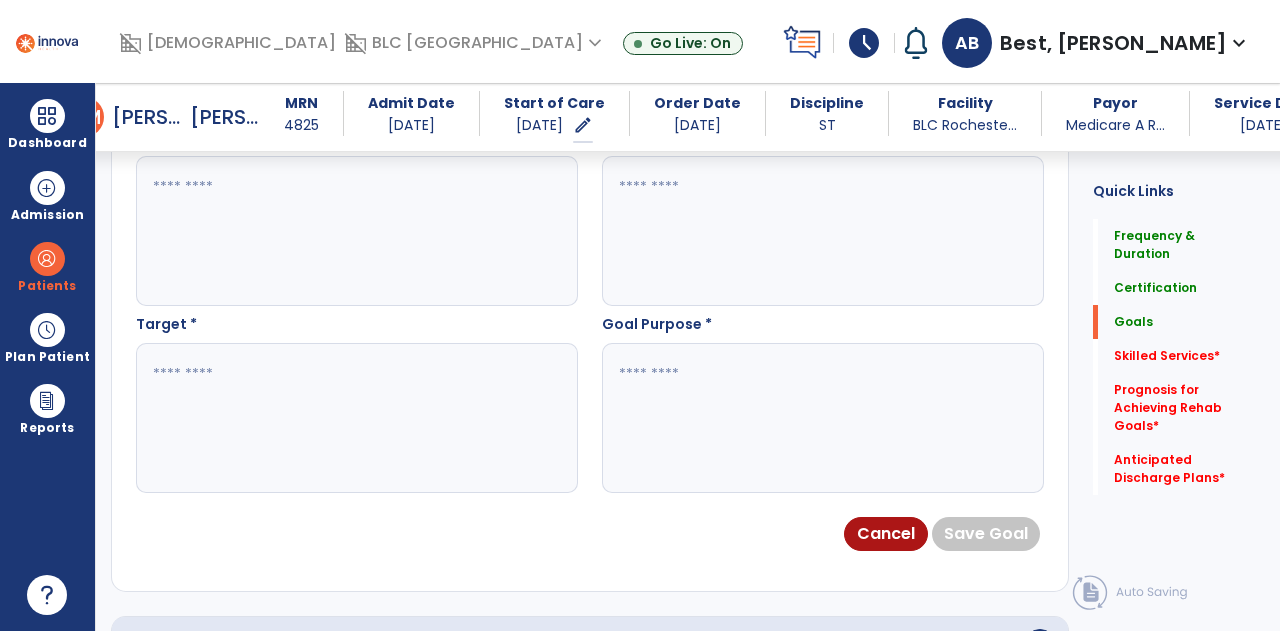 scroll, scrollTop: 772, scrollLeft: 0, axis: vertical 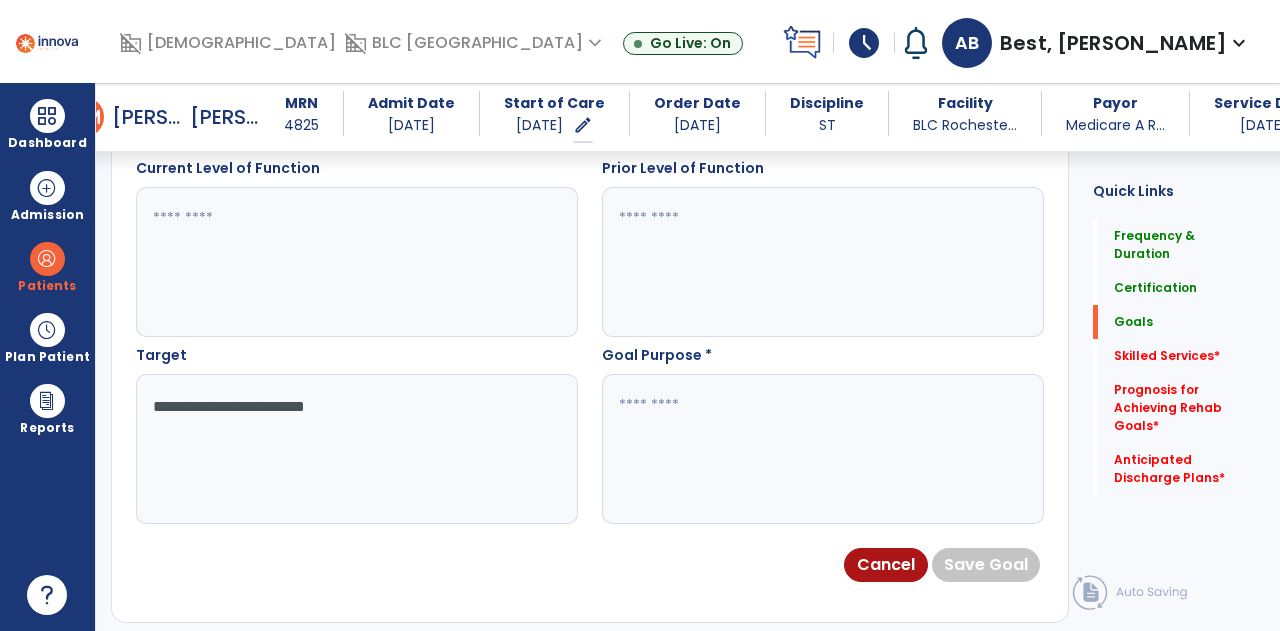 type on "**********" 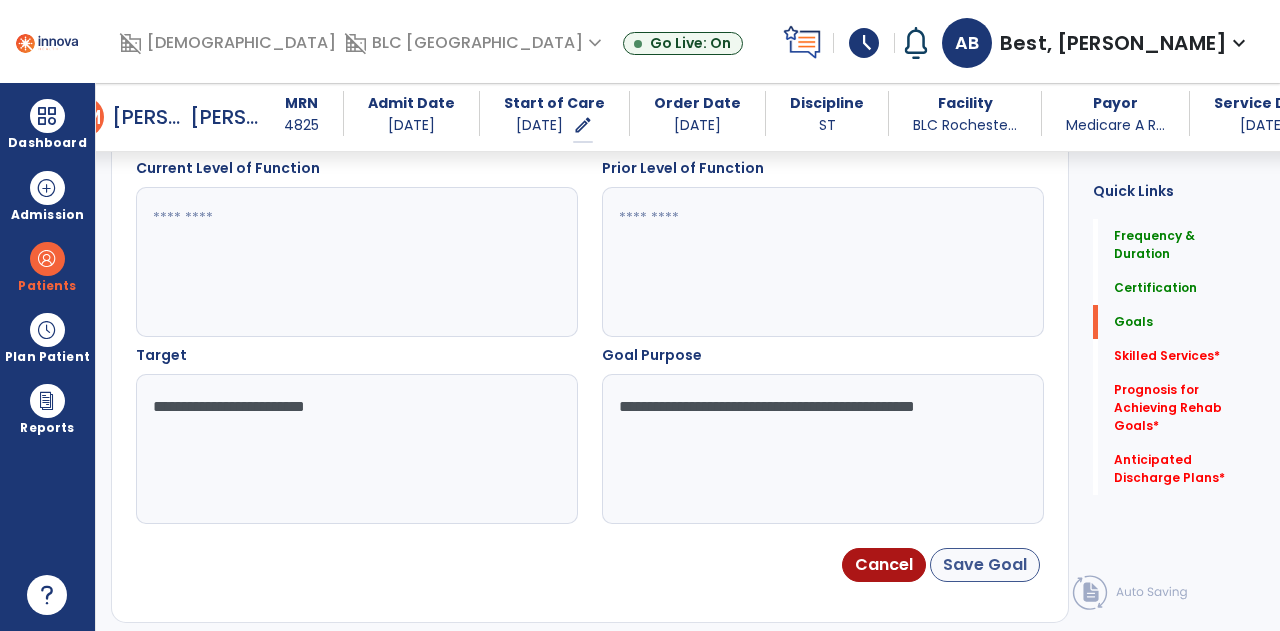 type on "**********" 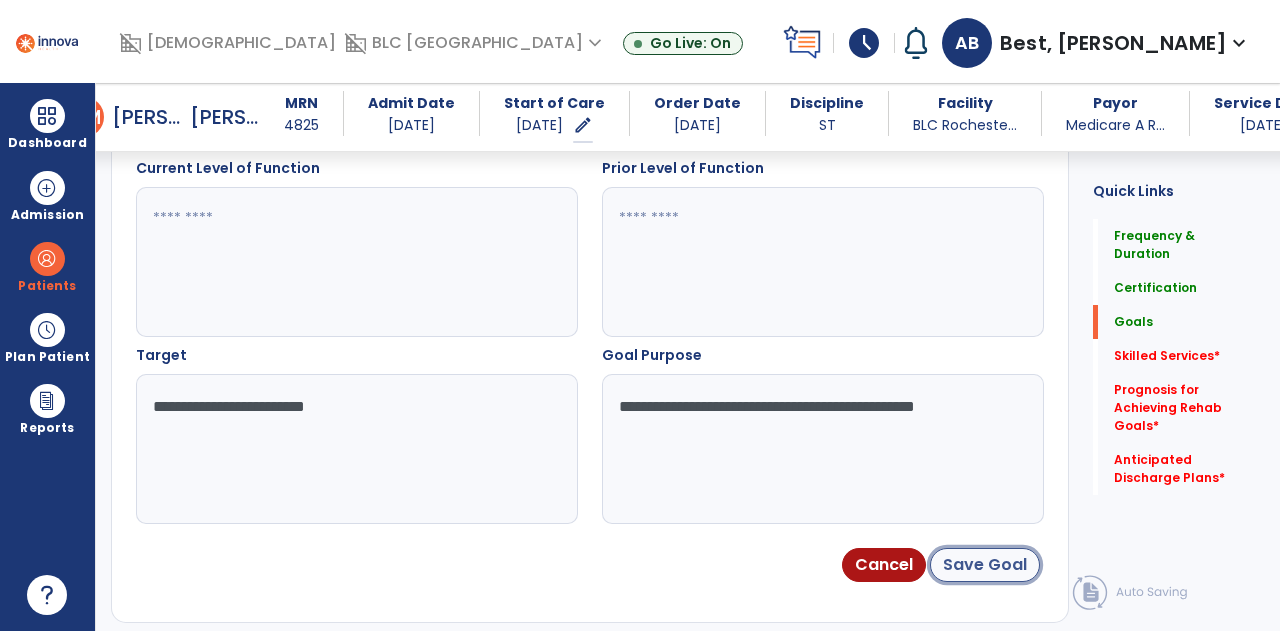 click on "Save Goal" at bounding box center (985, 565) 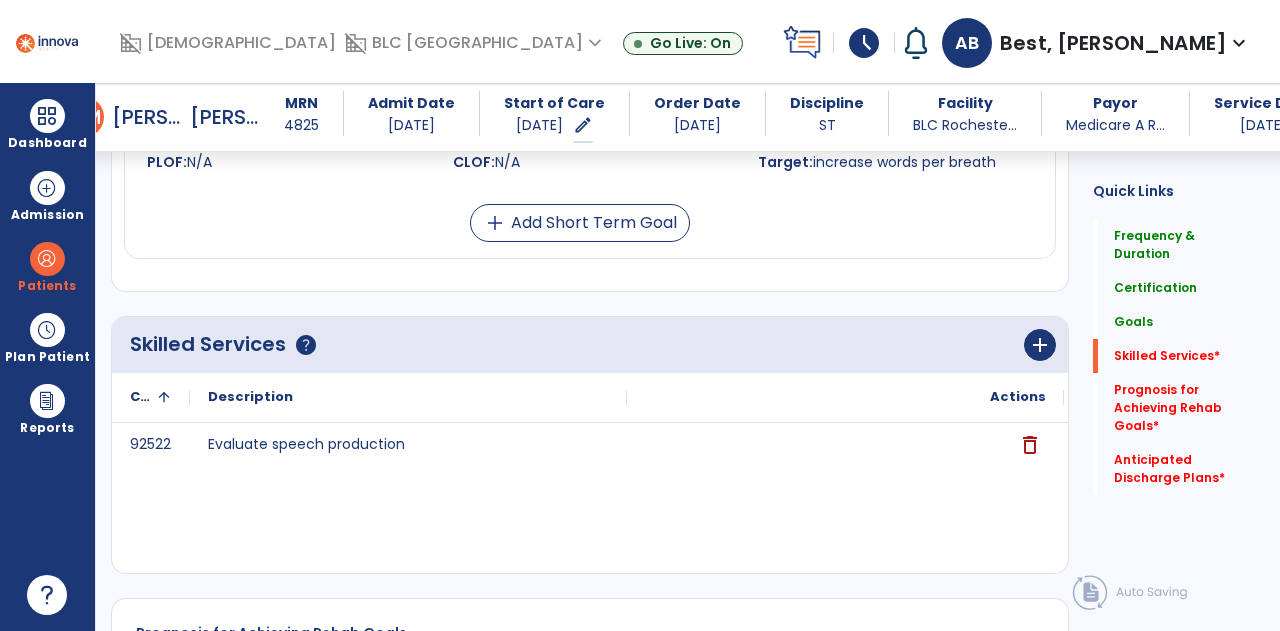 scroll, scrollTop: 869, scrollLeft: 0, axis: vertical 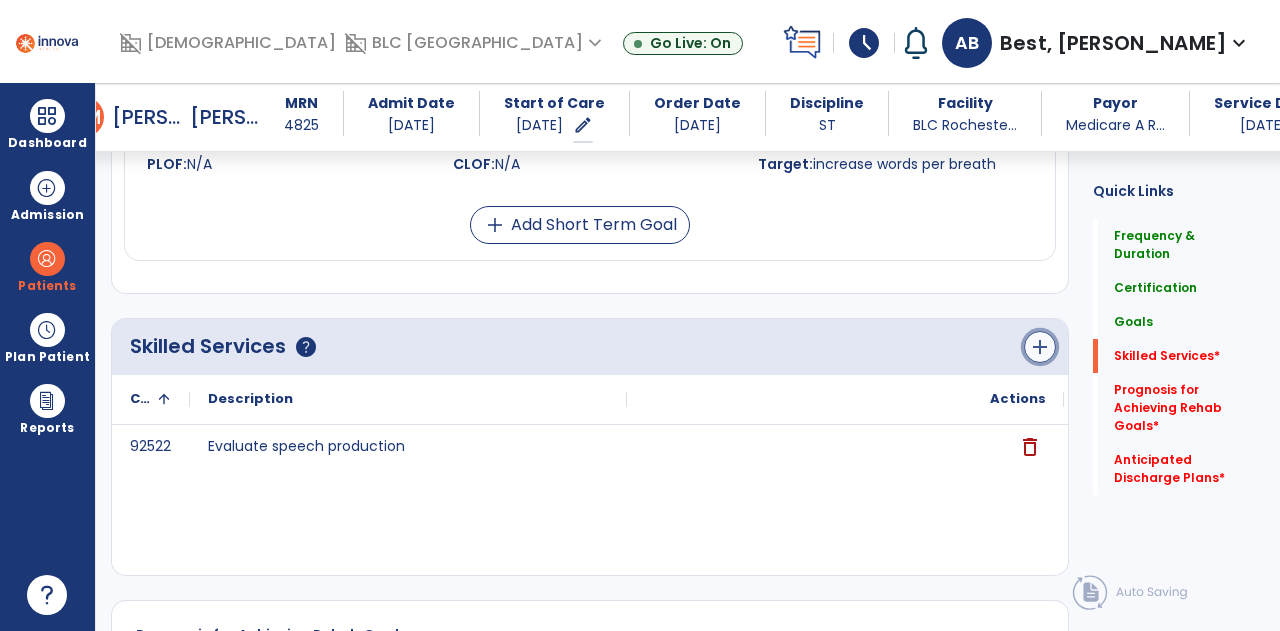 click on "add" 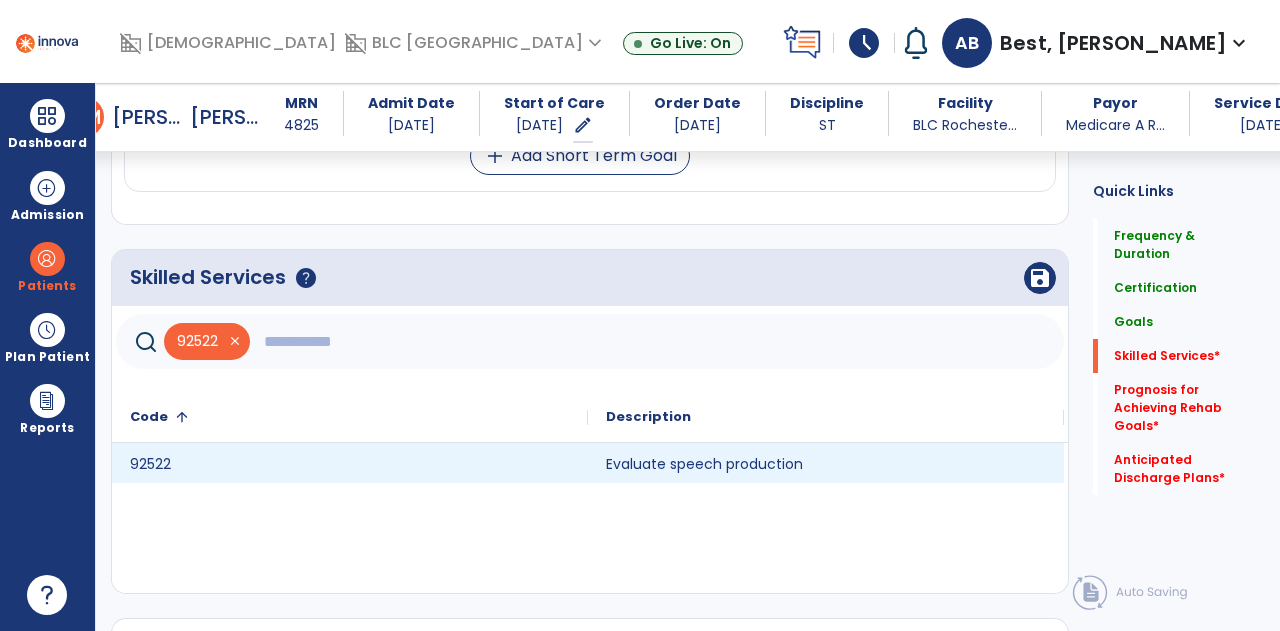 scroll, scrollTop: 969, scrollLeft: 0, axis: vertical 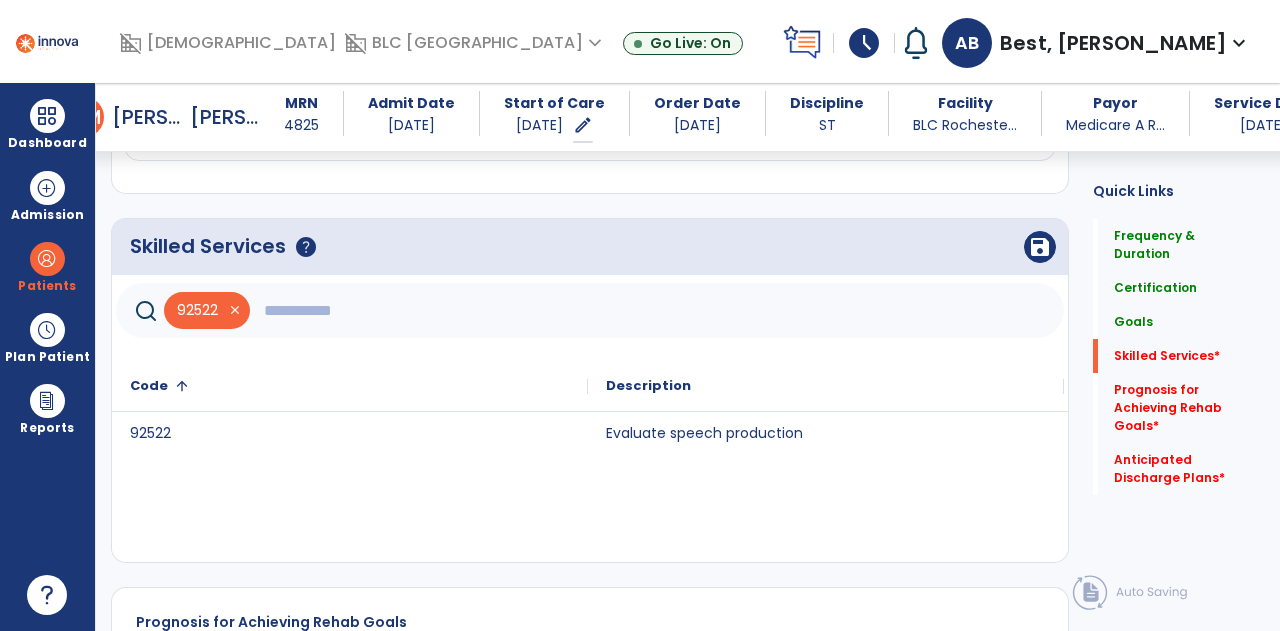 click 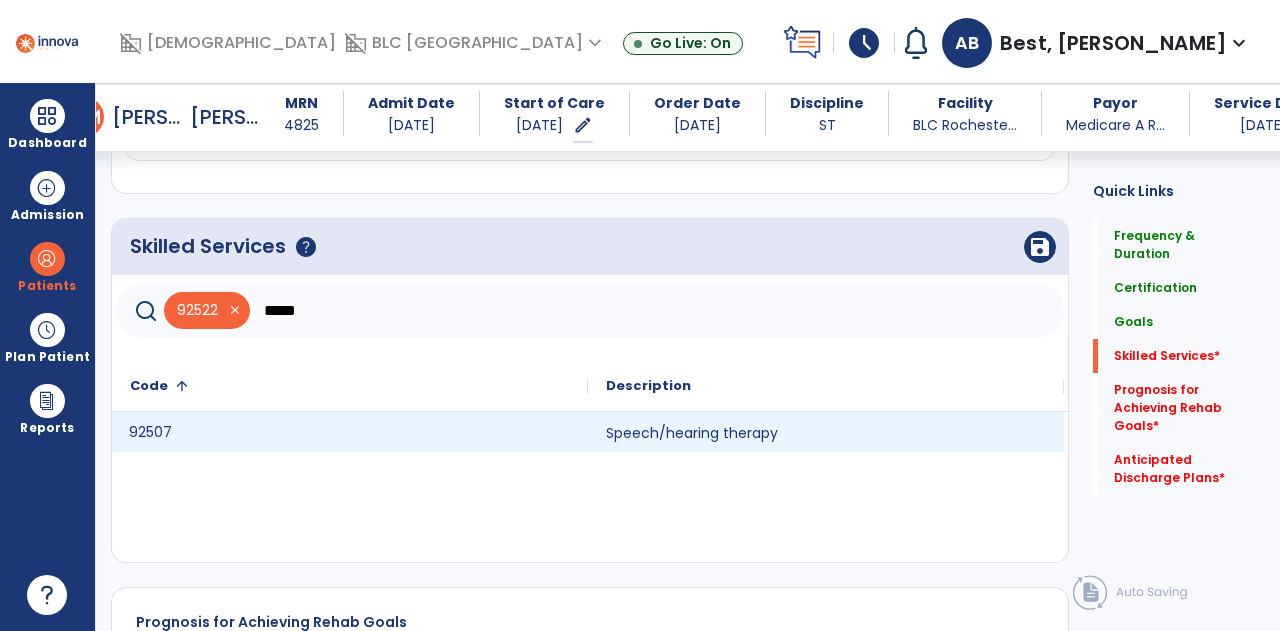 click on "92507" 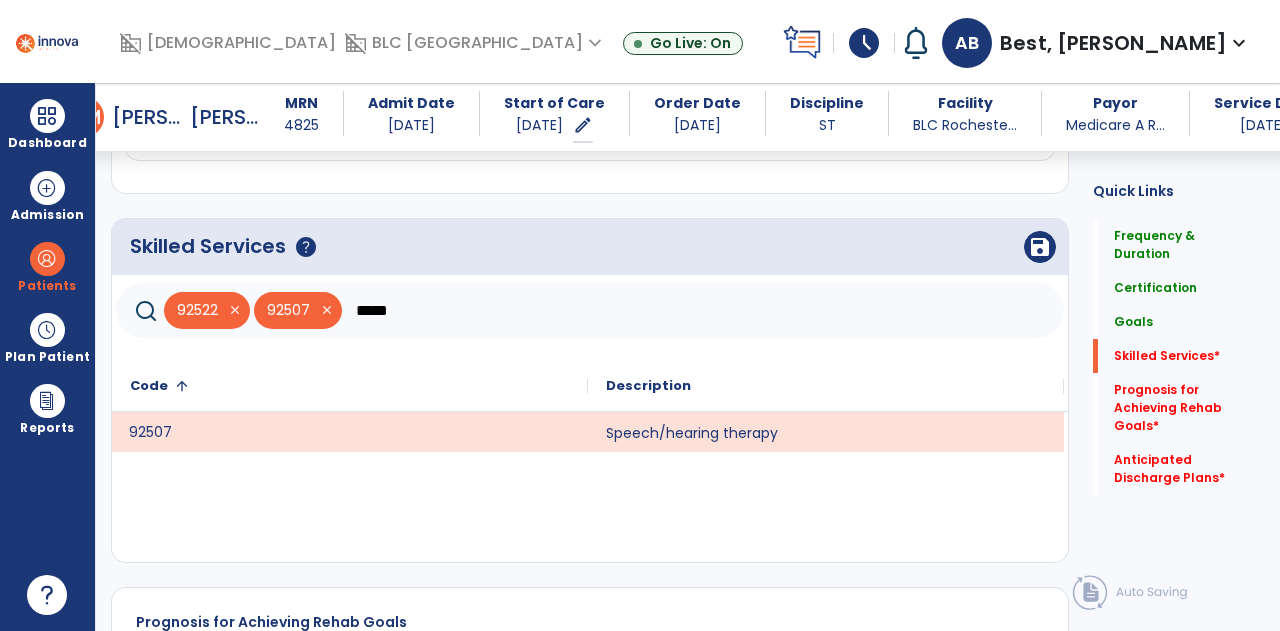click on "*****" 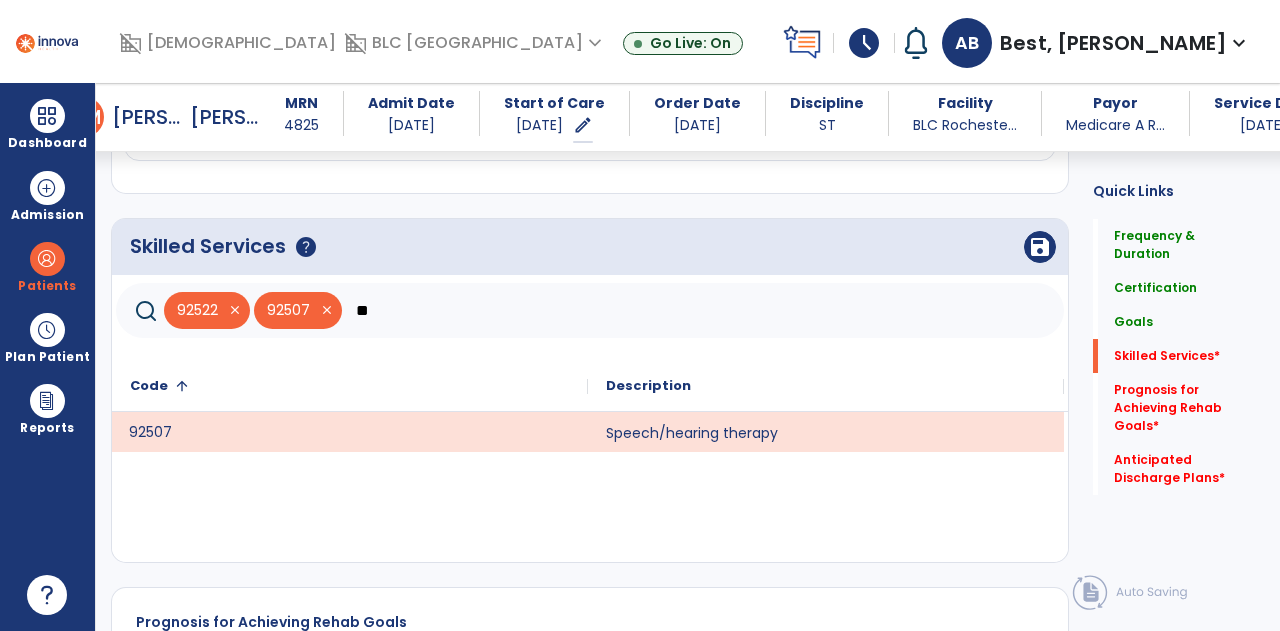 type on "*" 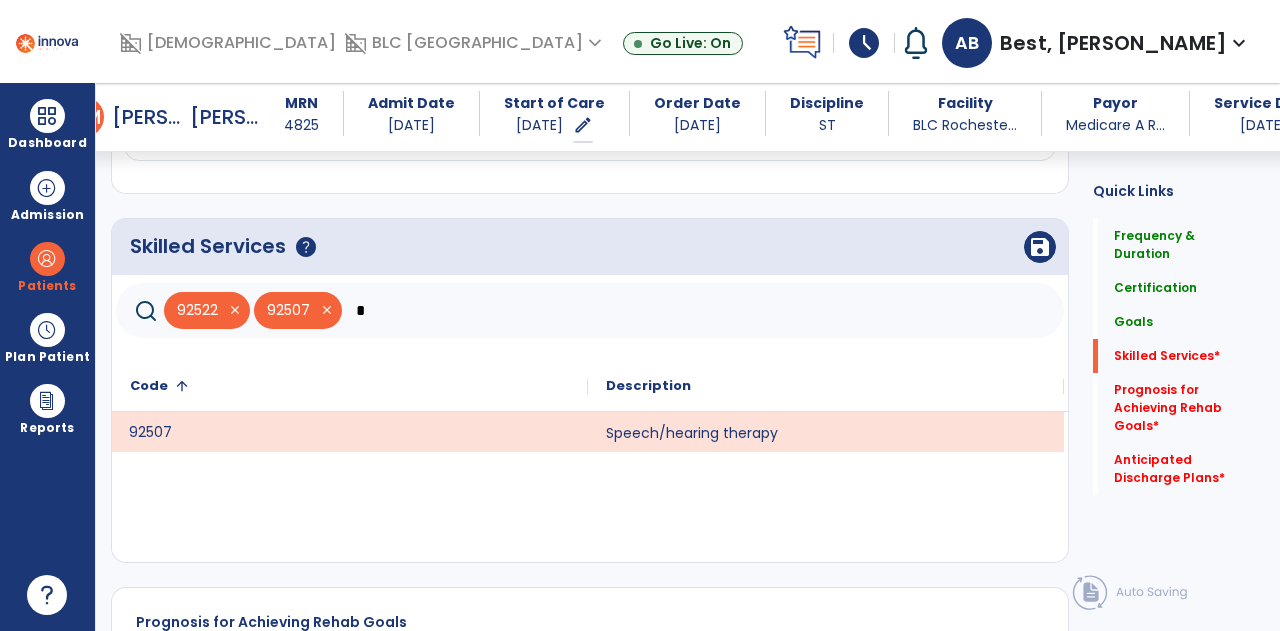 type 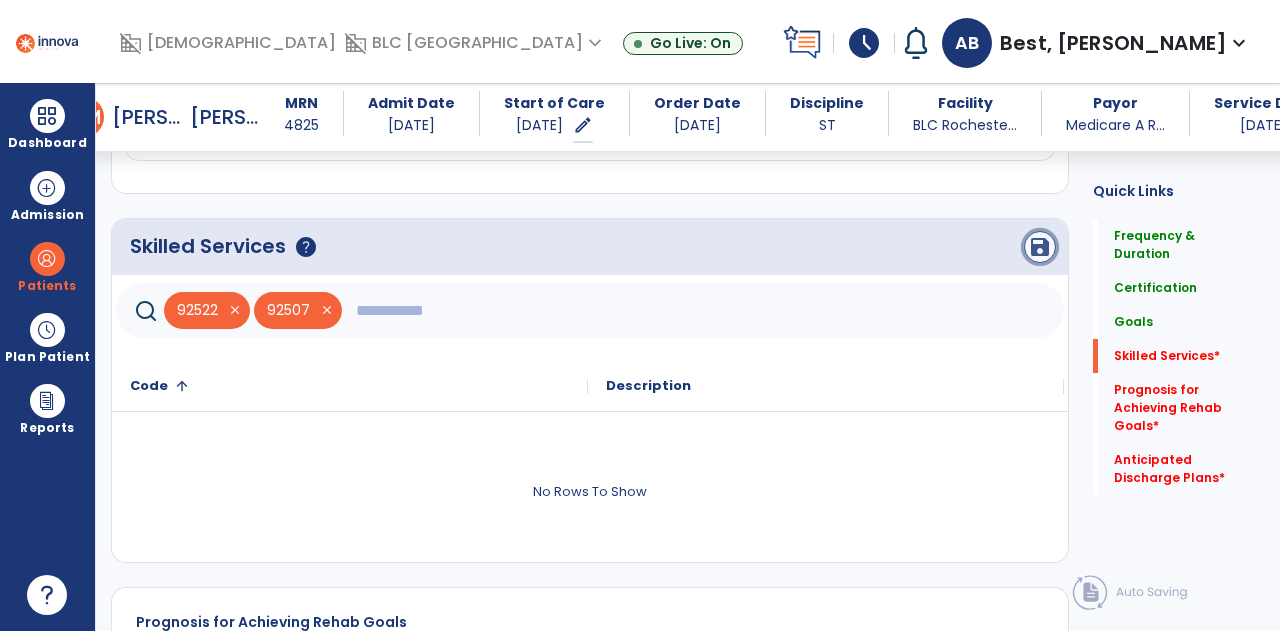 click on "save" 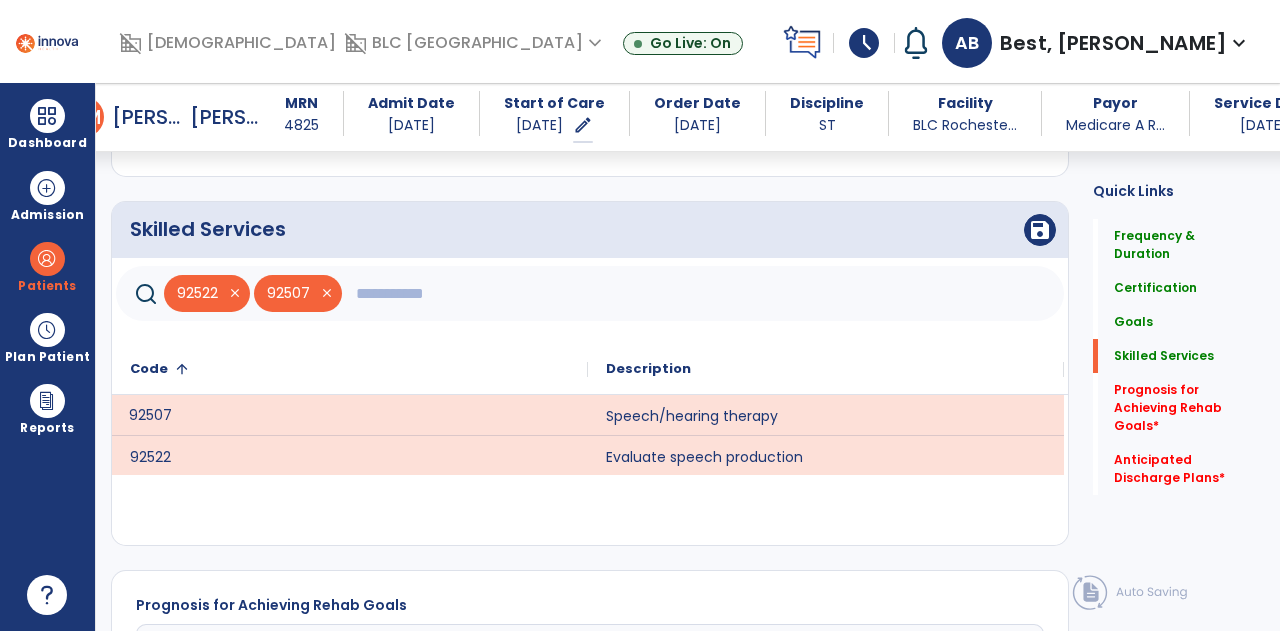 scroll, scrollTop: 946, scrollLeft: 0, axis: vertical 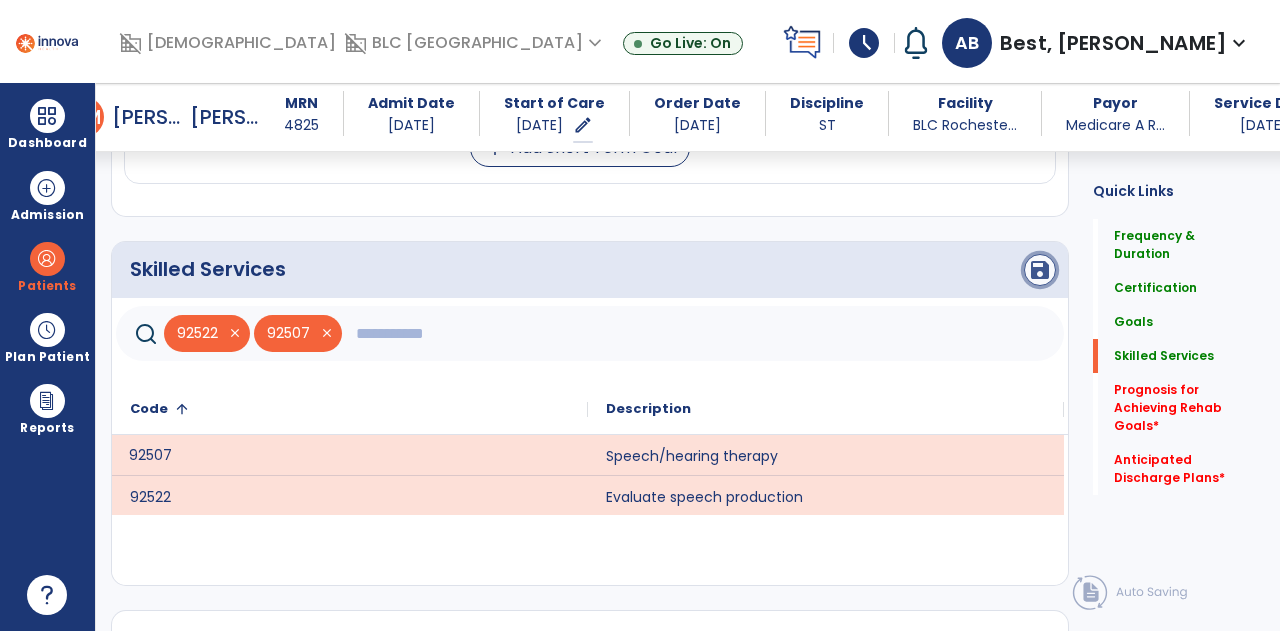 click on "save" 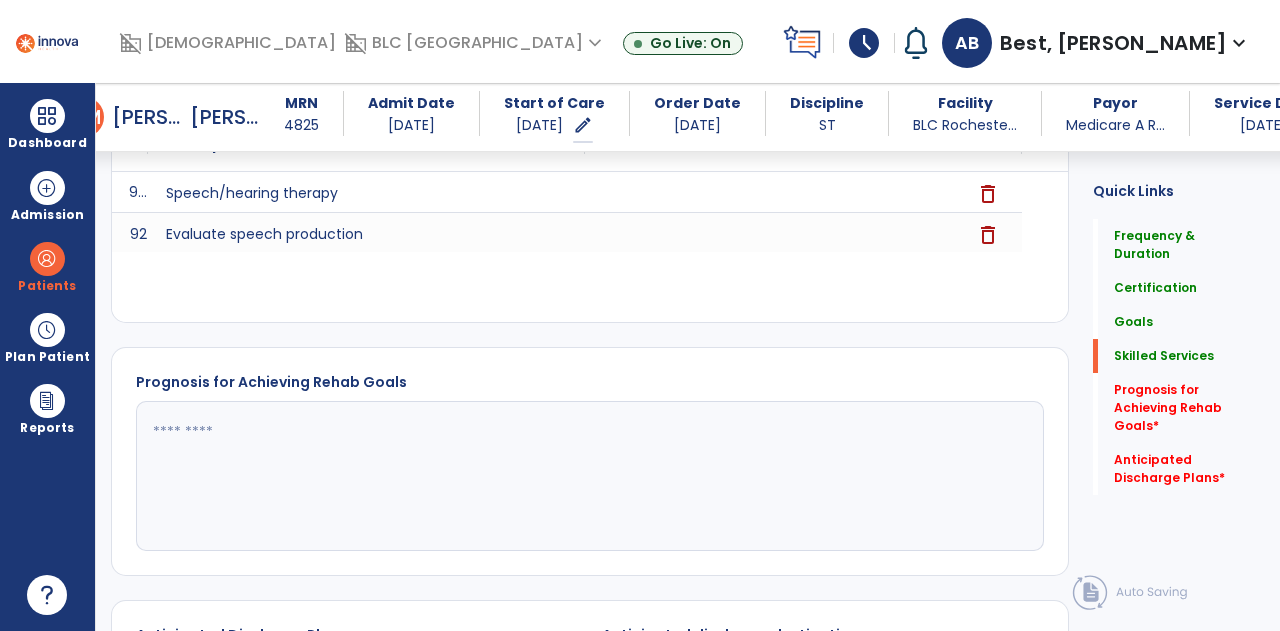 scroll, scrollTop: 1222, scrollLeft: 0, axis: vertical 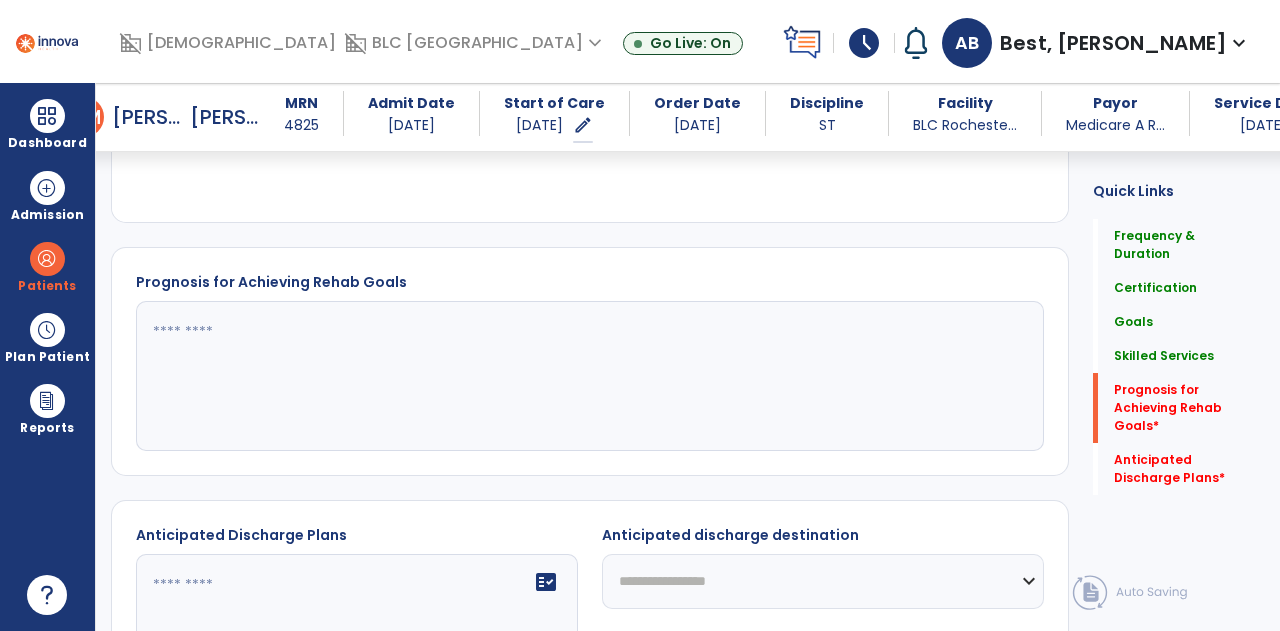 click 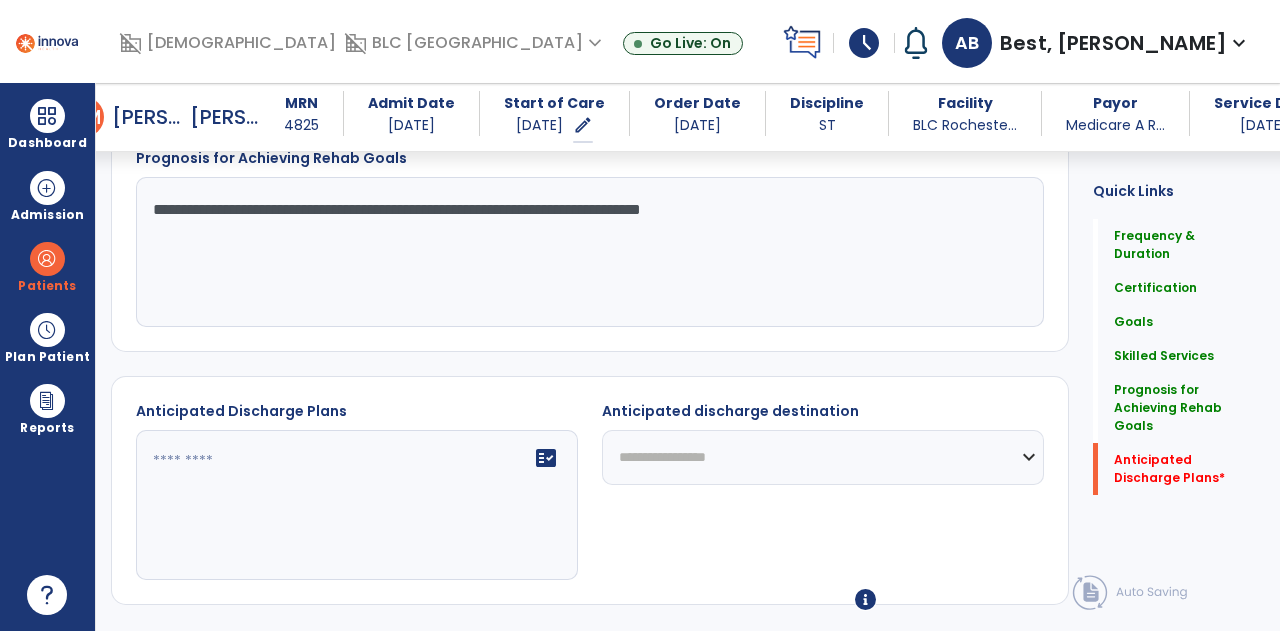 scroll, scrollTop: 1394, scrollLeft: 0, axis: vertical 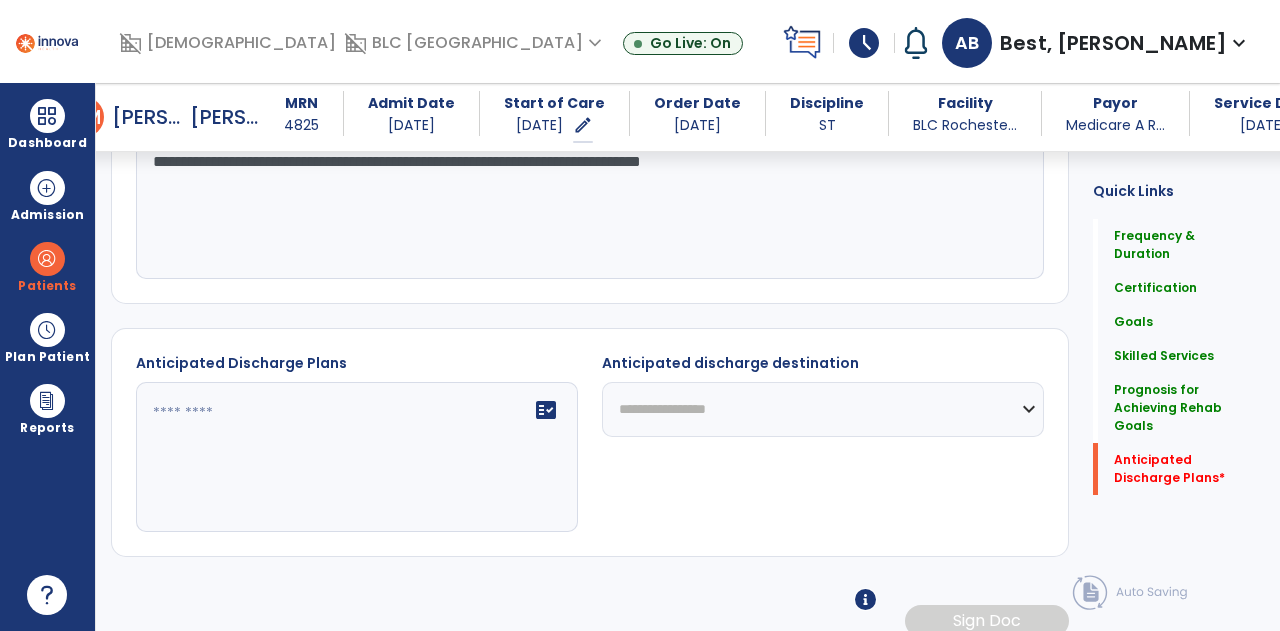type on "**********" 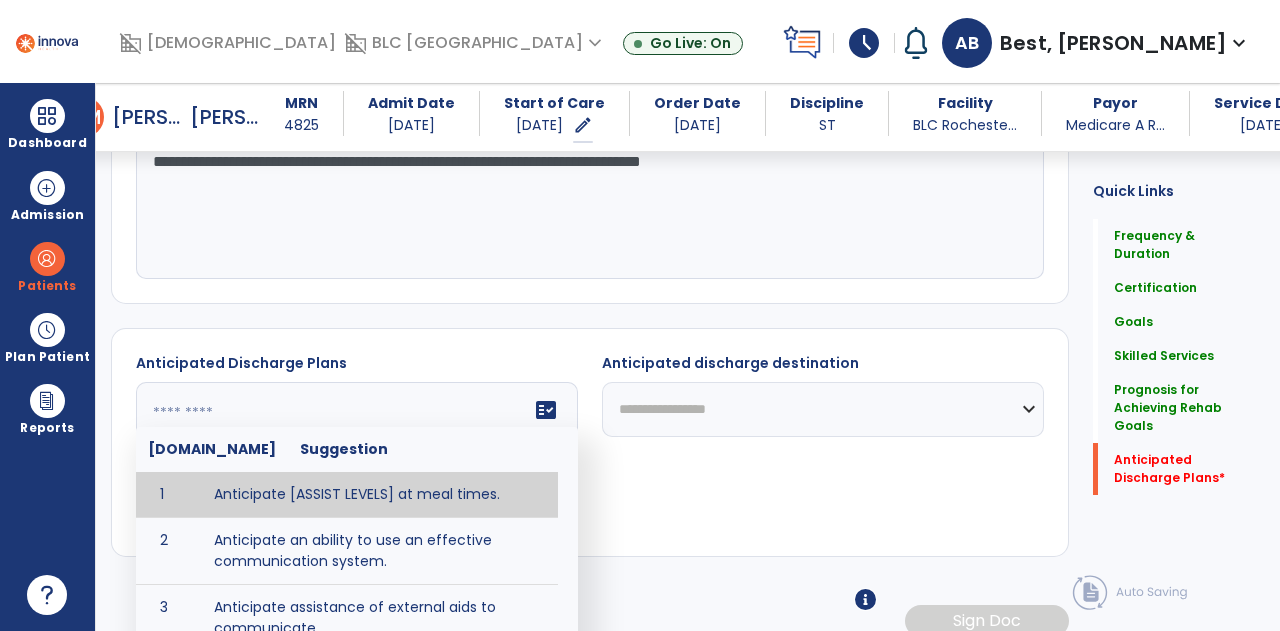 scroll, scrollTop: 1480, scrollLeft: 0, axis: vertical 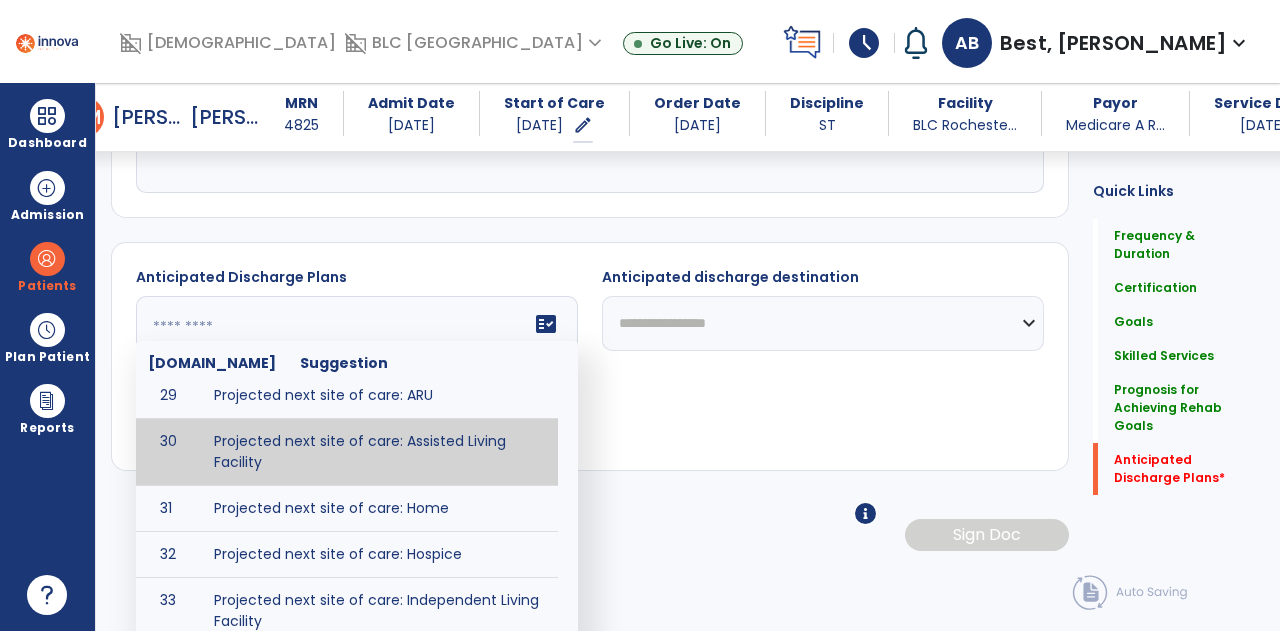 type on "**********" 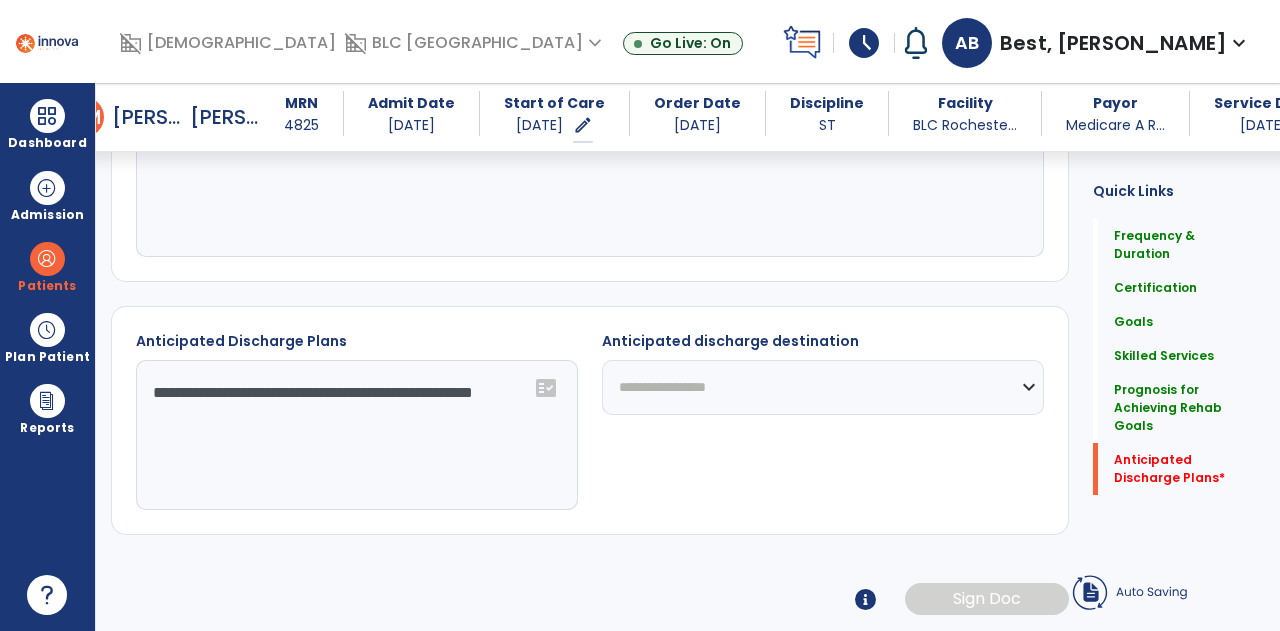 scroll, scrollTop: 1394, scrollLeft: 0, axis: vertical 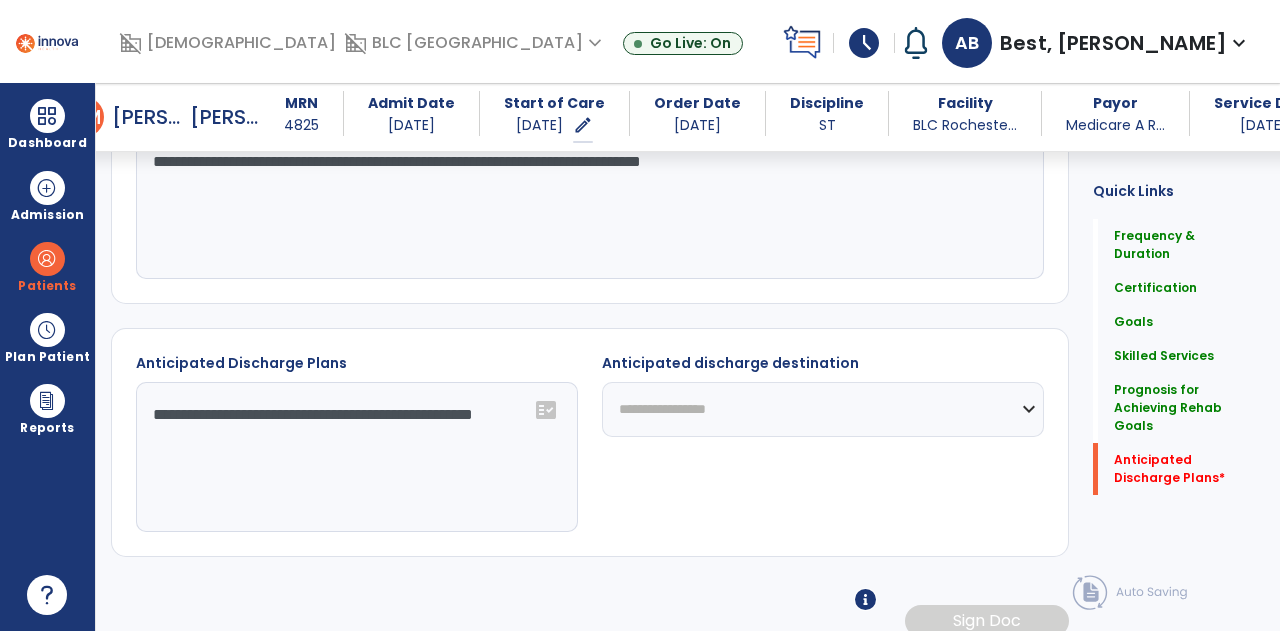 click on "**********" 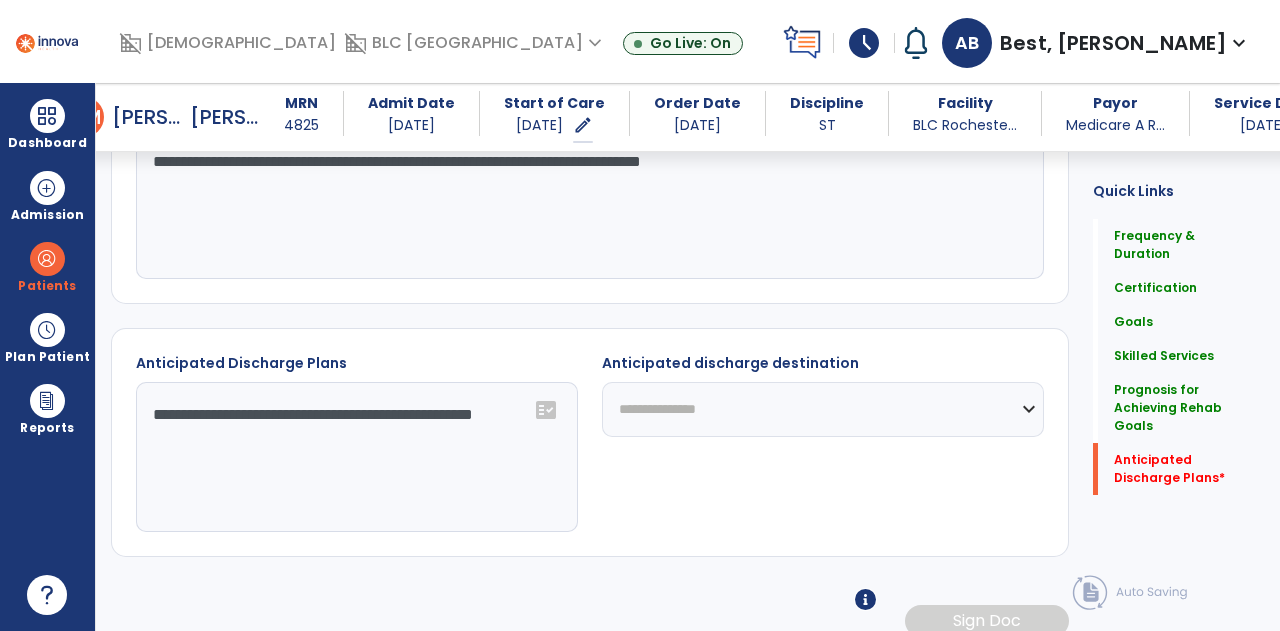 click on "**********" 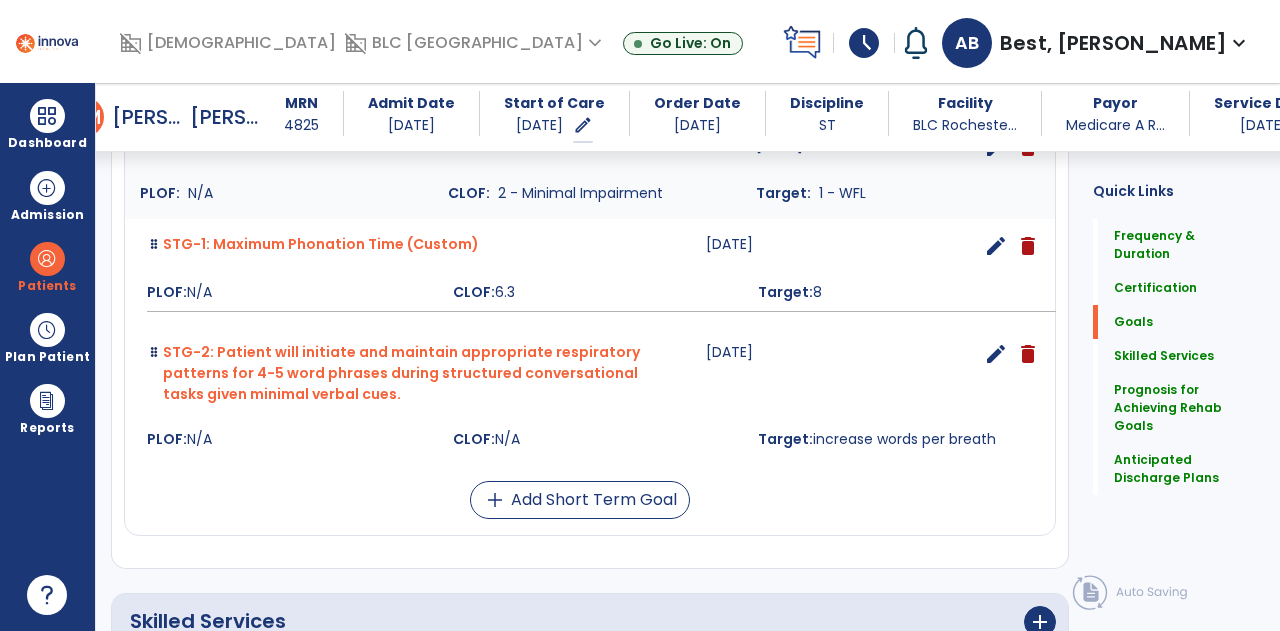 scroll, scrollTop: 494, scrollLeft: 0, axis: vertical 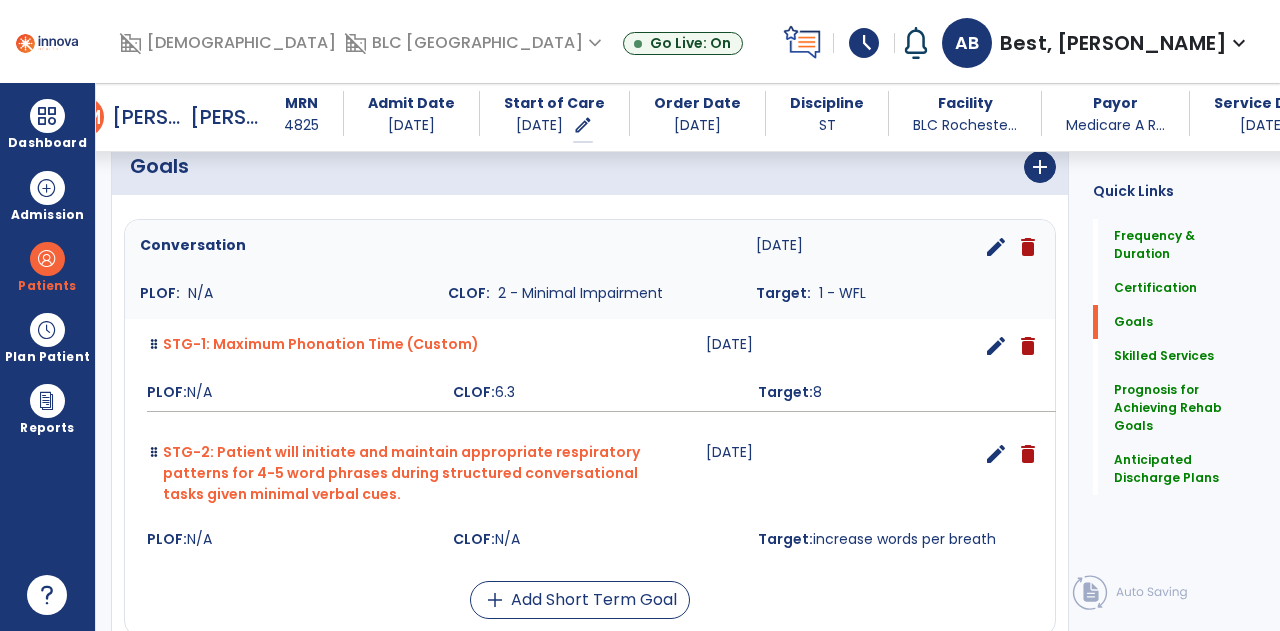 click on "edit" at bounding box center (996, 346) 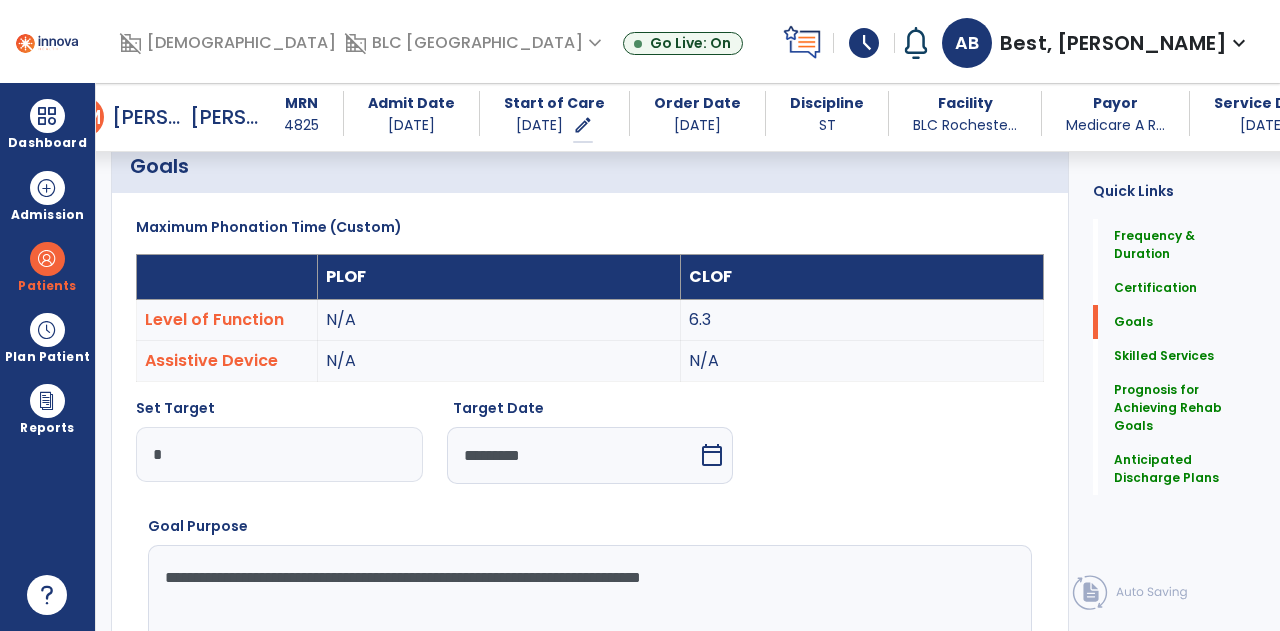 scroll, scrollTop: 59, scrollLeft: 0, axis: vertical 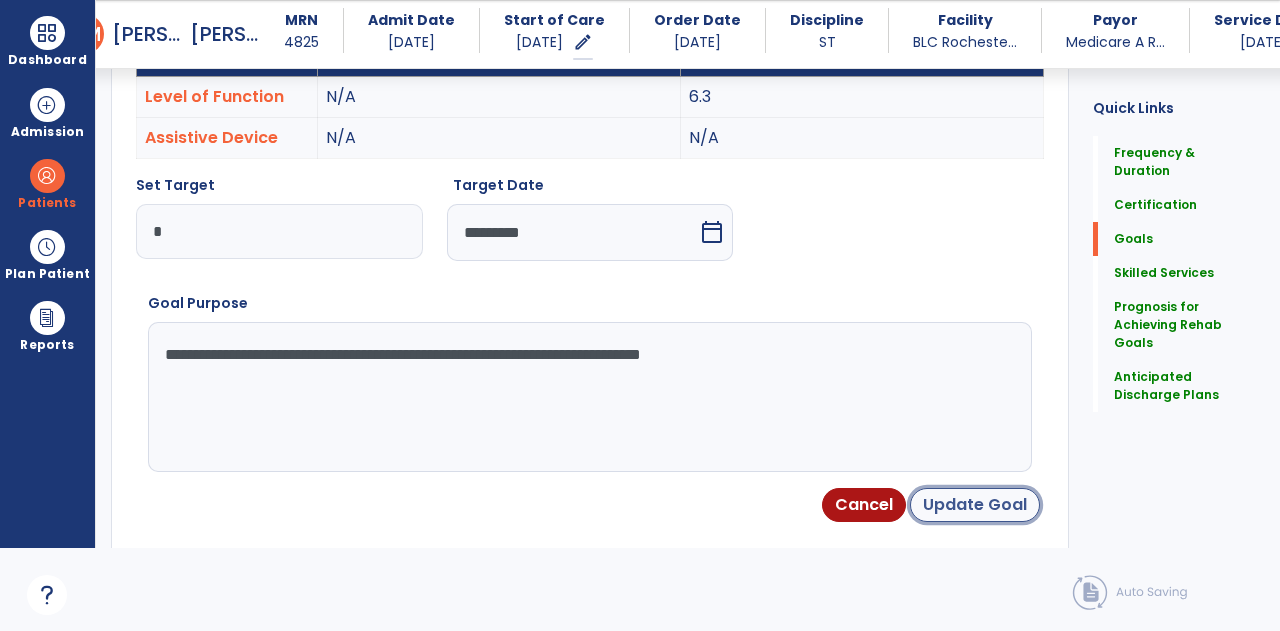 click on "Update Goal" at bounding box center [975, 505] 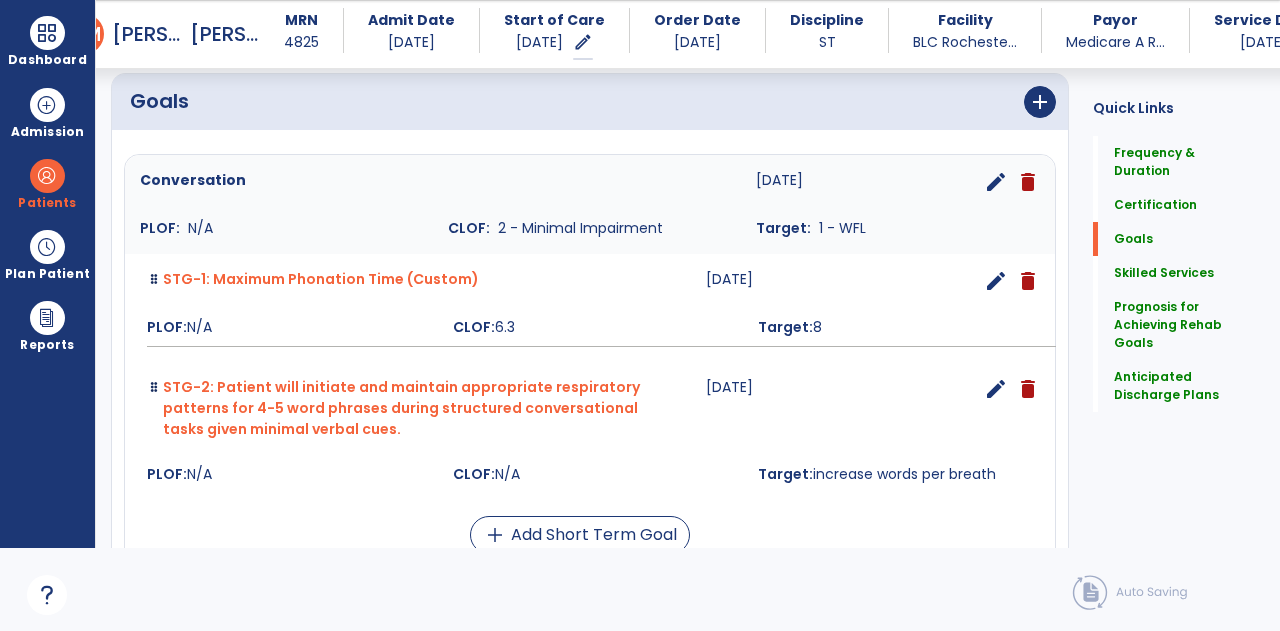 scroll, scrollTop: 445, scrollLeft: 0, axis: vertical 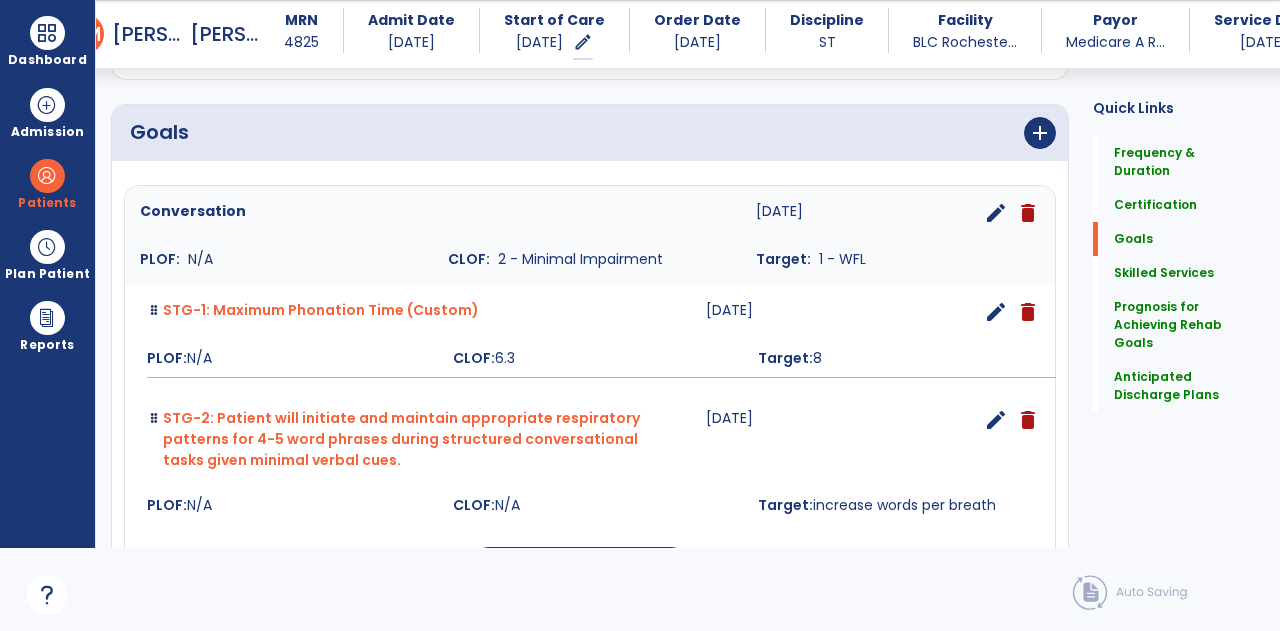 click on "delete" at bounding box center [1028, 312] 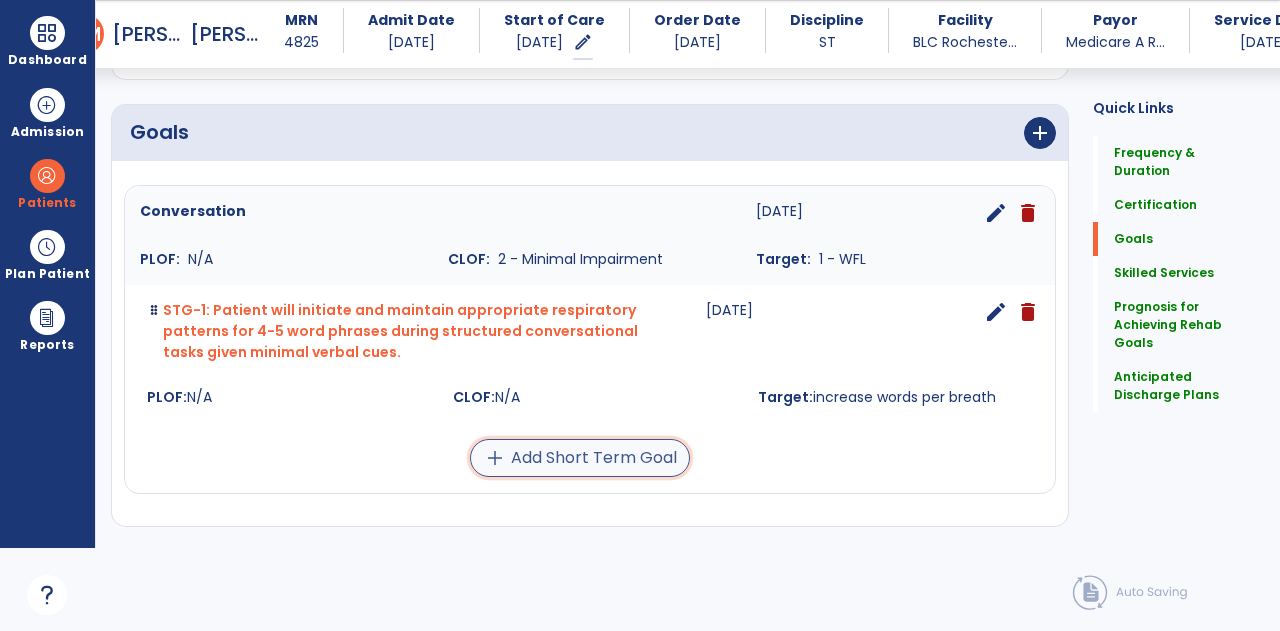 click on "add  Add Short Term Goal" at bounding box center [580, 458] 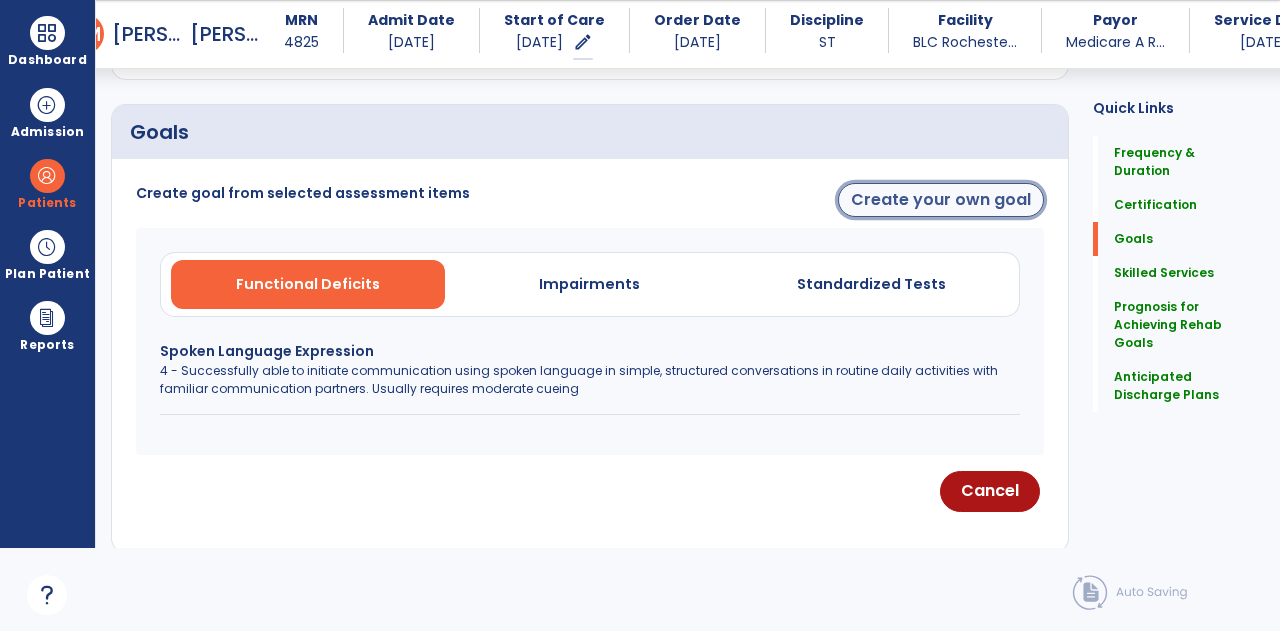 click on "Create your own goal" at bounding box center [941, 200] 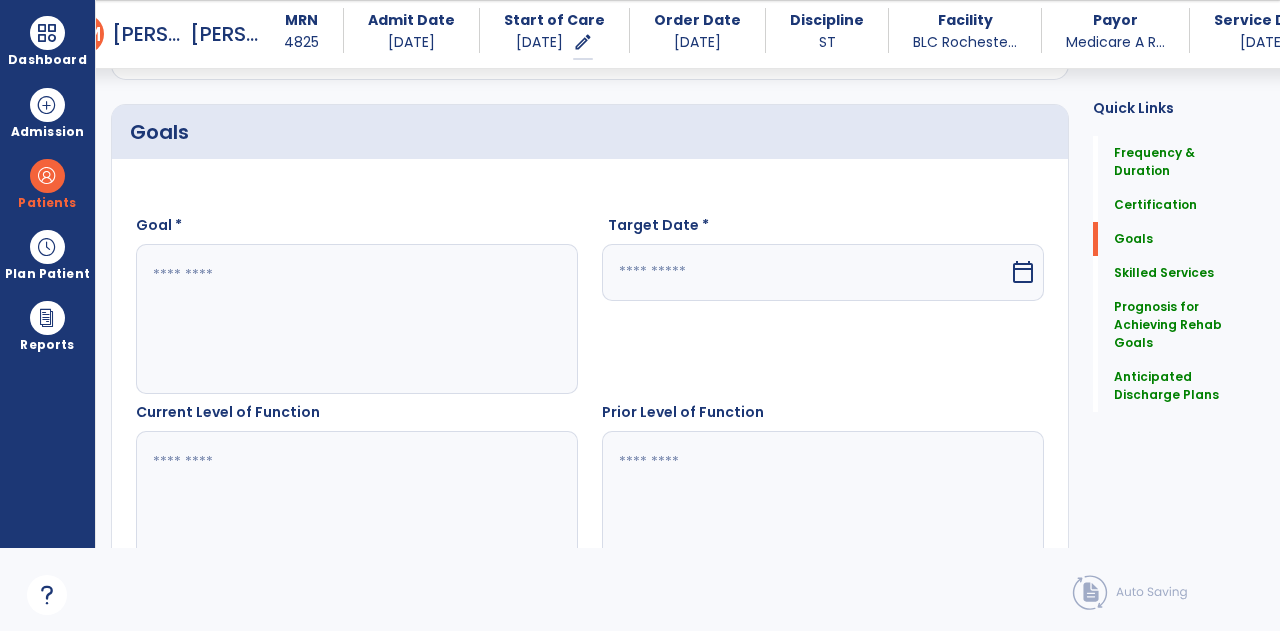click at bounding box center (356, 319) 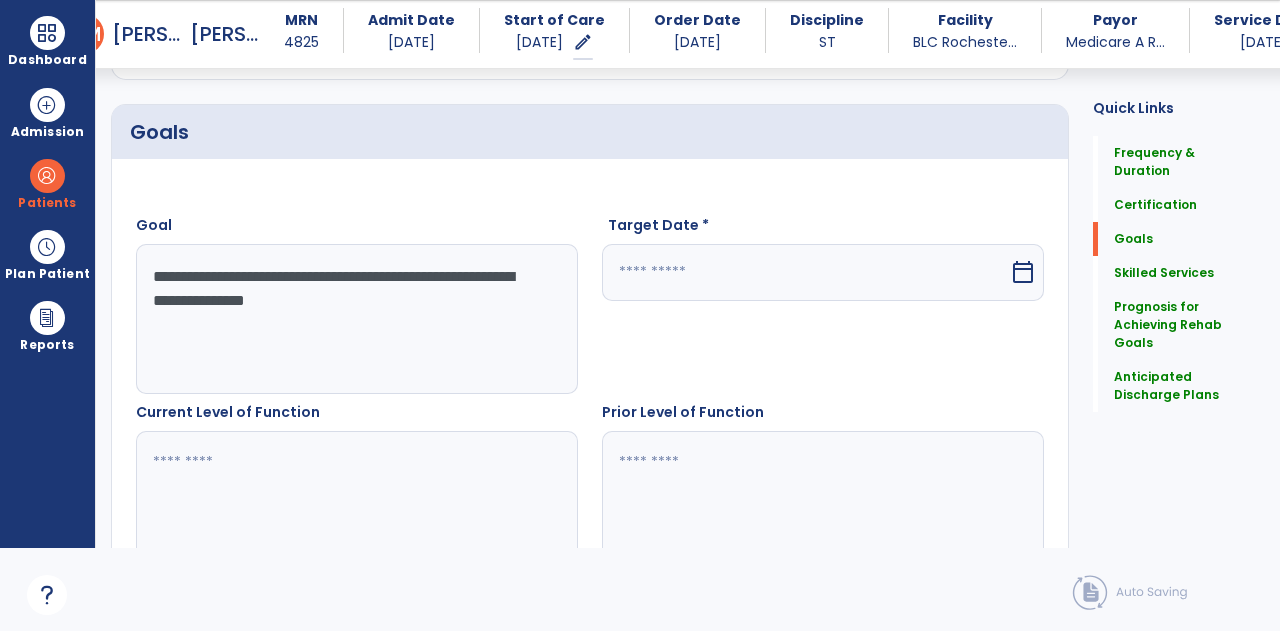click on "**********" at bounding box center [356, 319] 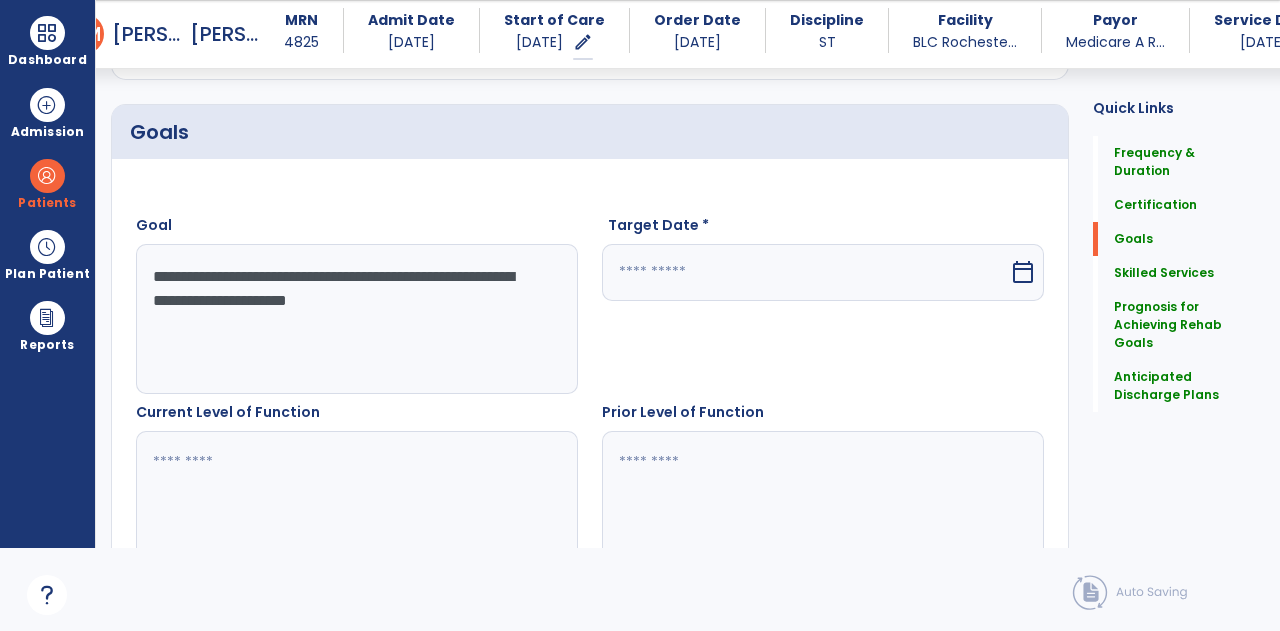 click on "**********" at bounding box center [356, 319] 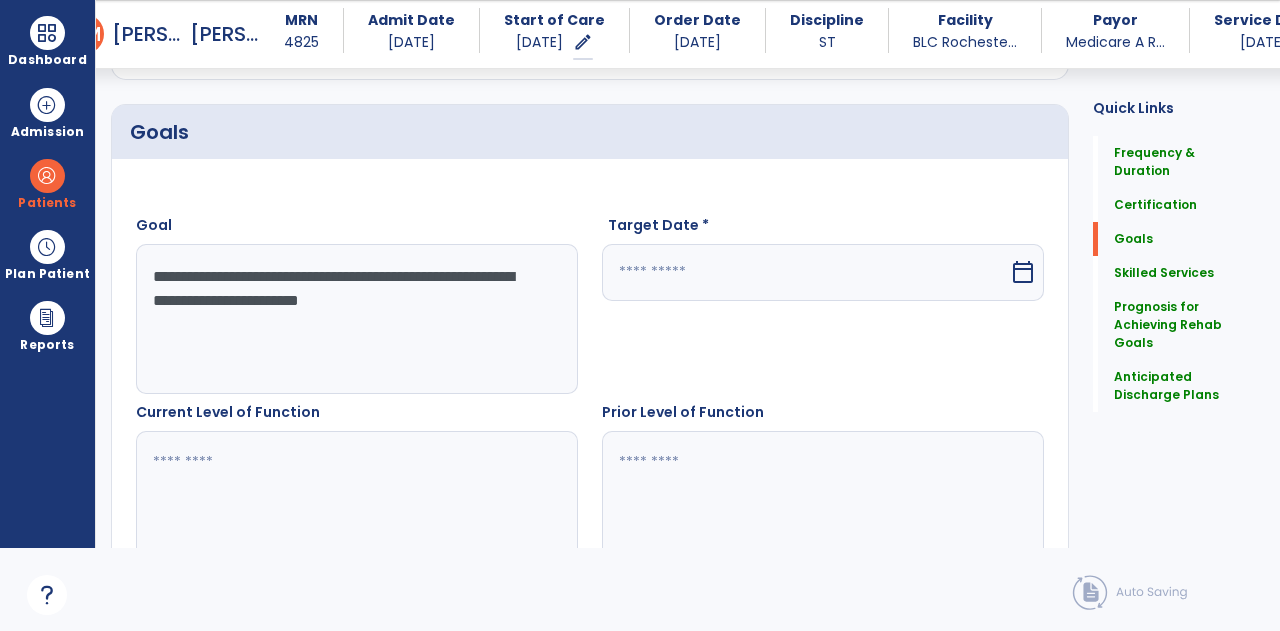 type on "**********" 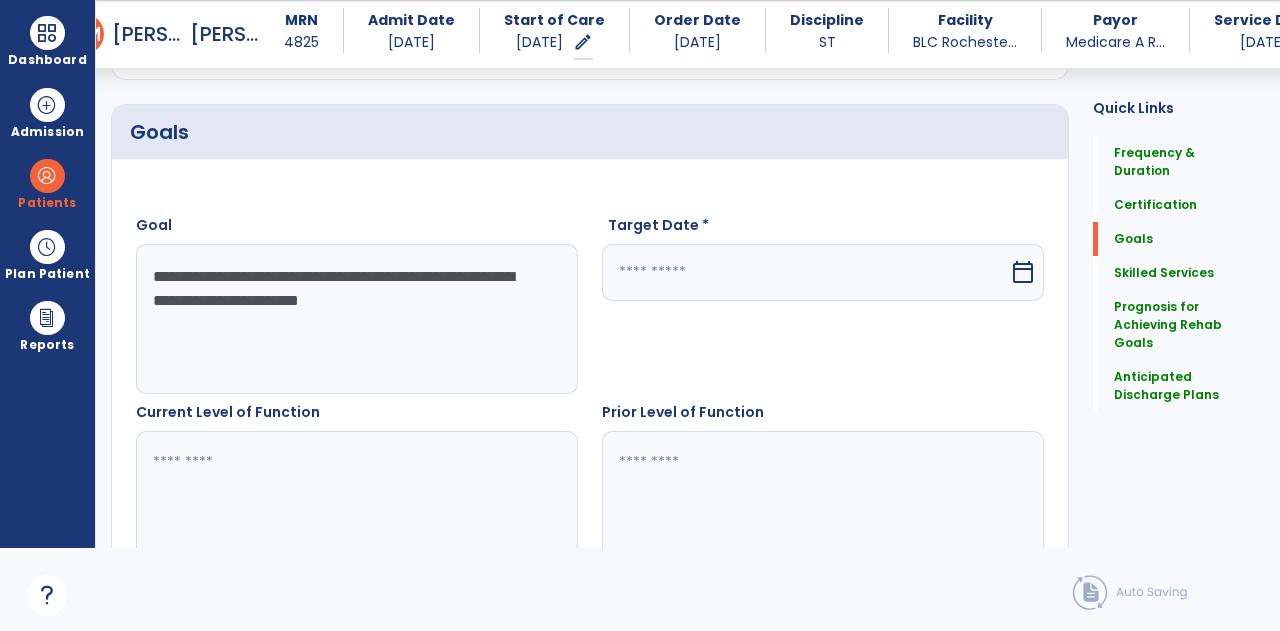 click at bounding box center (805, 272) 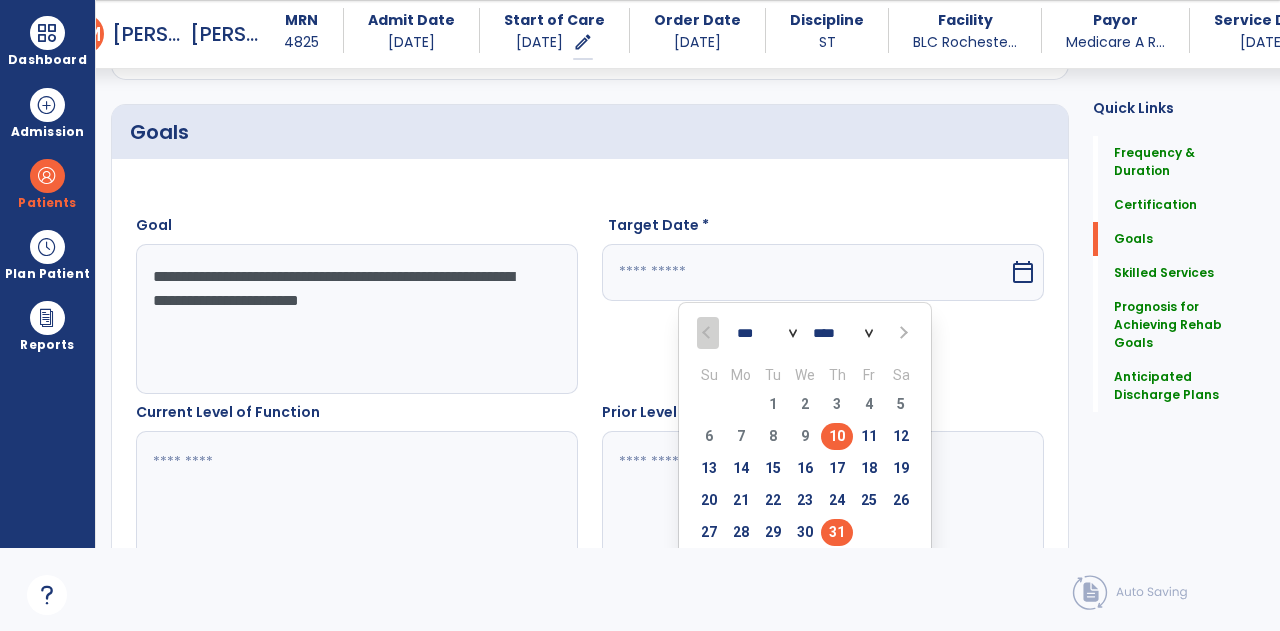 click on "31" at bounding box center [837, 532] 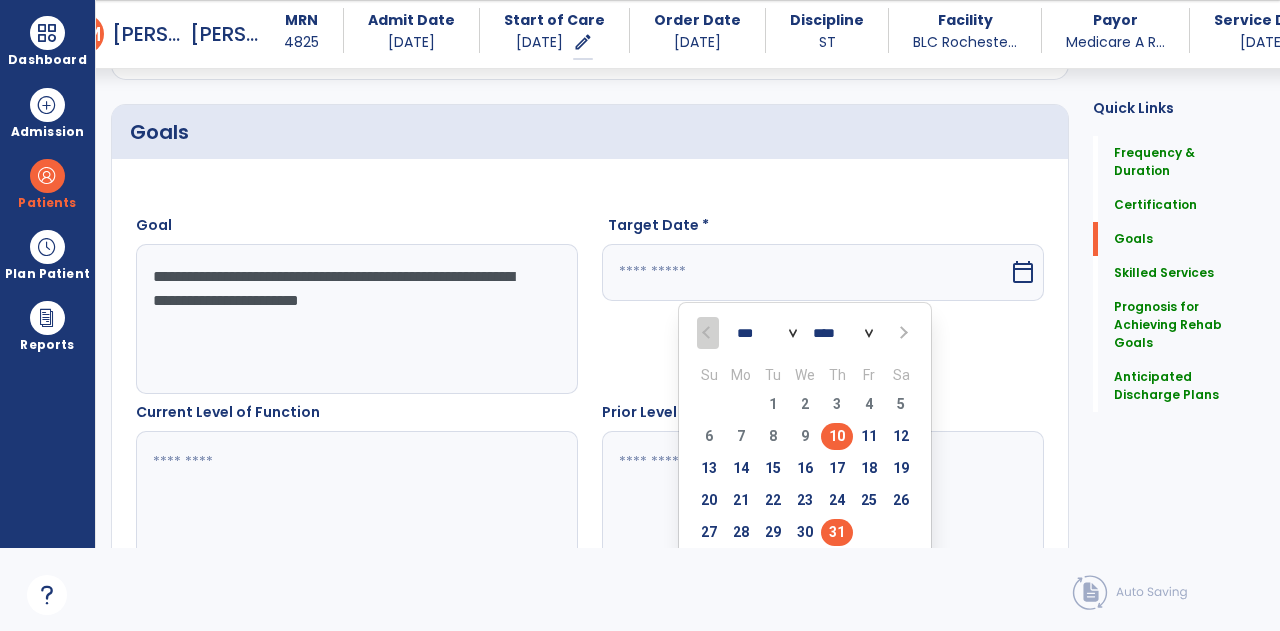 type on "*********" 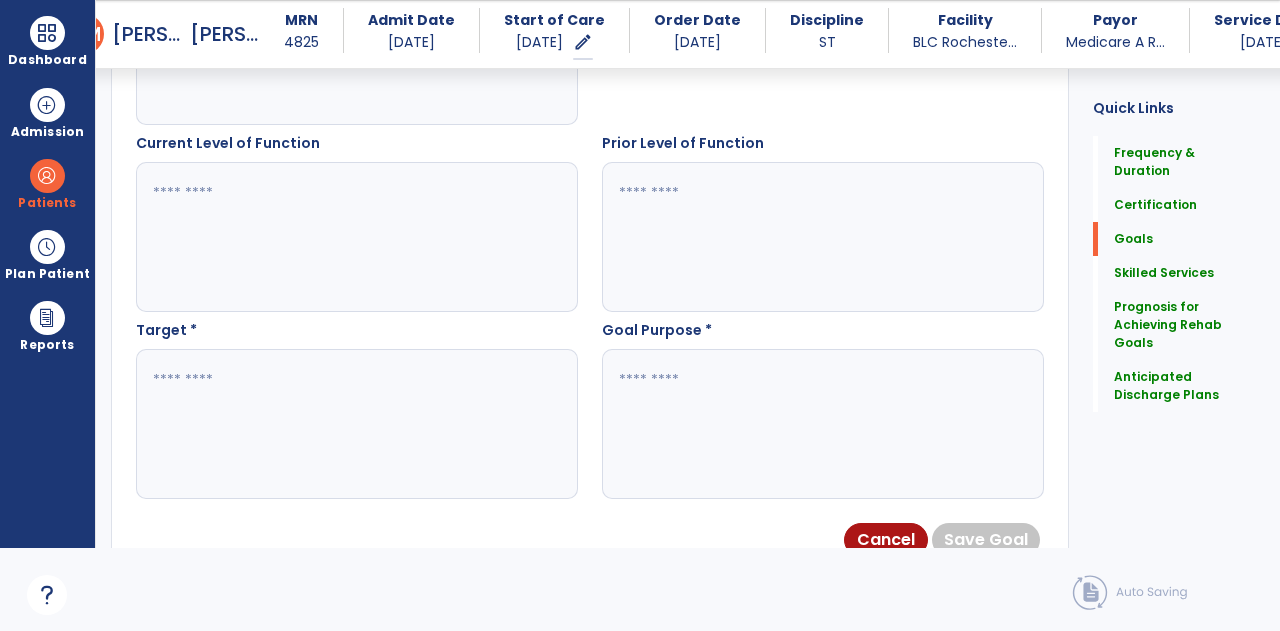 scroll, scrollTop: 745, scrollLeft: 0, axis: vertical 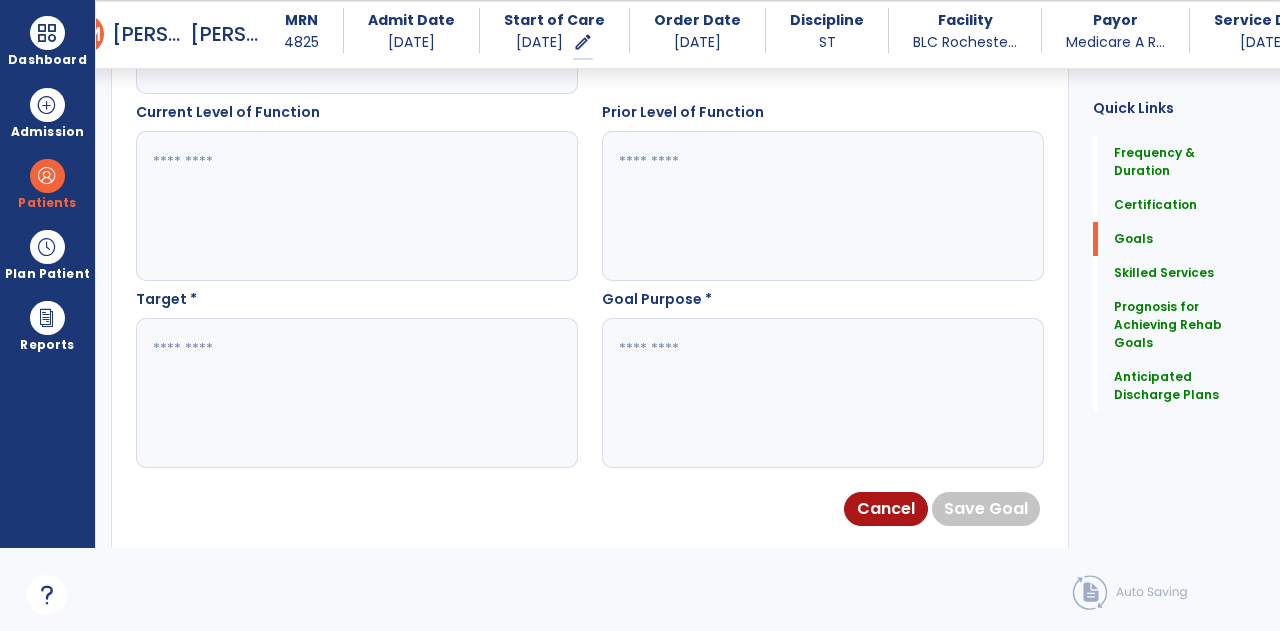 click at bounding box center (356, 393) 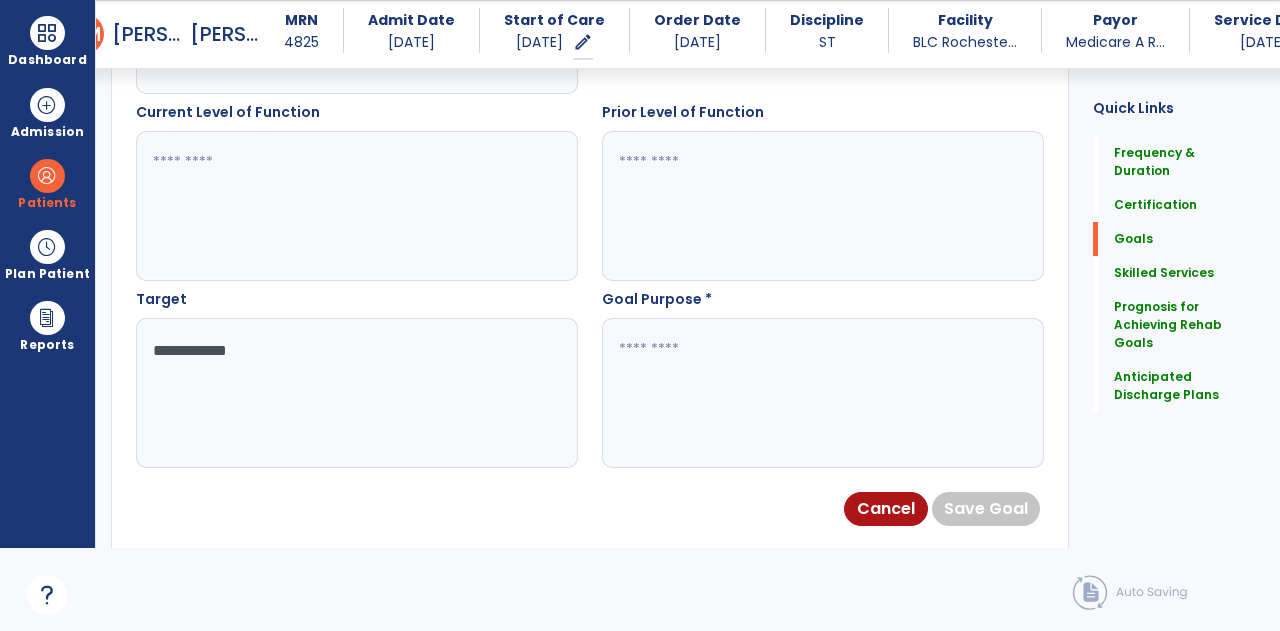 type on "**********" 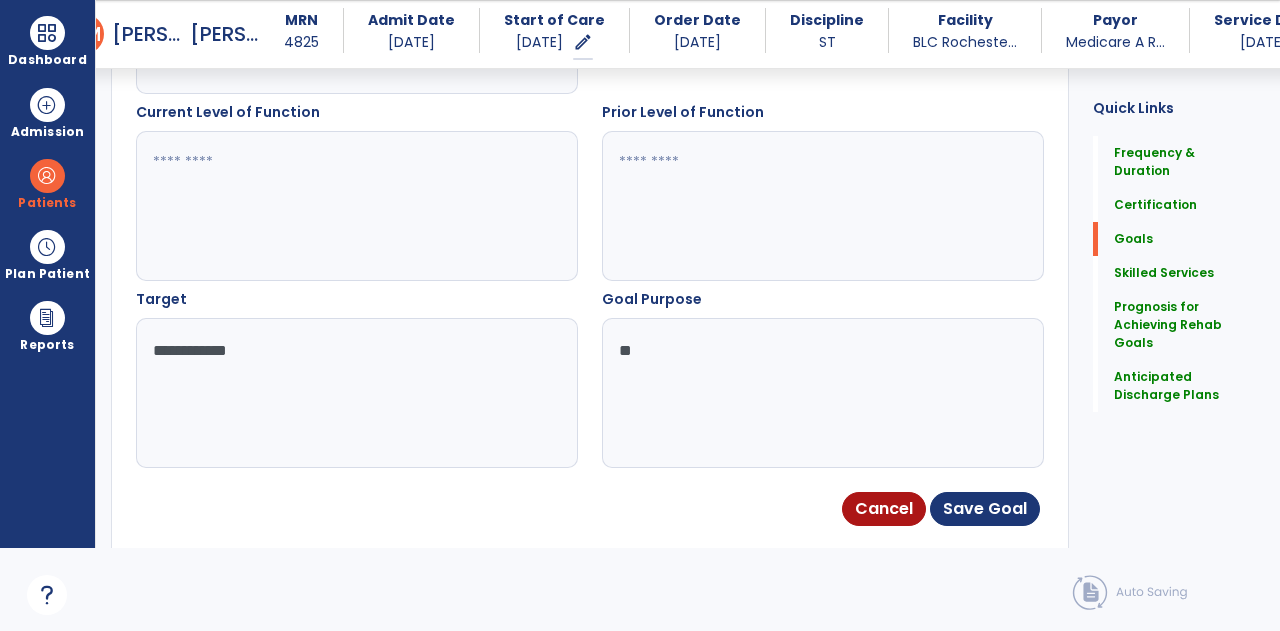 type on "*" 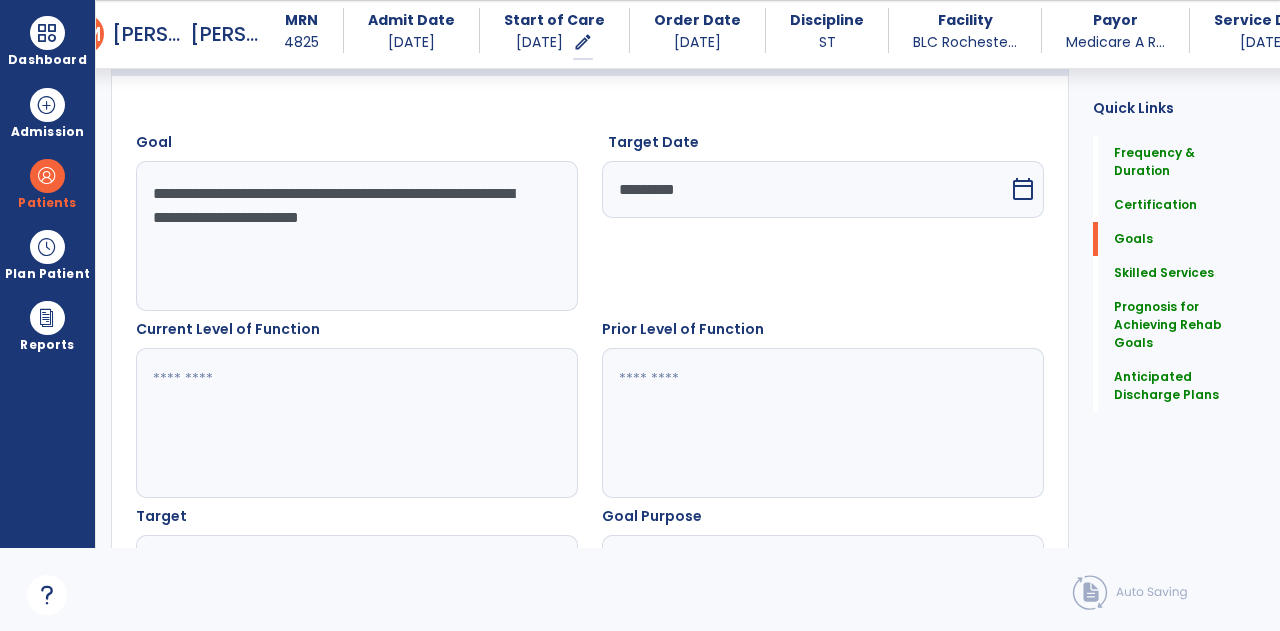 scroll, scrollTop: 445, scrollLeft: 0, axis: vertical 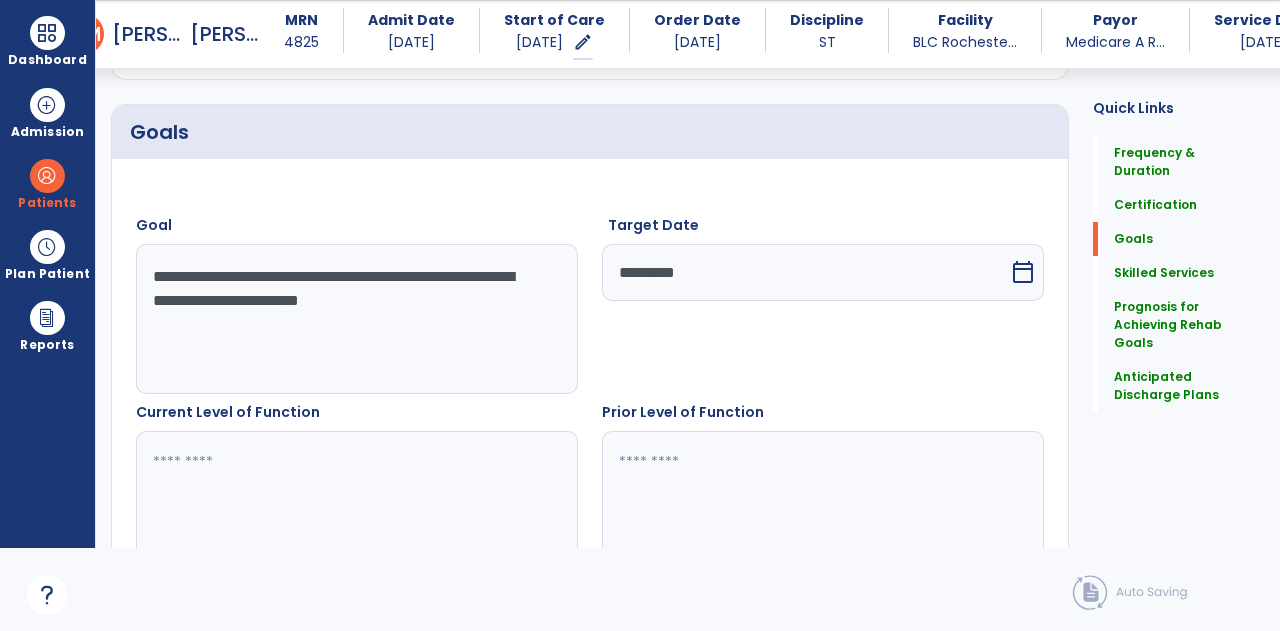 type on "**********" 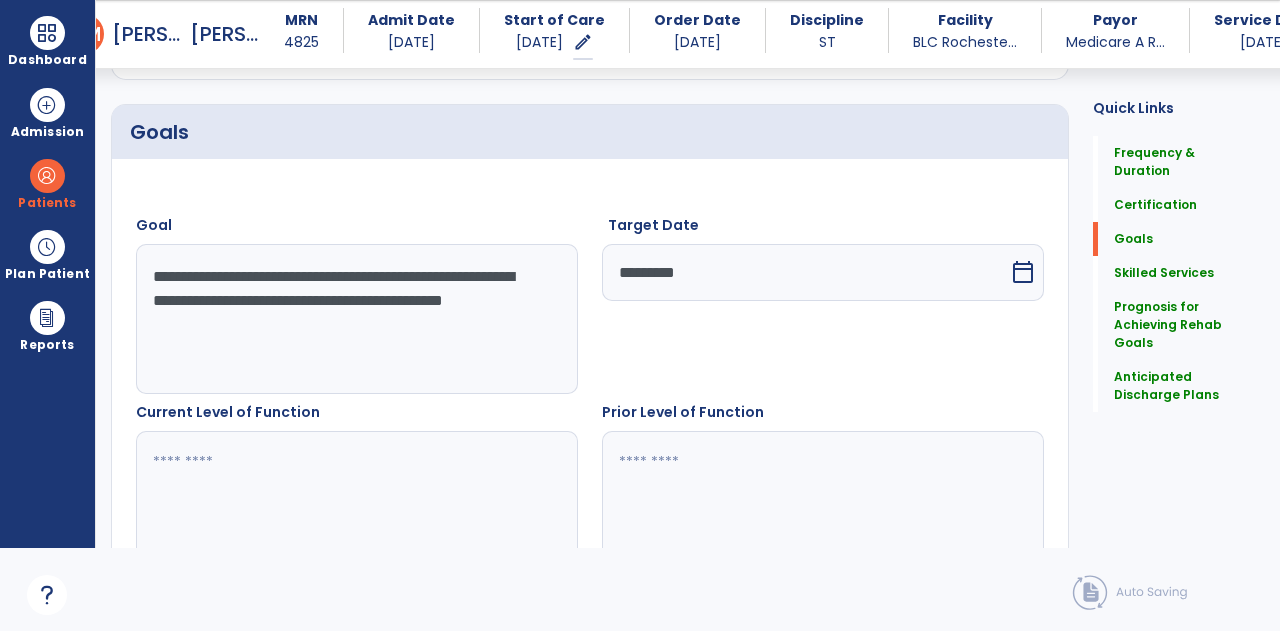 click on "**********" at bounding box center [356, 319] 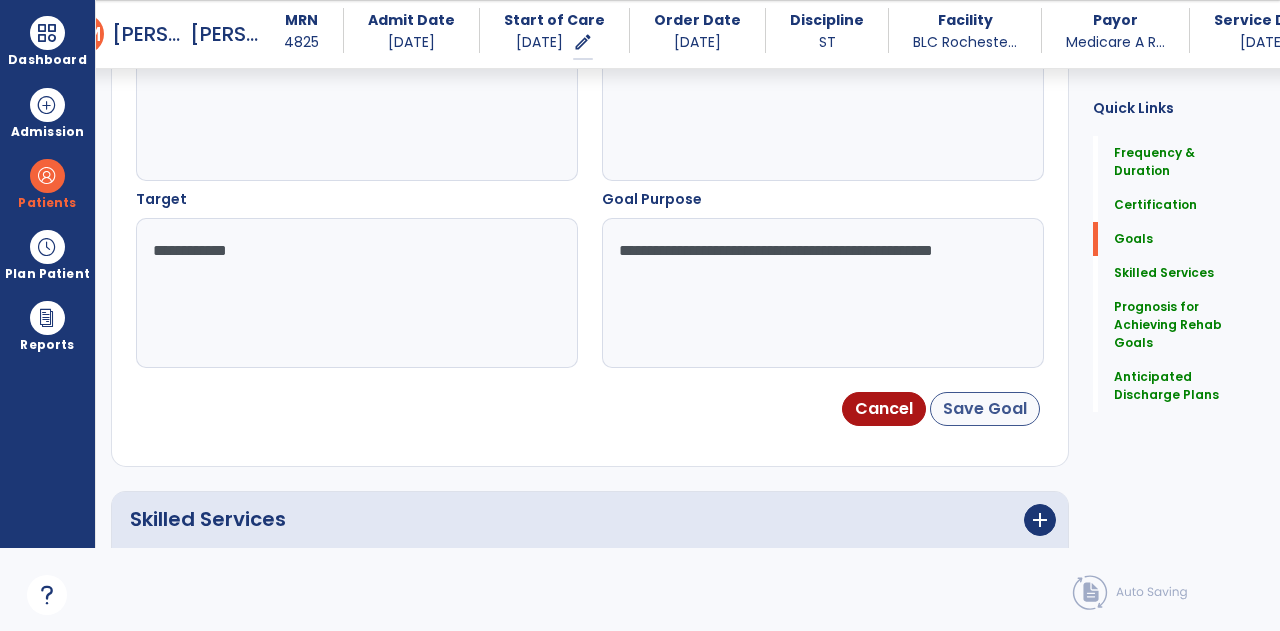 type on "**********" 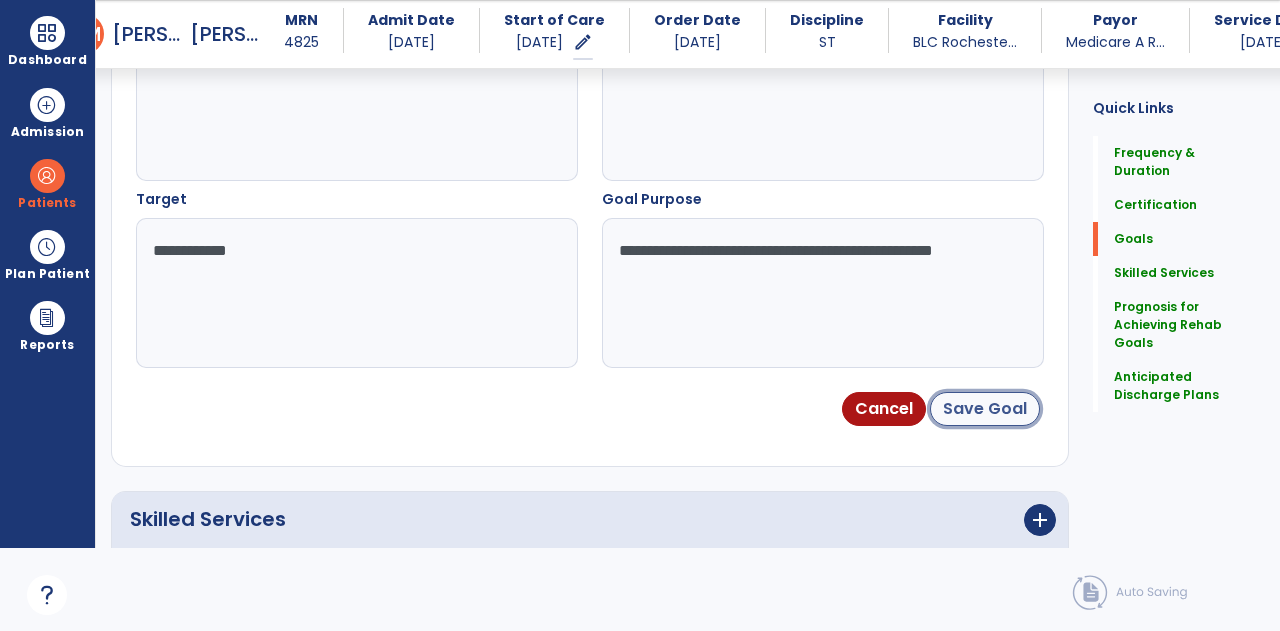 click on "Save Goal" at bounding box center (985, 409) 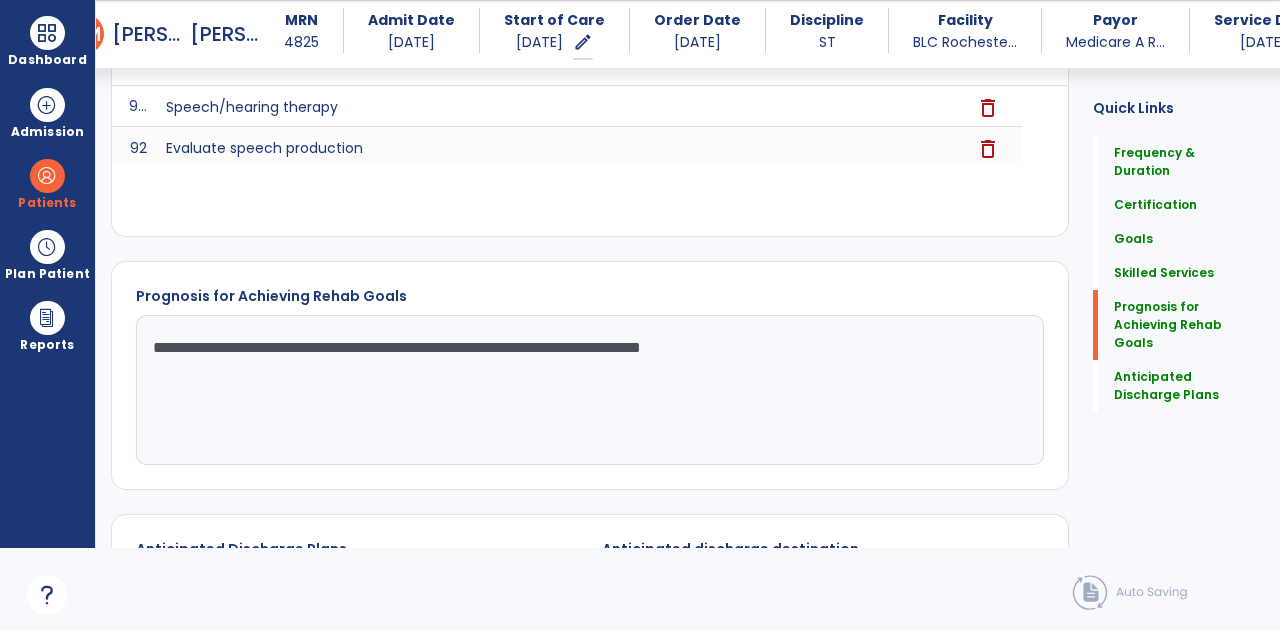 scroll, scrollTop: 1348, scrollLeft: 0, axis: vertical 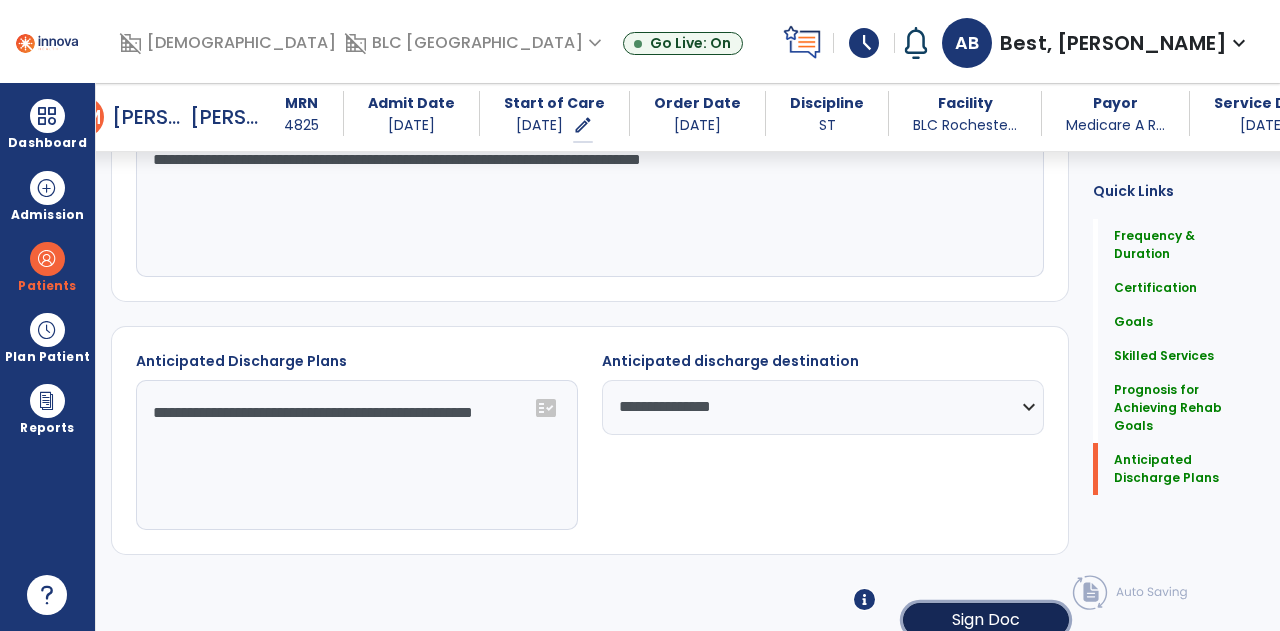 click on "Sign Doc" 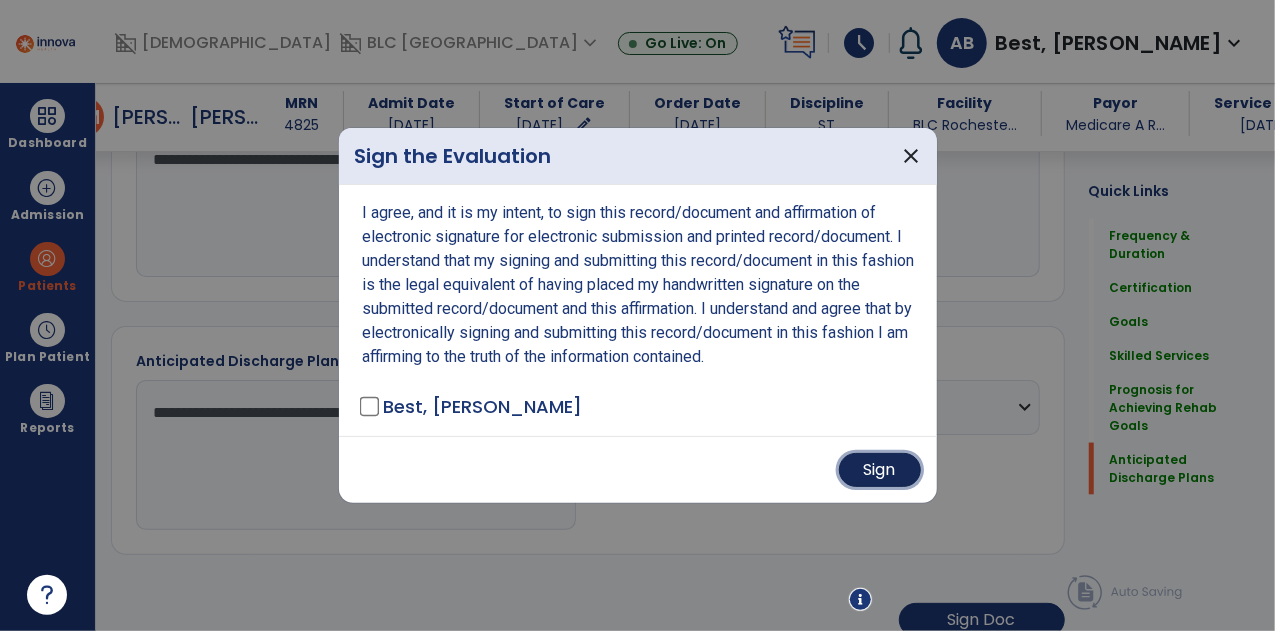 click on "Sign" at bounding box center (880, 470) 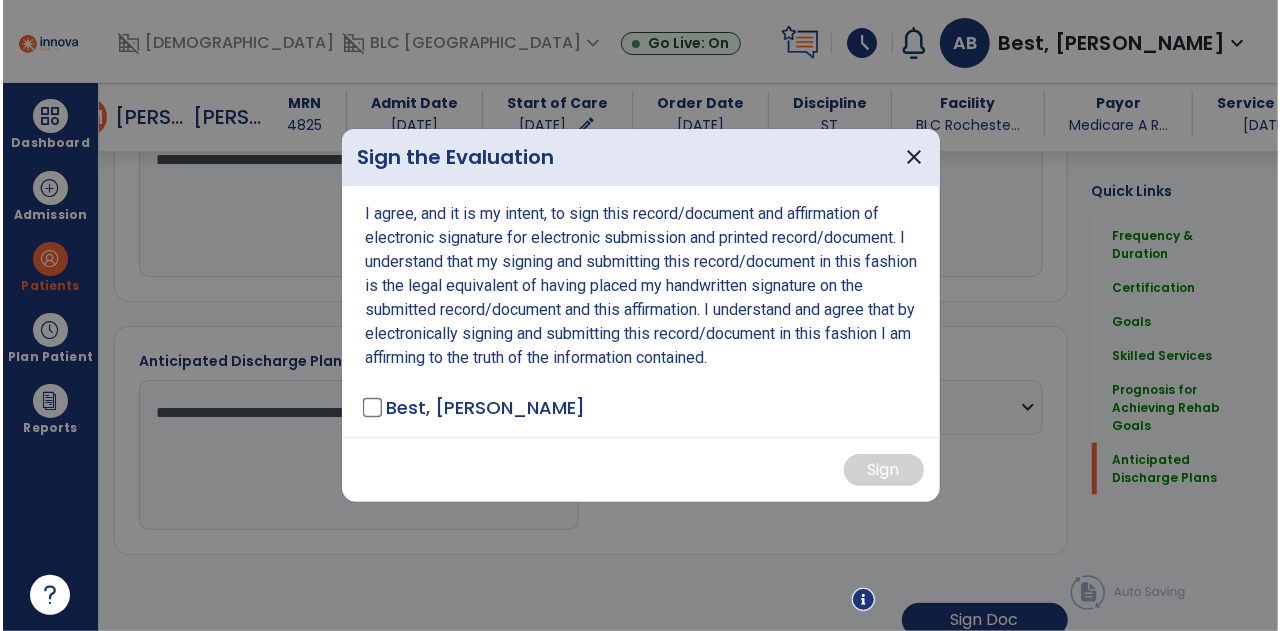 scroll, scrollTop: 1412, scrollLeft: 0, axis: vertical 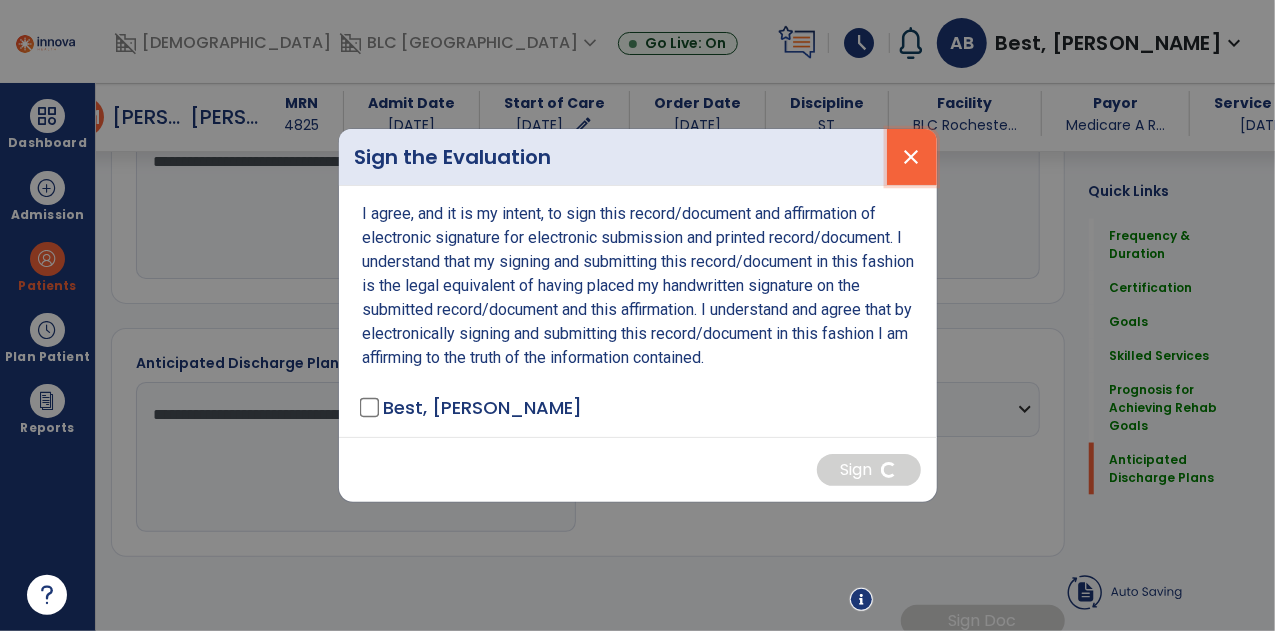 click on "close" at bounding box center (912, 157) 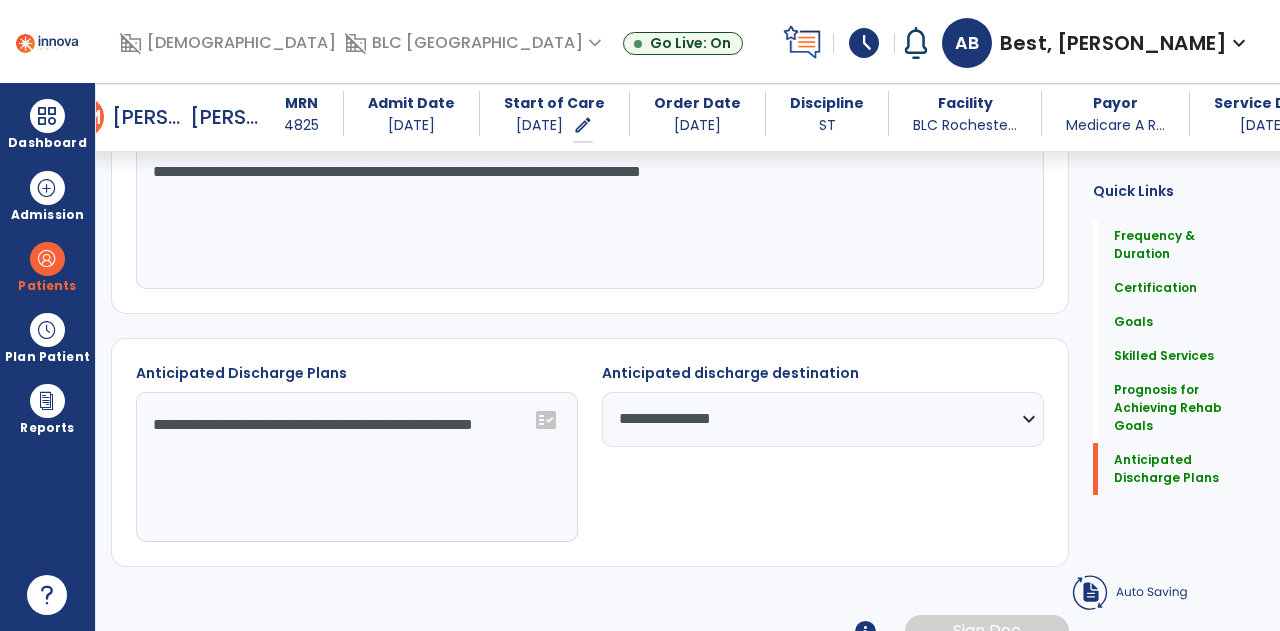 scroll, scrollTop: 1412, scrollLeft: 0, axis: vertical 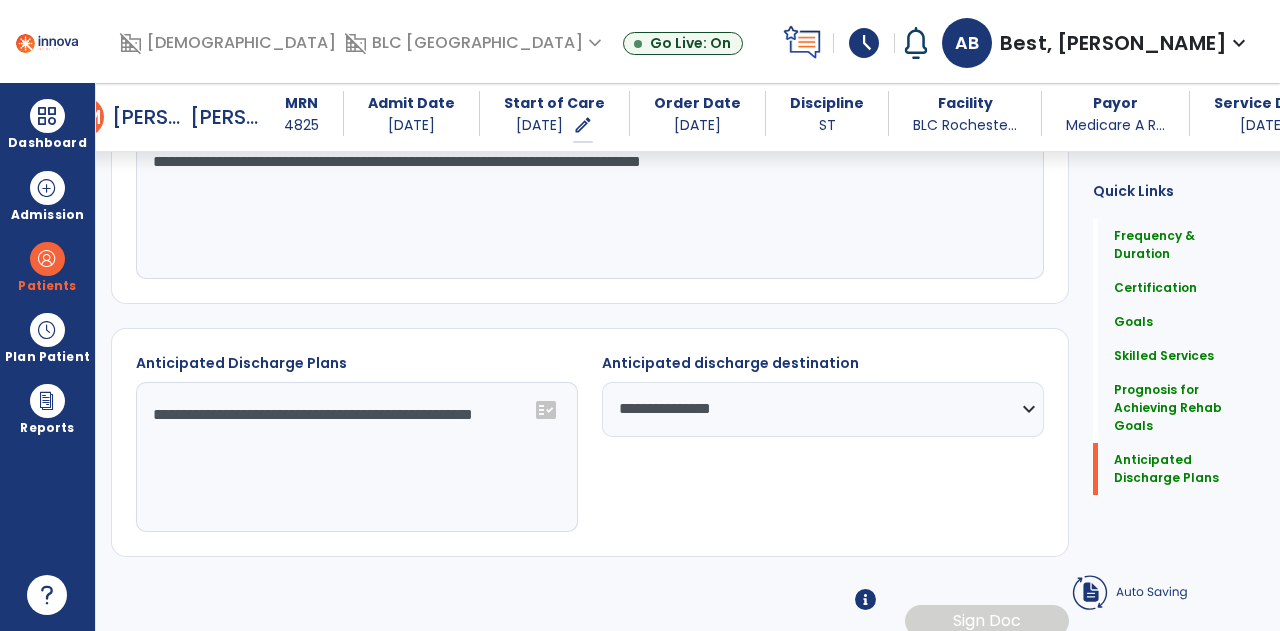 click on "Frequency & Duration  Frequency  ********* ** ** ** ** ** ** **  Duration  ** ******** ***** Certification From 07/10/2025 Certification Through 09/17/2025 Goals      add  Conversation  09-17-2025  edit delete PLOF:    N/A CLOF:    2 - Minimal Impairment Target:    1 - WFL STG-1: Patient will initiate and maintain appropriate respiratory patterns for 4-5 word phrases during structured conversational tasks given minimal verbal cues.  07-31-2025  edit delete PLOF:  N/A  CLOF:  N/A  Target:  increase words per breath  STG-2: Patient will increase maximum phonation time from 6.3 to 8 seconds given minimal verbal cues and biofeedback.  07-31-2025  edit delete PLOF:  N/A  CLOF:  N/A  Target:  increase MPT  add  Add Short Term Goal  Skilled Services      add
1" 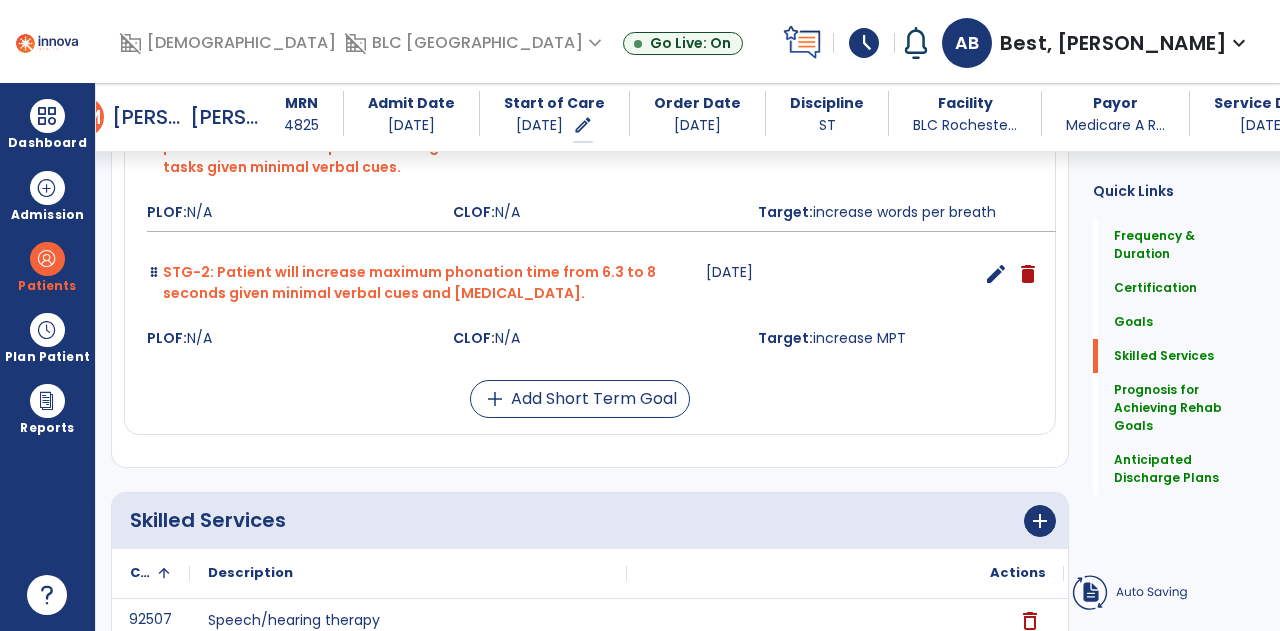 scroll, scrollTop: 1412, scrollLeft: 0, axis: vertical 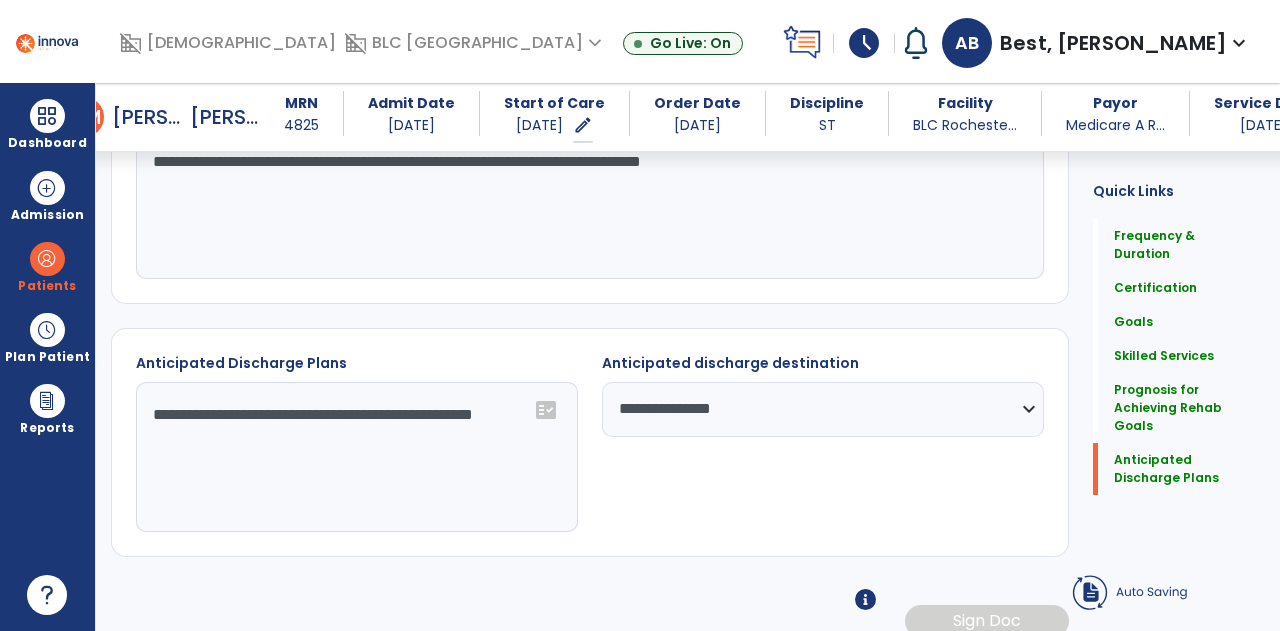 click at bounding box center [865, 599] 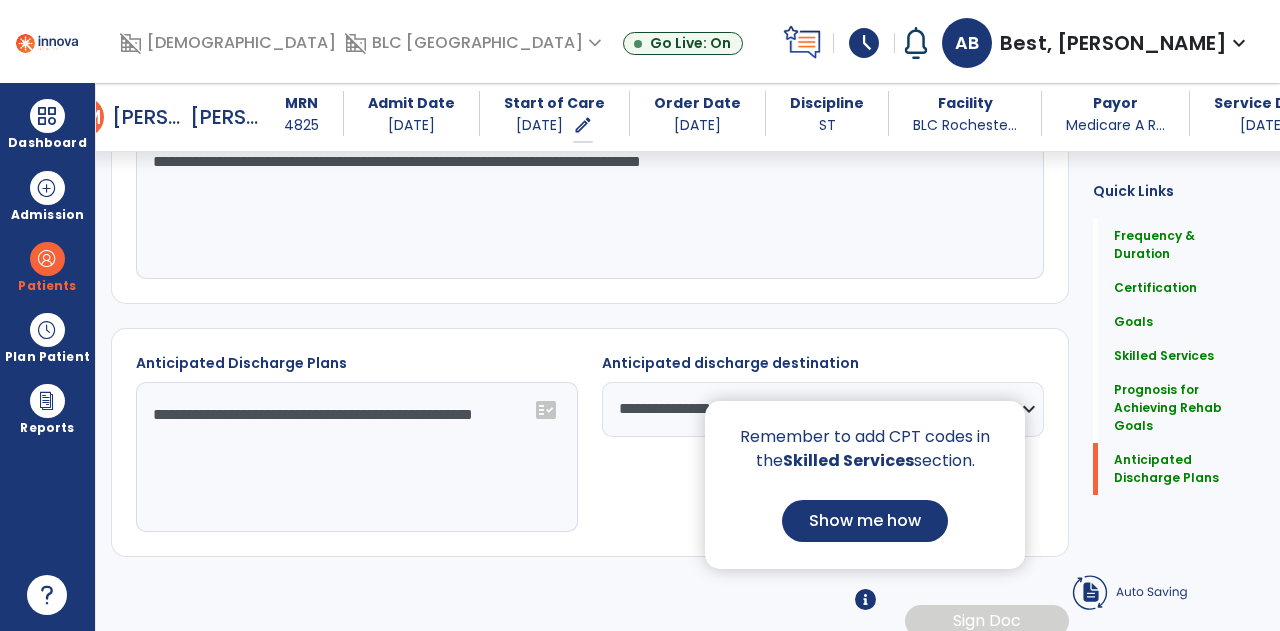 click on "Show me how" at bounding box center (865, 521) 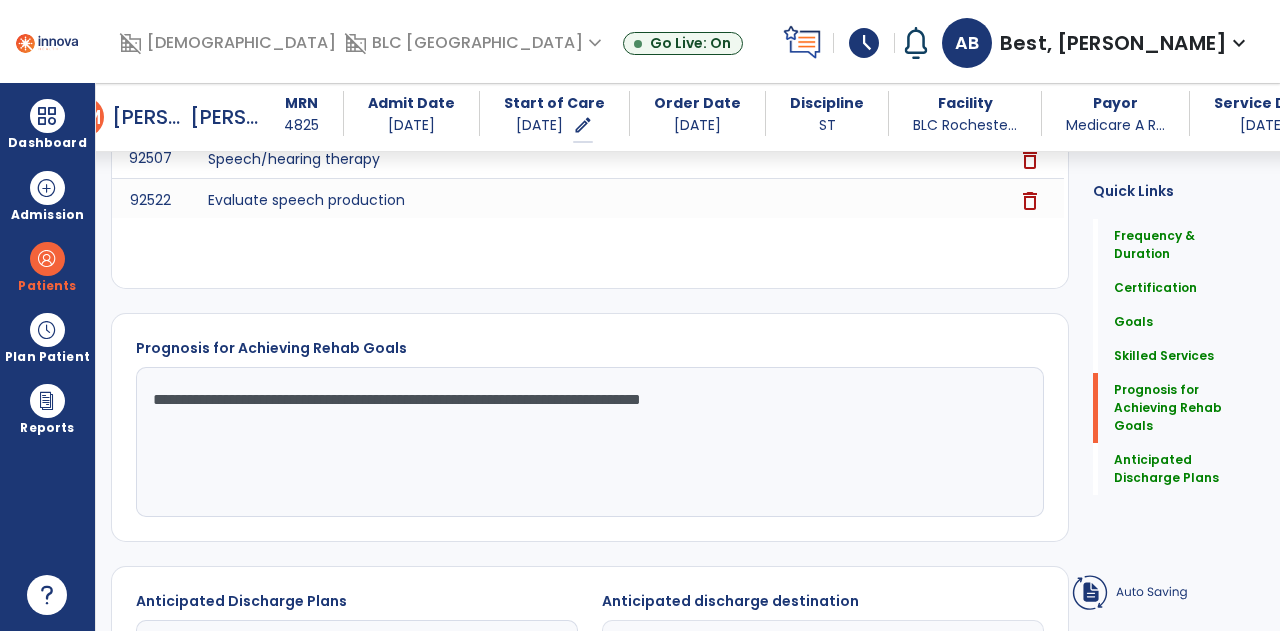 scroll, scrollTop: 1067, scrollLeft: 0, axis: vertical 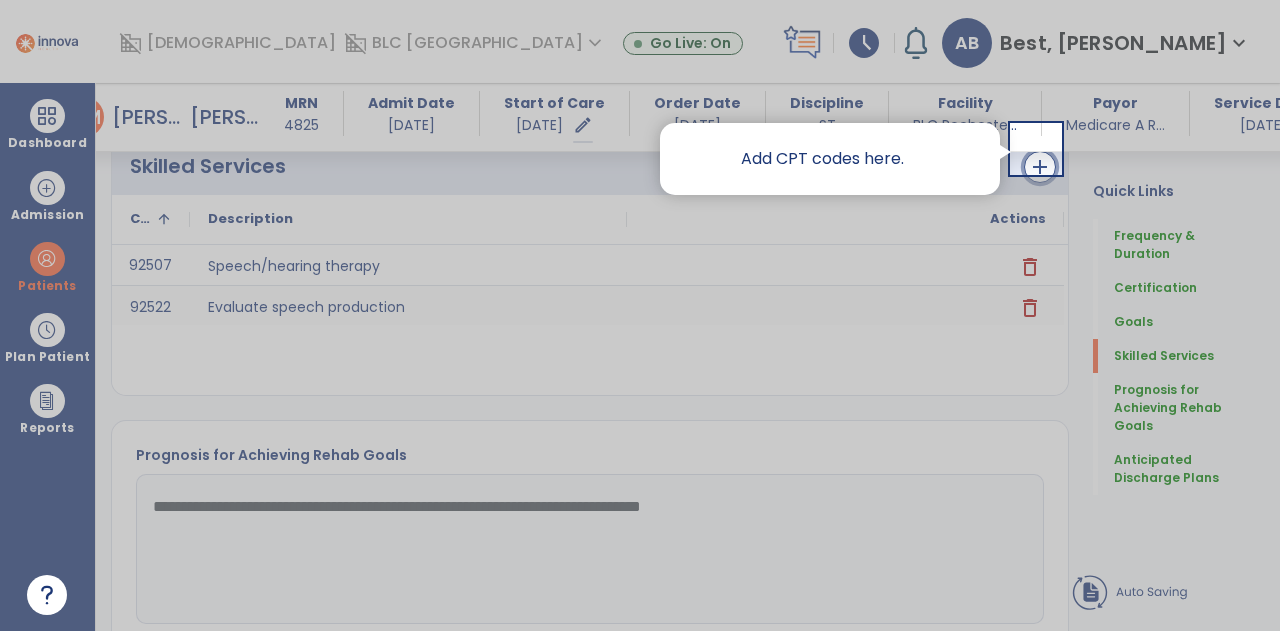click on "add" 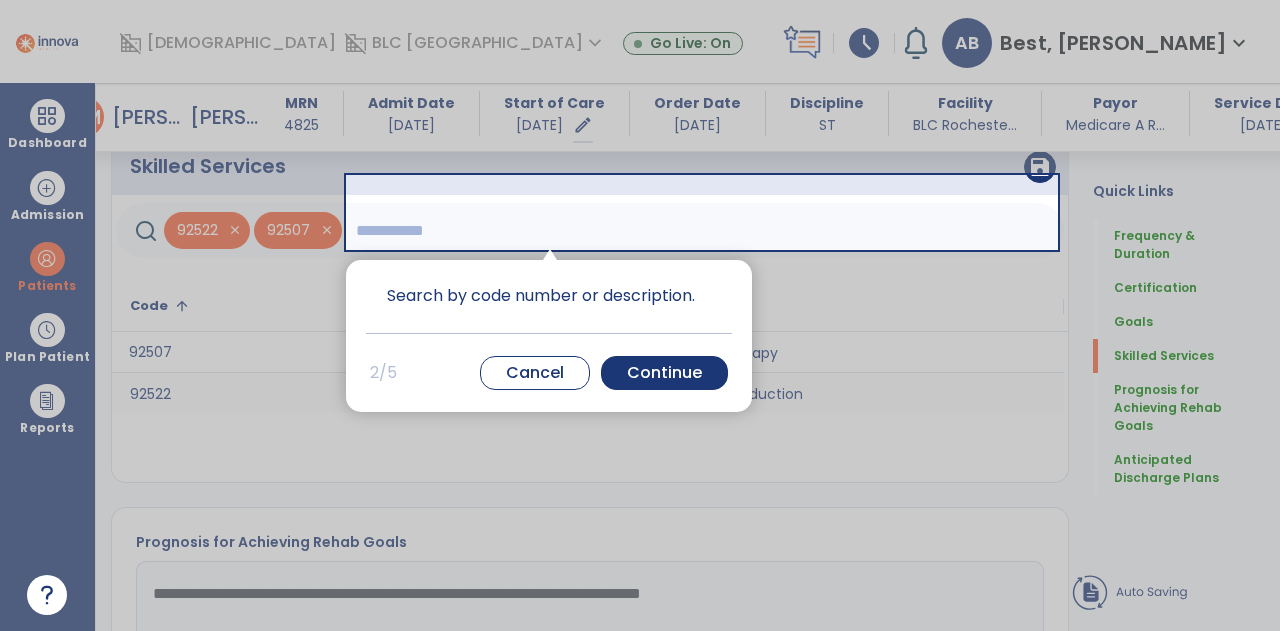 click on "Cancel" at bounding box center [535, 373] 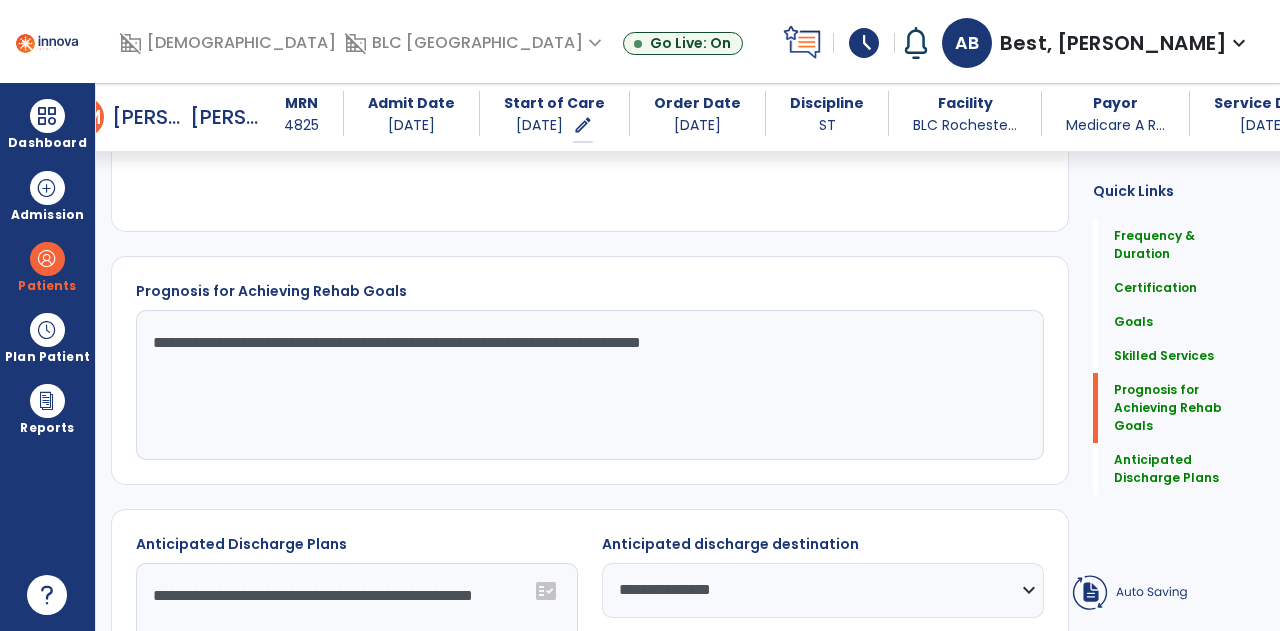 scroll, scrollTop: 1300, scrollLeft: 0, axis: vertical 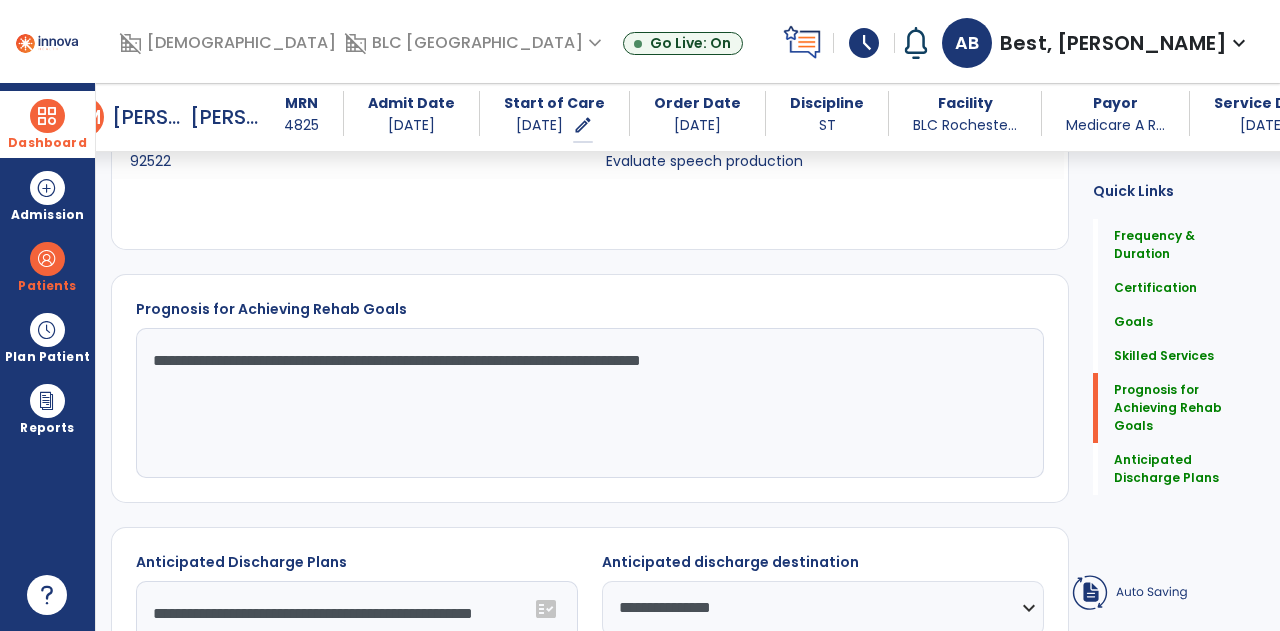 click on "Dashboard" at bounding box center [47, 143] 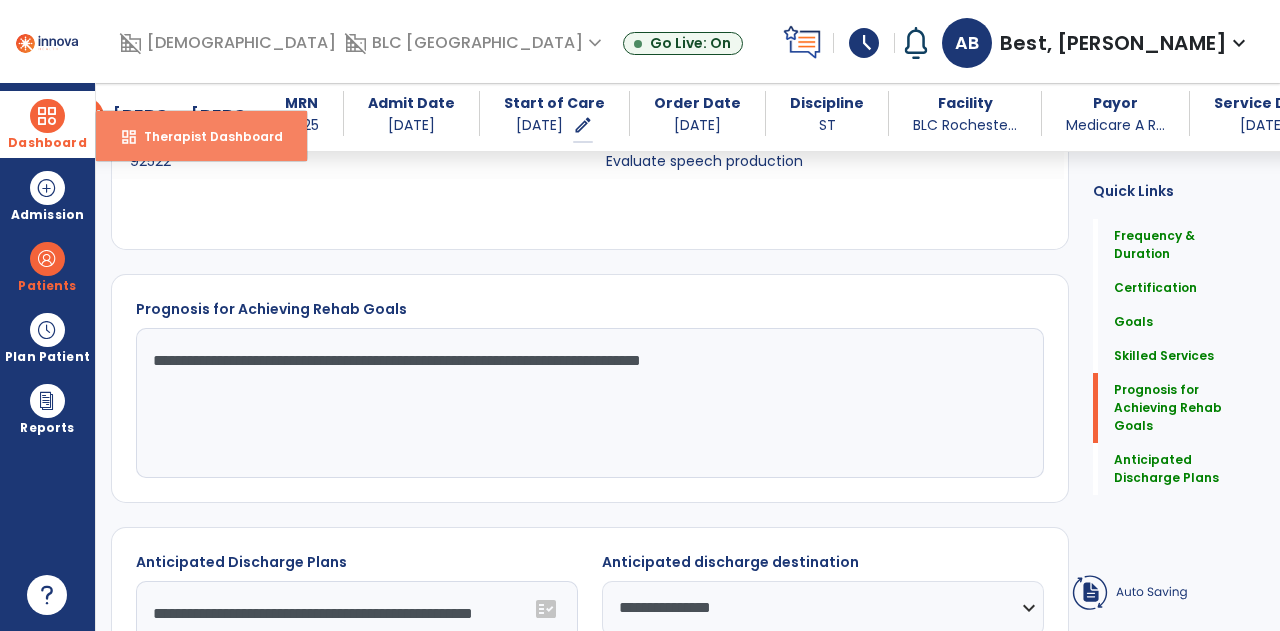 click on "dashboard  Therapist Dashboard" at bounding box center [201, 136] 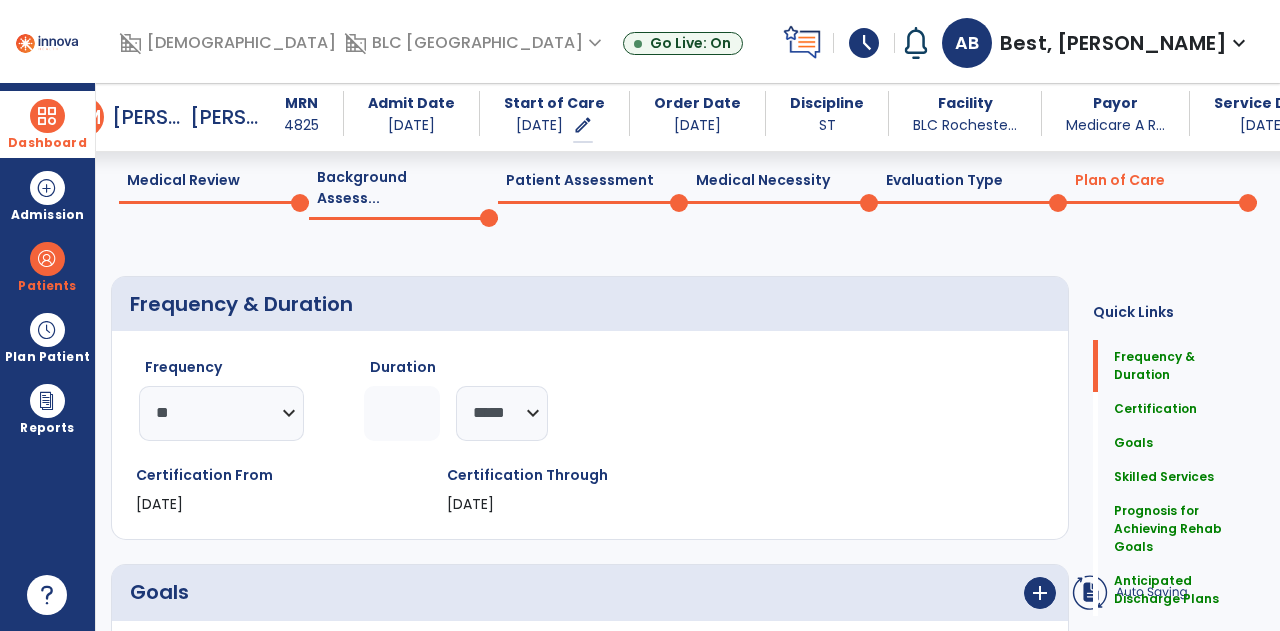scroll, scrollTop: 100, scrollLeft: 0, axis: vertical 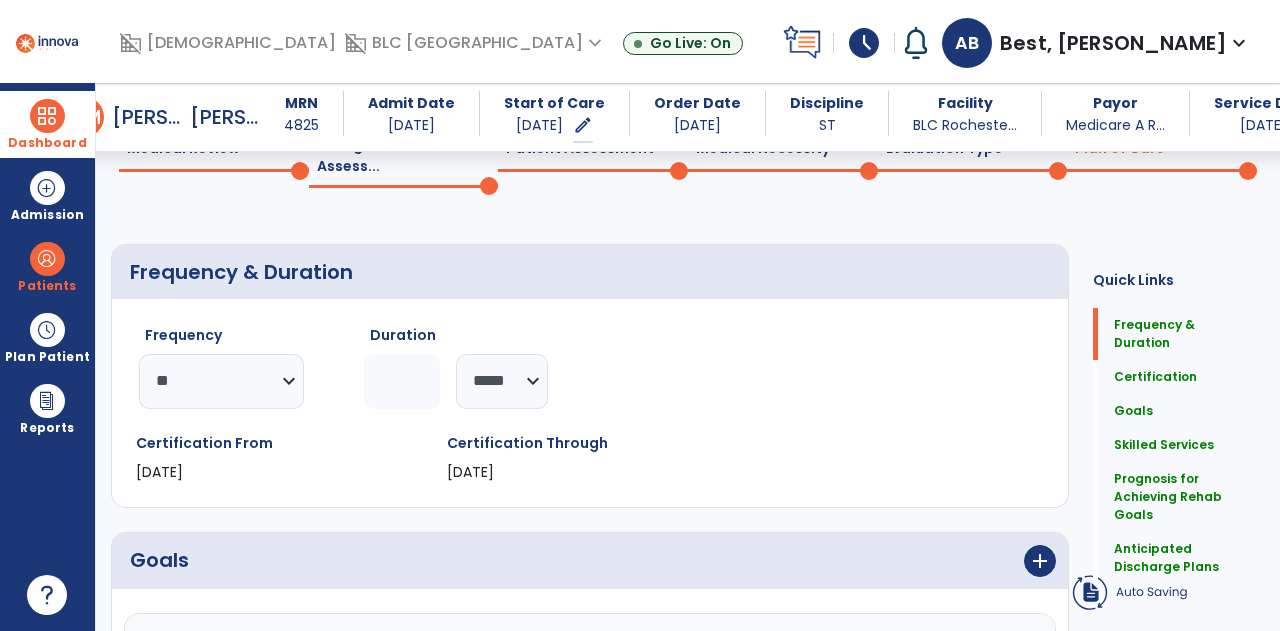 click at bounding box center [47, 116] 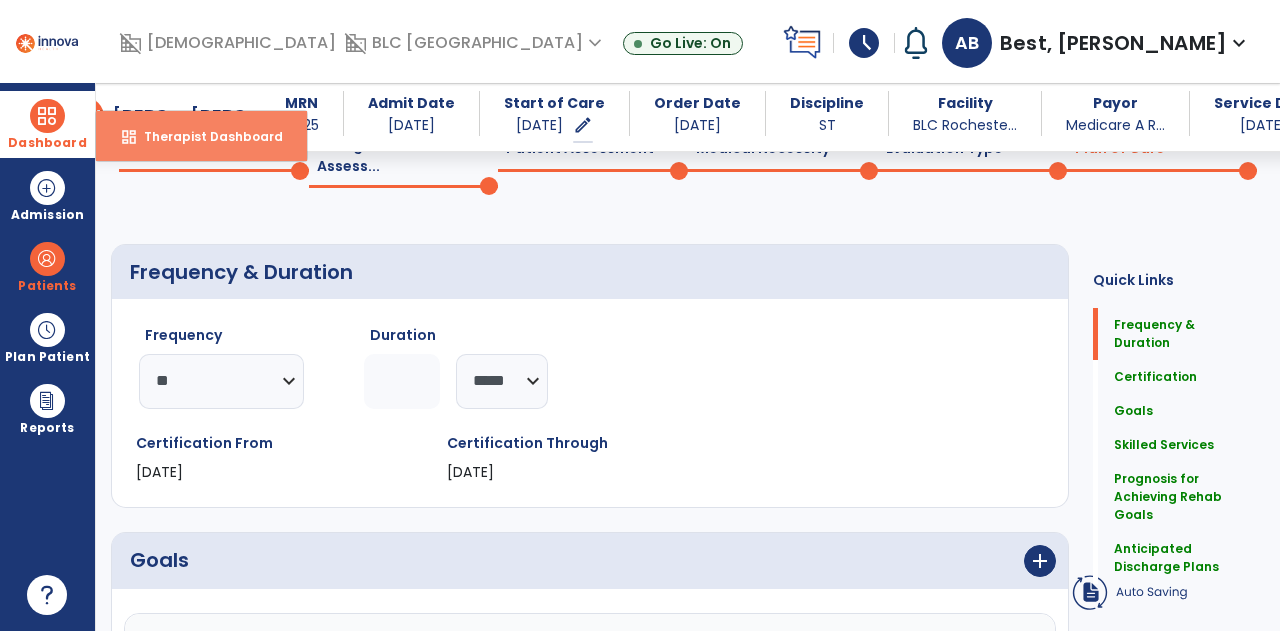 click on "Therapist Dashboard" at bounding box center (205, 136) 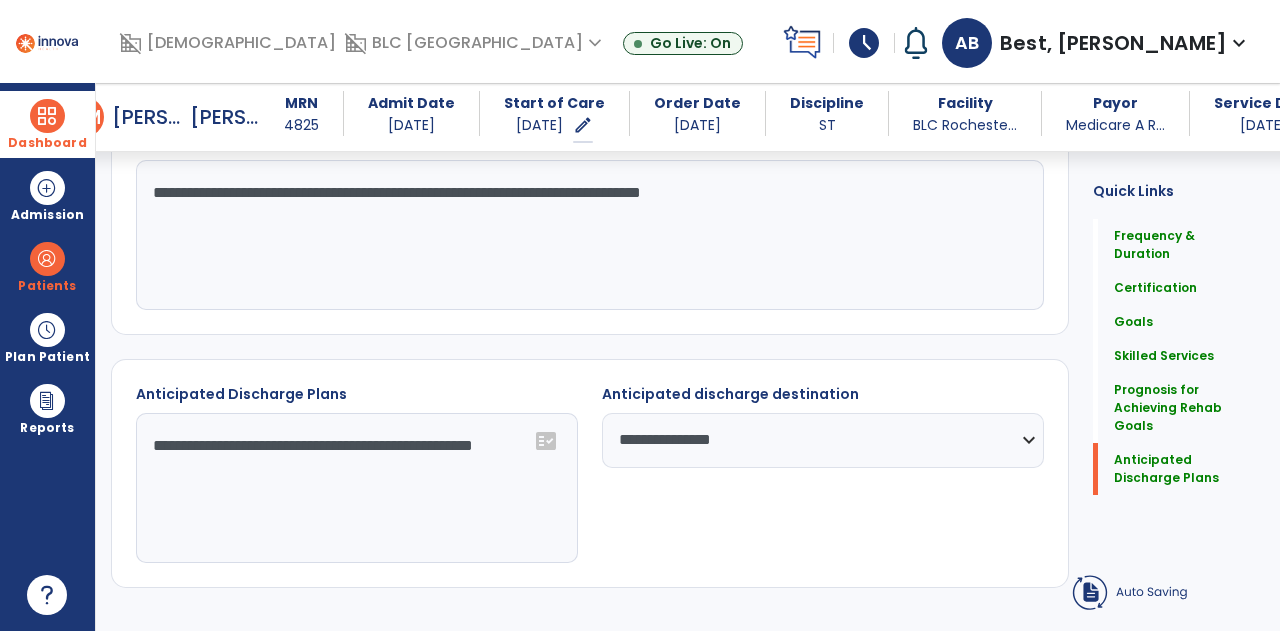 scroll, scrollTop: 1500, scrollLeft: 0, axis: vertical 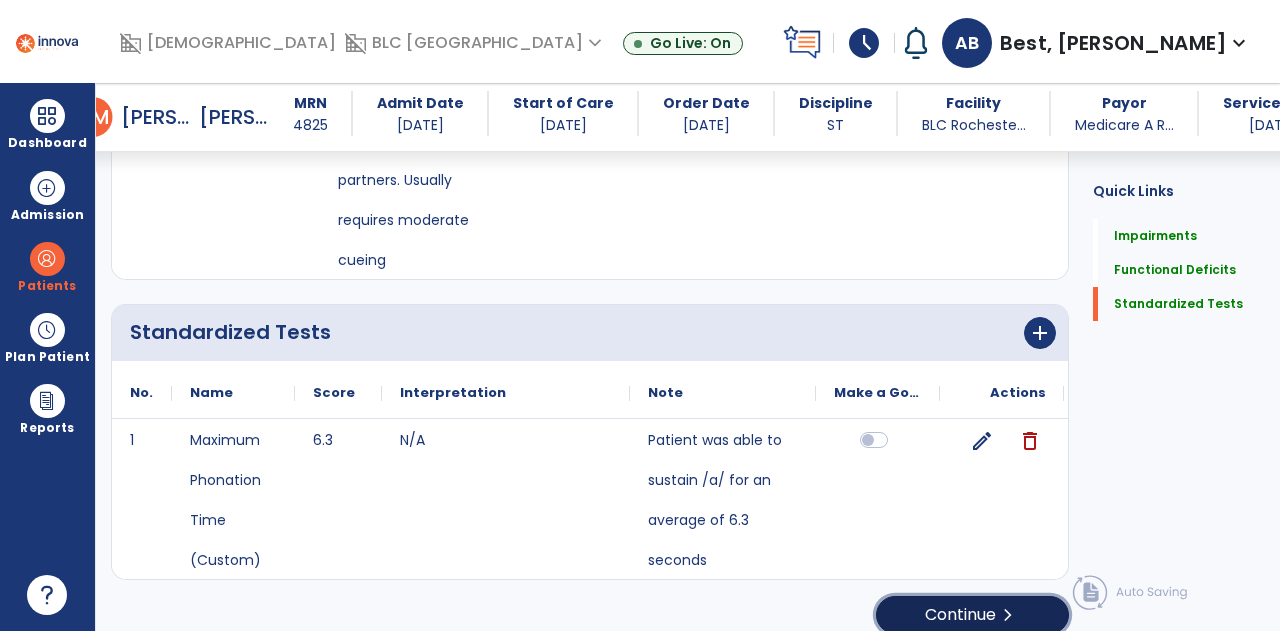 click on "Continue  chevron_right" 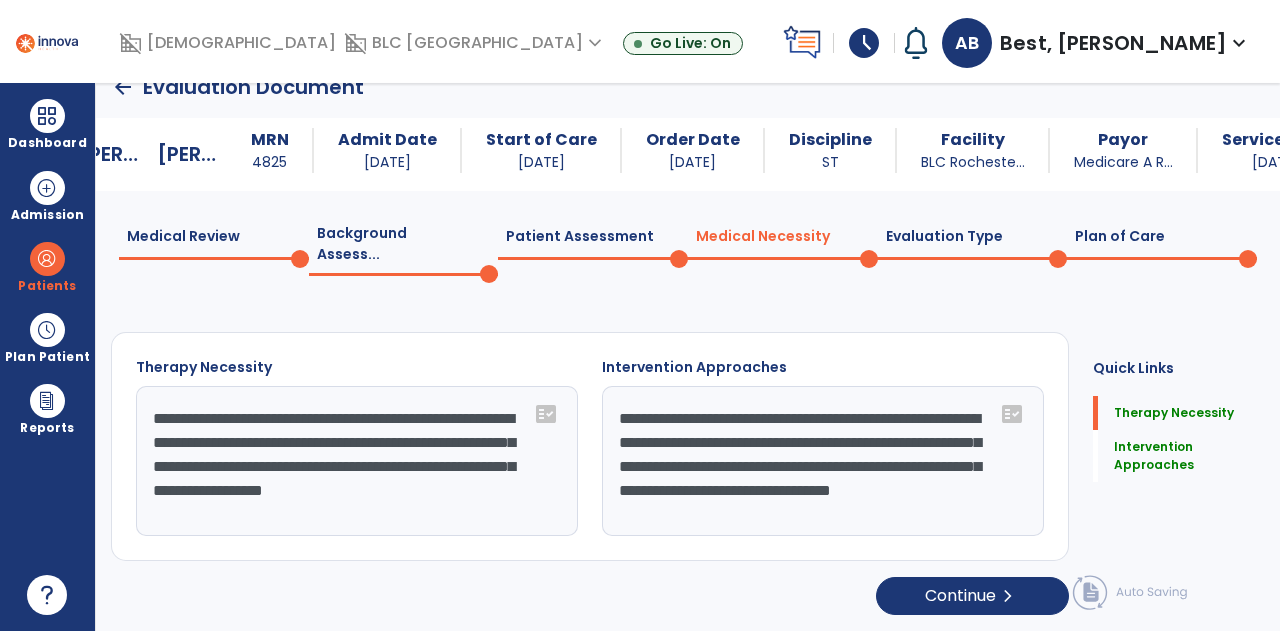 scroll, scrollTop: 0, scrollLeft: 0, axis: both 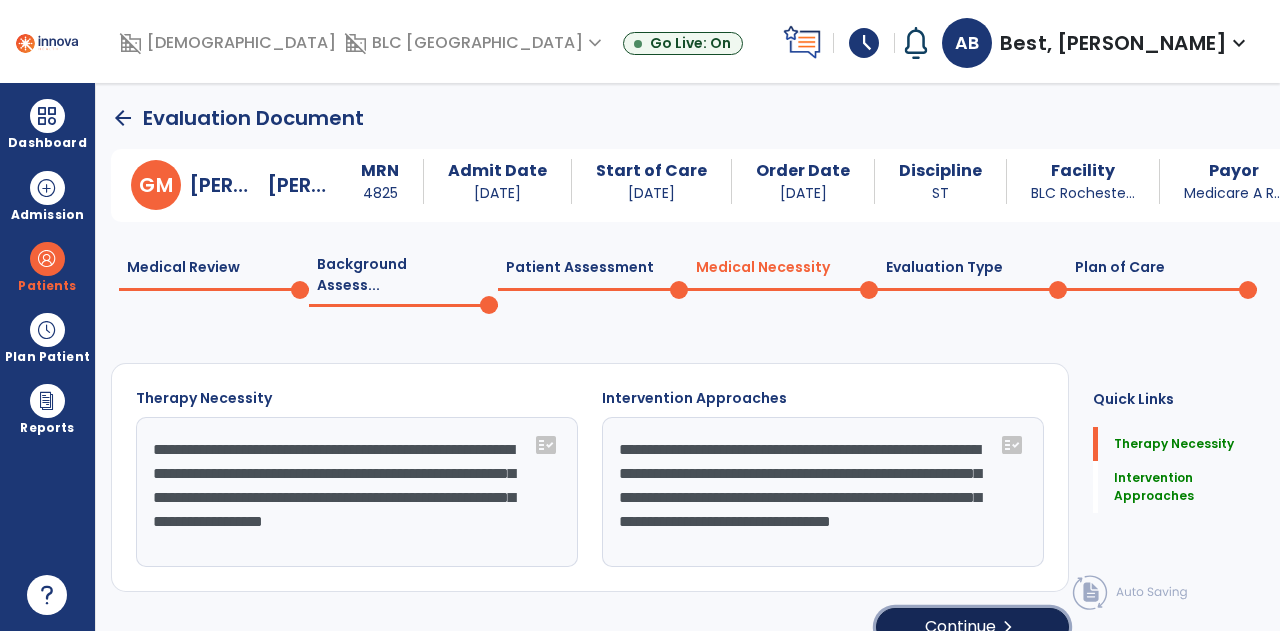 click on "Continue  chevron_right" 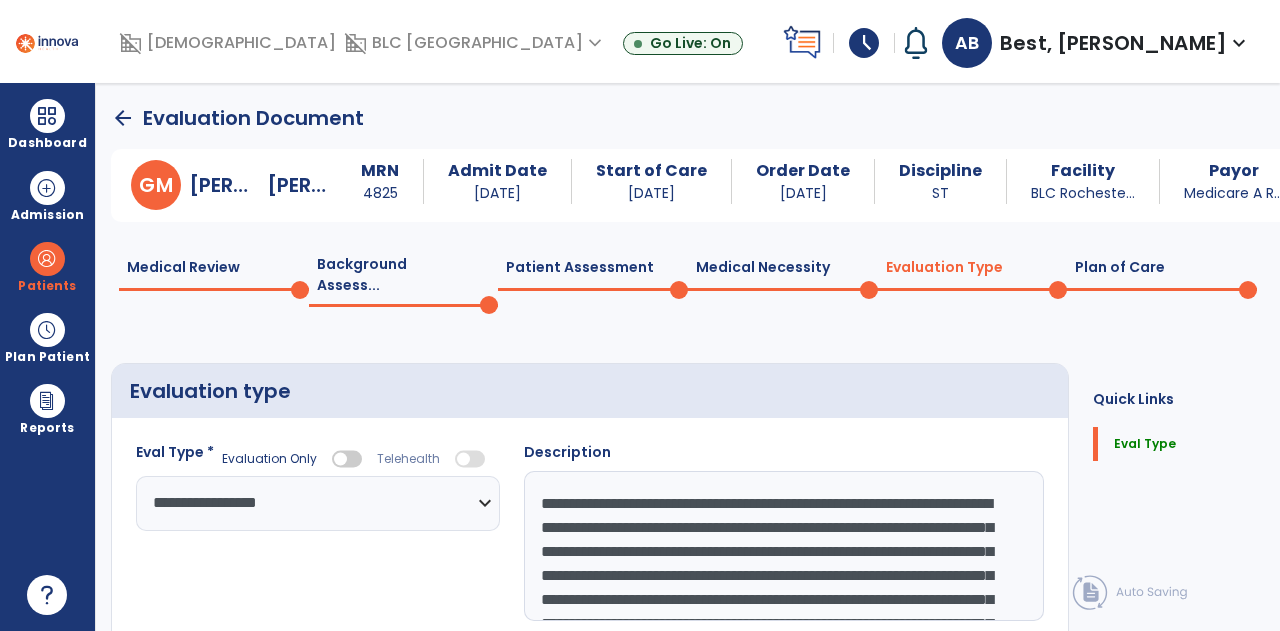 select on "**********" 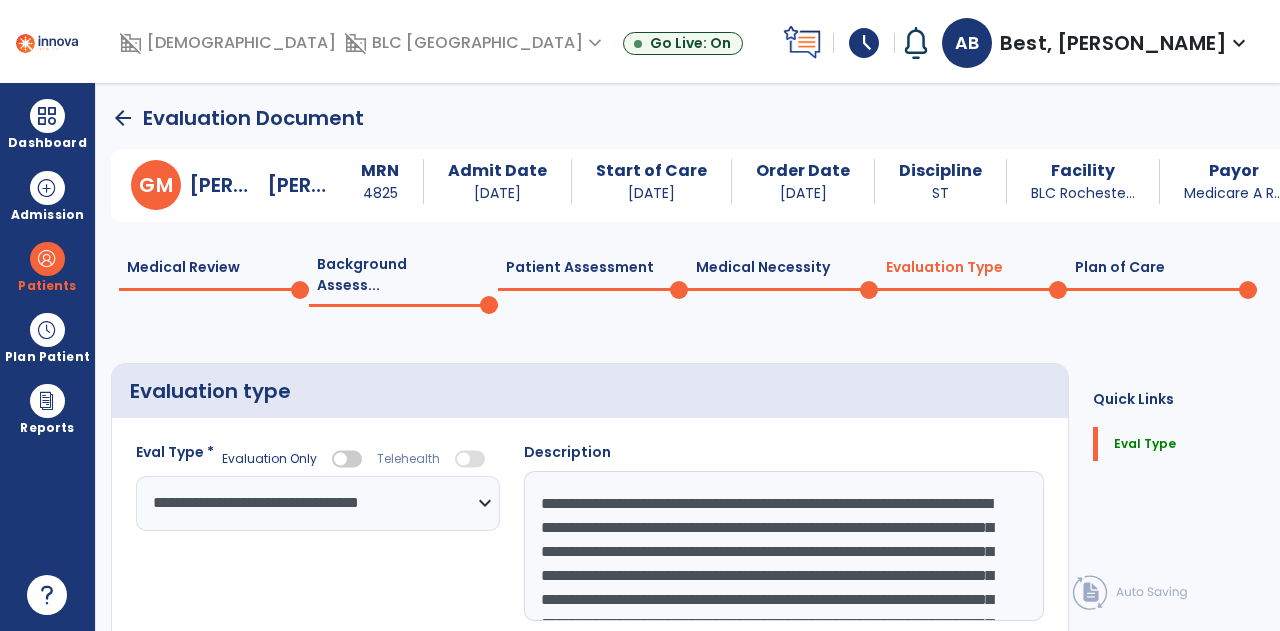 scroll, scrollTop: 124, scrollLeft: 0, axis: vertical 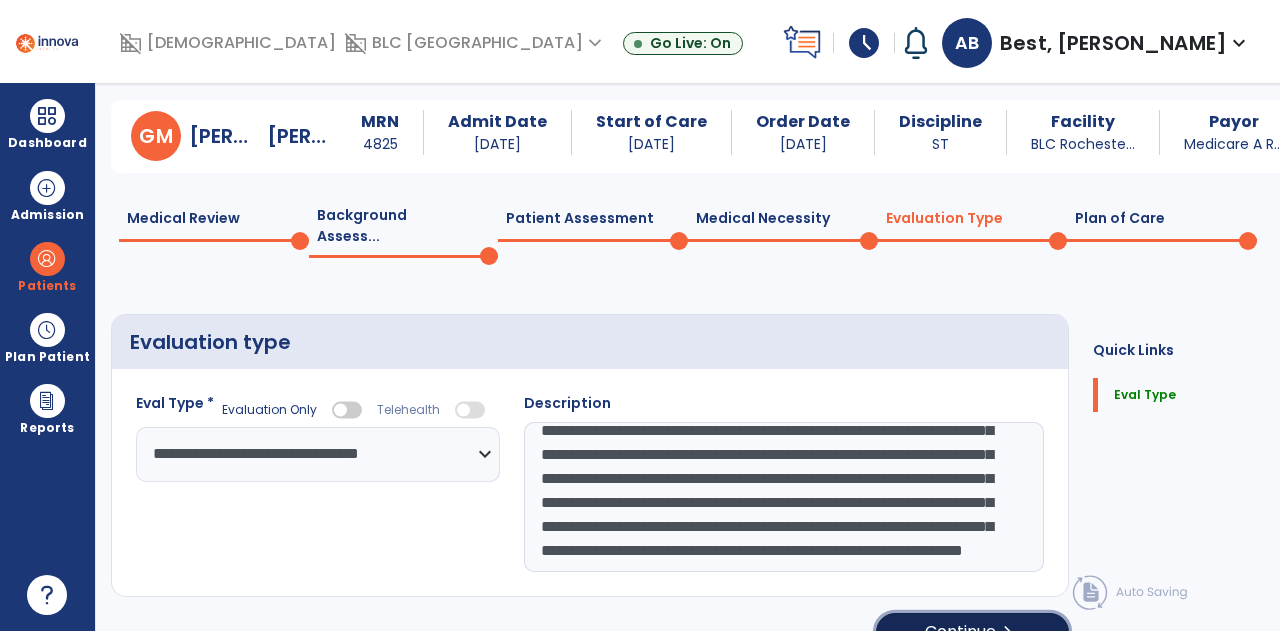 click on "Continue  chevron_right" 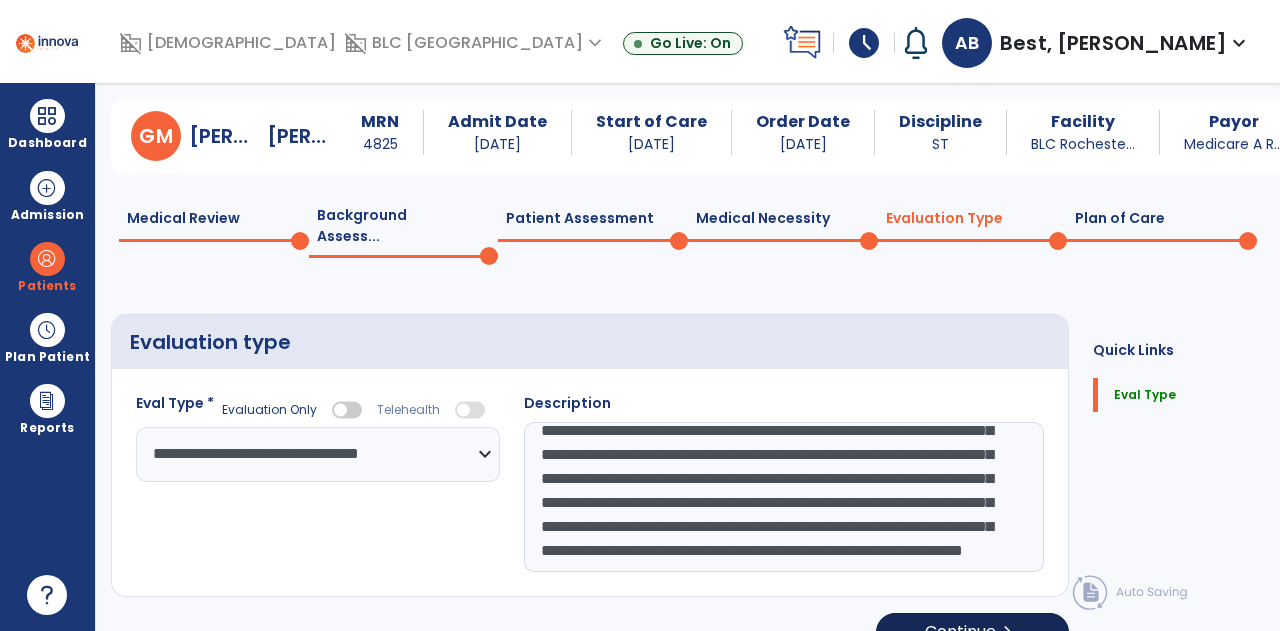 select on "**" 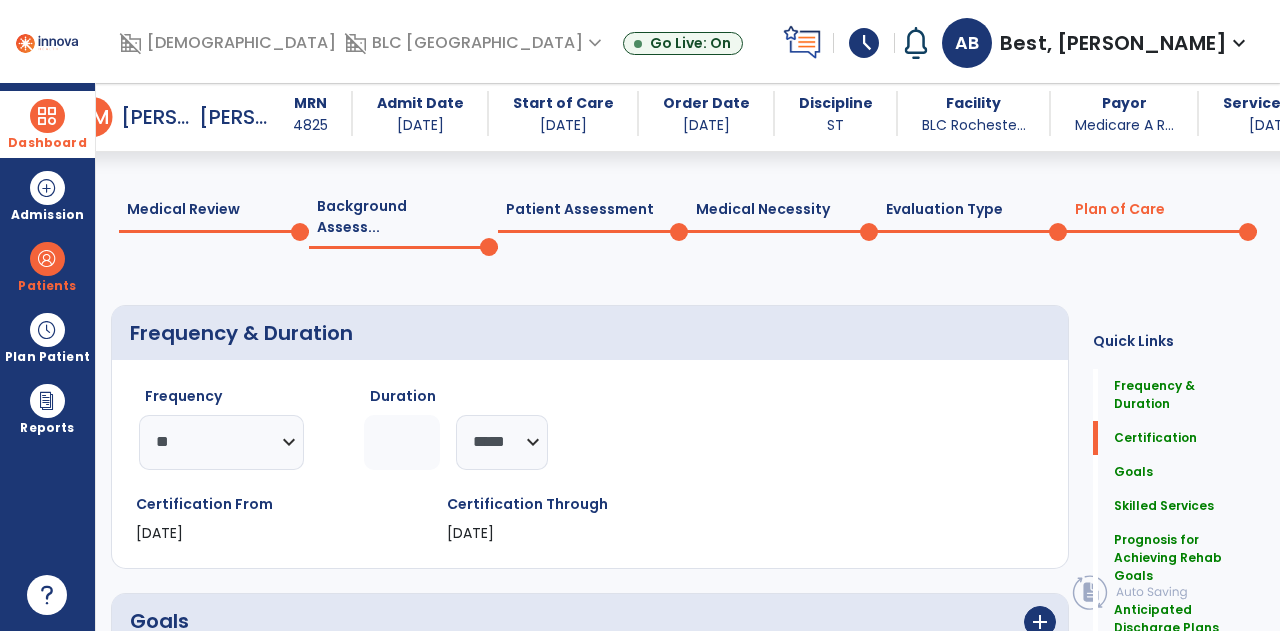 scroll, scrollTop: 0, scrollLeft: 0, axis: both 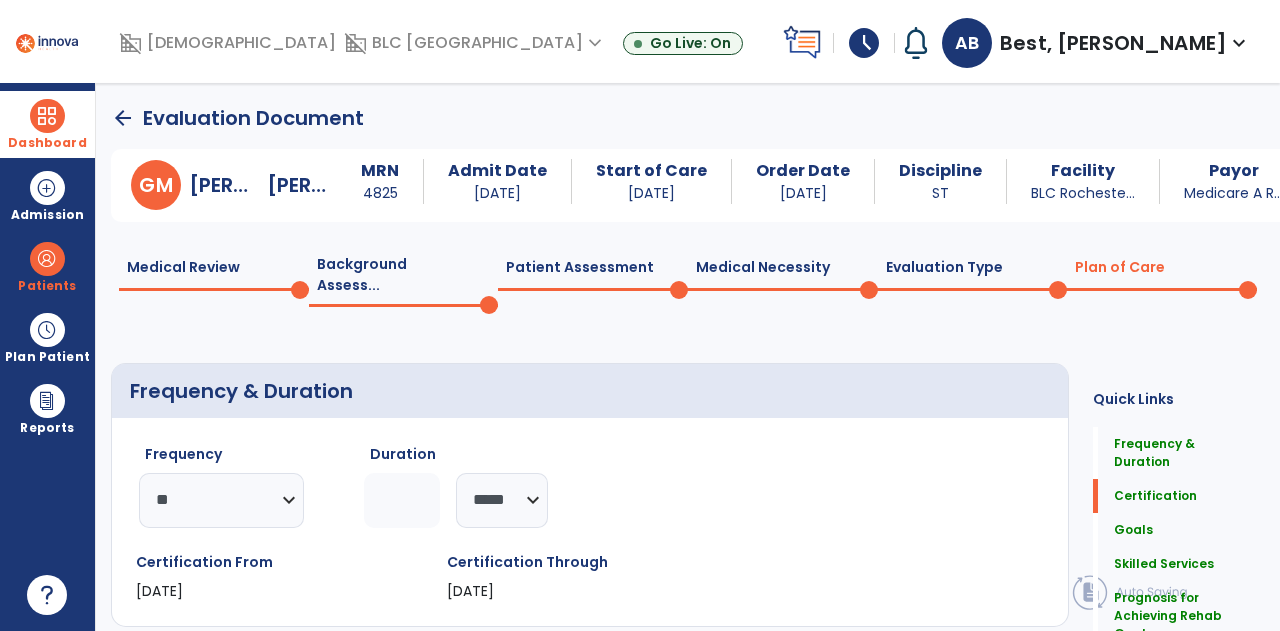 drag, startPoint x: 31, startPoint y: 106, endPoint x: 136, endPoint y: 133, distance: 108.41586 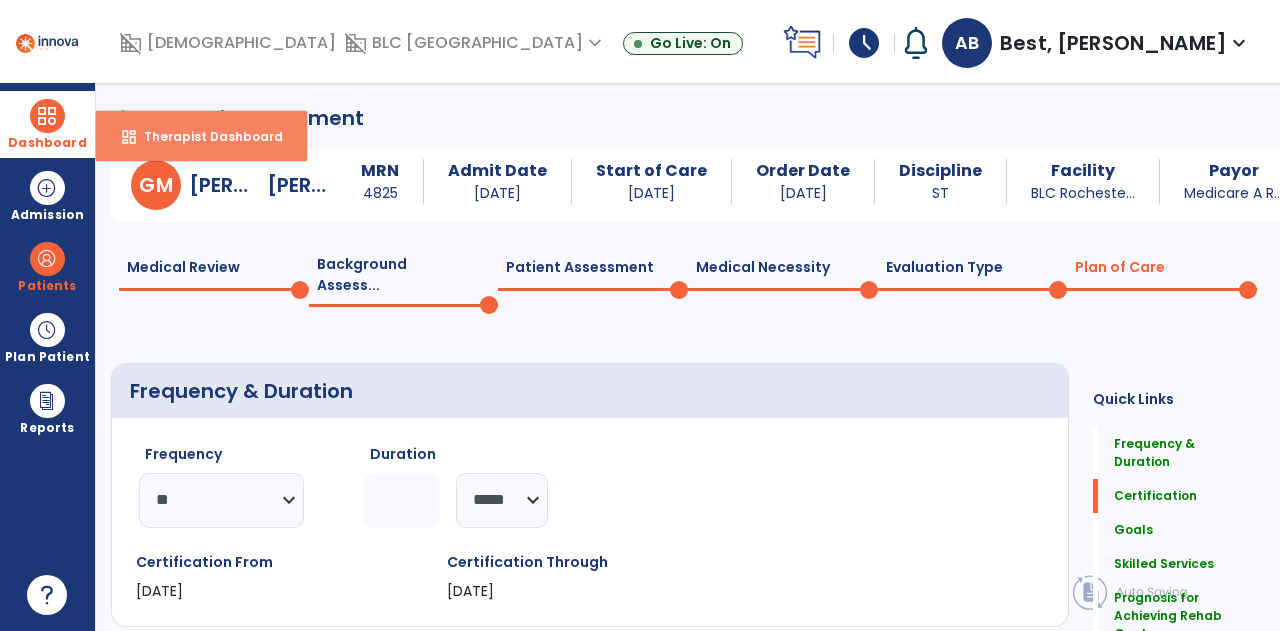 click on "Therapist Dashboard" at bounding box center (205, 136) 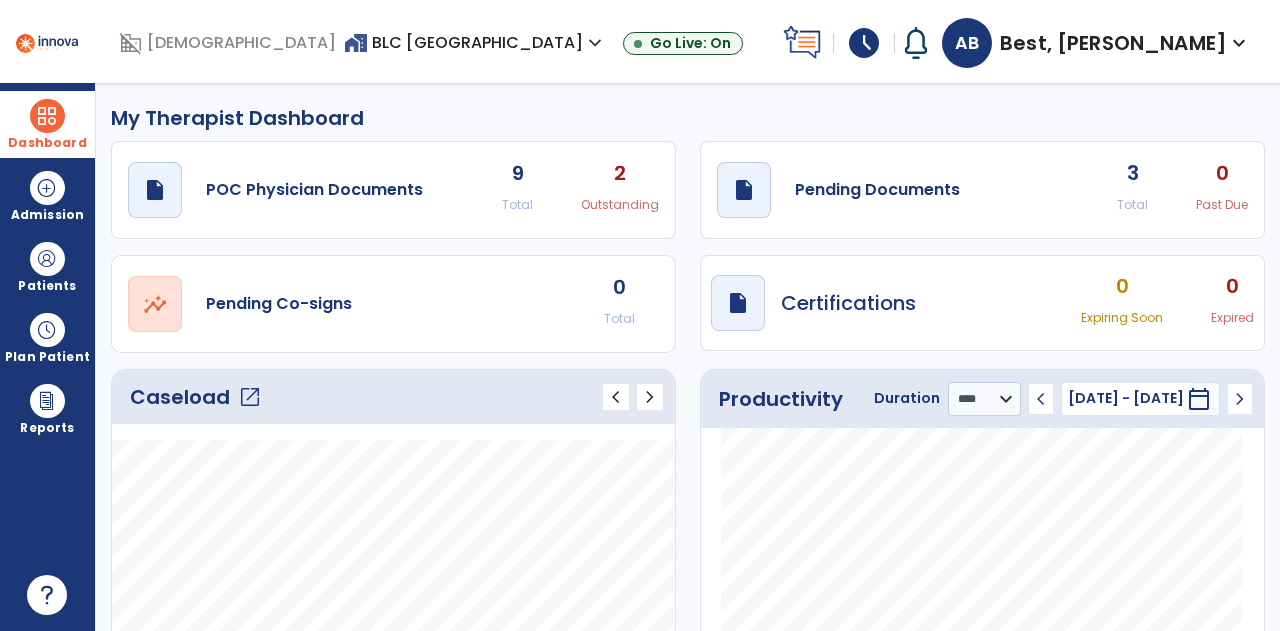 click on "draft   open_in_new  Pending Documents 3 Total 0 Past Due" 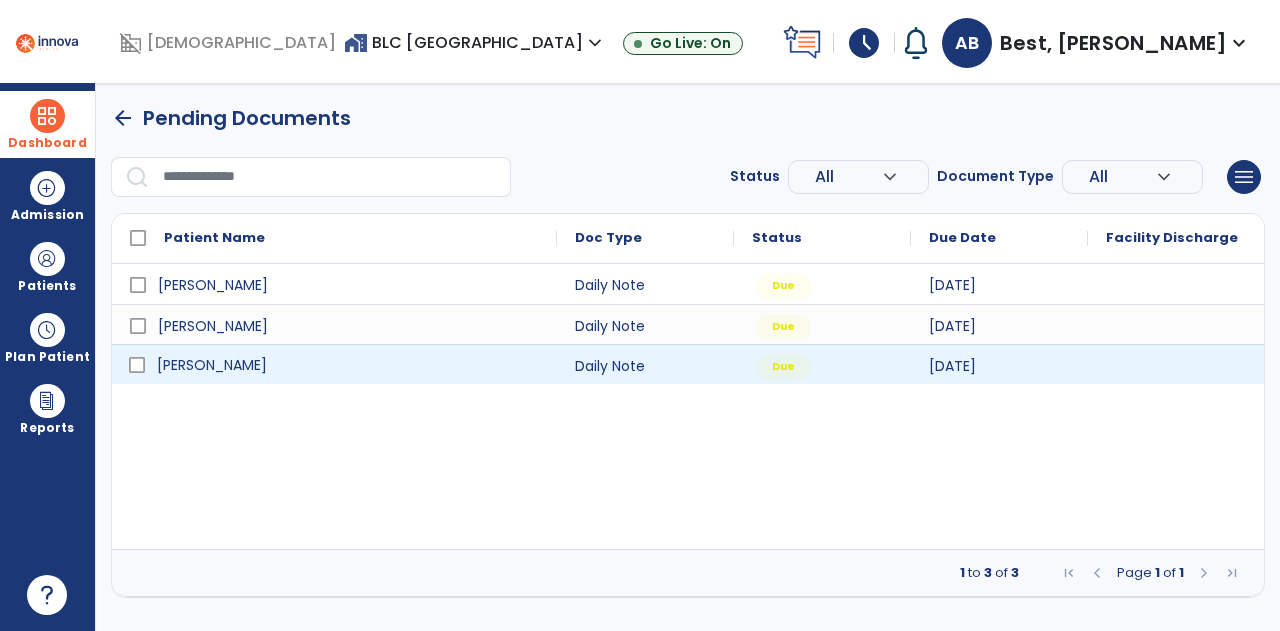 click on "[PERSON_NAME]" at bounding box center [348, 365] 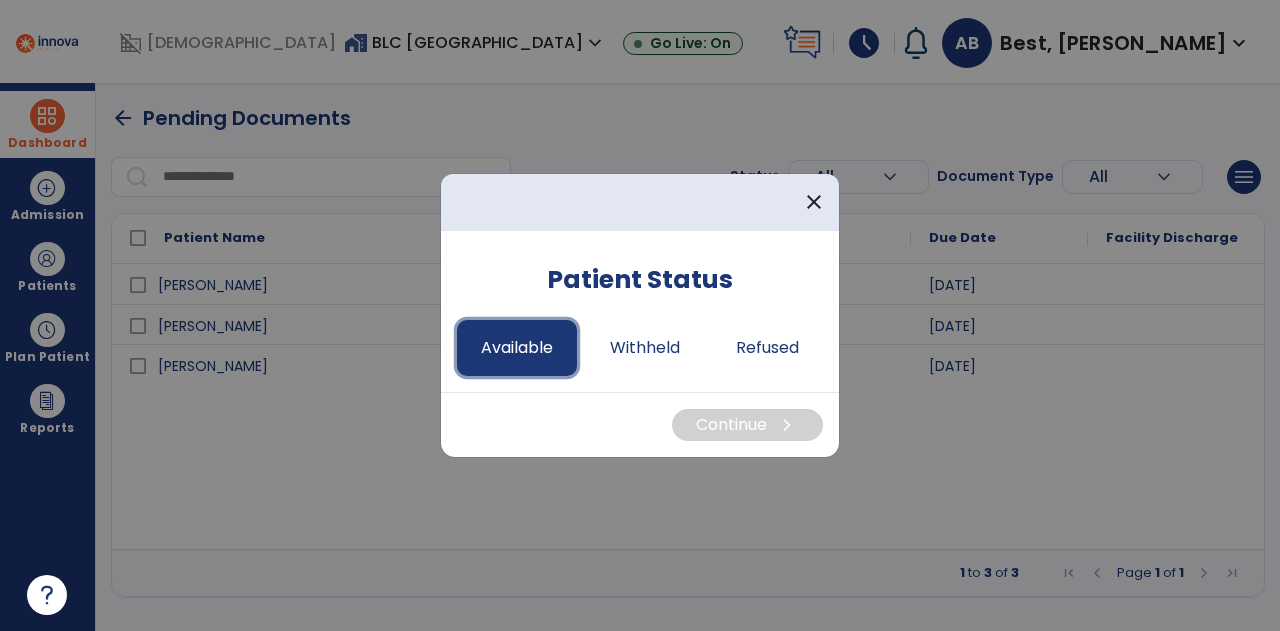 click on "Available" at bounding box center (517, 348) 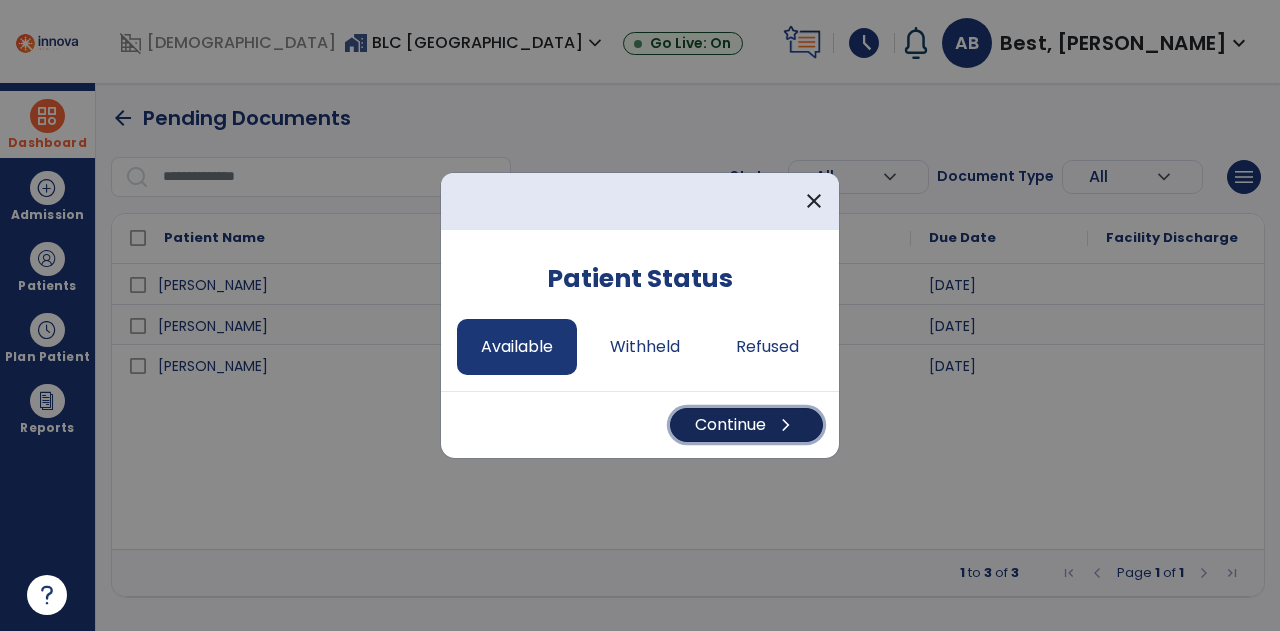click on "Continue   chevron_right" at bounding box center [746, 425] 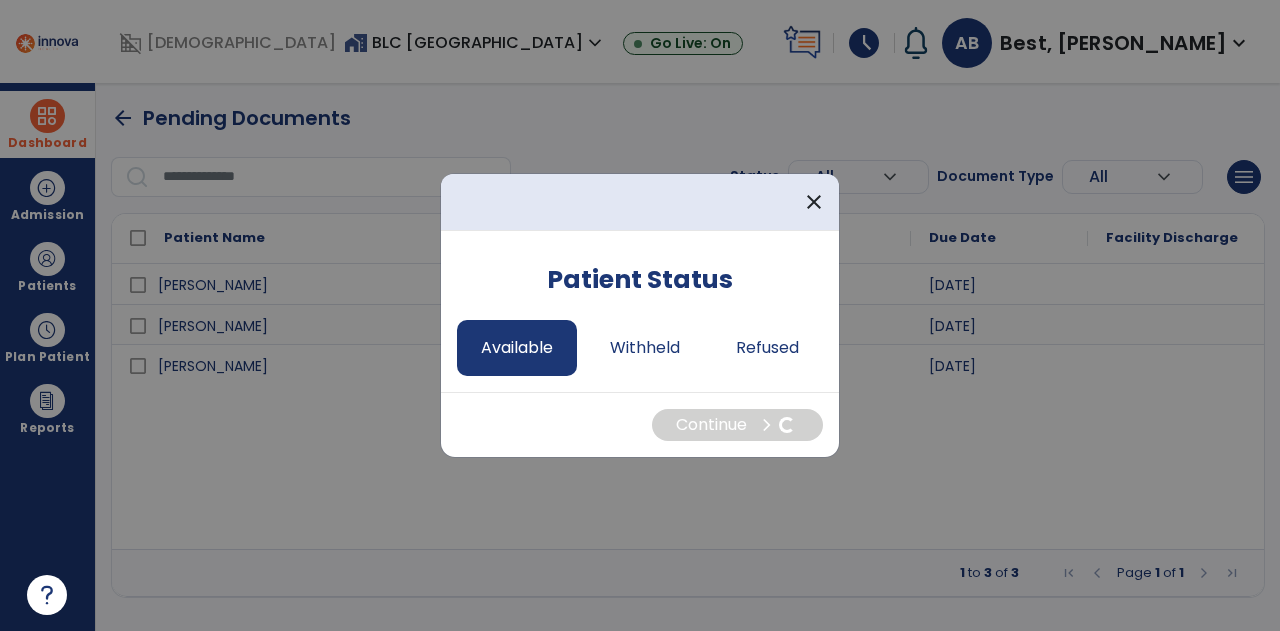 select on "*" 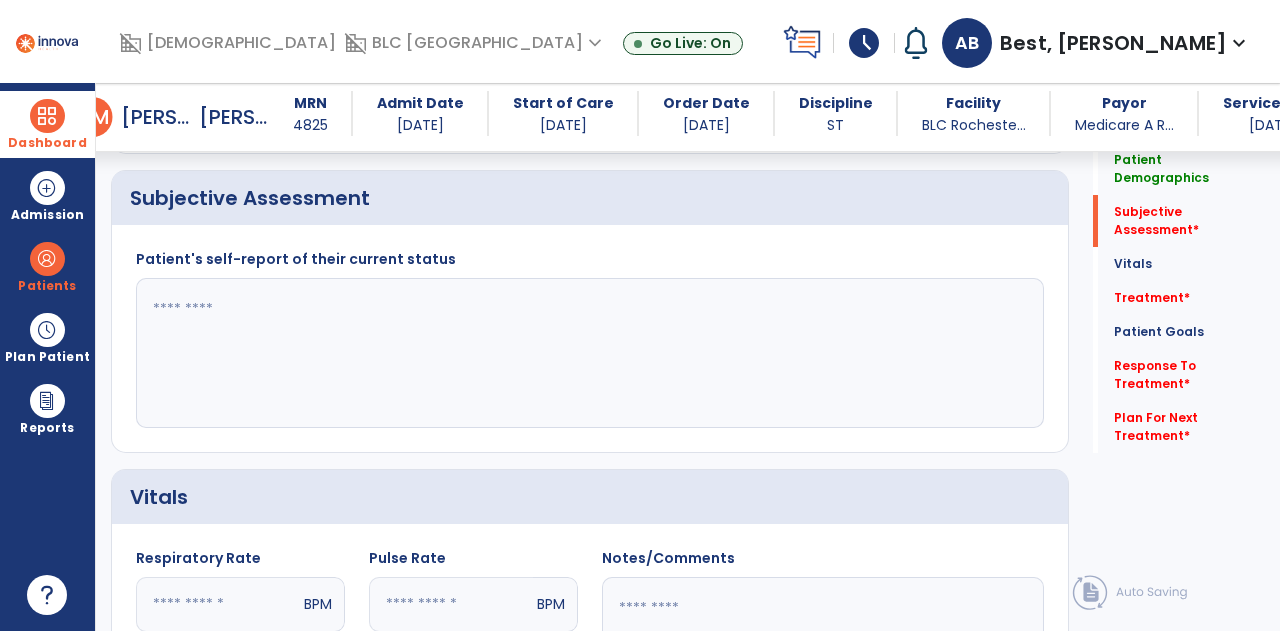 scroll, scrollTop: 500, scrollLeft: 0, axis: vertical 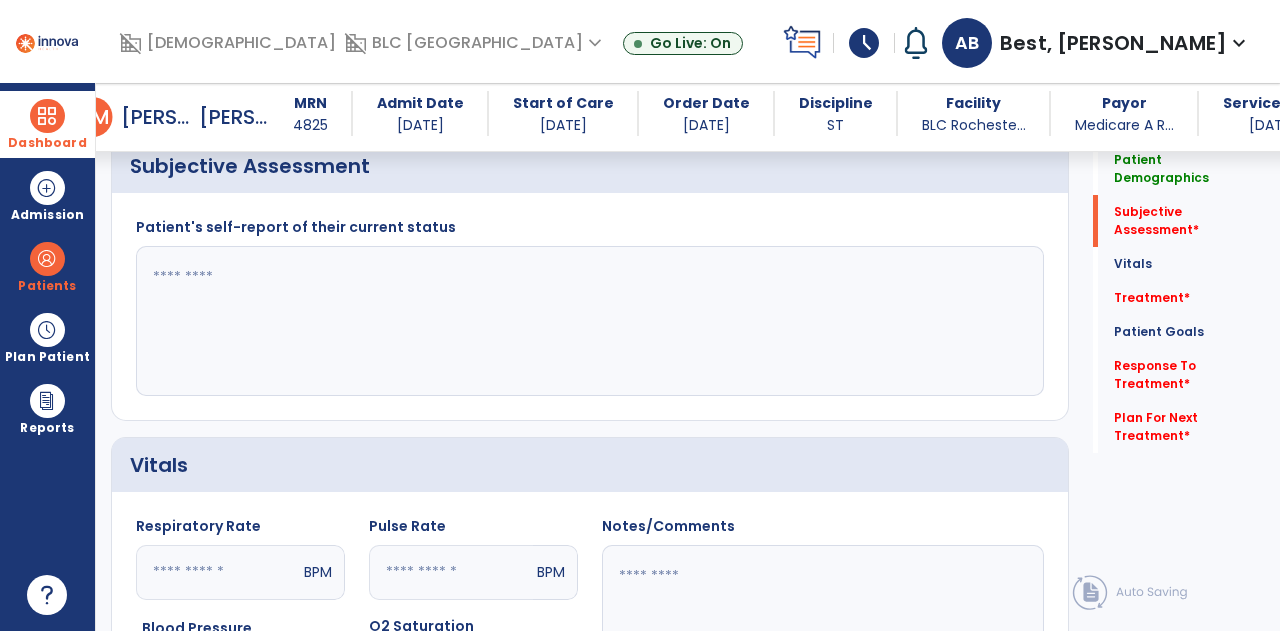 click 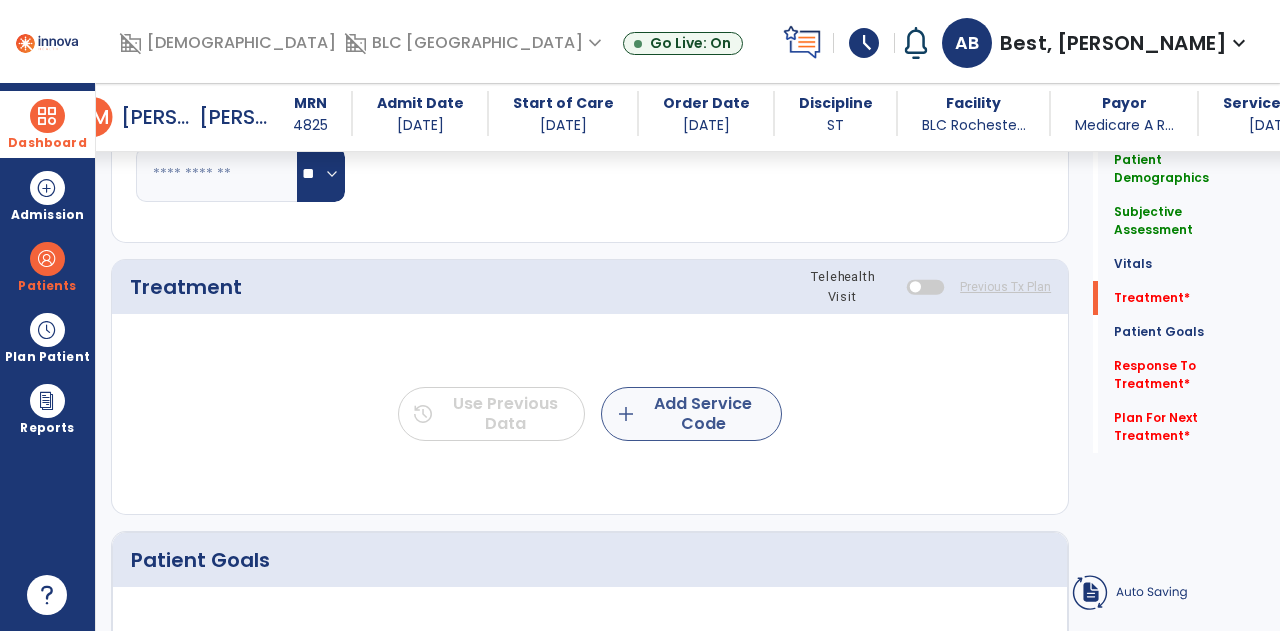 type on "**********" 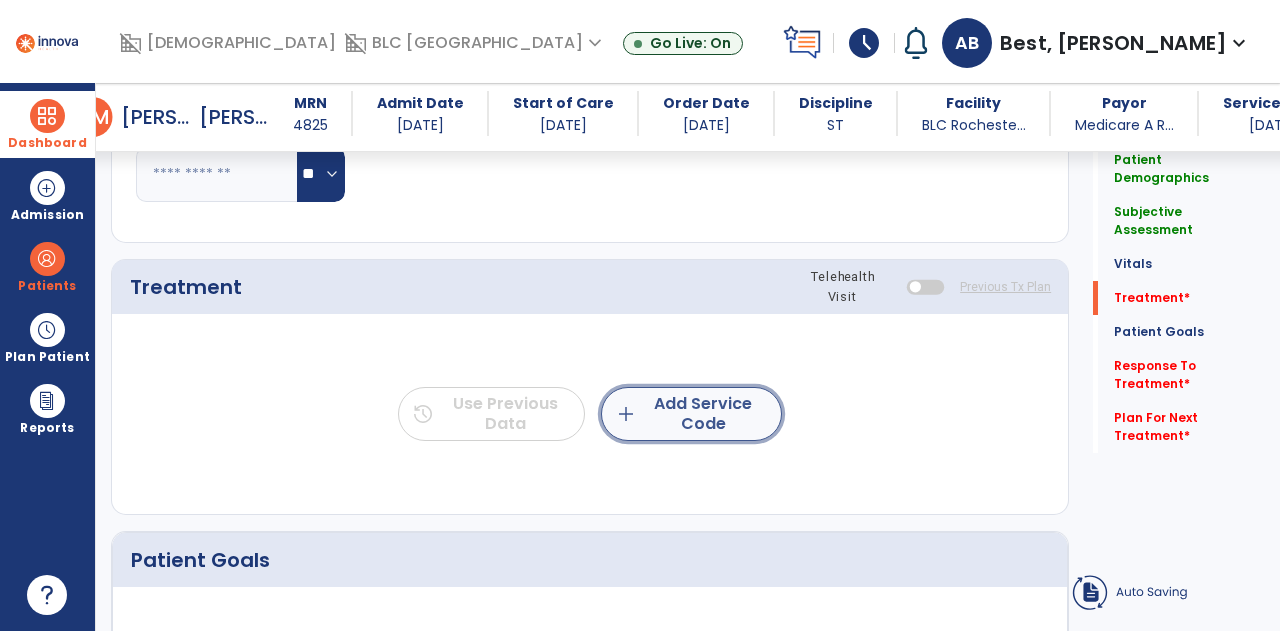 click on "add  Add Service Code" 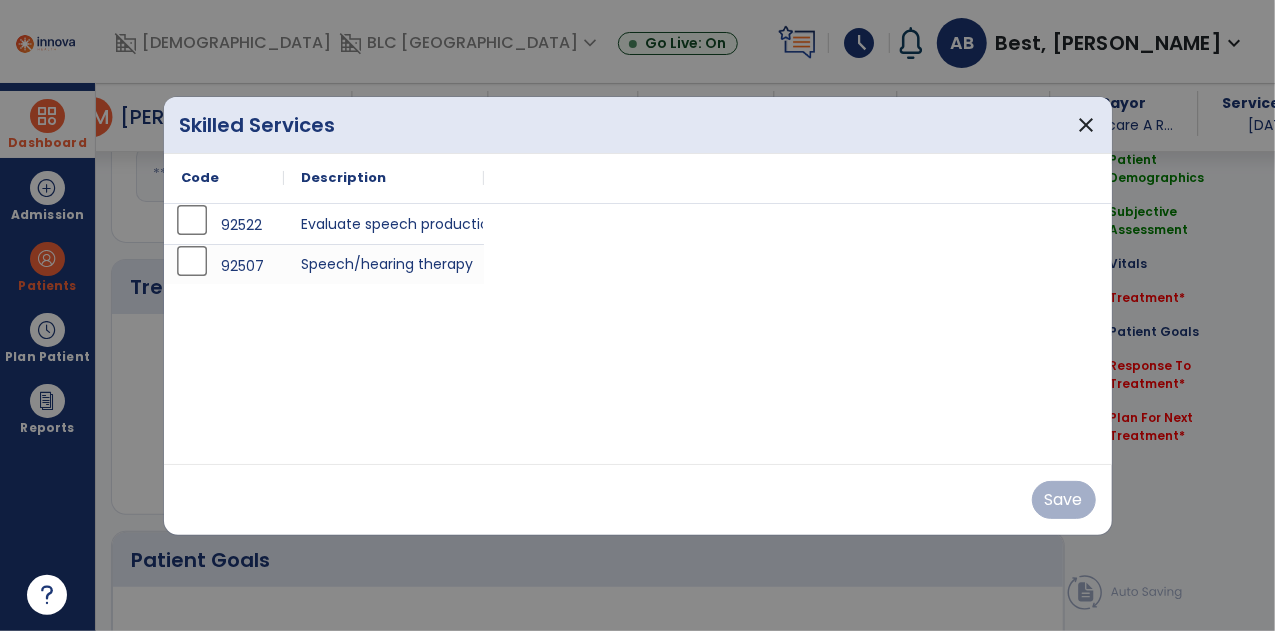 scroll, scrollTop: 1100, scrollLeft: 0, axis: vertical 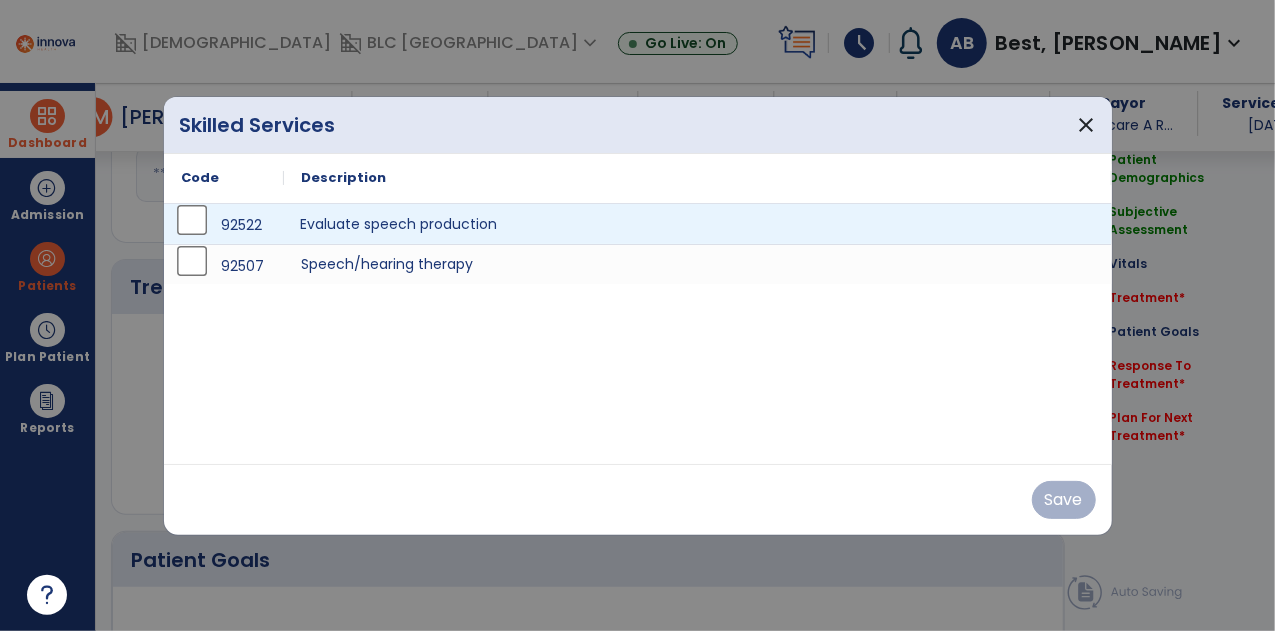 click on "Evaluate speech production" at bounding box center [698, 224] 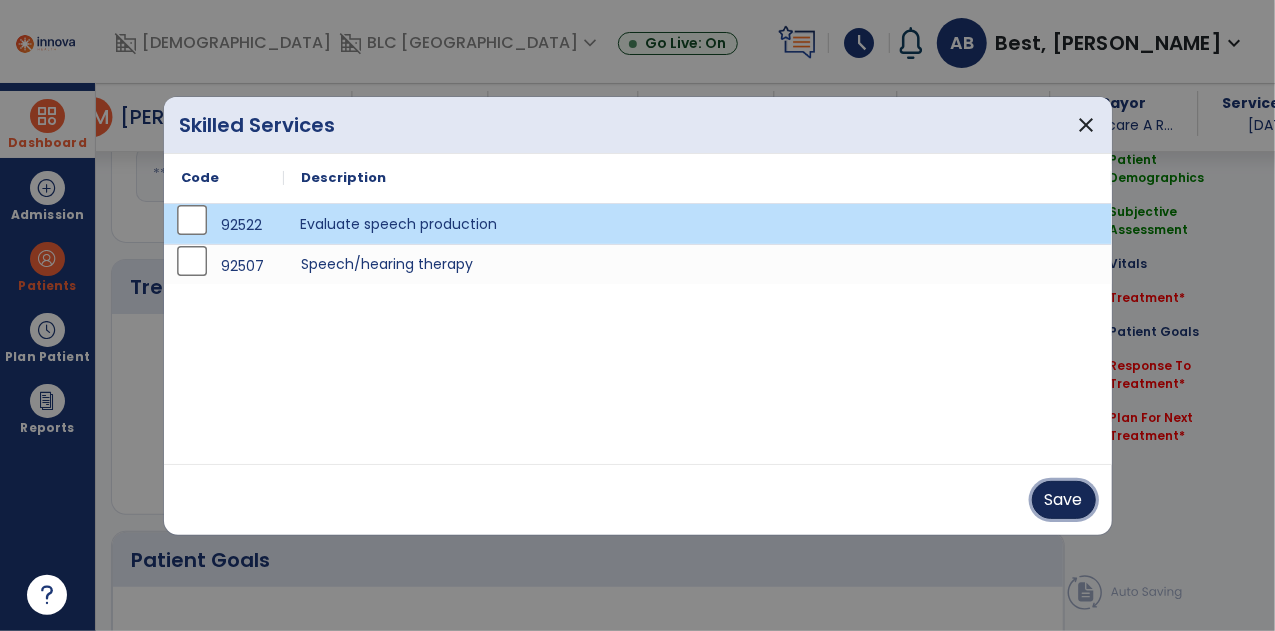click on "Save" at bounding box center (1064, 500) 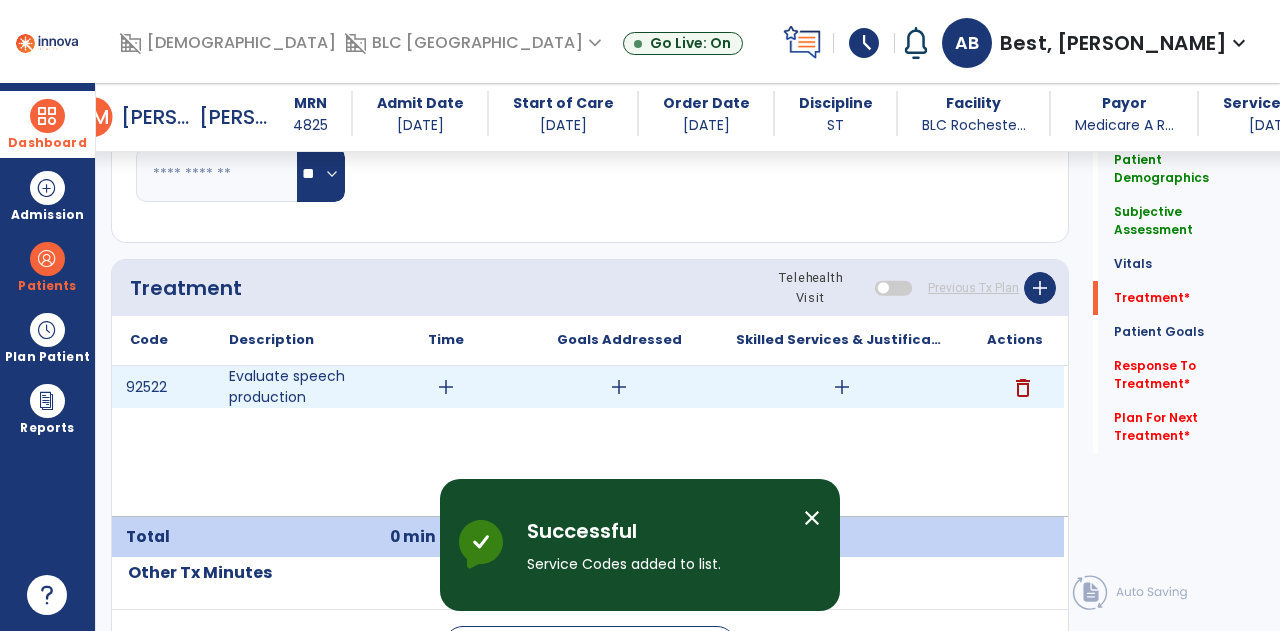 click on "add" at bounding box center (446, 387) 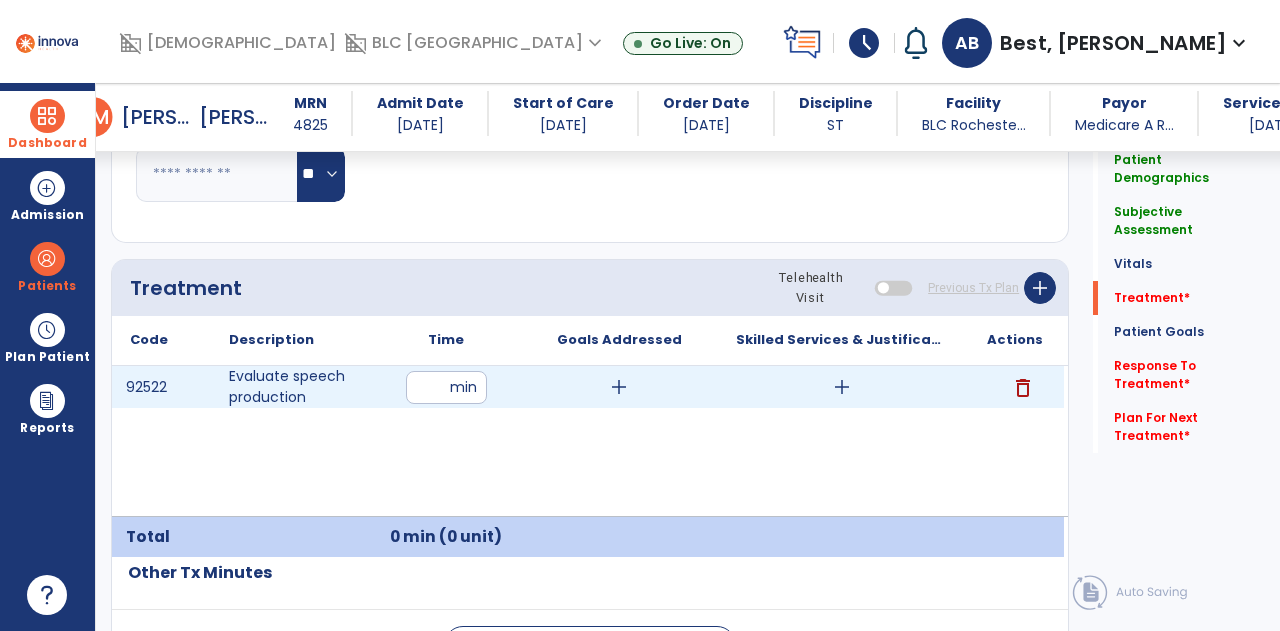 type on "**" 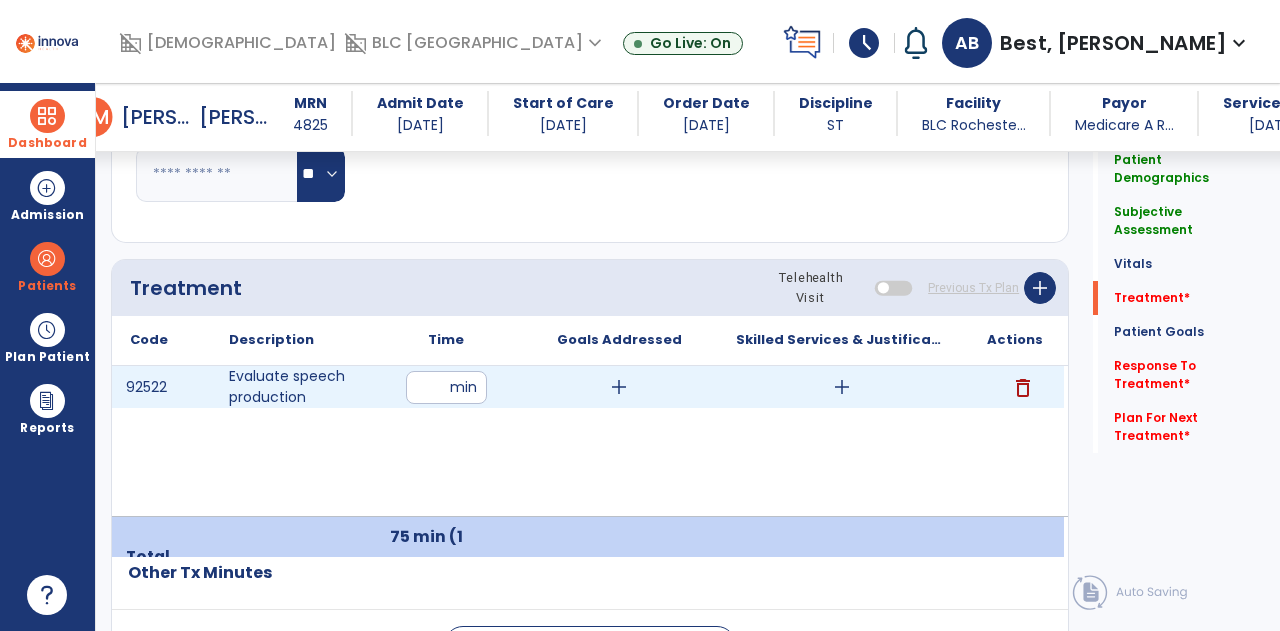 click on "add" at bounding box center (619, 387) 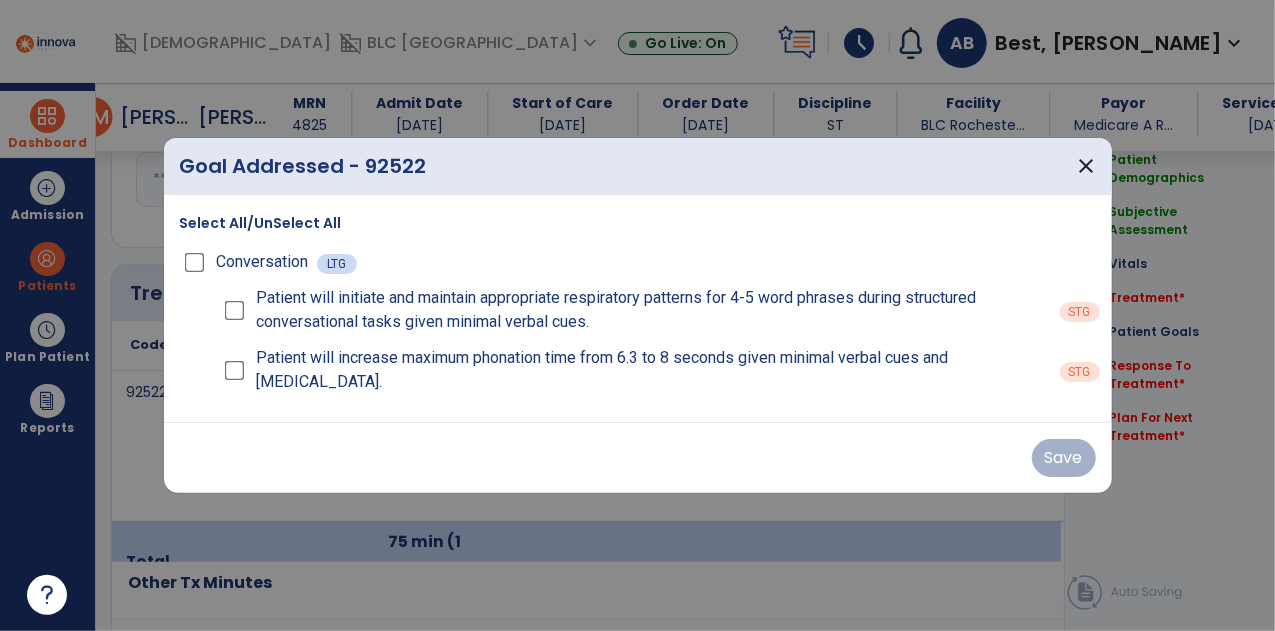scroll, scrollTop: 1100, scrollLeft: 0, axis: vertical 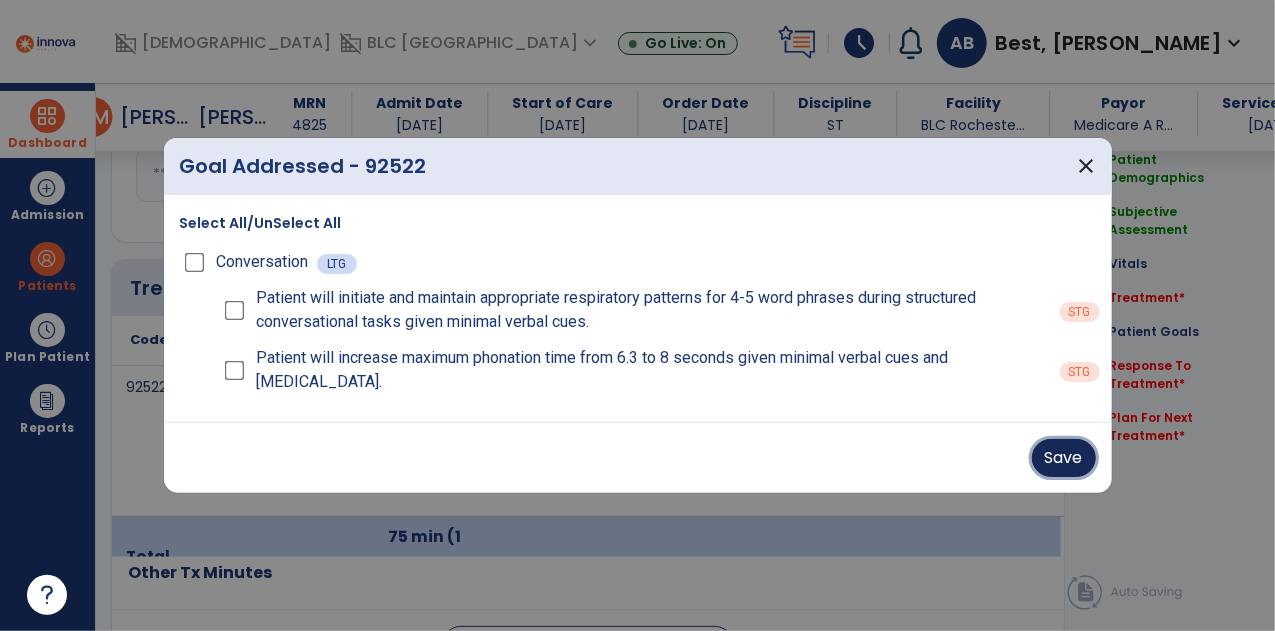 click on "Save" at bounding box center [1064, 458] 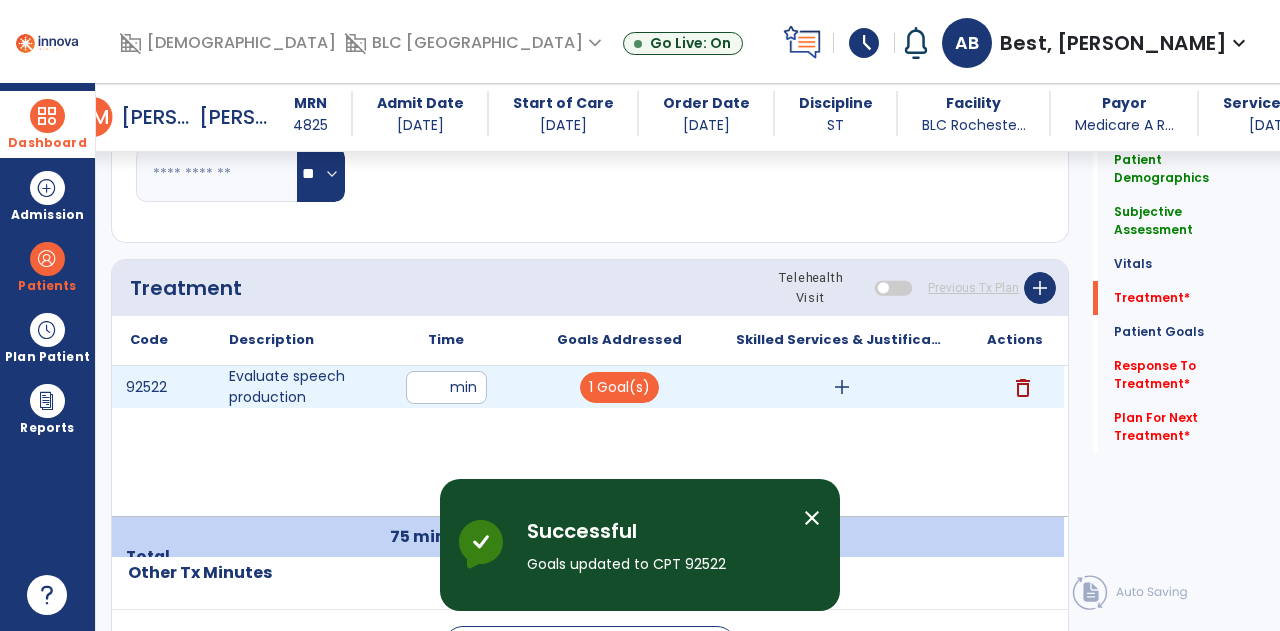 click on "add" at bounding box center [842, 387] 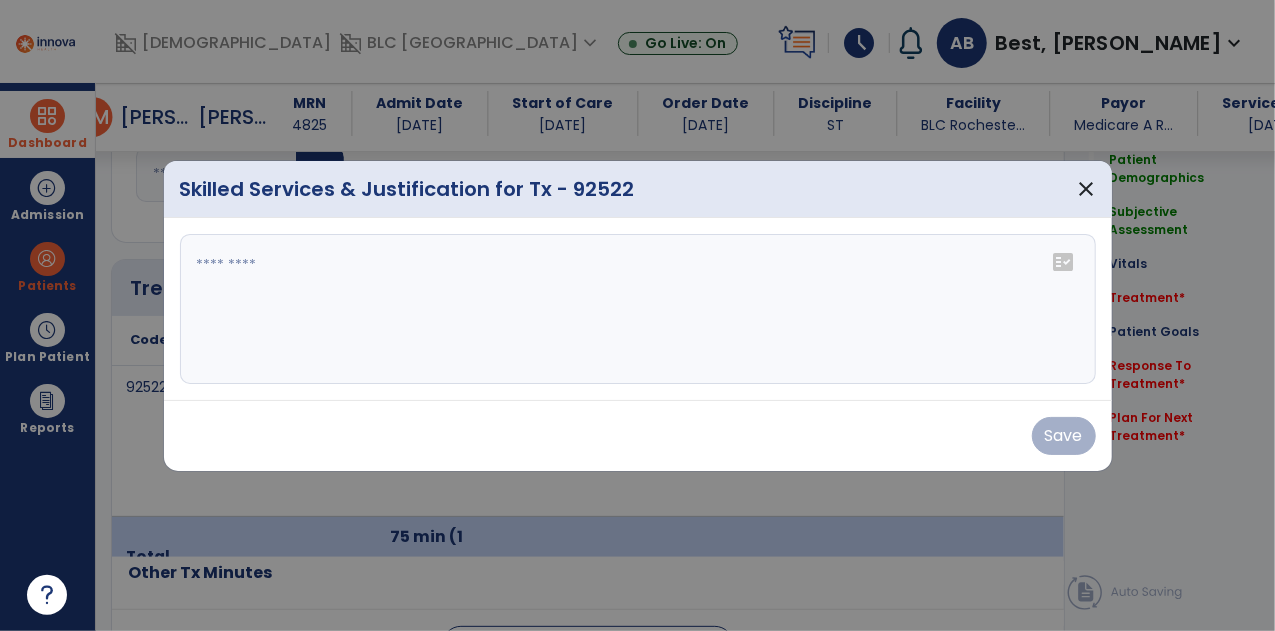scroll, scrollTop: 1100, scrollLeft: 0, axis: vertical 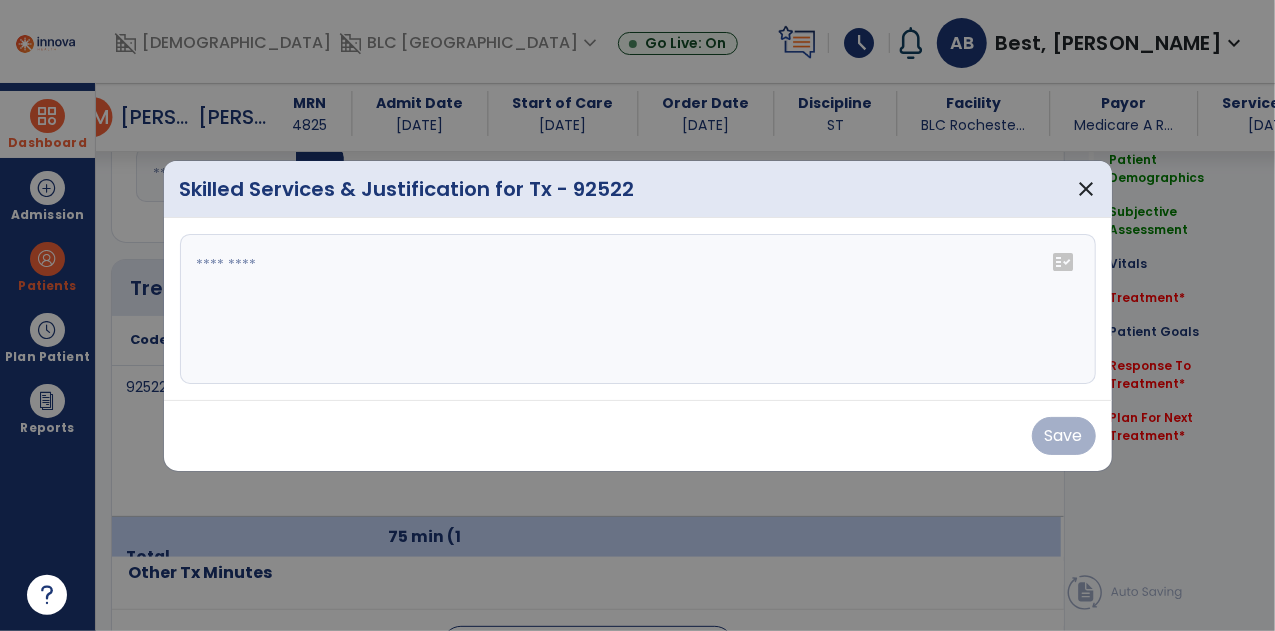 click at bounding box center [638, 309] 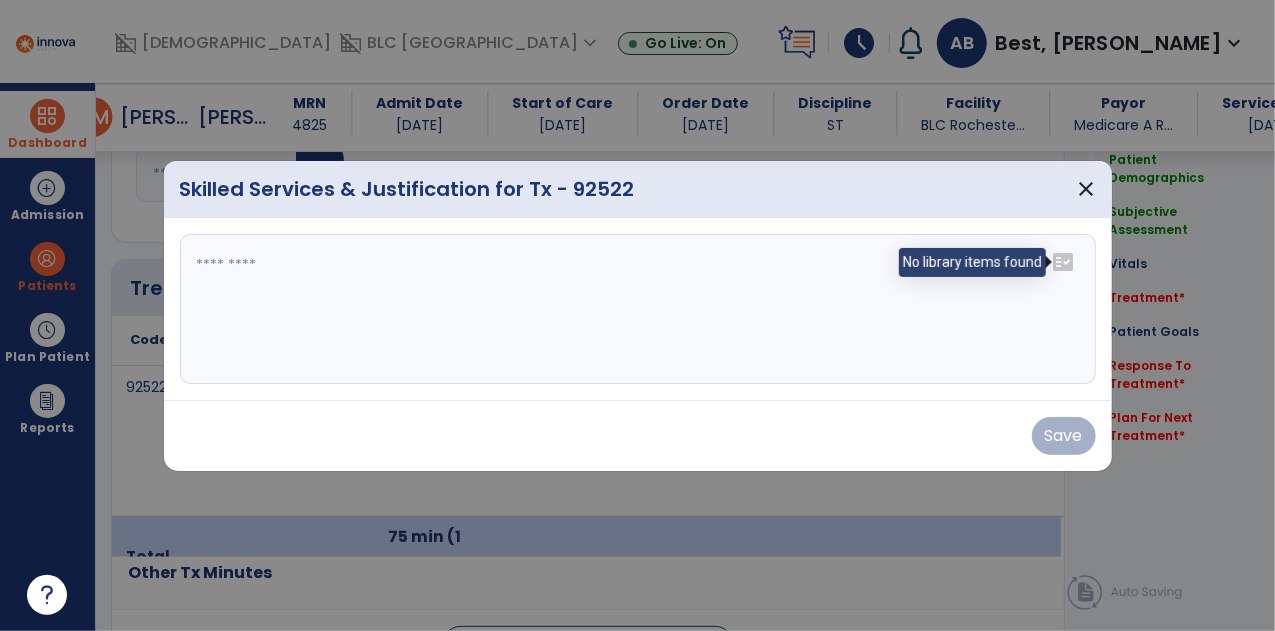 click on "fact_check" at bounding box center (1064, 262) 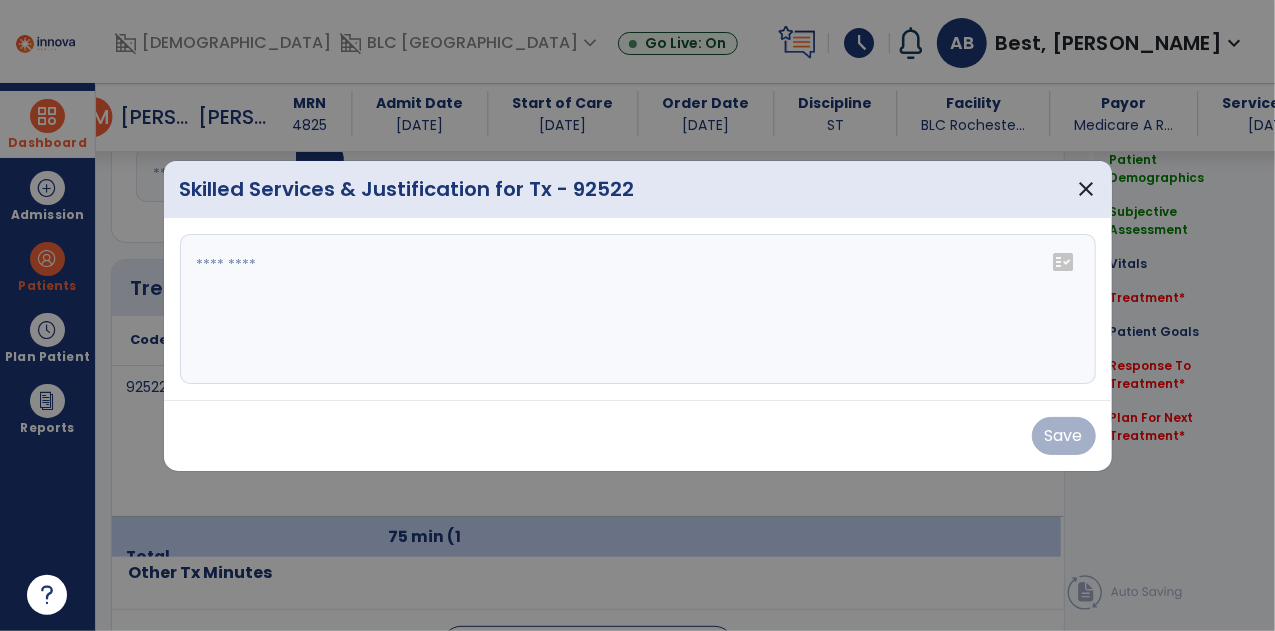 click at bounding box center [638, 309] 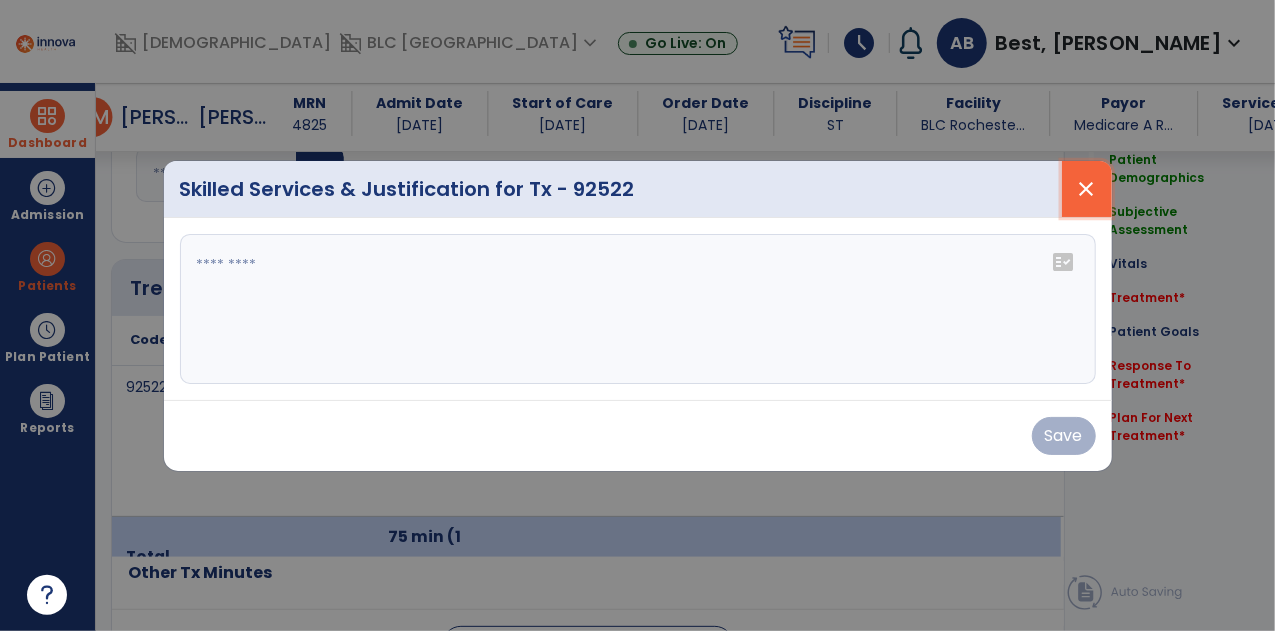 click on "close" at bounding box center [1087, 189] 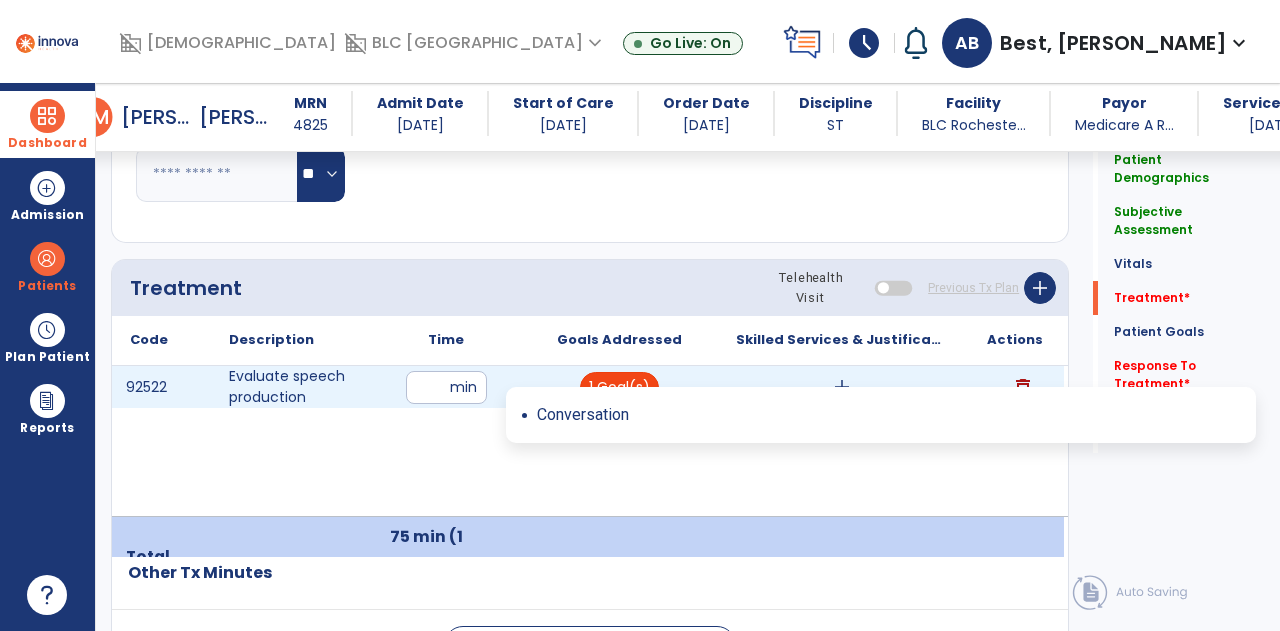 click on "1 Goal(s)" at bounding box center (619, 387) 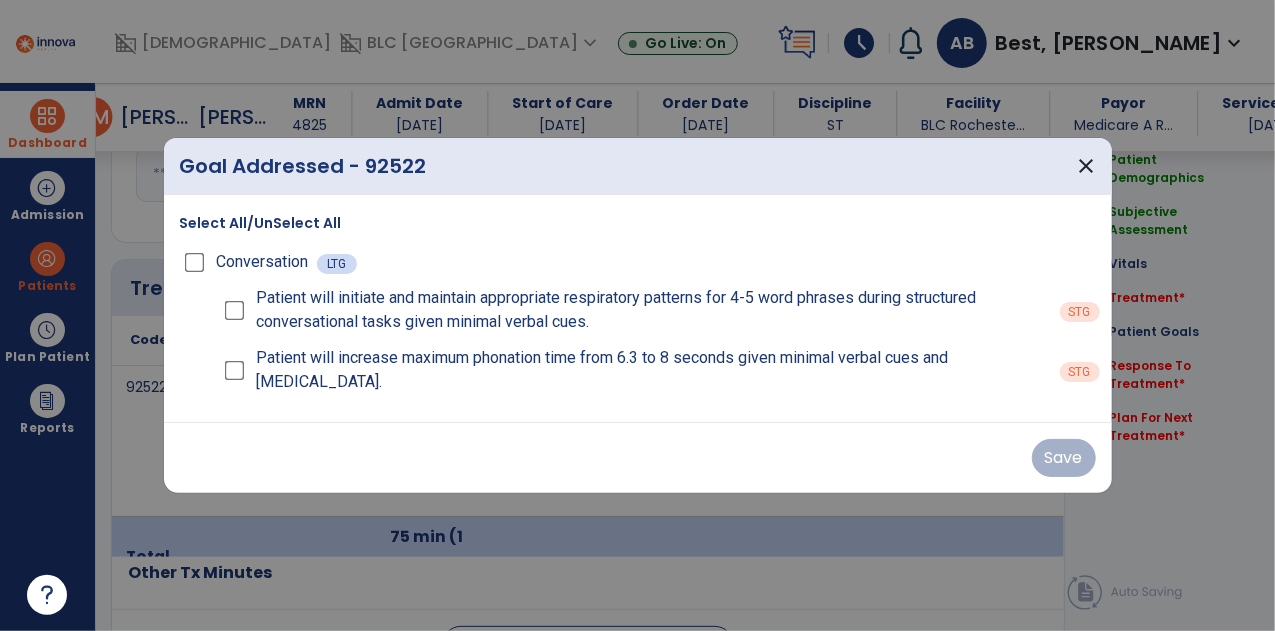 scroll, scrollTop: 1100, scrollLeft: 0, axis: vertical 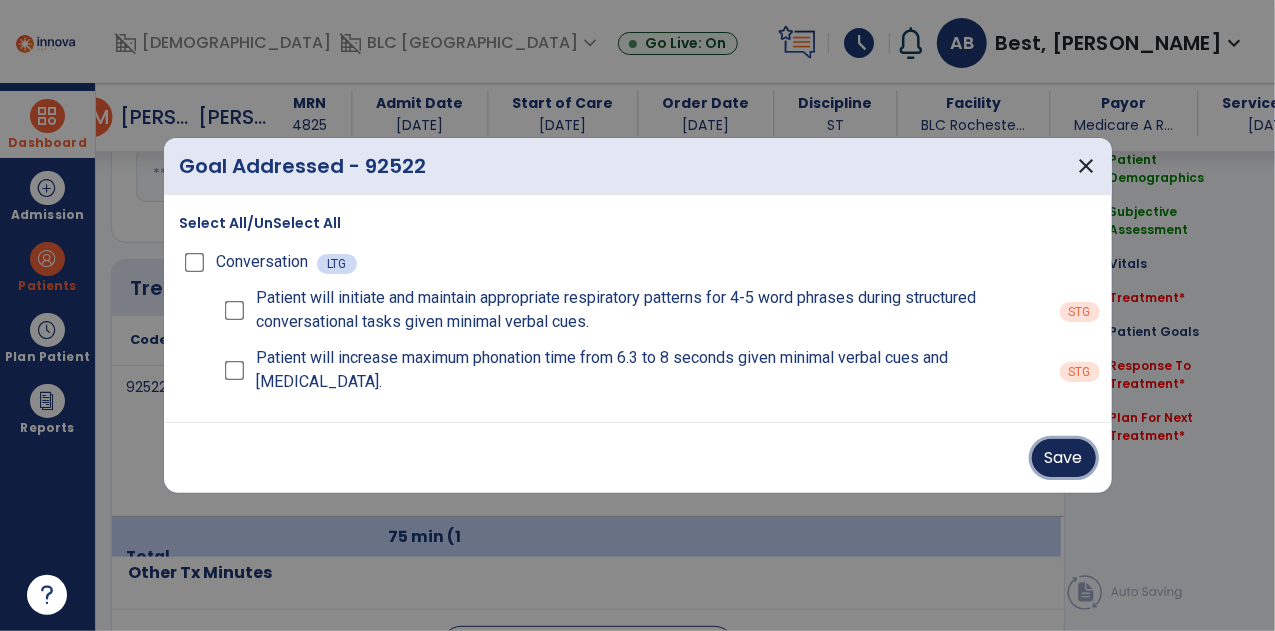 click on "Save" at bounding box center (1064, 458) 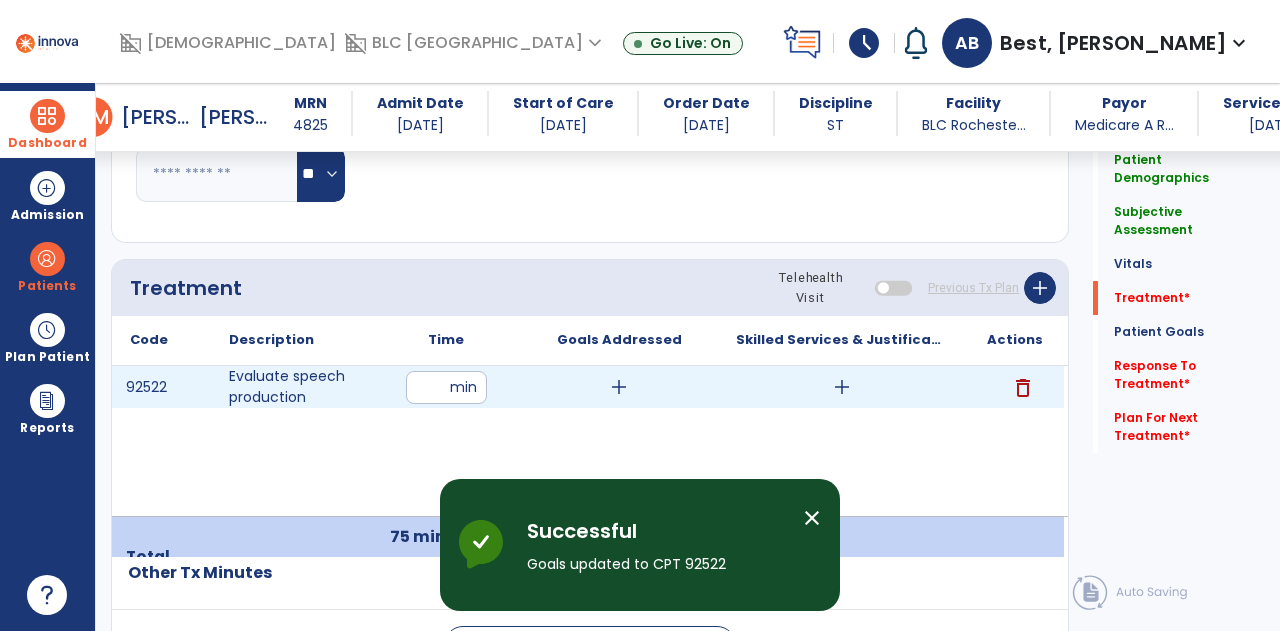 click on "add" at bounding box center [842, 387] 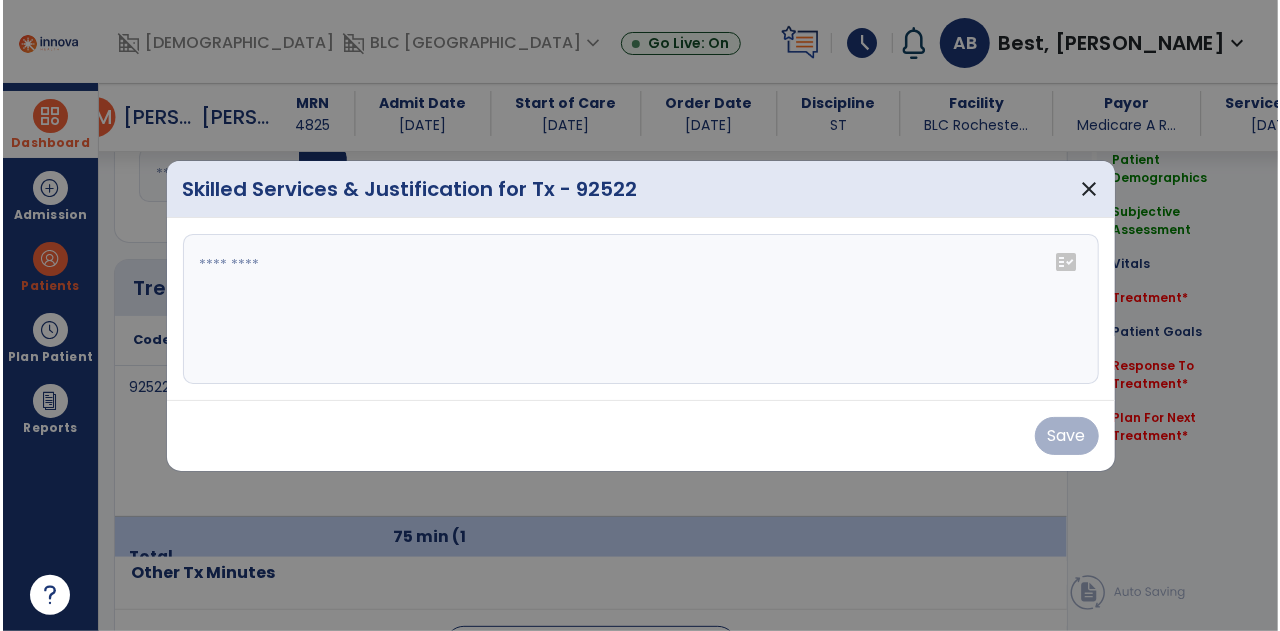 scroll, scrollTop: 1100, scrollLeft: 0, axis: vertical 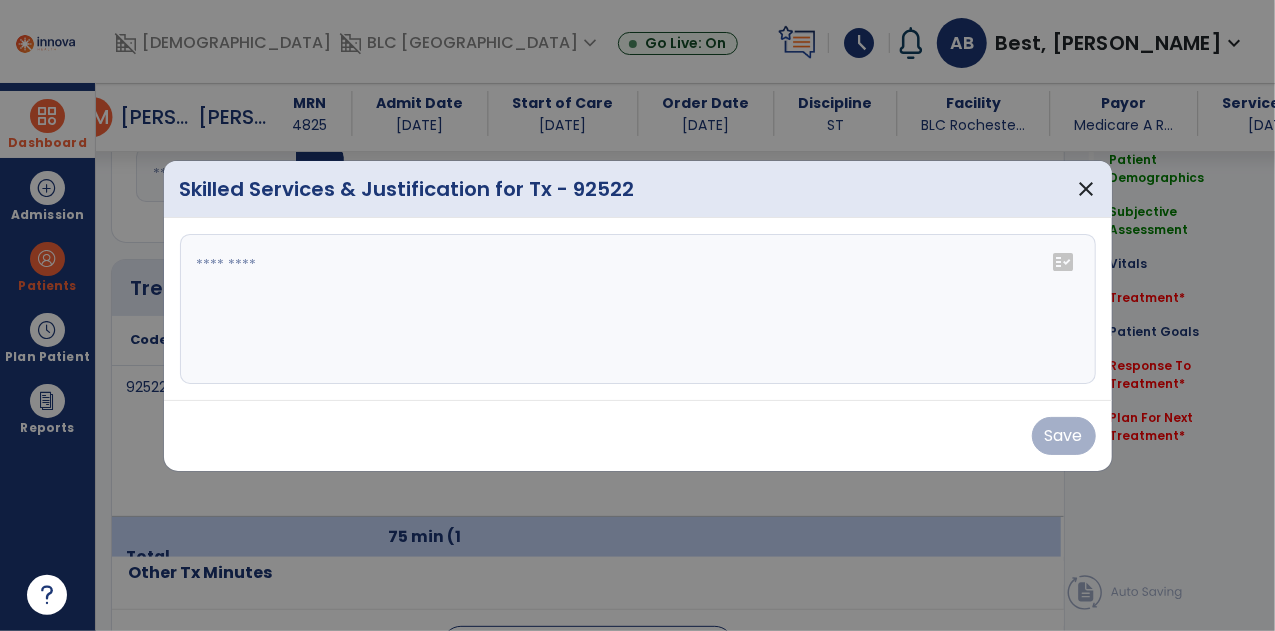 click at bounding box center [638, 309] 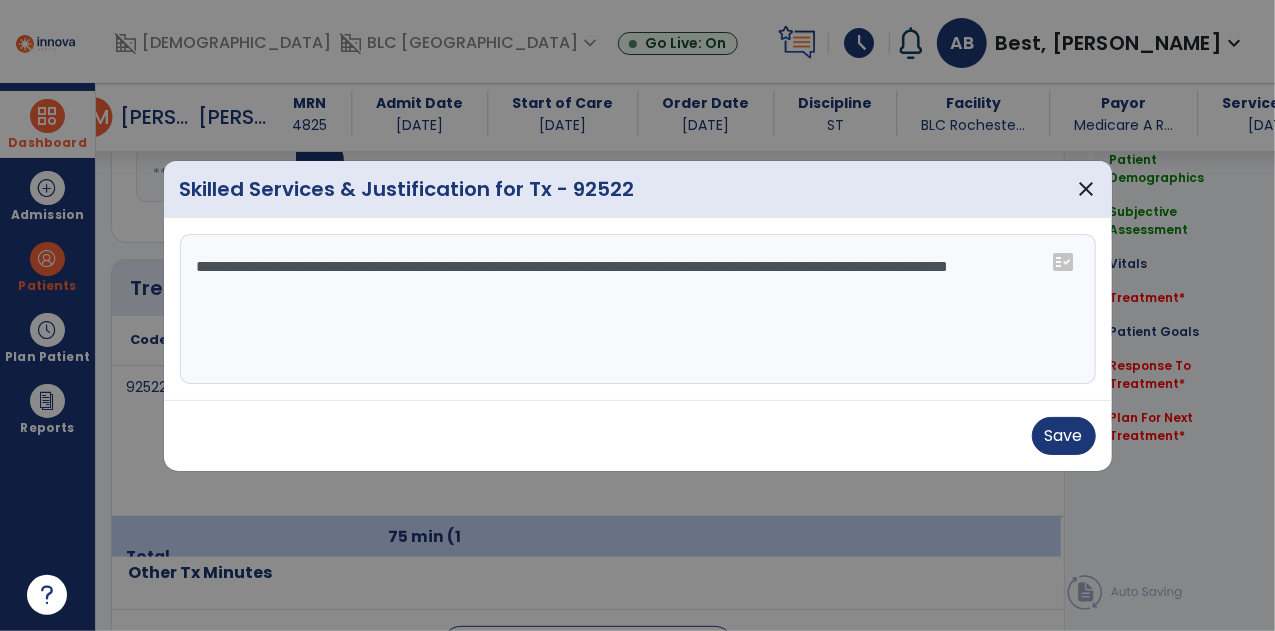 click on "**********" at bounding box center [638, 309] 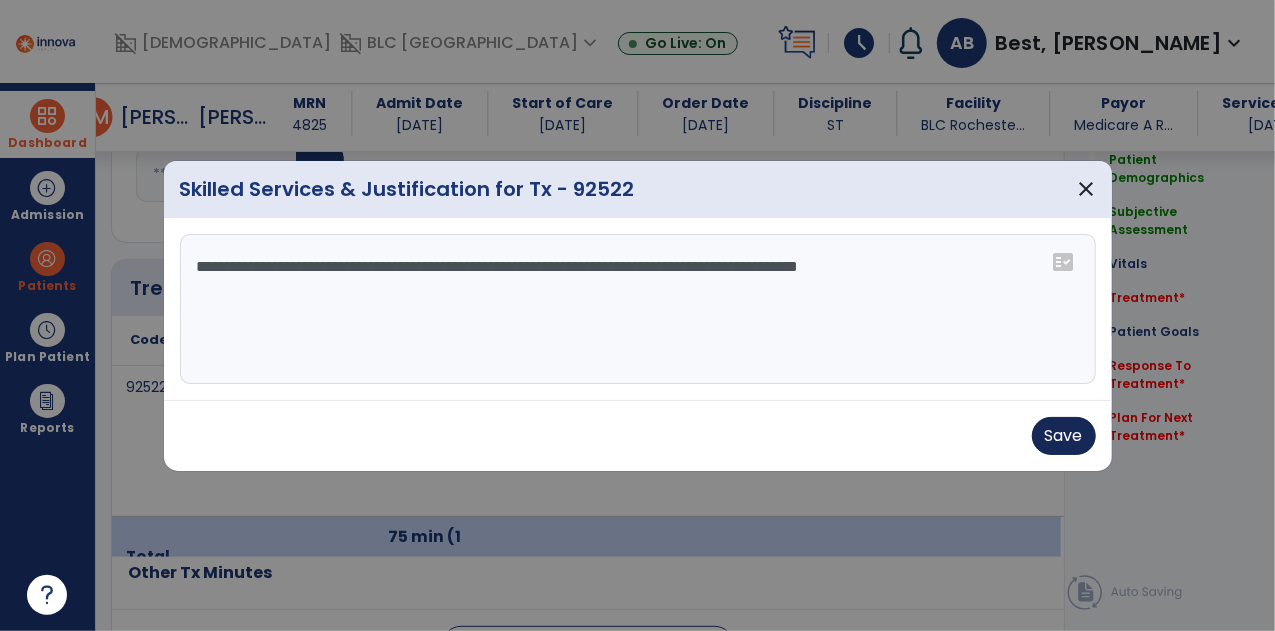 type on "**********" 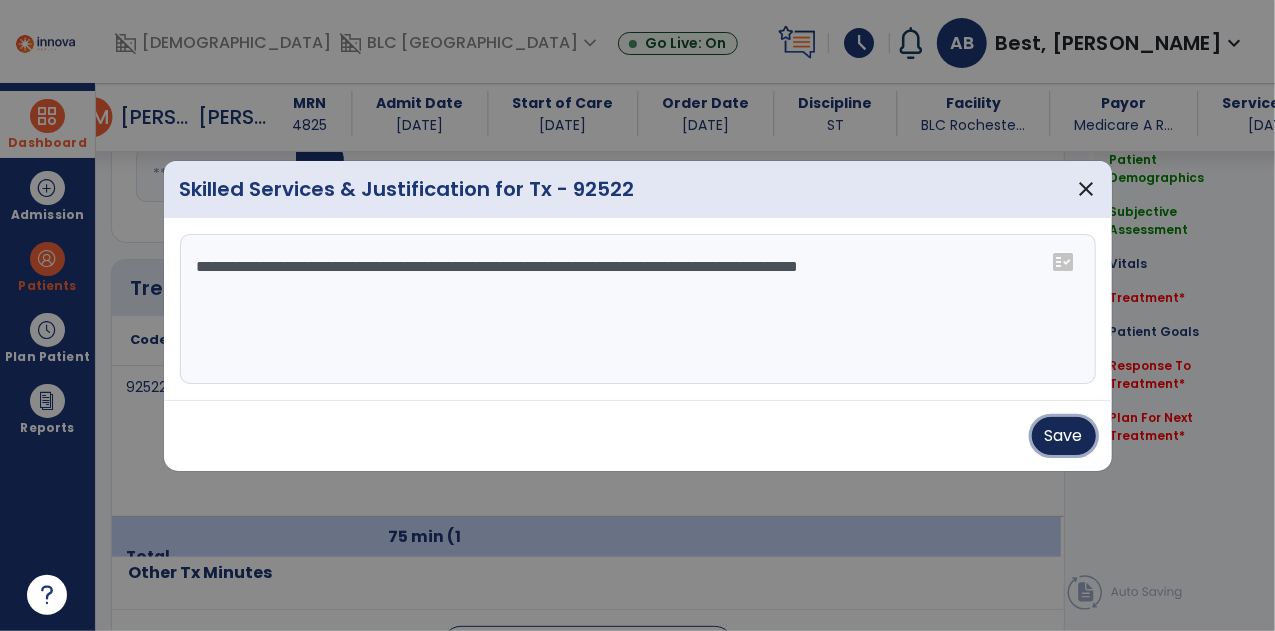 click on "Save" at bounding box center [1064, 436] 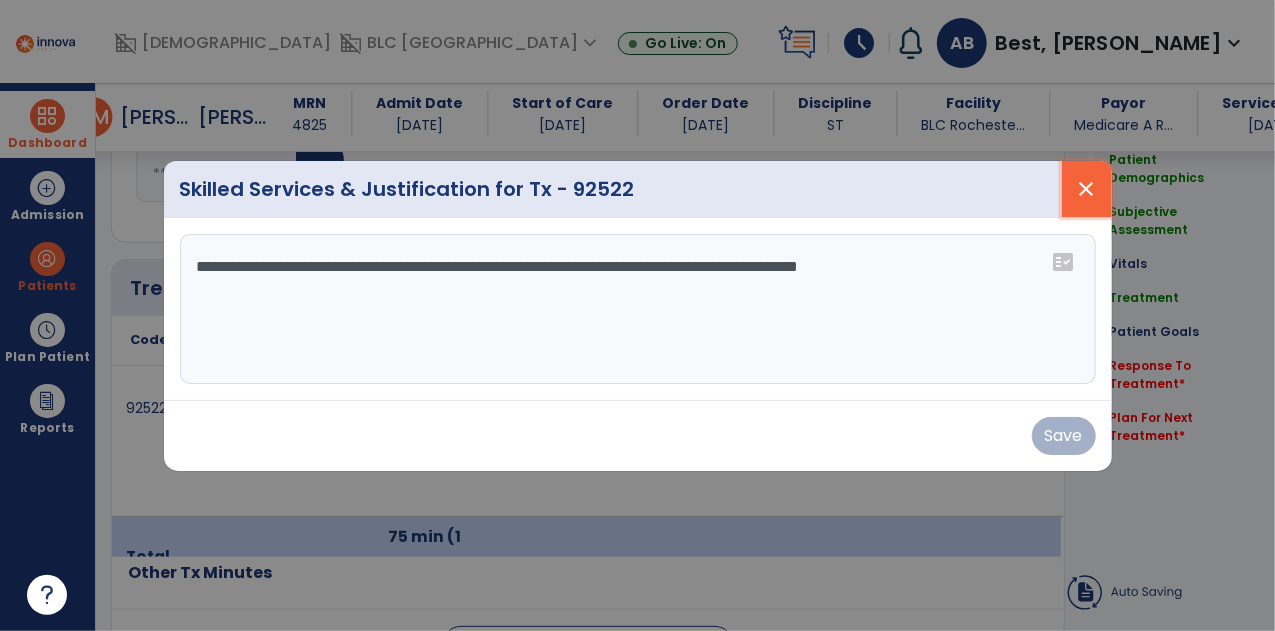 click on "close" at bounding box center (1087, 189) 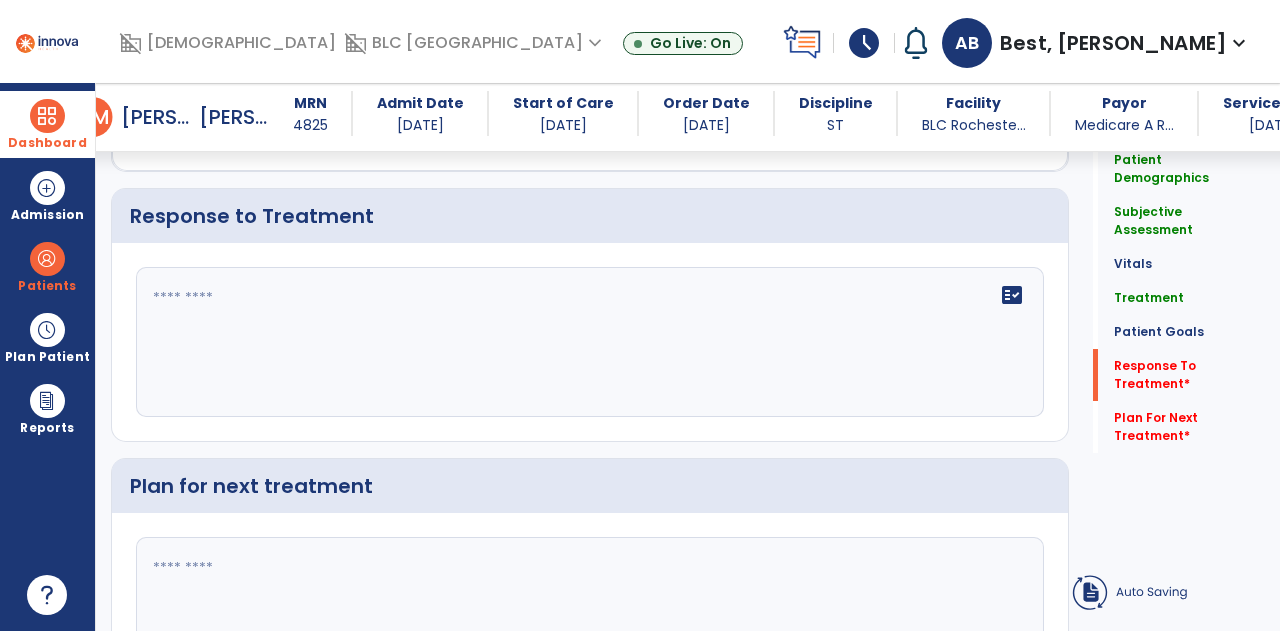 scroll, scrollTop: 2300, scrollLeft: 0, axis: vertical 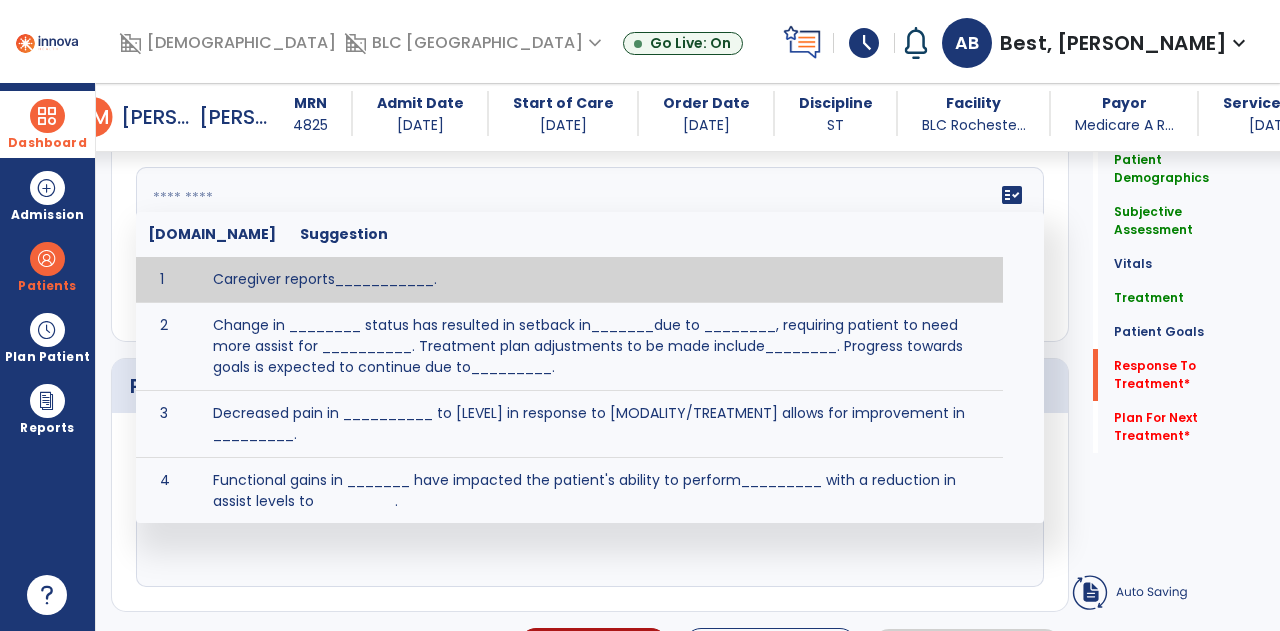 click on "fact_check  Sr.No Suggestion 1 Caregiver reports___________. 2 Change in ________ status has resulted in setback in_______due to ________, requiring patient to need more assist for __________.   Treatment plan adjustments to be made include________.  Progress towards goals is expected to continue due to_________. 3 Decreased pain in __________ to [LEVEL] in response to [MODALITY/TREATMENT] allows for improvement in _________. 4 Functional gains in _______ have impacted the patient's ability to perform_________ with a reduction in assist levels to_________. 5 Functional progress this week has been significant due to__________. 6 Gains in ________ have improved the patient's ability to perform ______with decreased levels of assist to___________. 7 Improvement in ________allows patient to tolerate higher levels of challenges in_________. 8 Pain in [AREA] has decreased to [LEVEL] in response to [TREATMENT/MODALITY], allowing fore ease in completing__________. 9 10 11 12 13 14 15 16 17 18 19 20 21" 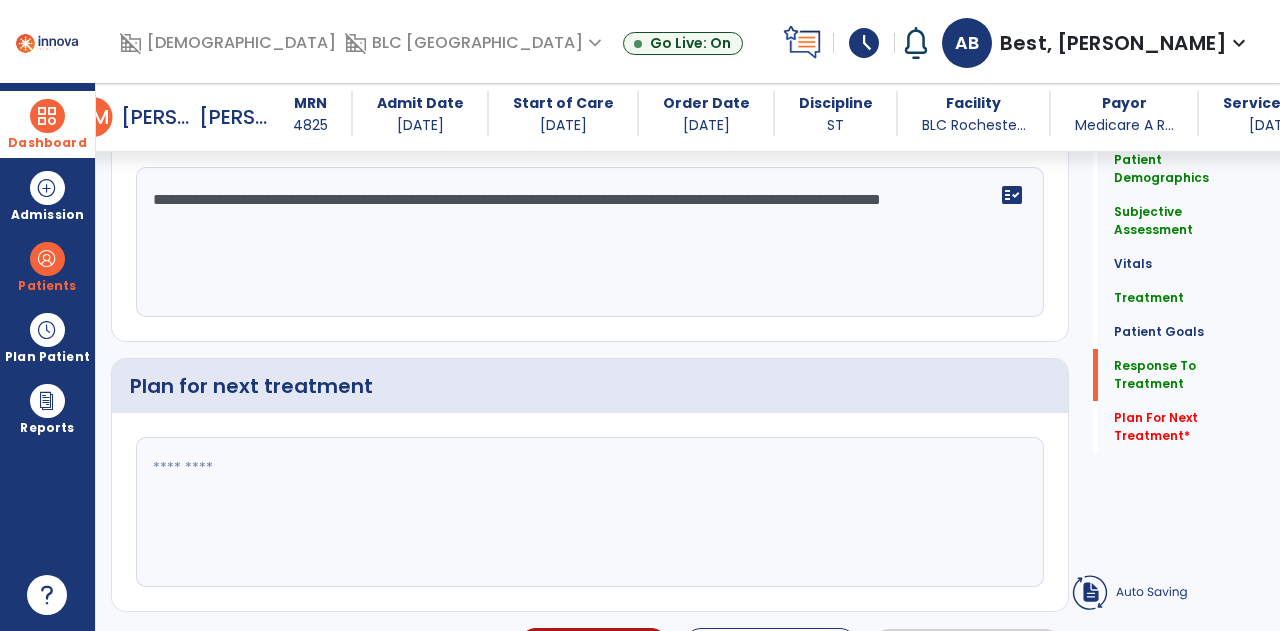 type on "**********" 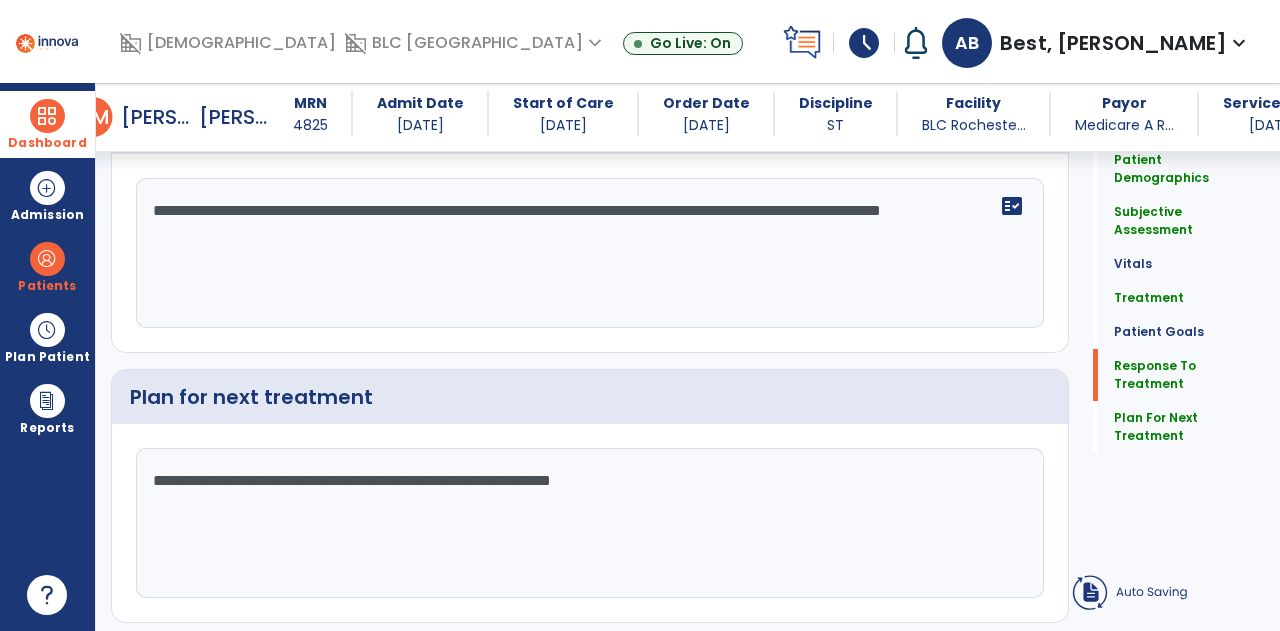 scroll, scrollTop: 2337, scrollLeft: 0, axis: vertical 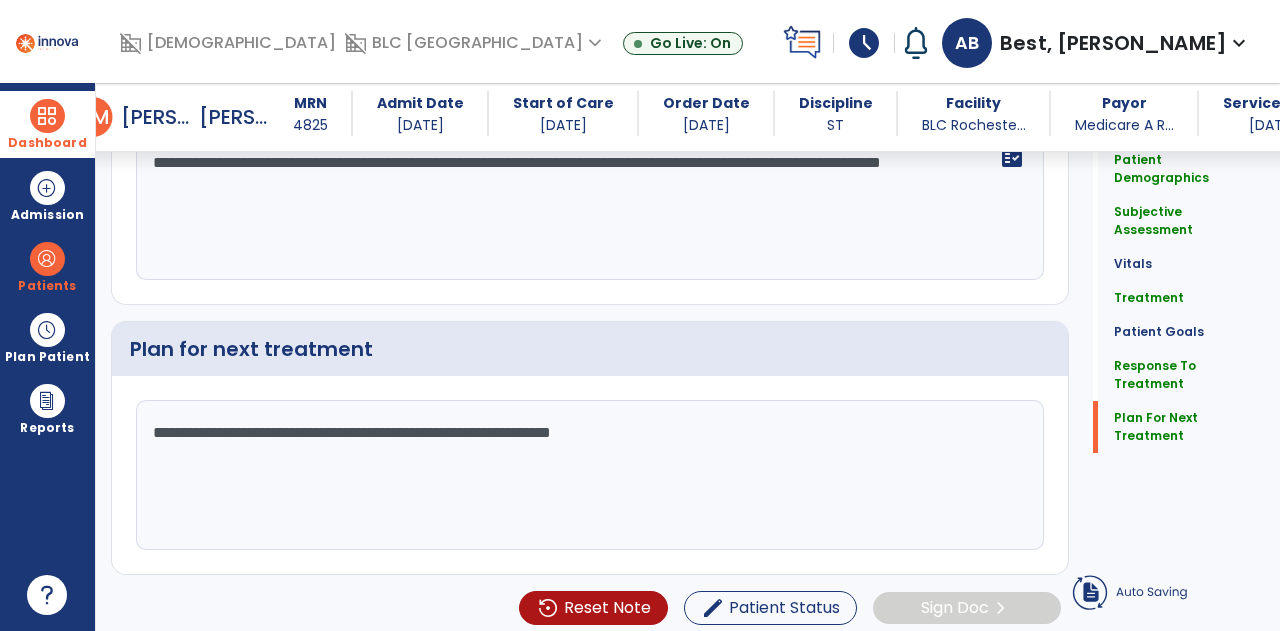 type on "**********" 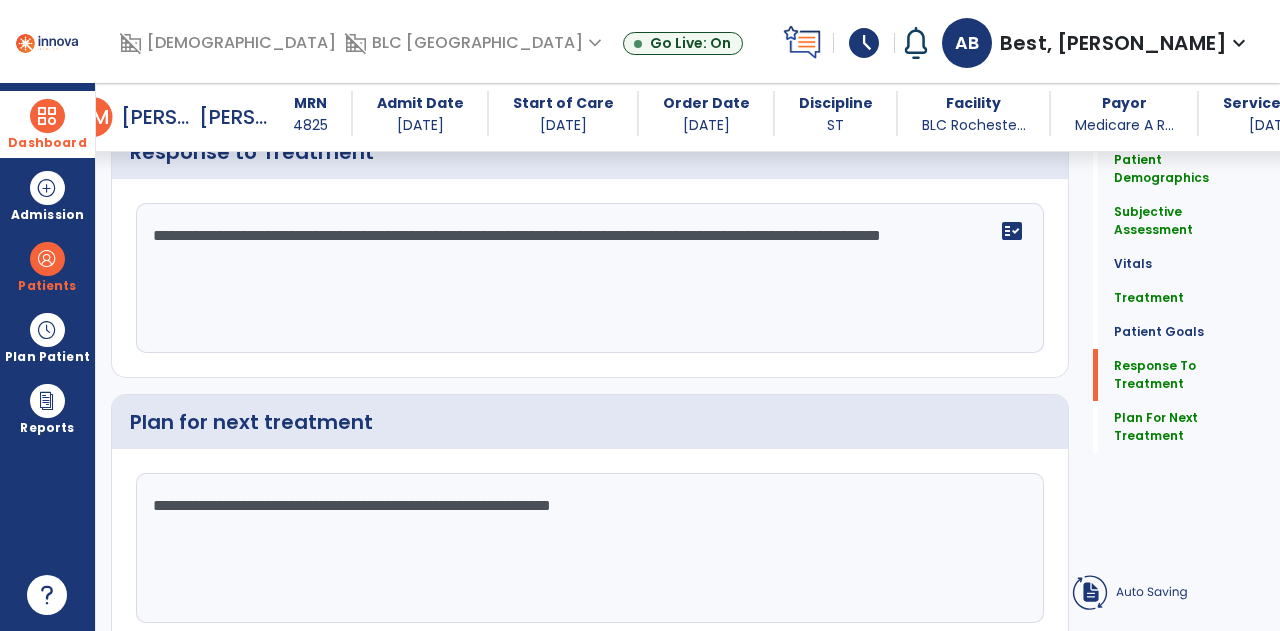 scroll, scrollTop: 2337, scrollLeft: 0, axis: vertical 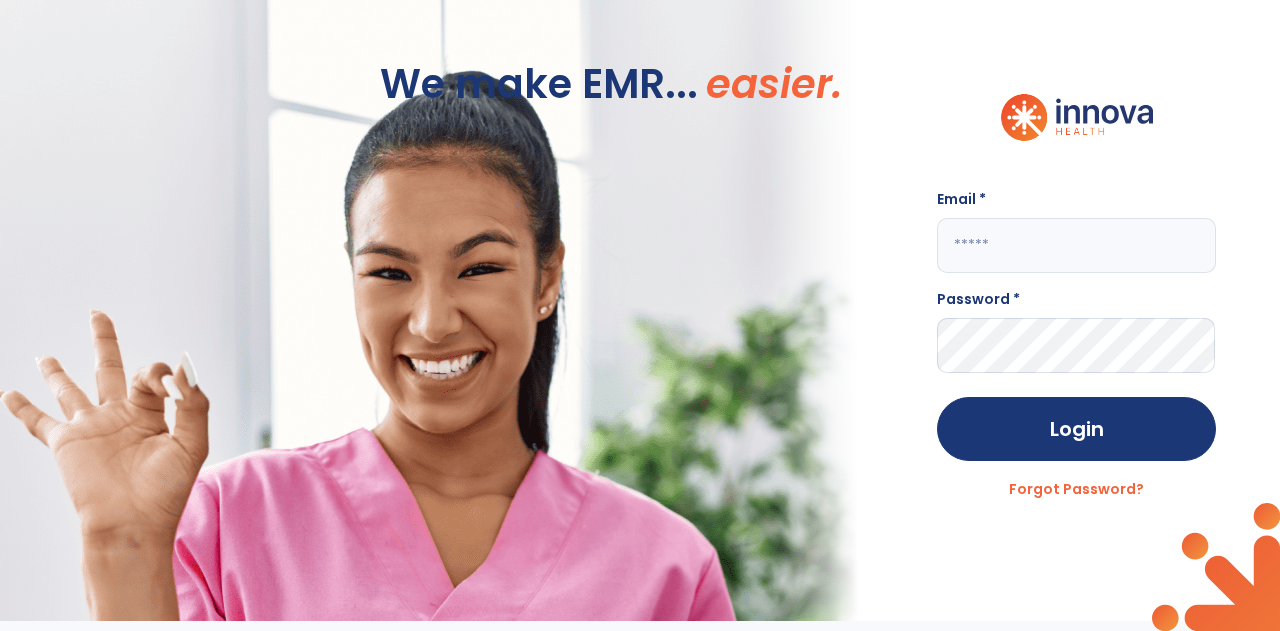 click 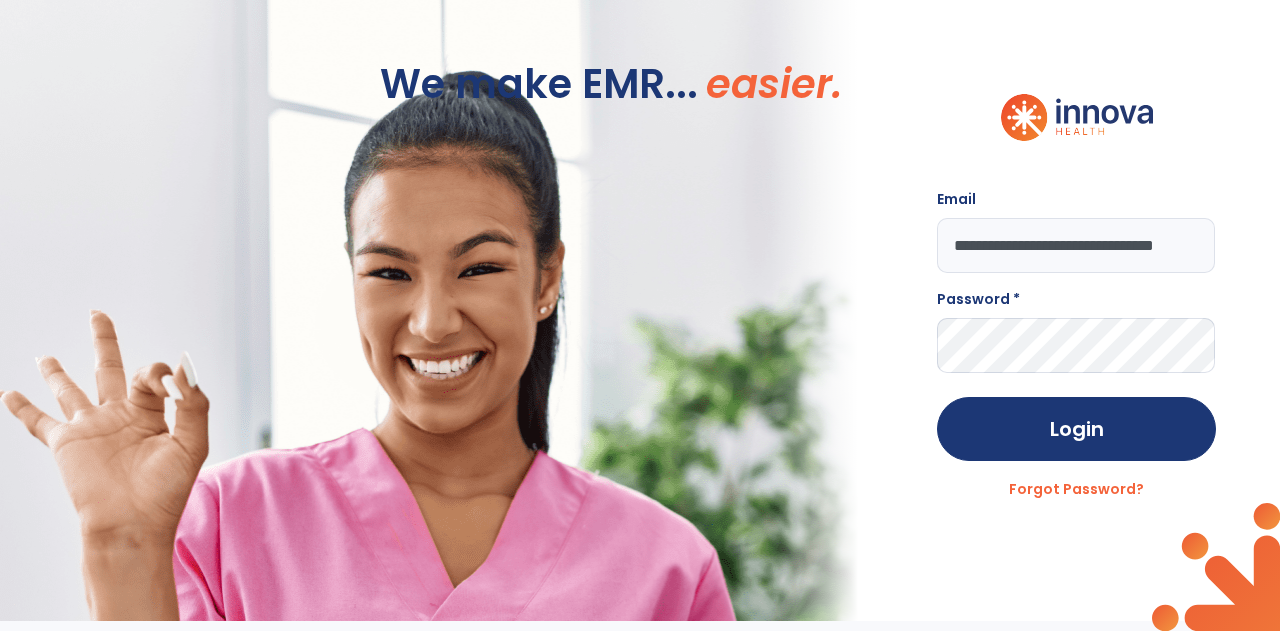 scroll, scrollTop: 0, scrollLeft: 24, axis: horizontal 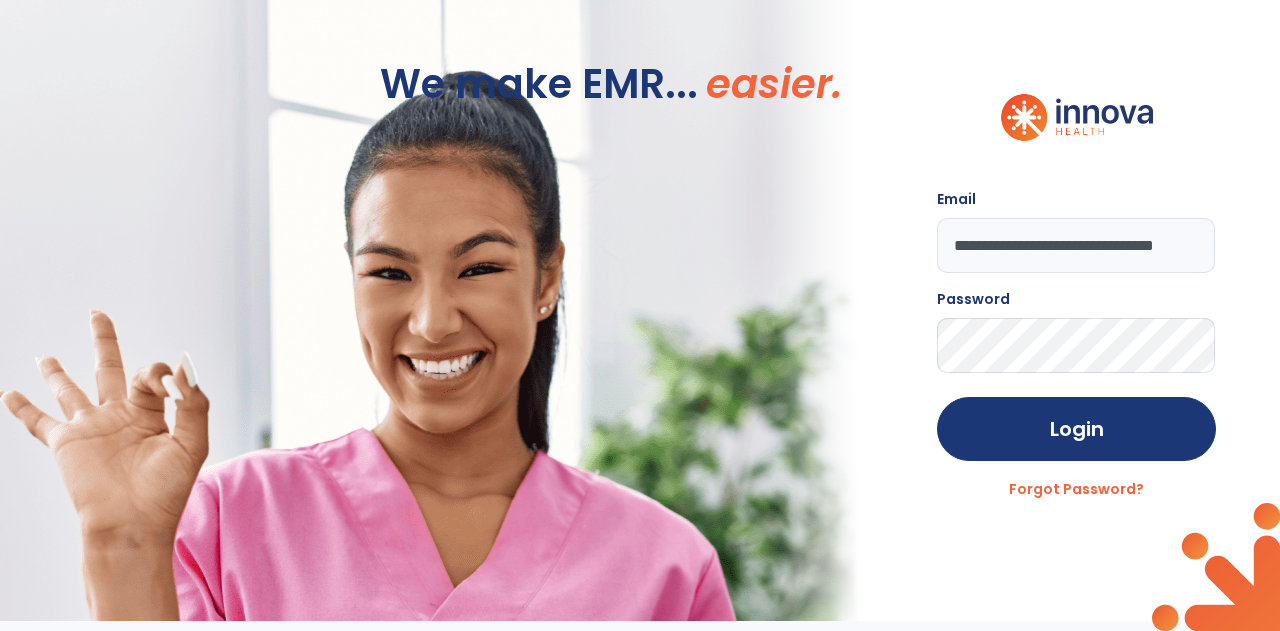 click on "Login" 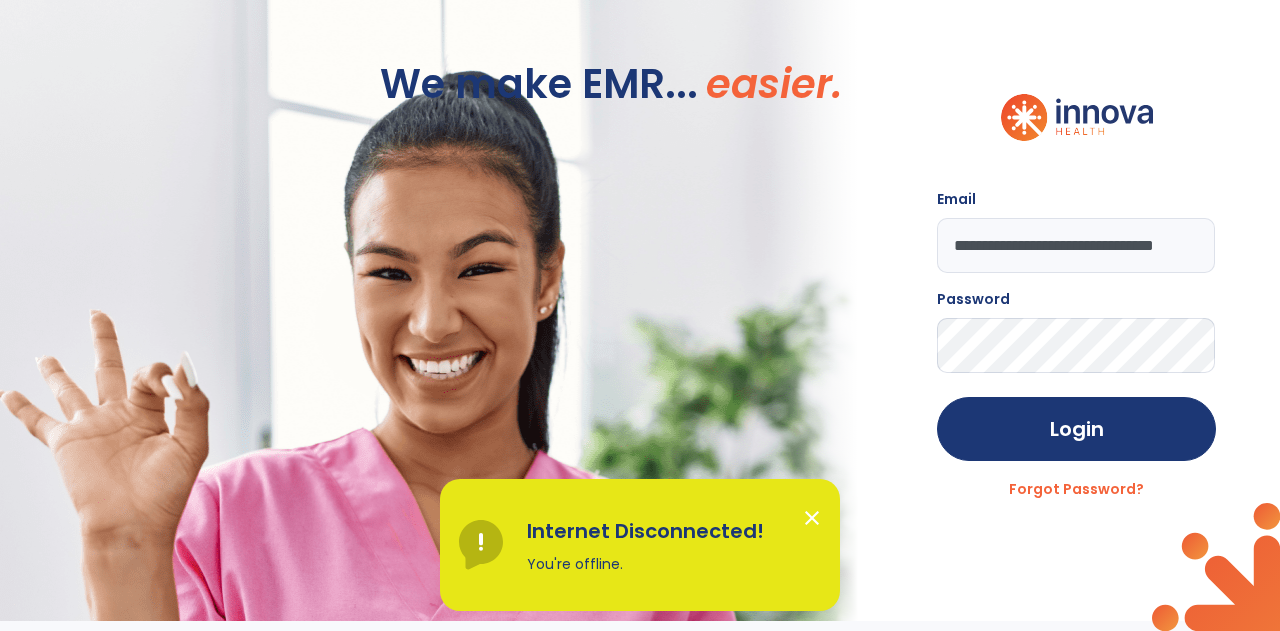 drag, startPoint x: 378, startPoint y: 388, endPoint x: 368, endPoint y: 366, distance: 24.166092 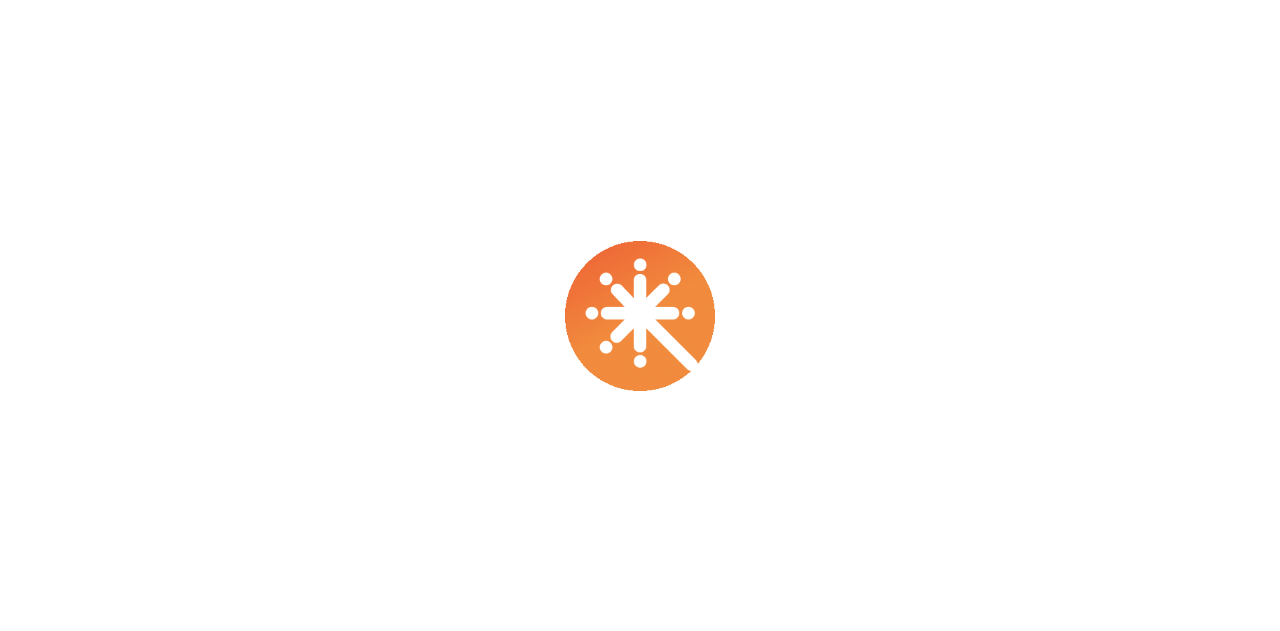 scroll, scrollTop: 0, scrollLeft: 0, axis: both 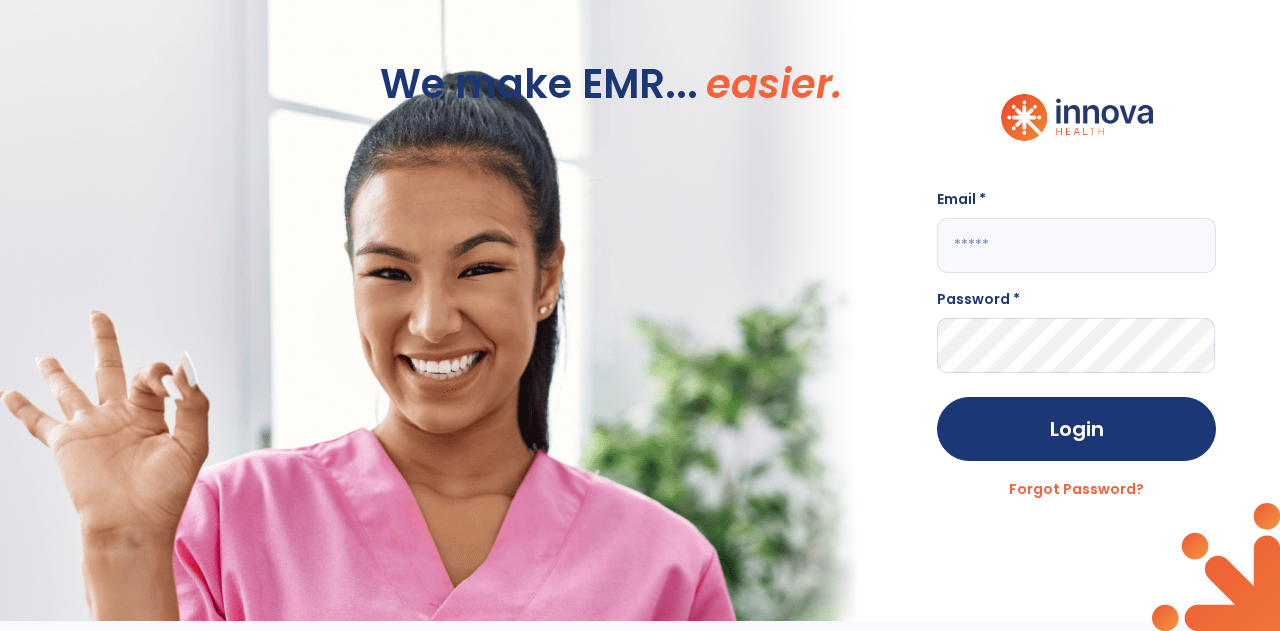 click 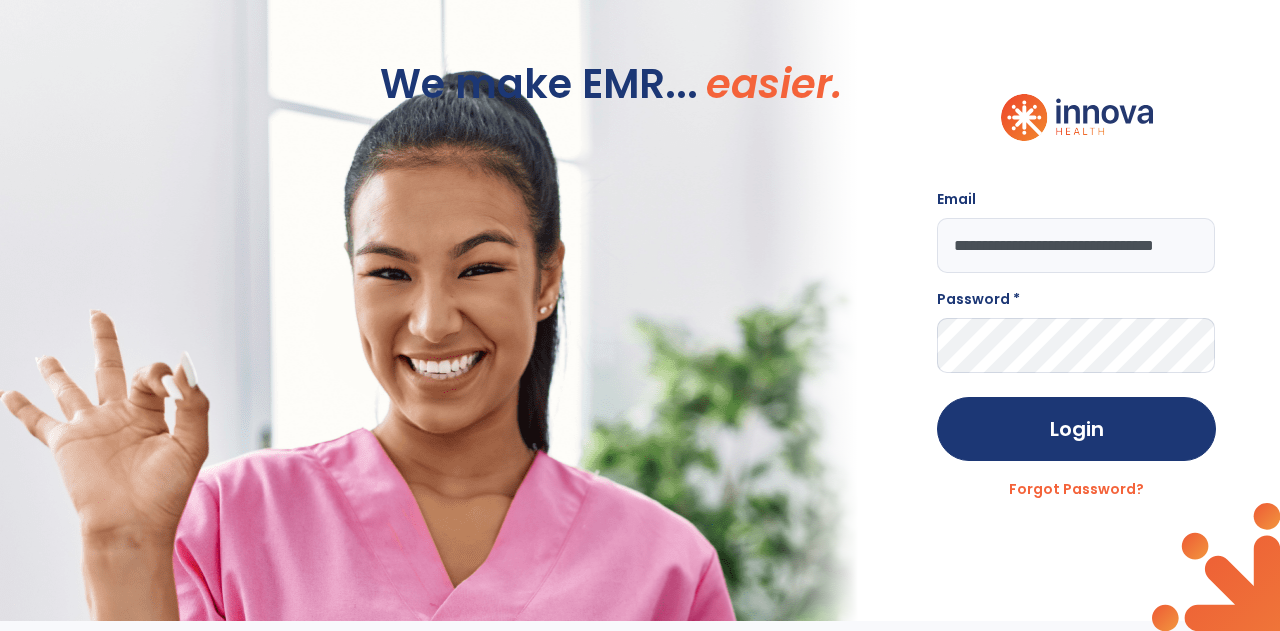 scroll, scrollTop: 0, scrollLeft: 24, axis: horizontal 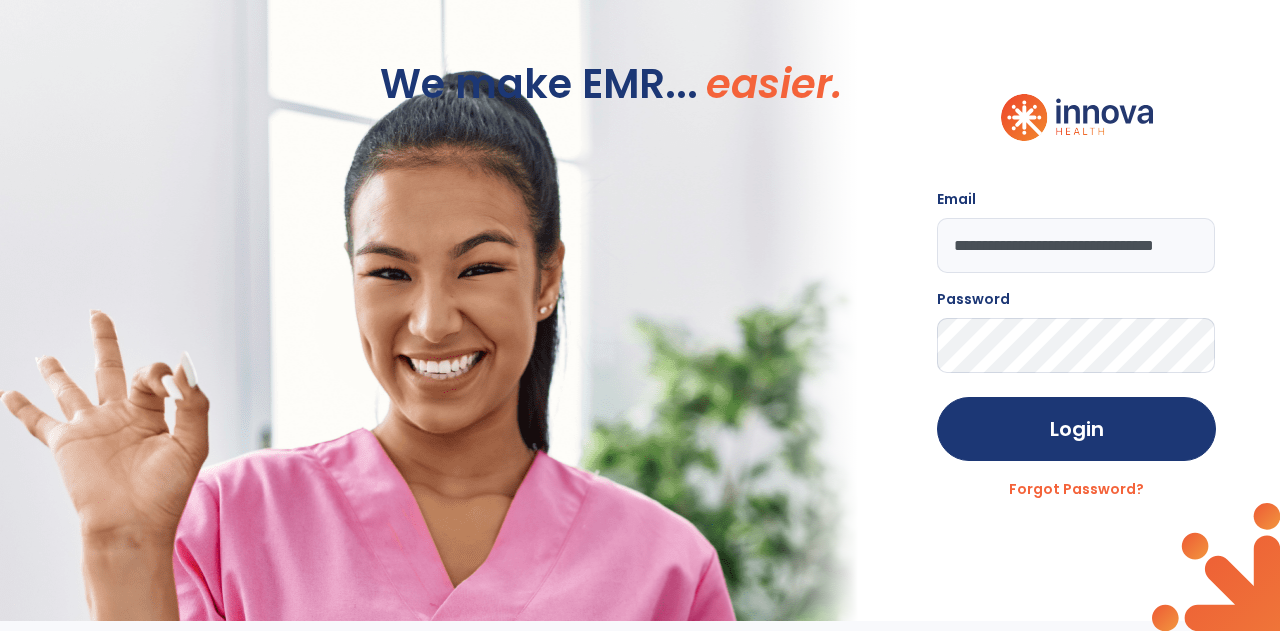 click on "Login" 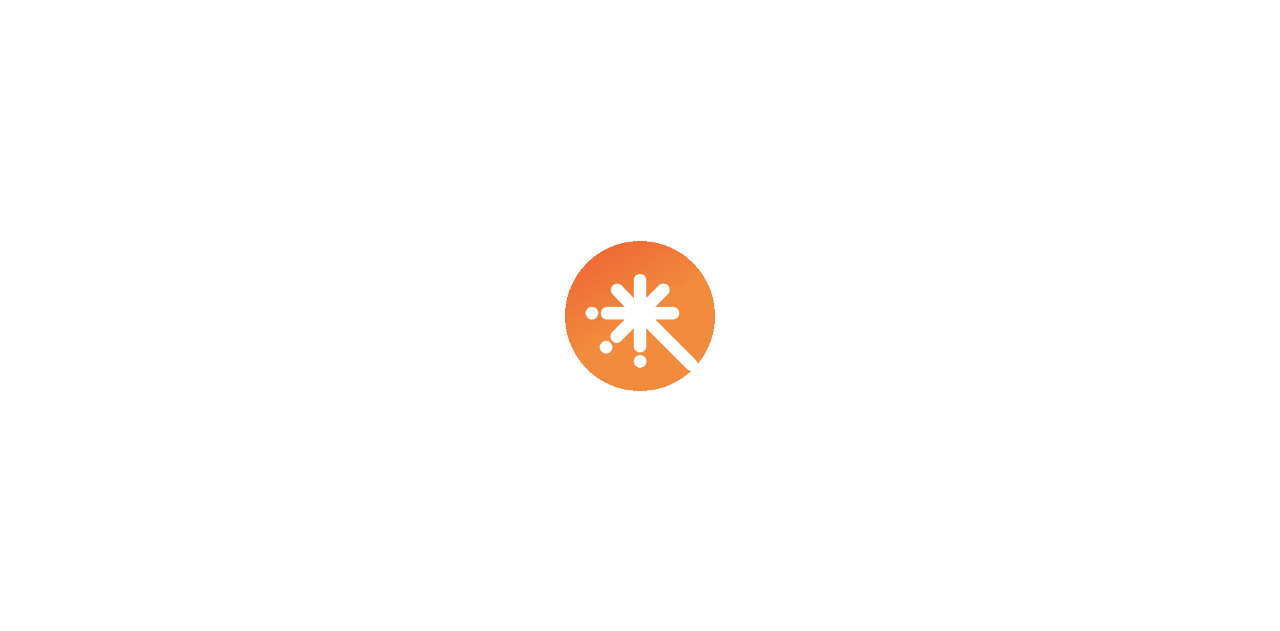 scroll, scrollTop: 0, scrollLeft: 0, axis: both 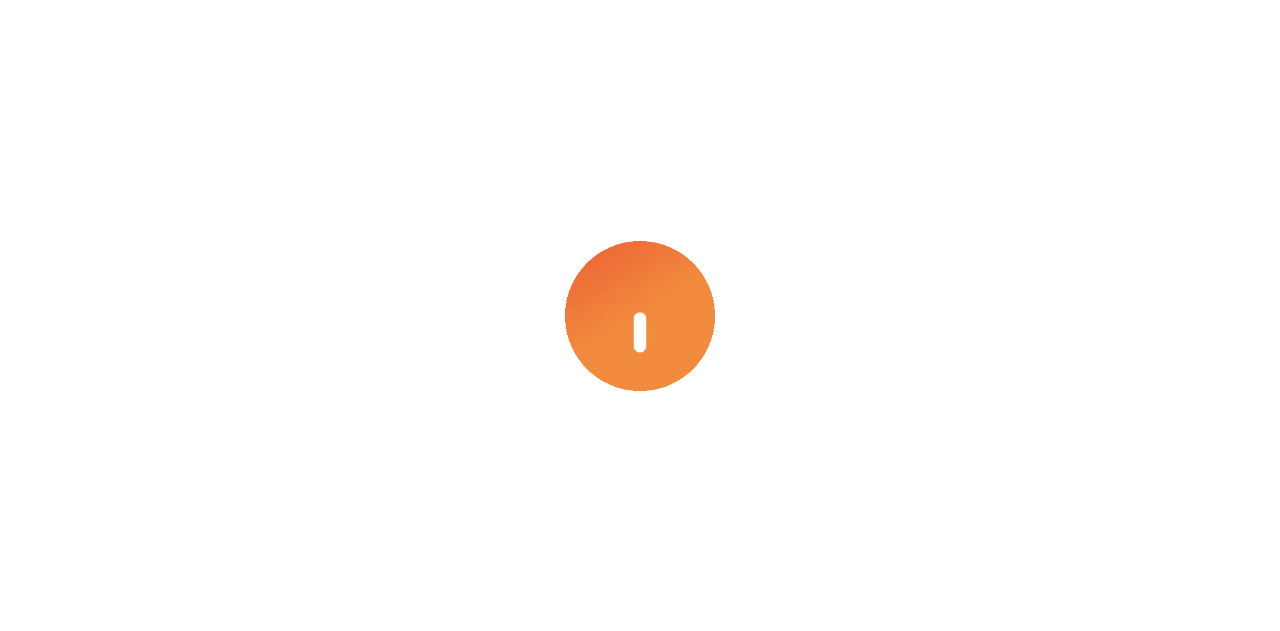 select on "****" 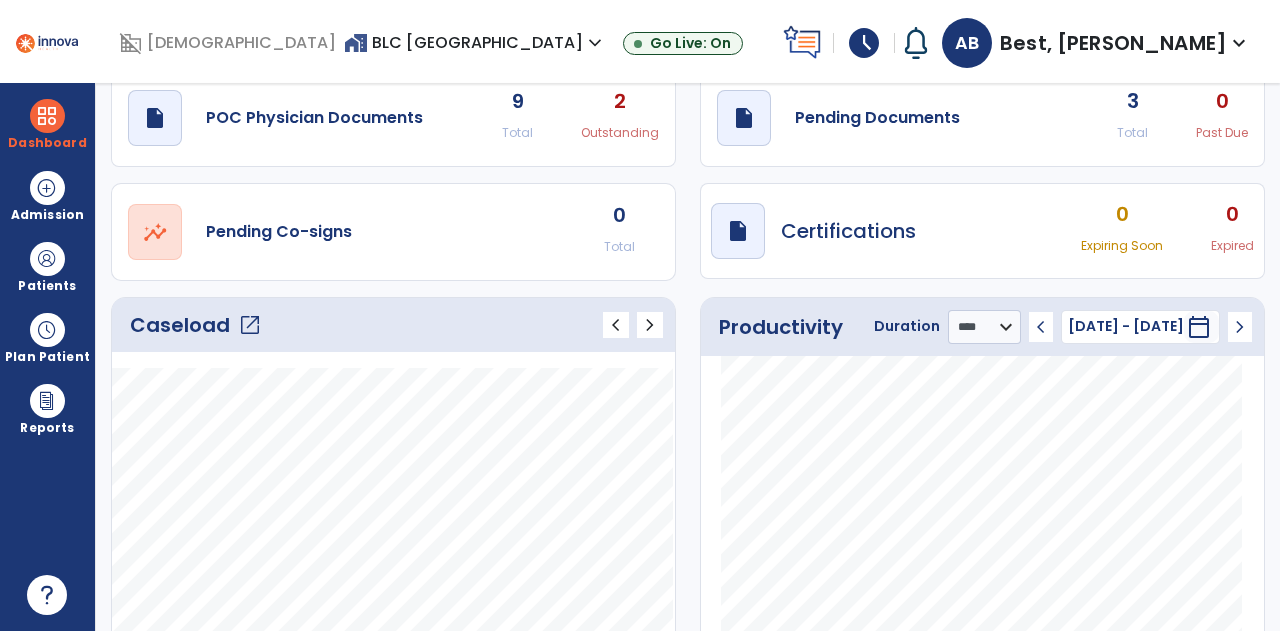 scroll, scrollTop: 0, scrollLeft: 0, axis: both 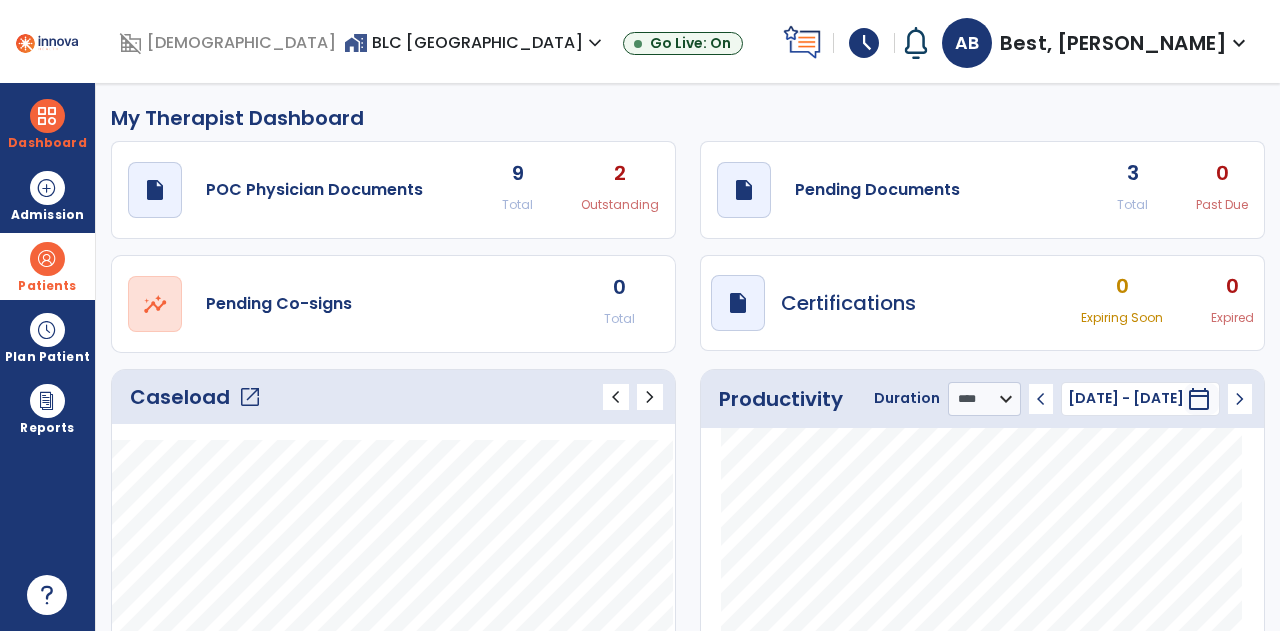 click on "Patients" at bounding box center [47, 286] 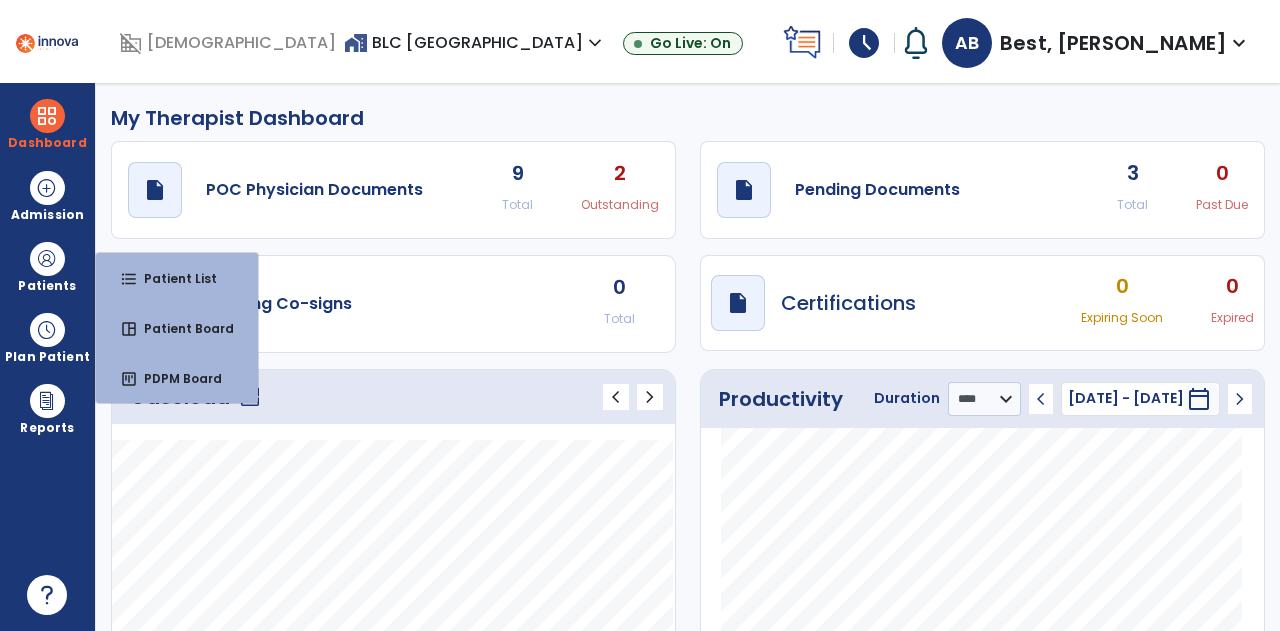 click on "draft   open_in_new  Pending Documents 3 Total 0 Past Due" 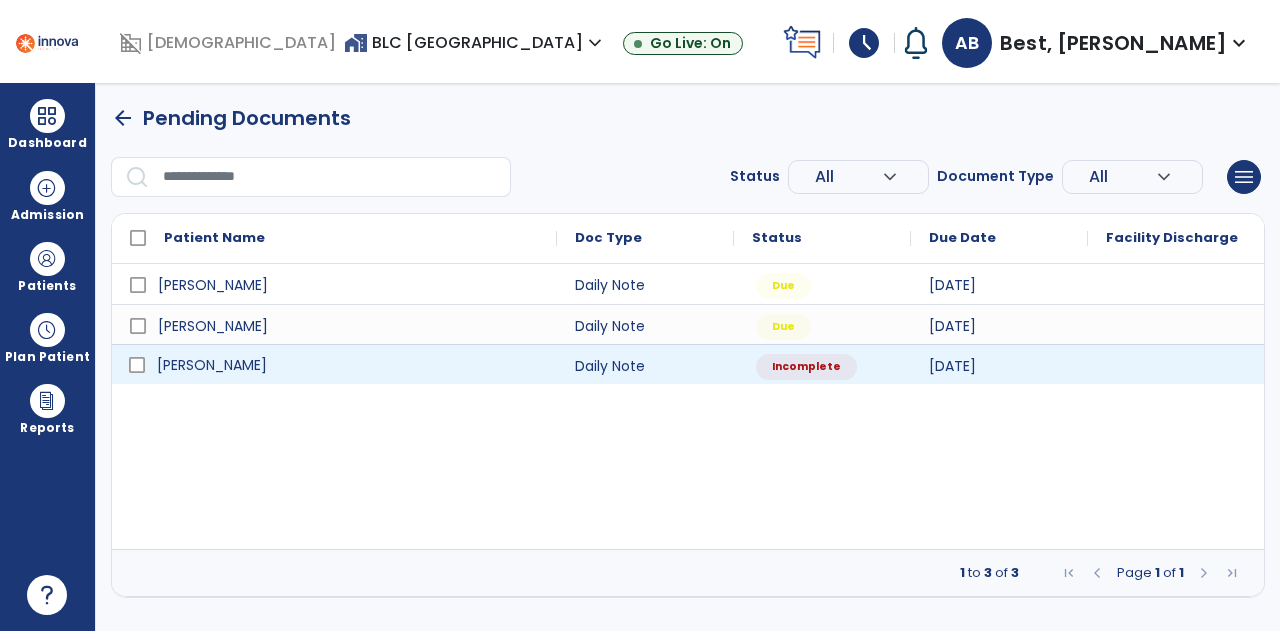 click on "[PERSON_NAME]" at bounding box center [348, 365] 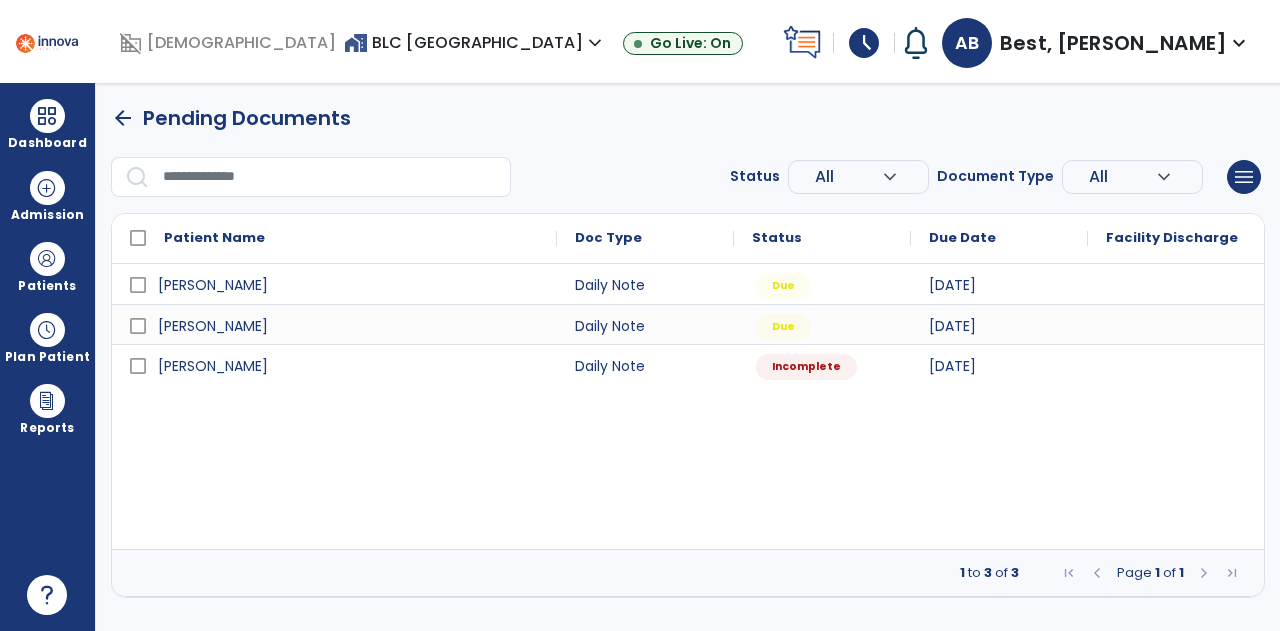 select on "*" 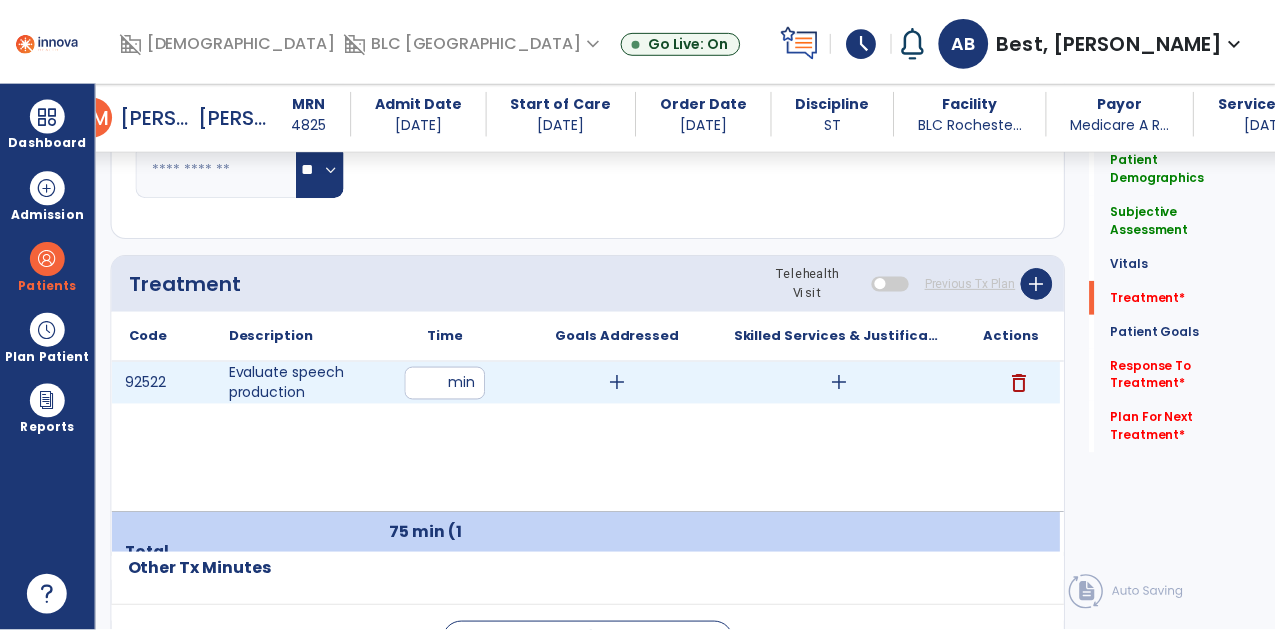 scroll, scrollTop: 1200, scrollLeft: 0, axis: vertical 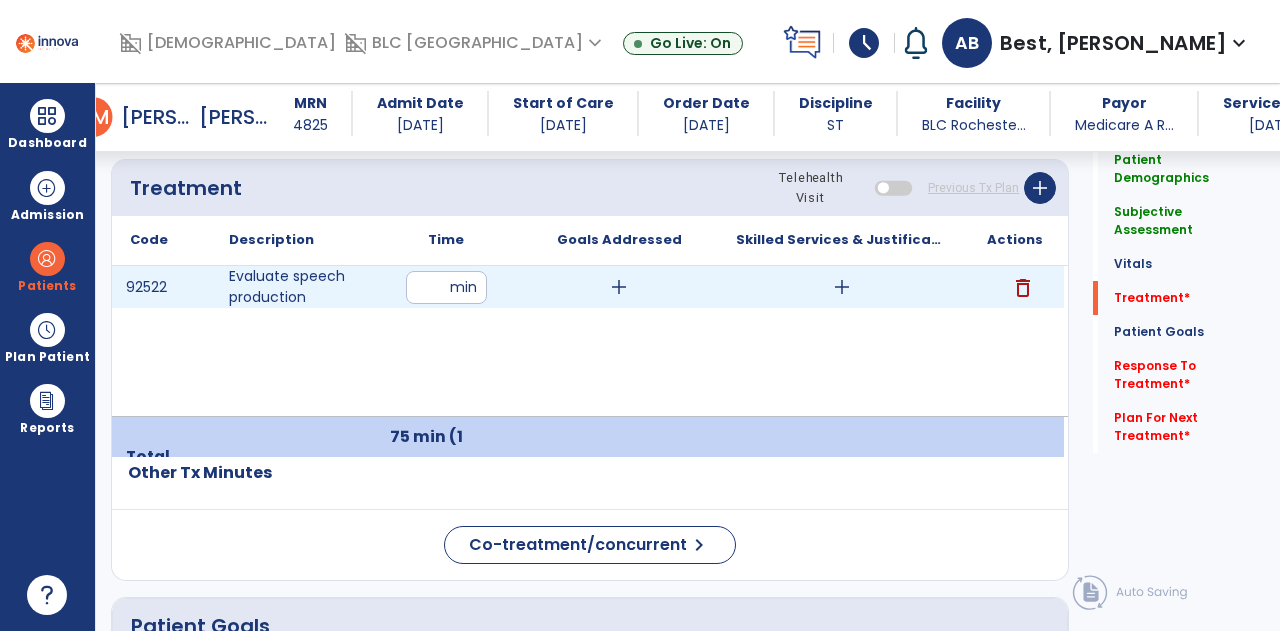 click on "add" at bounding box center [842, 287] 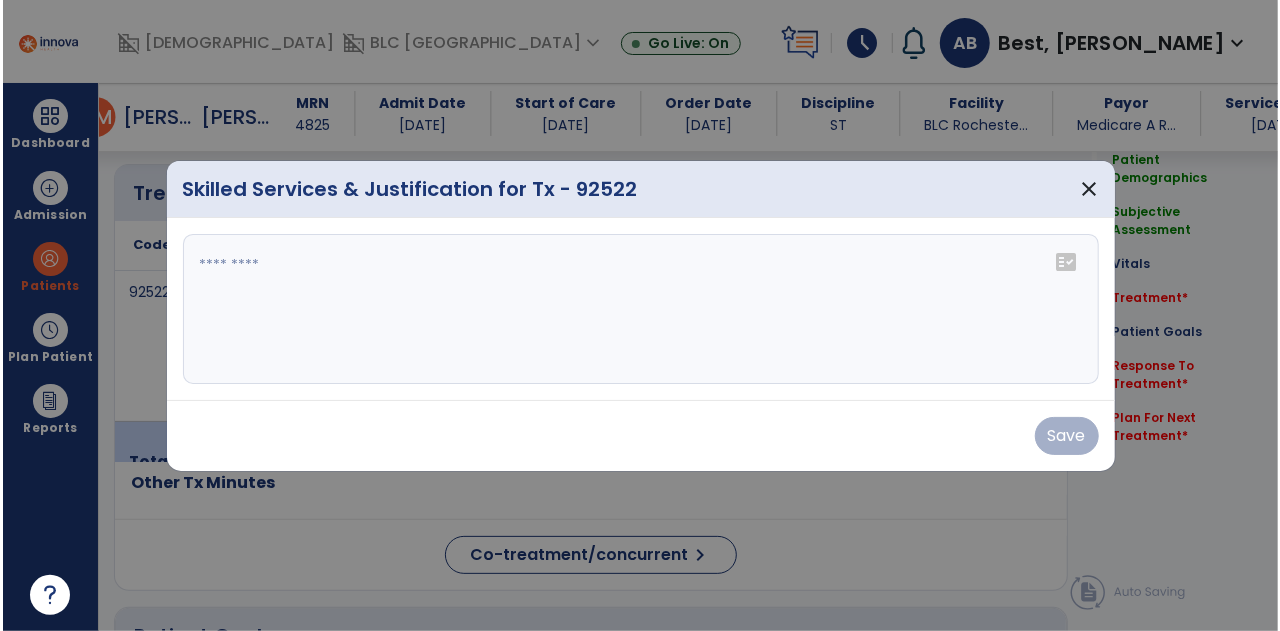 scroll, scrollTop: 1200, scrollLeft: 0, axis: vertical 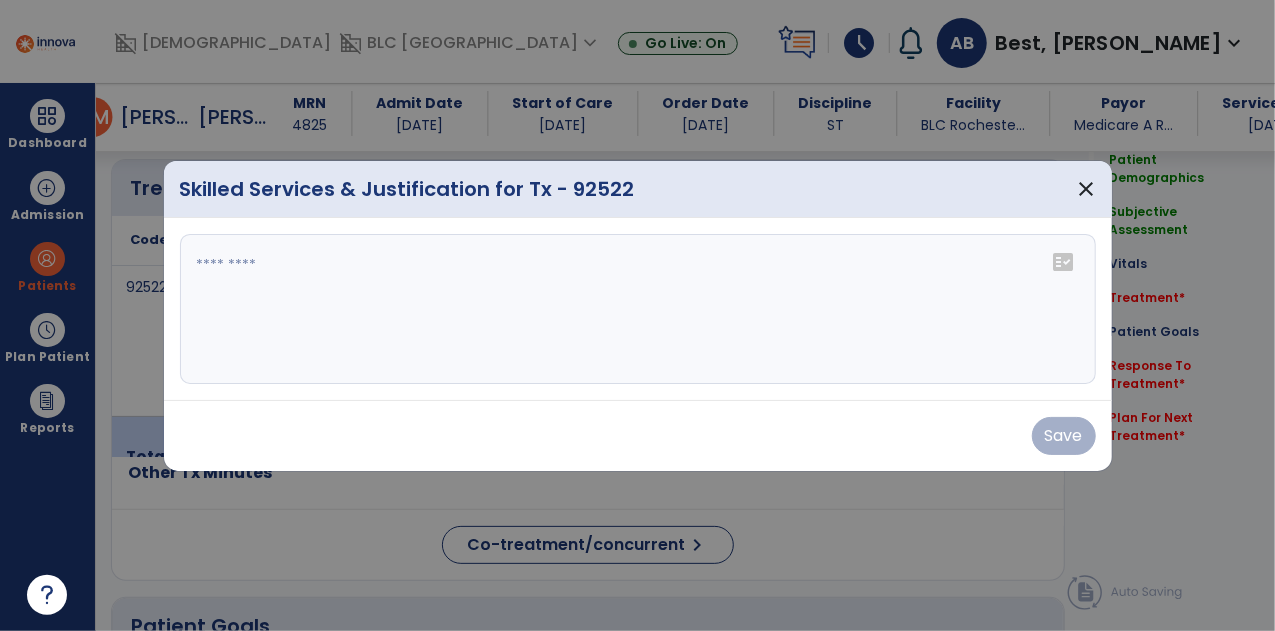 click at bounding box center (638, 309) 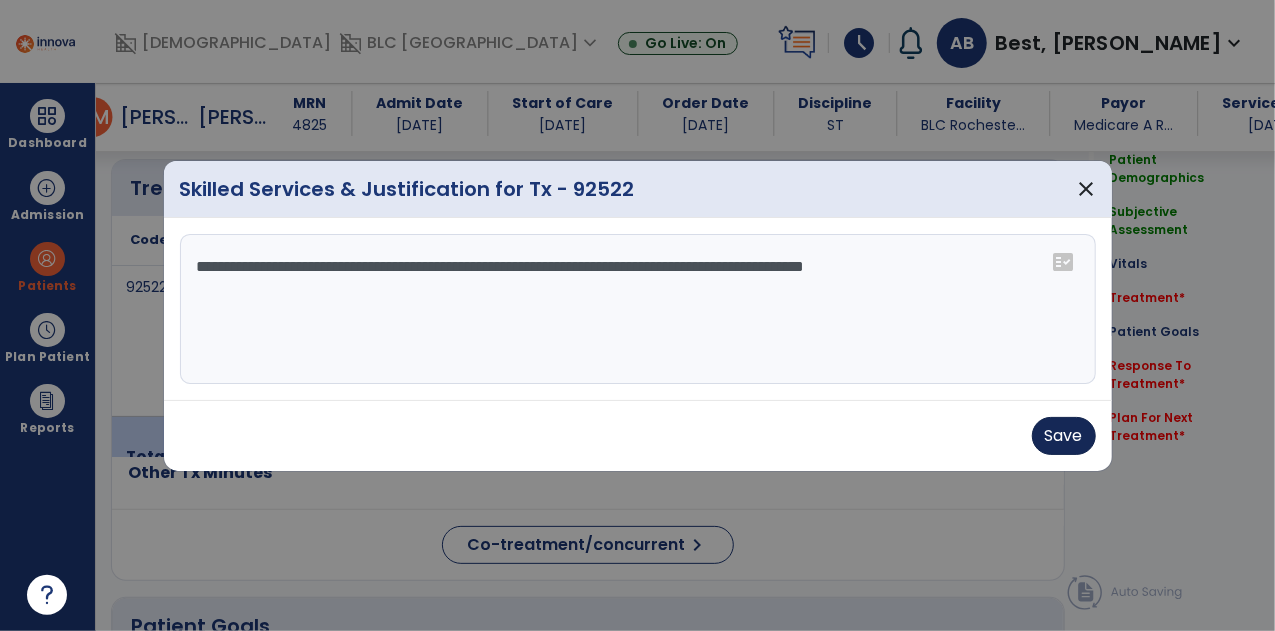 type on "**********" 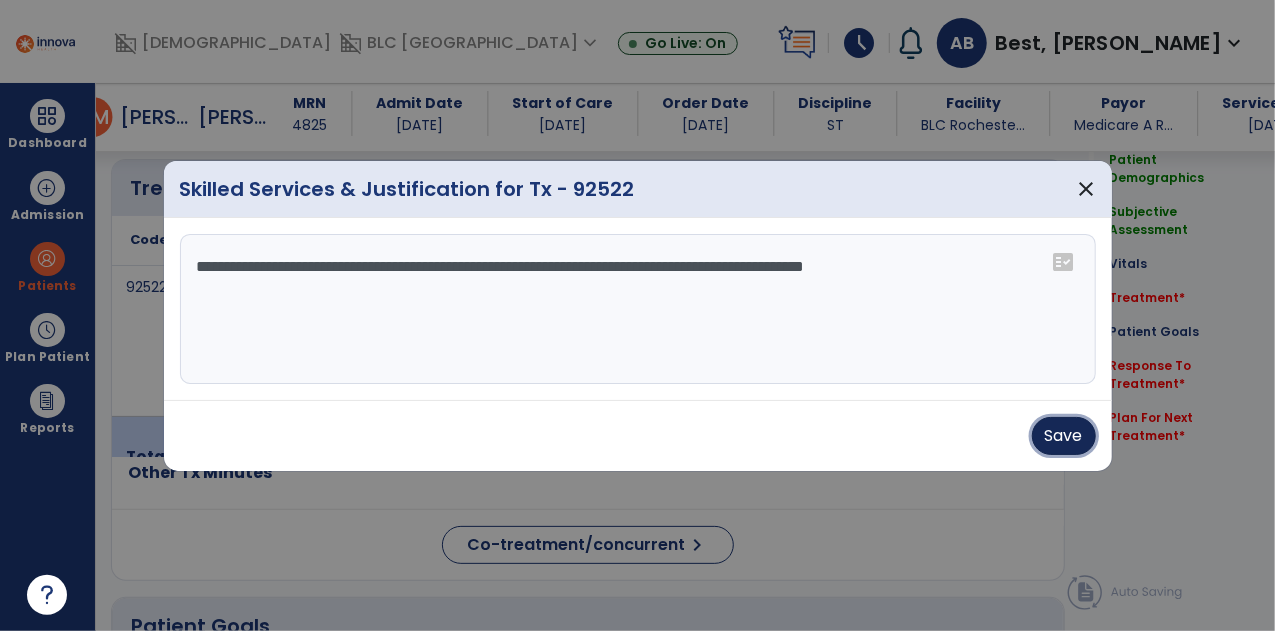click on "Save" at bounding box center (1064, 436) 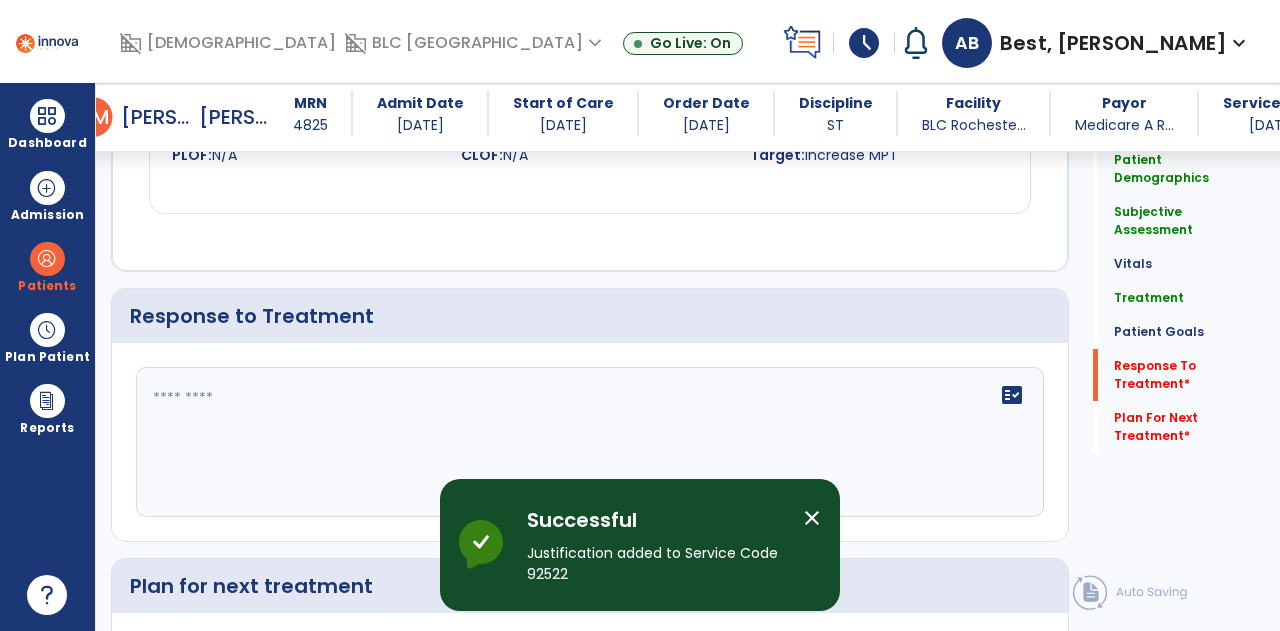 scroll, scrollTop: 2300, scrollLeft: 0, axis: vertical 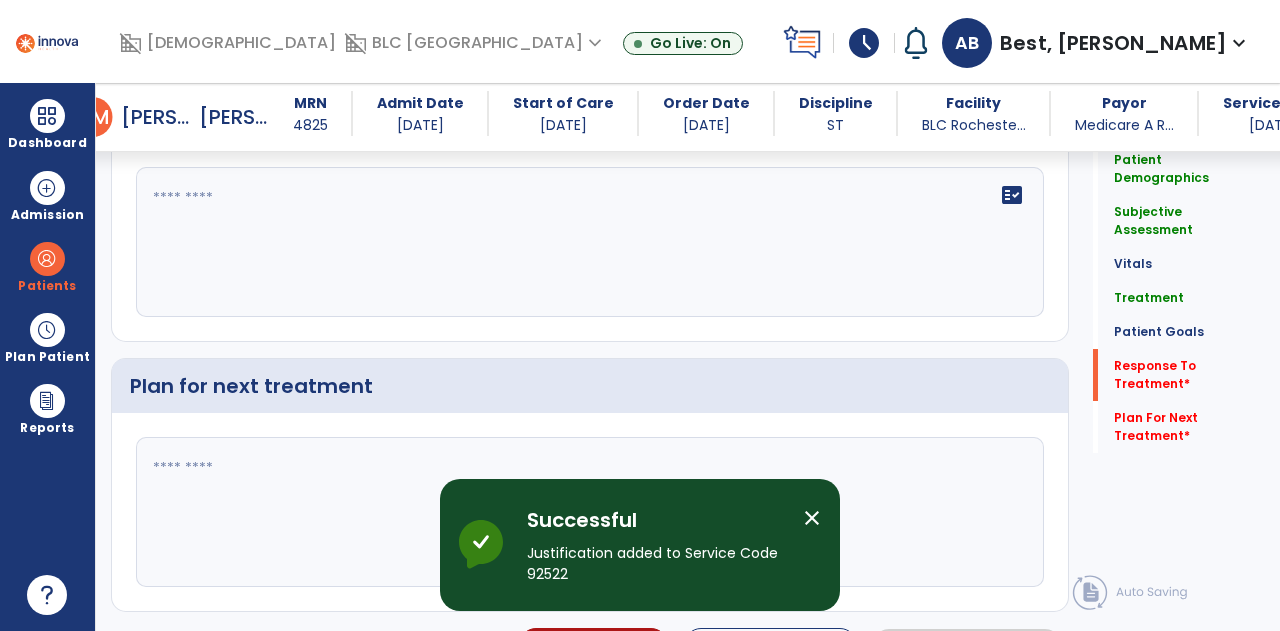 click on "fact_check" 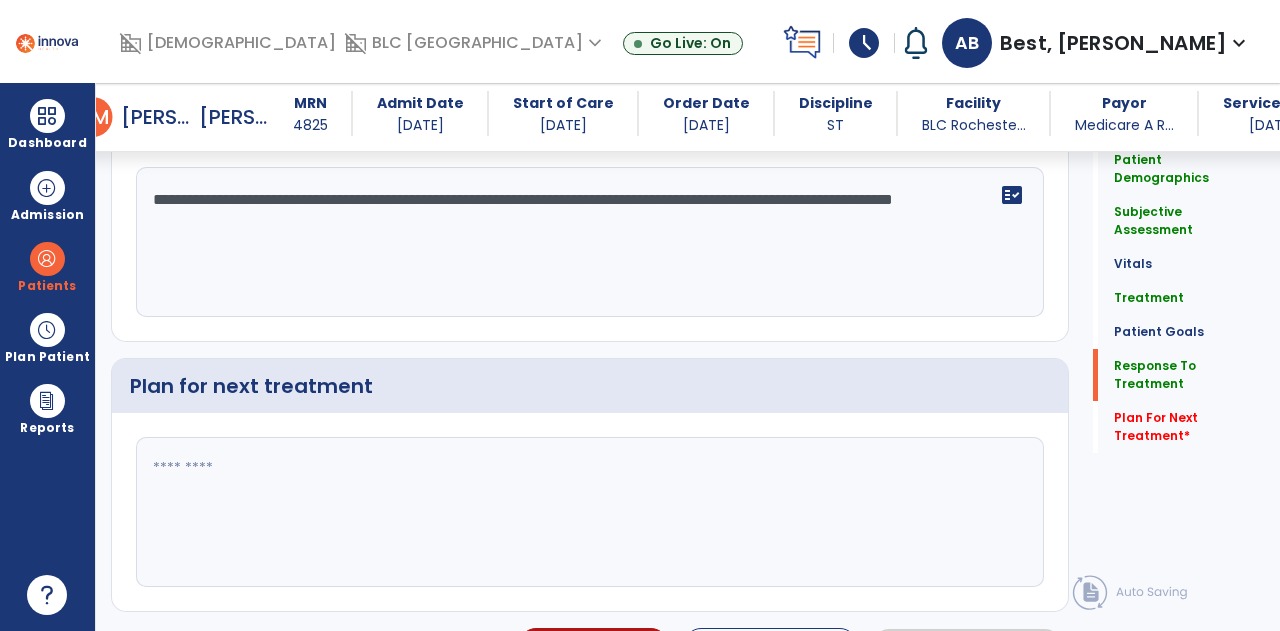 type on "**********" 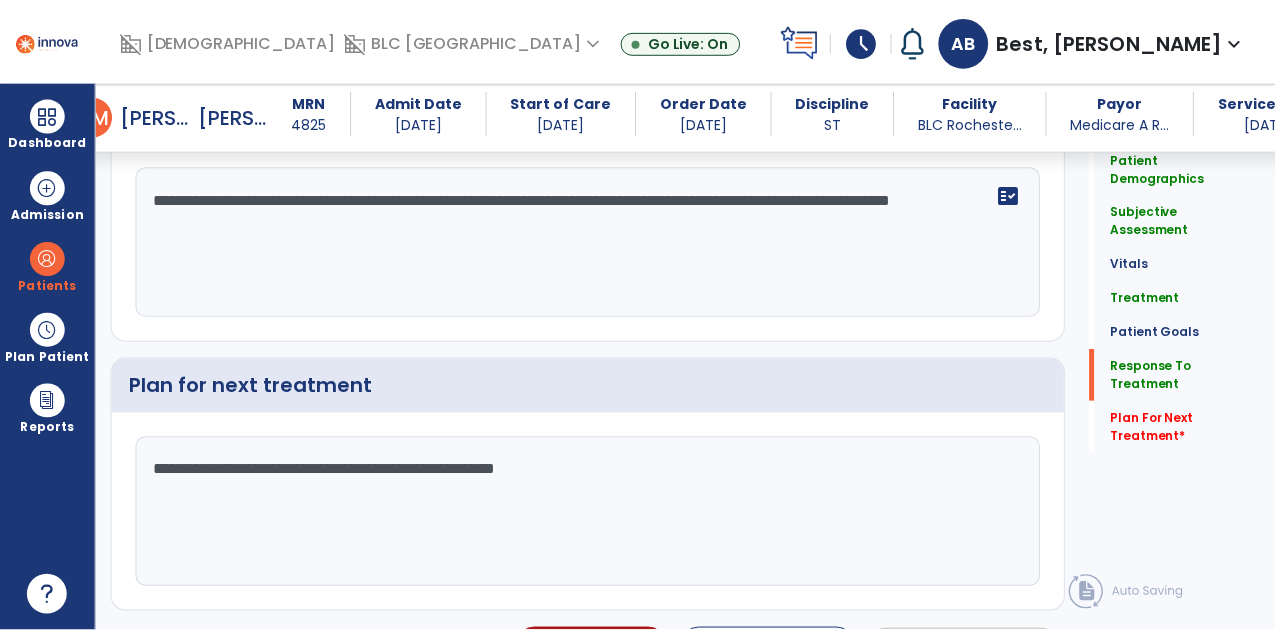 scroll, scrollTop: 2337, scrollLeft: 0, axis: vertical 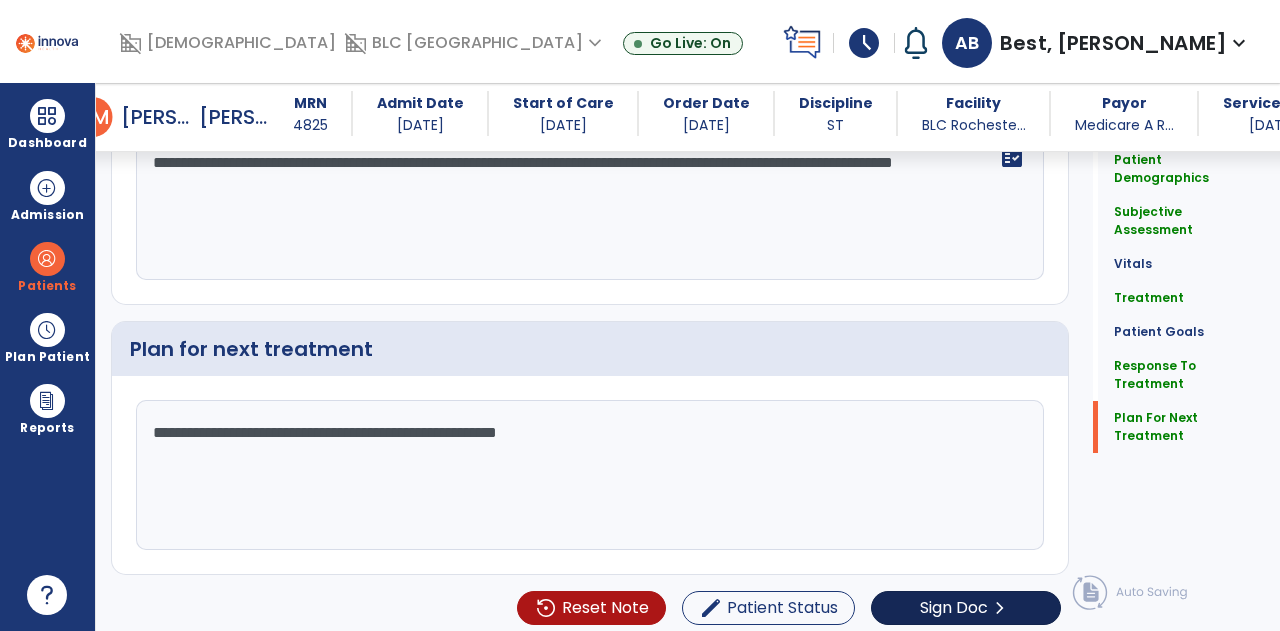 type on "**********" 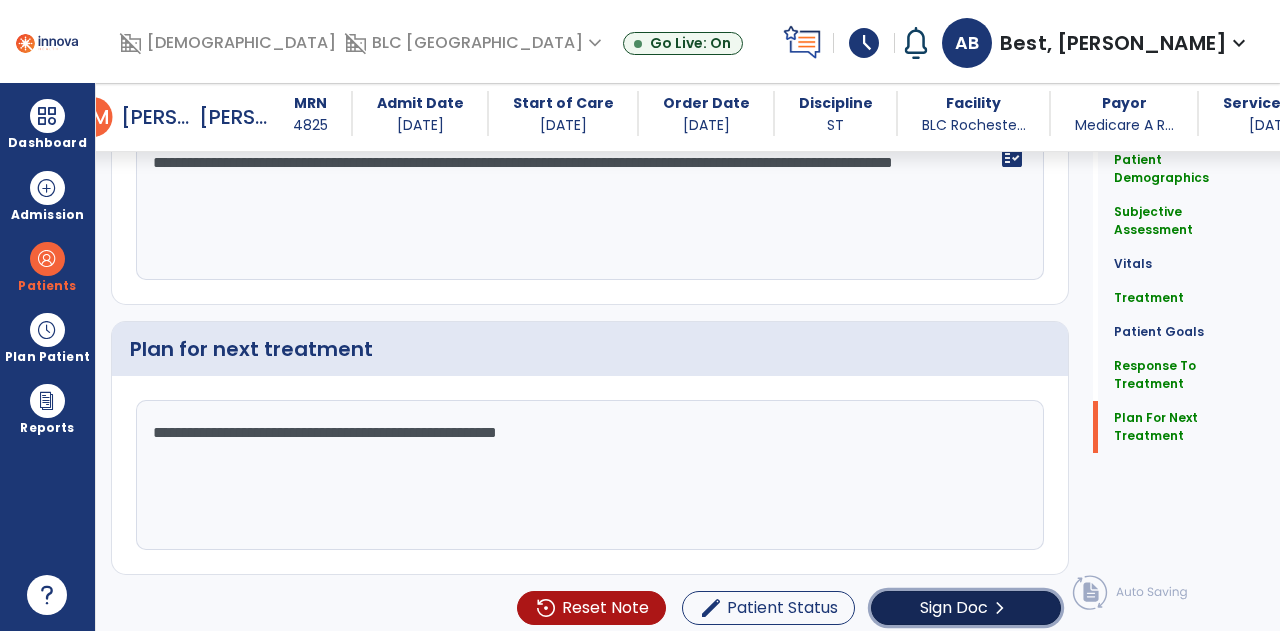click on "Sign Doc" 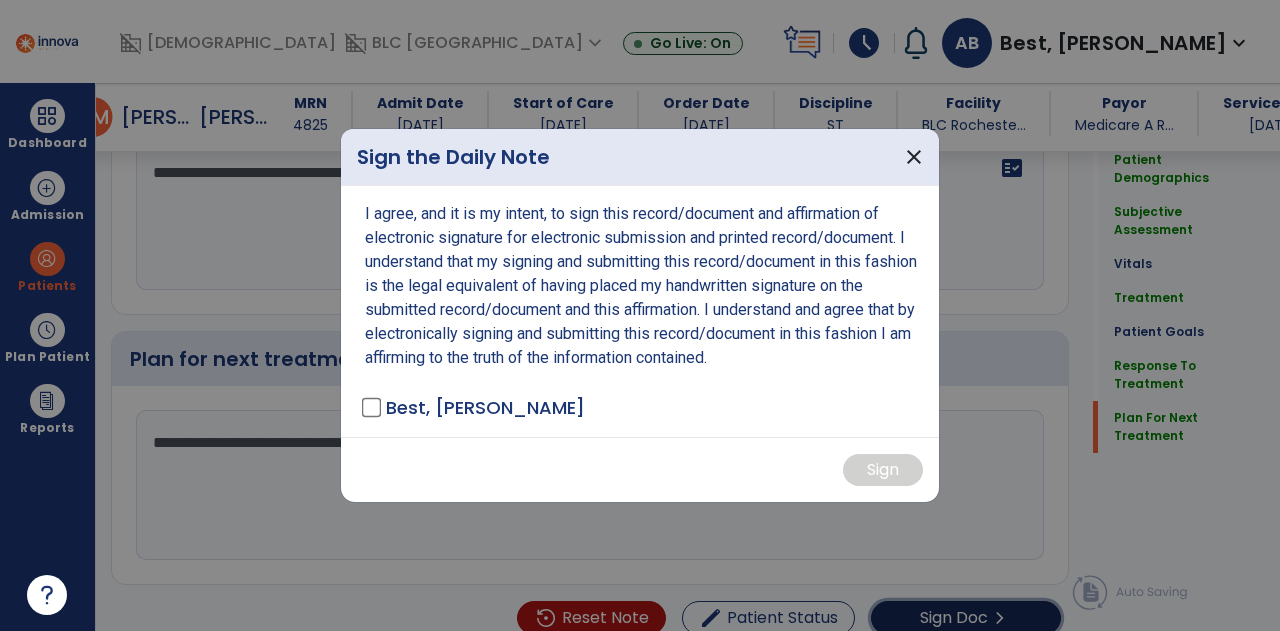scroll, scrollTop: 2337, scrollLeft: 0, axis: vertical 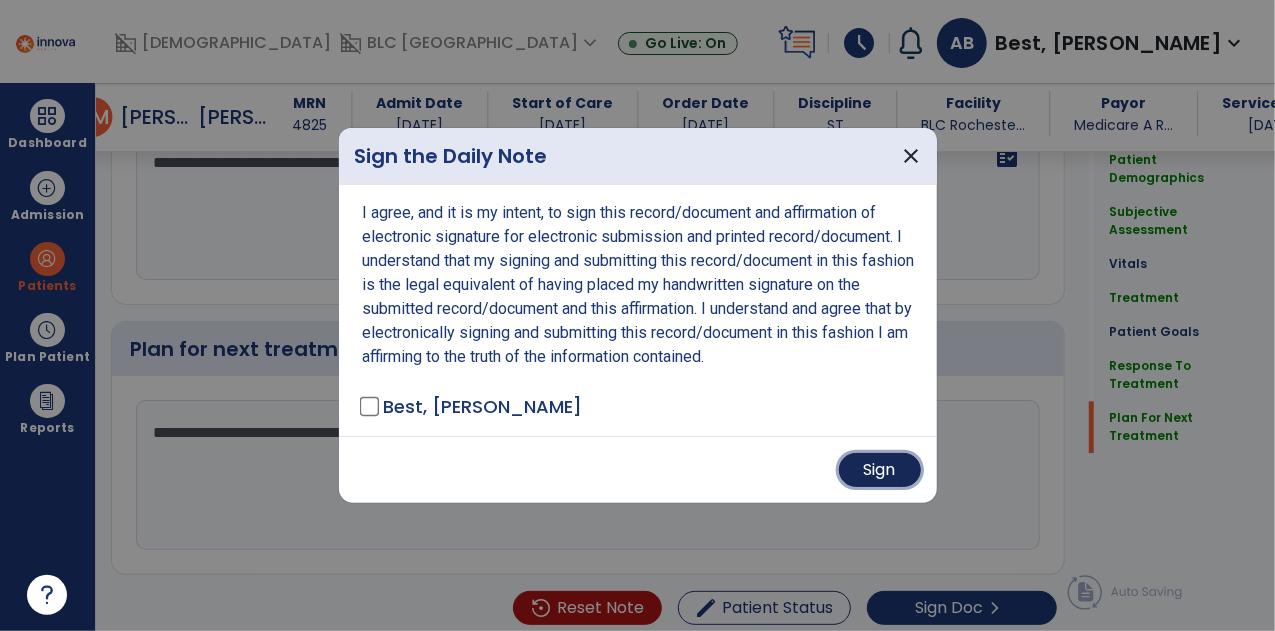 click on "Sign" at bounding box center [880, 470] 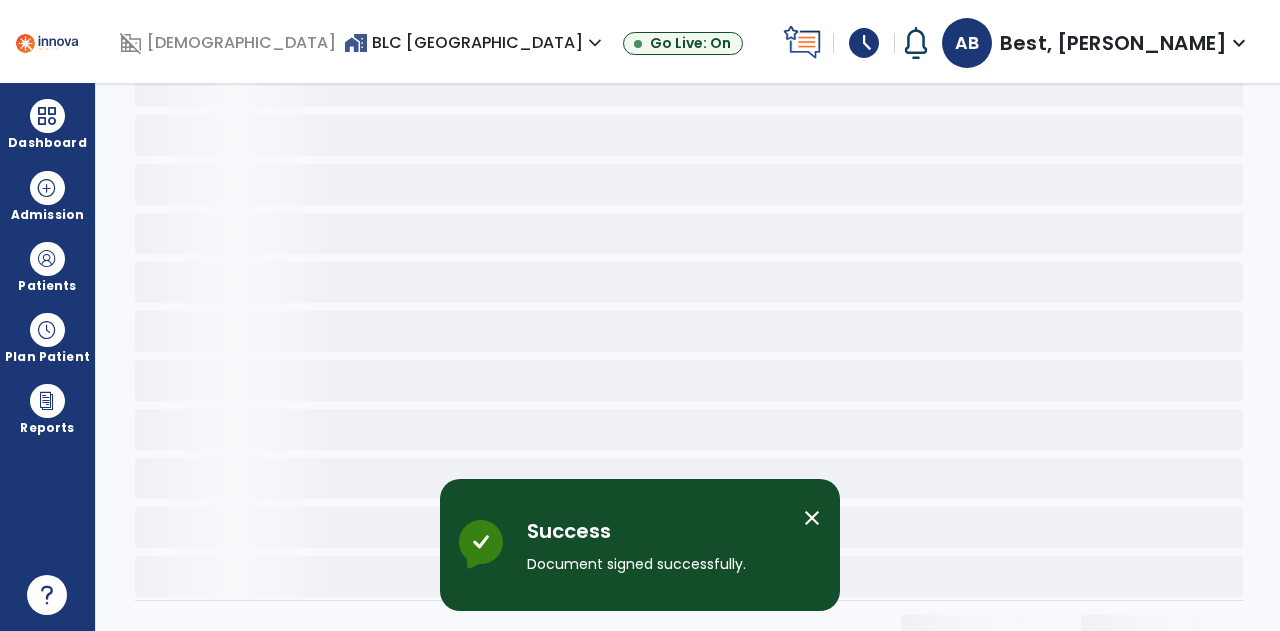 scroll, scrollTop: 0, scrollLeft: 0, axis: both 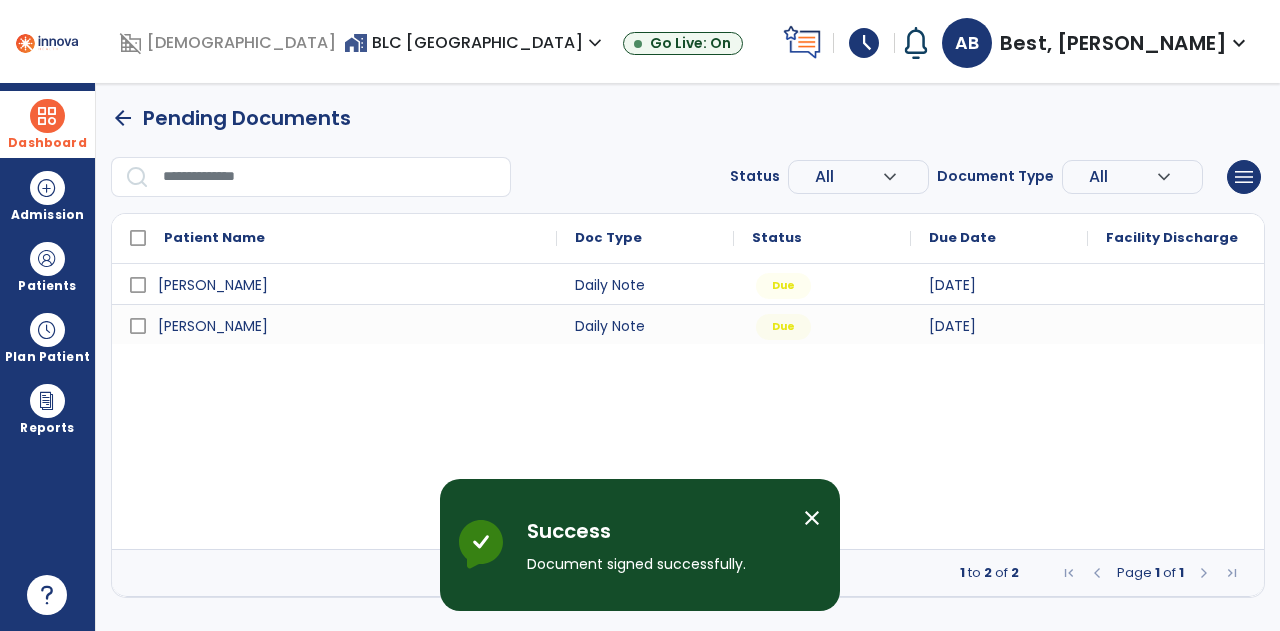 click at bounding box center (47, 116) 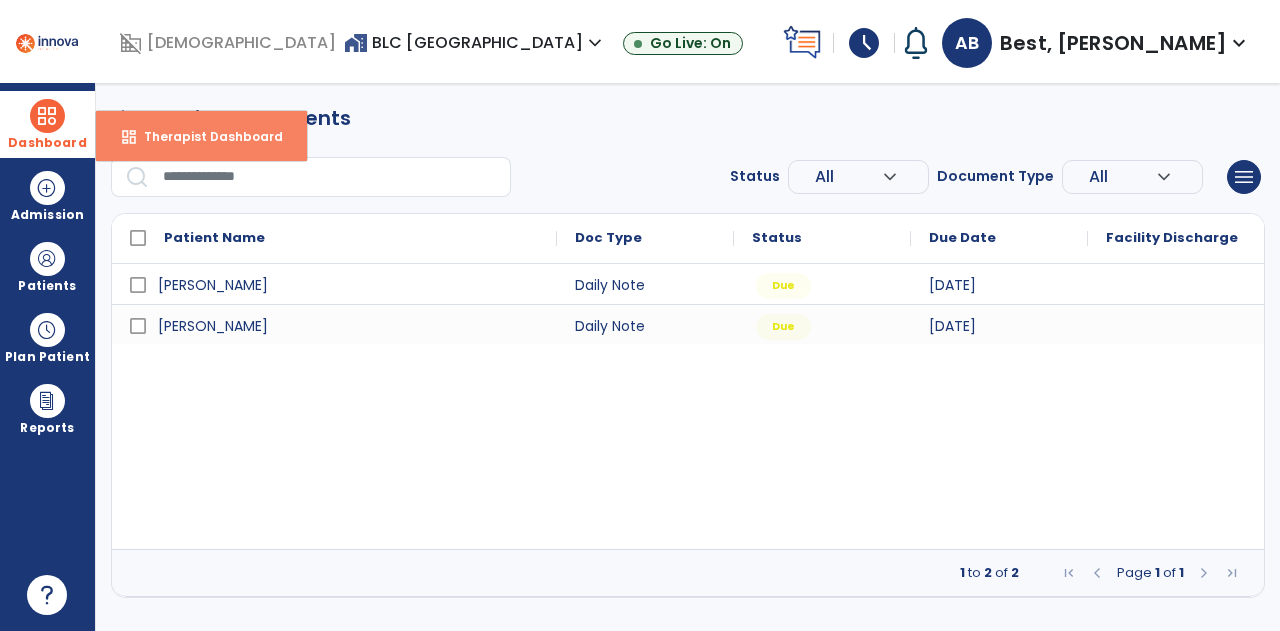 click on "Therapist Dashboard" at bounding box center (205, 136) 